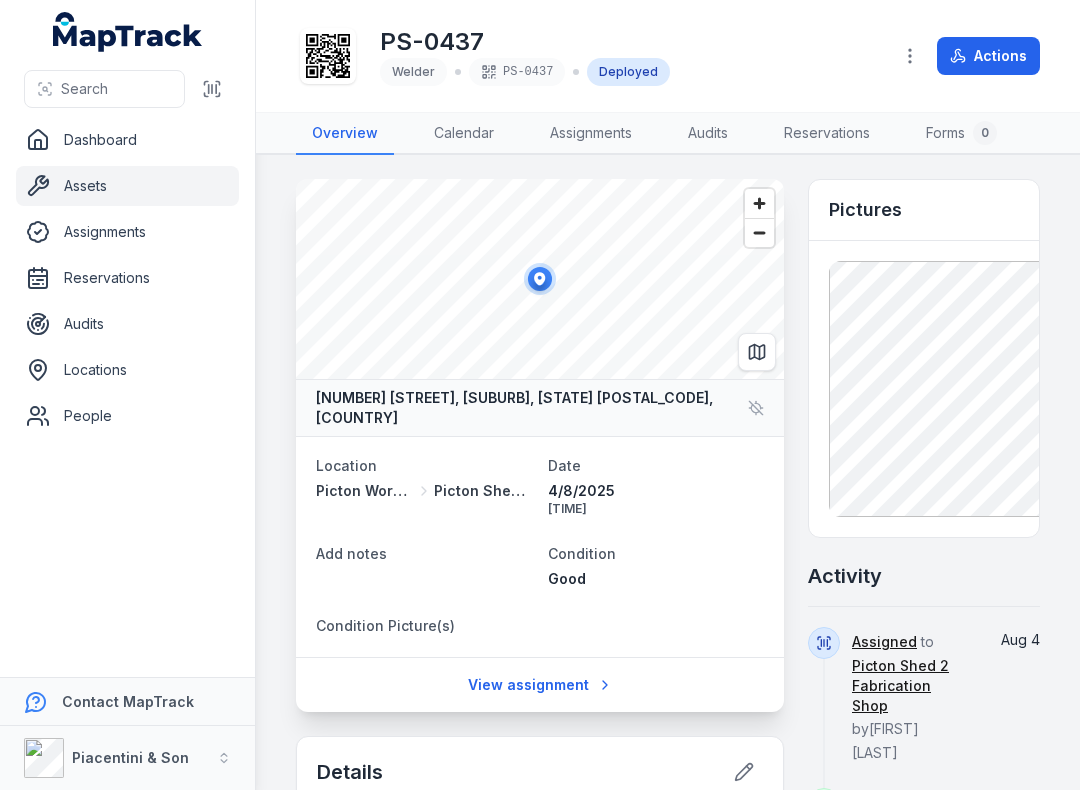 scroll, scrollTop: 0, scrollLeft: 0, axis: both 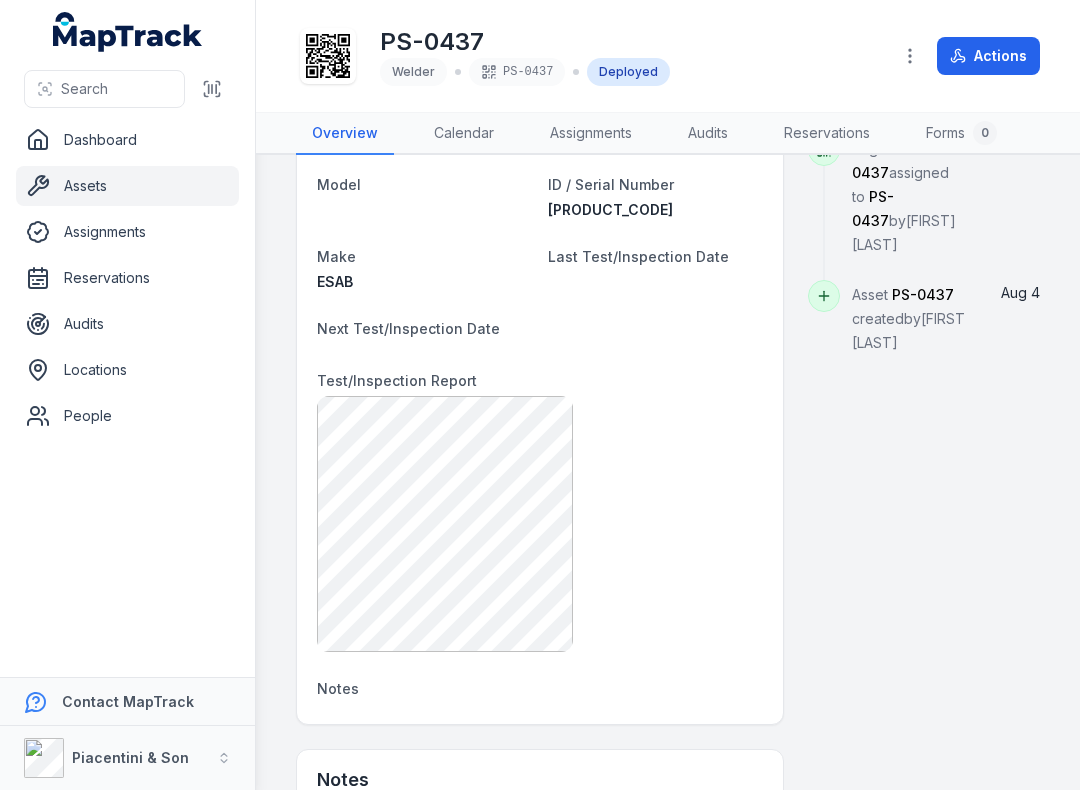 click 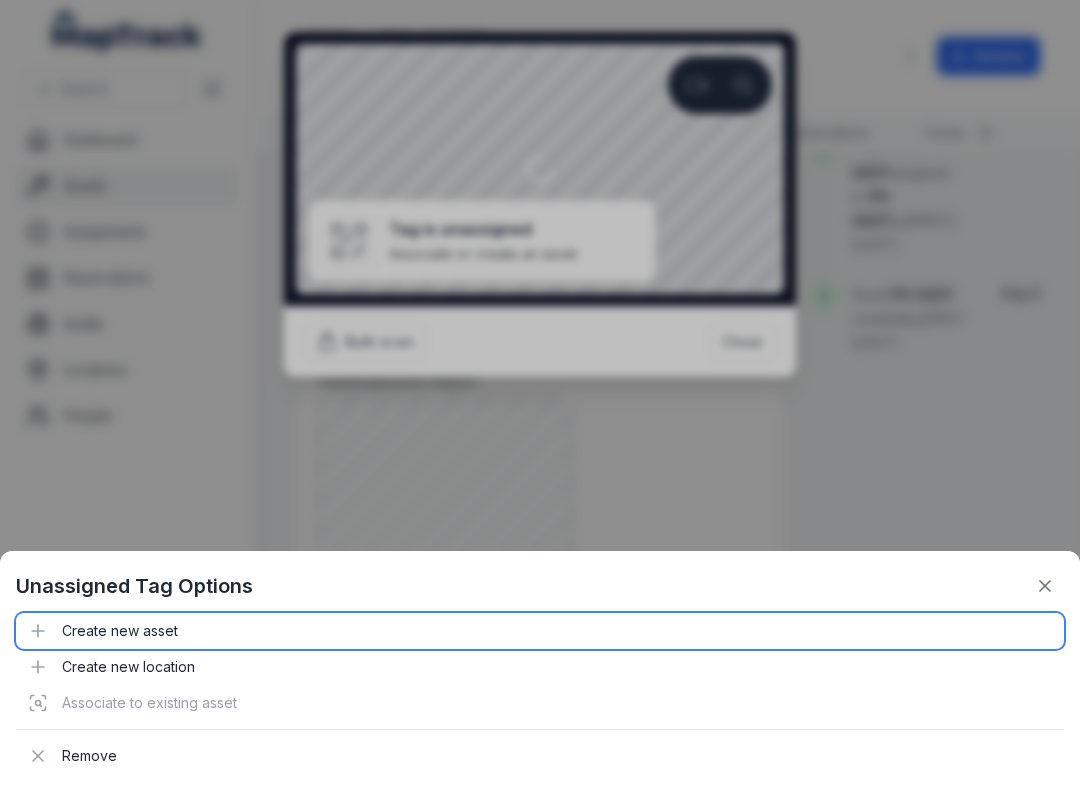 click on "Create new asset" at bounding box center (540, 631) 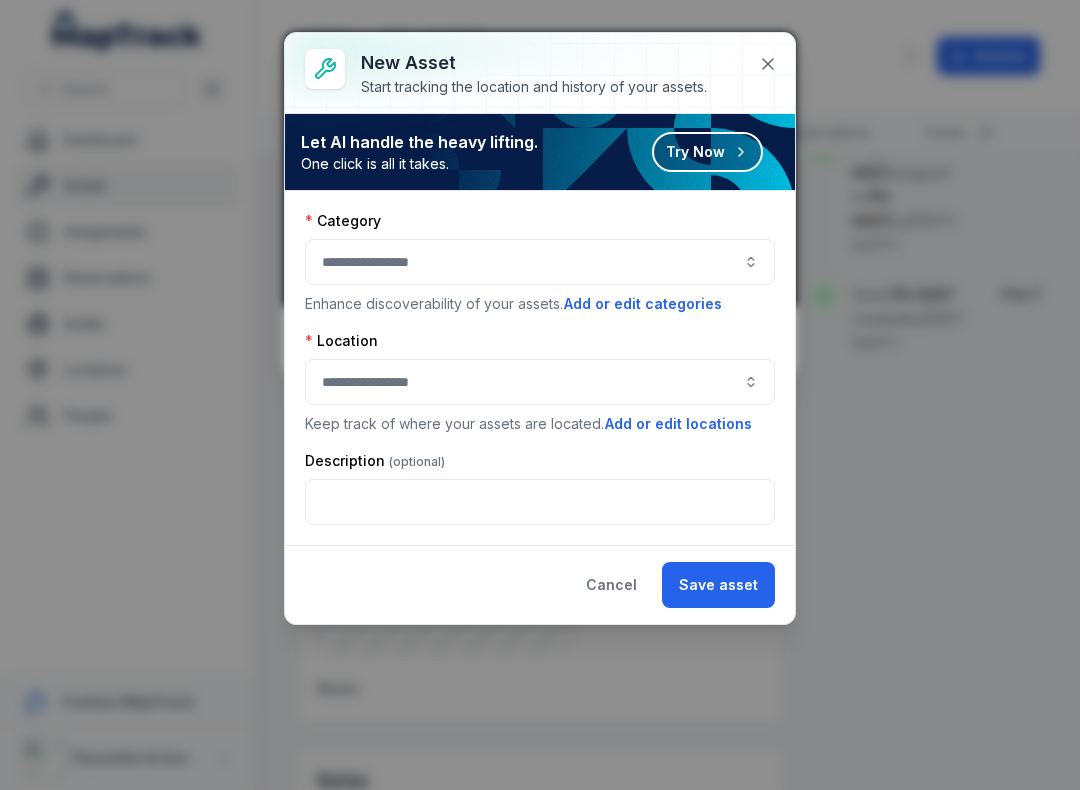 click at bounding box center (540, 262) 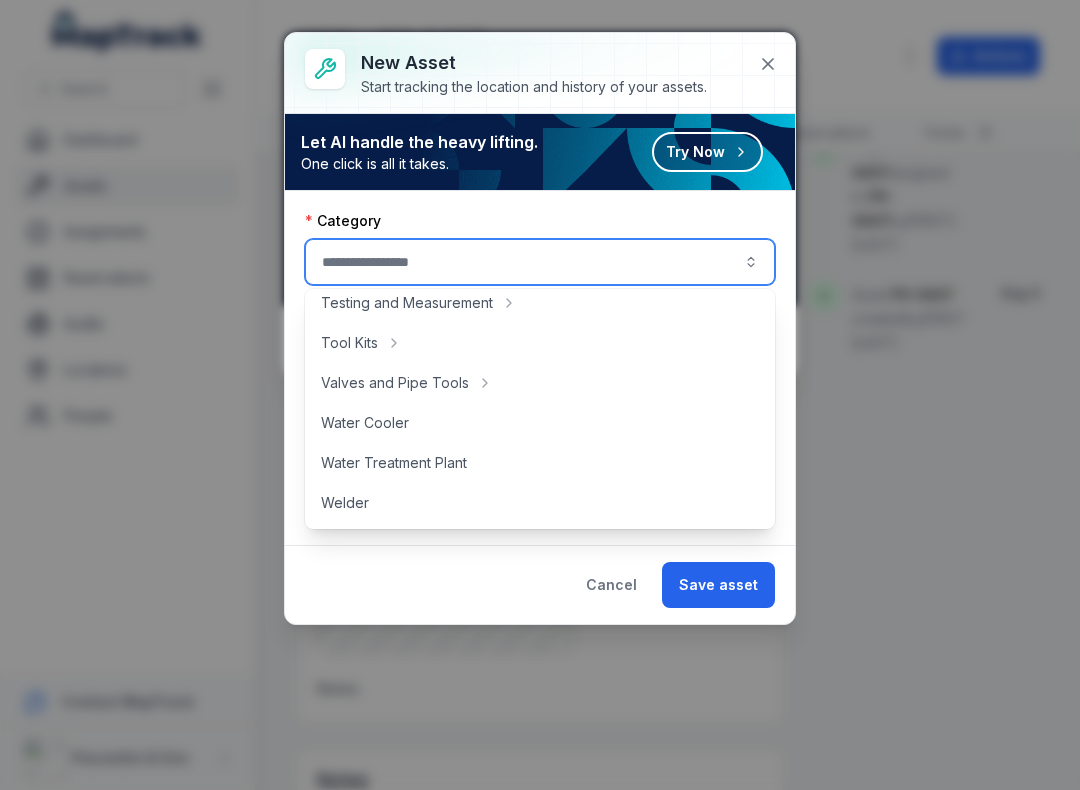 scroll, scrollTop: 892, scrollLeft: 0, axis: vertical 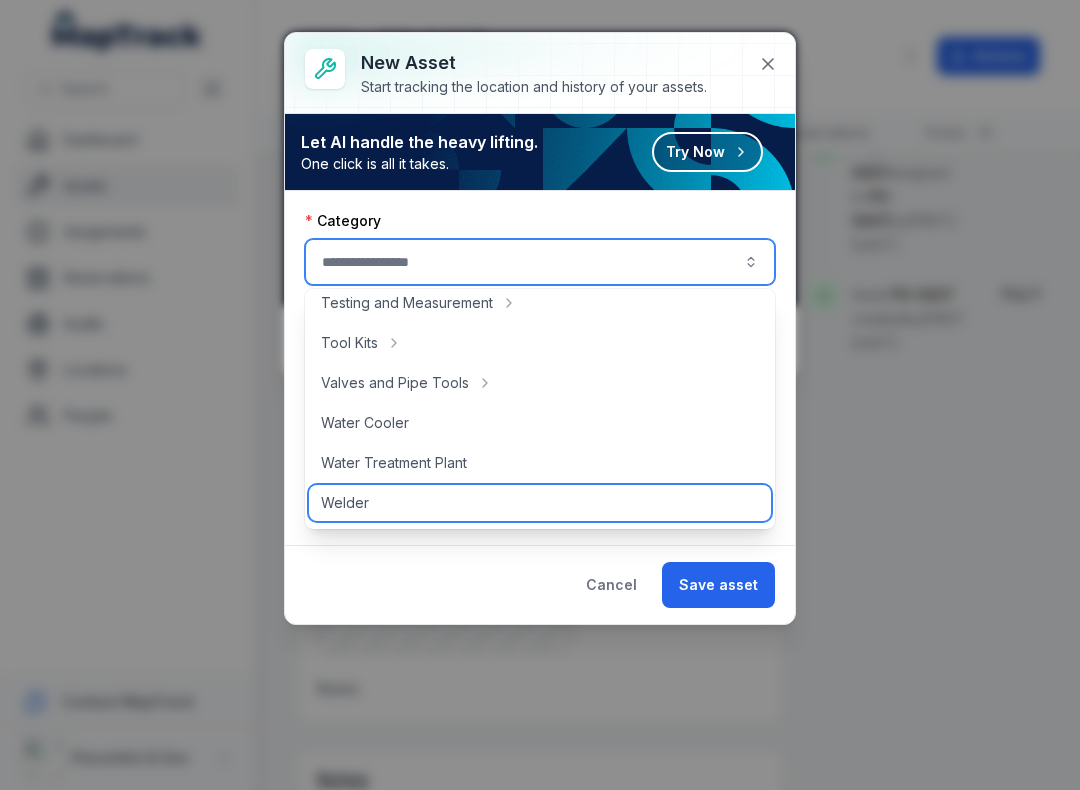 click on "Welder" at bounding box center [345, 503] 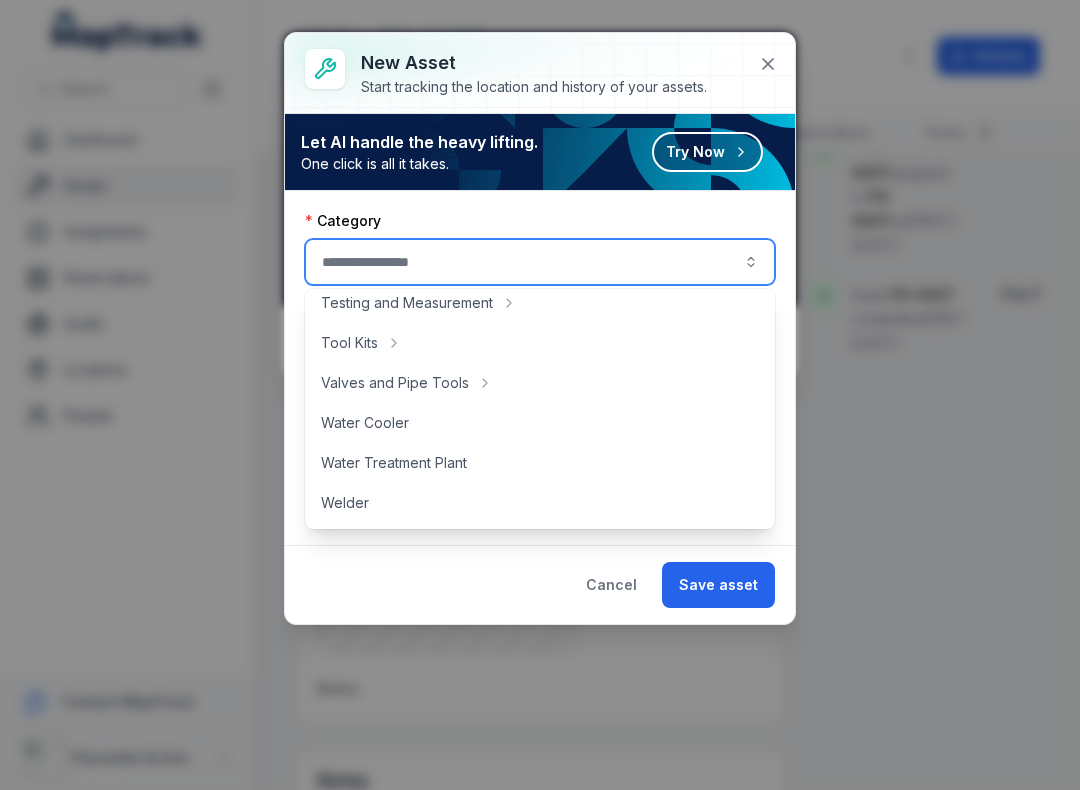 type on "******" 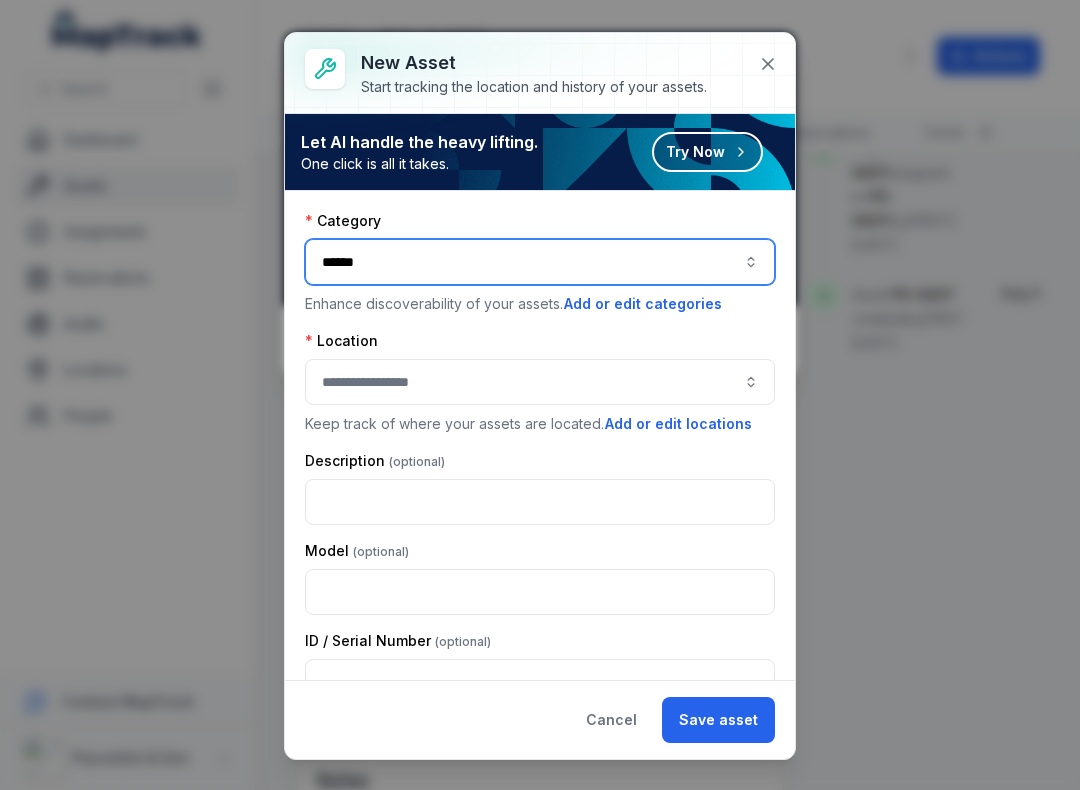 click at bounding box center [540, 382] 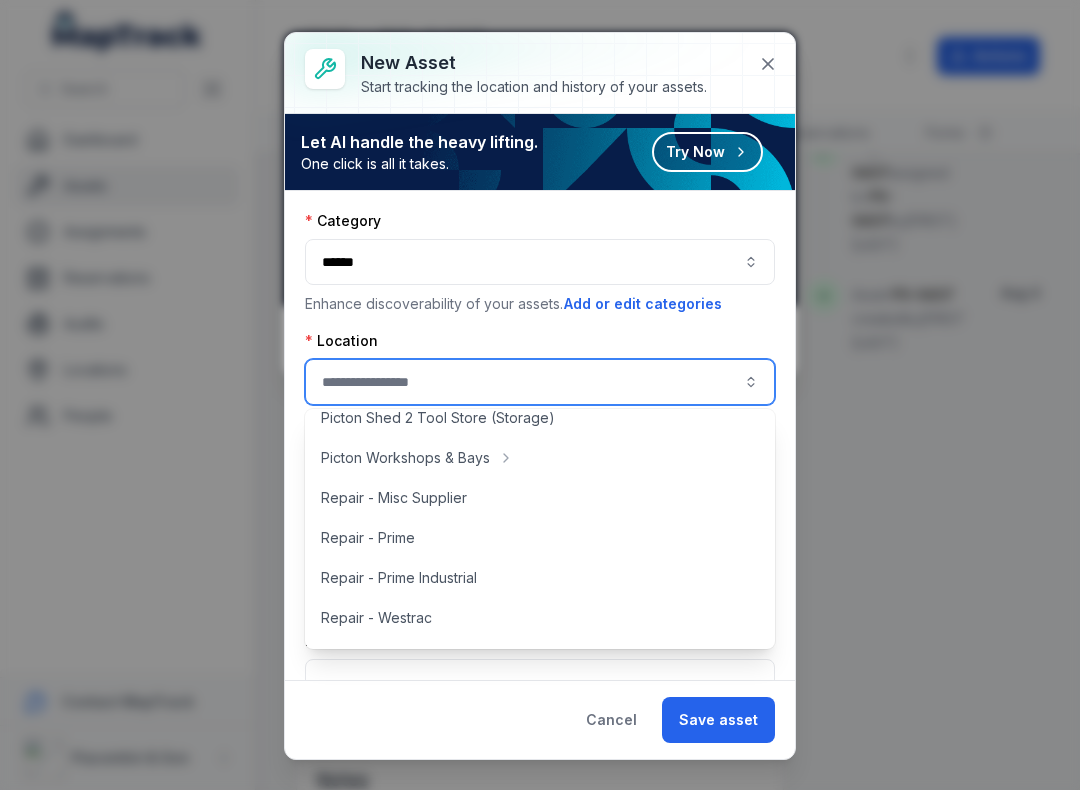 scroll, scrollTop: 458, scrollLeft: 0, axis: vertical 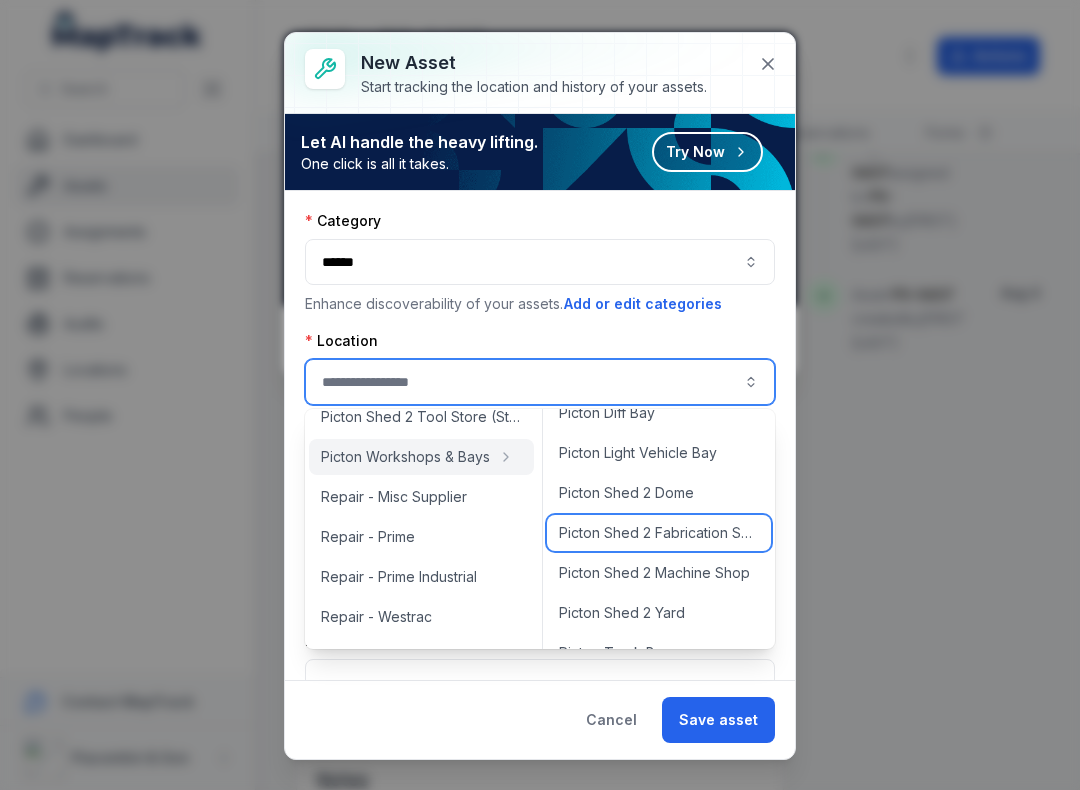 click on "Picton Shed 2 Fabrication Shop" at bounding box center [659, 533] 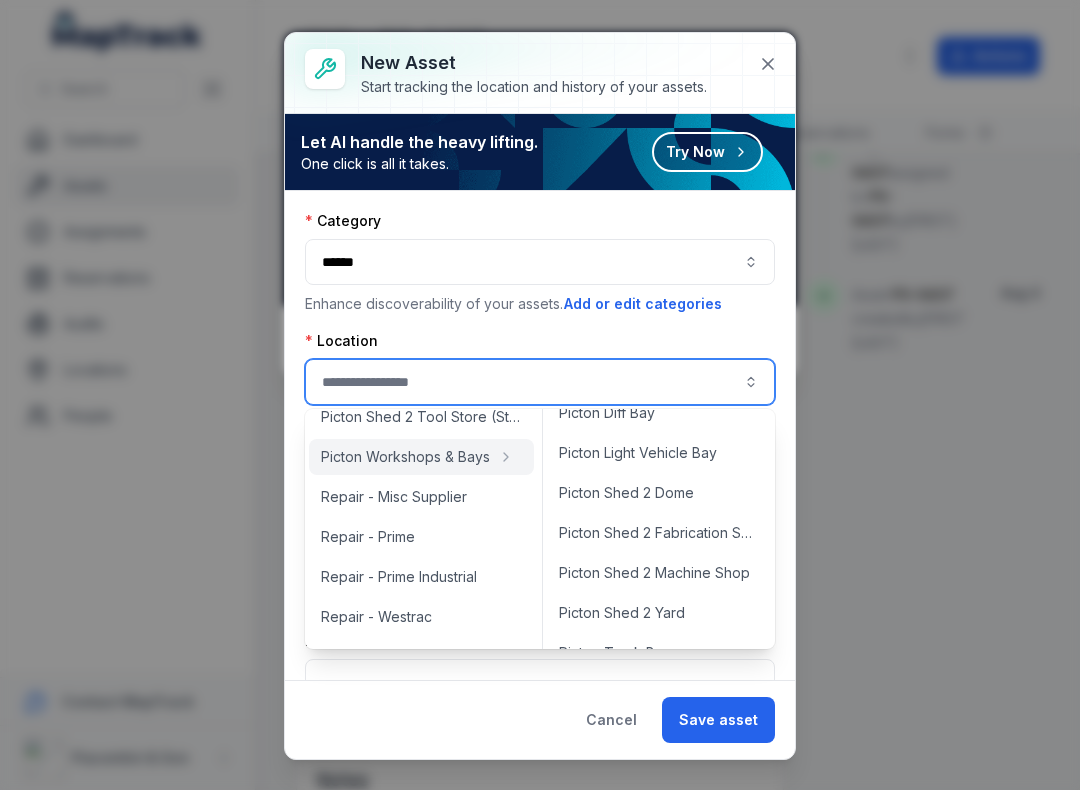 type on "**********" 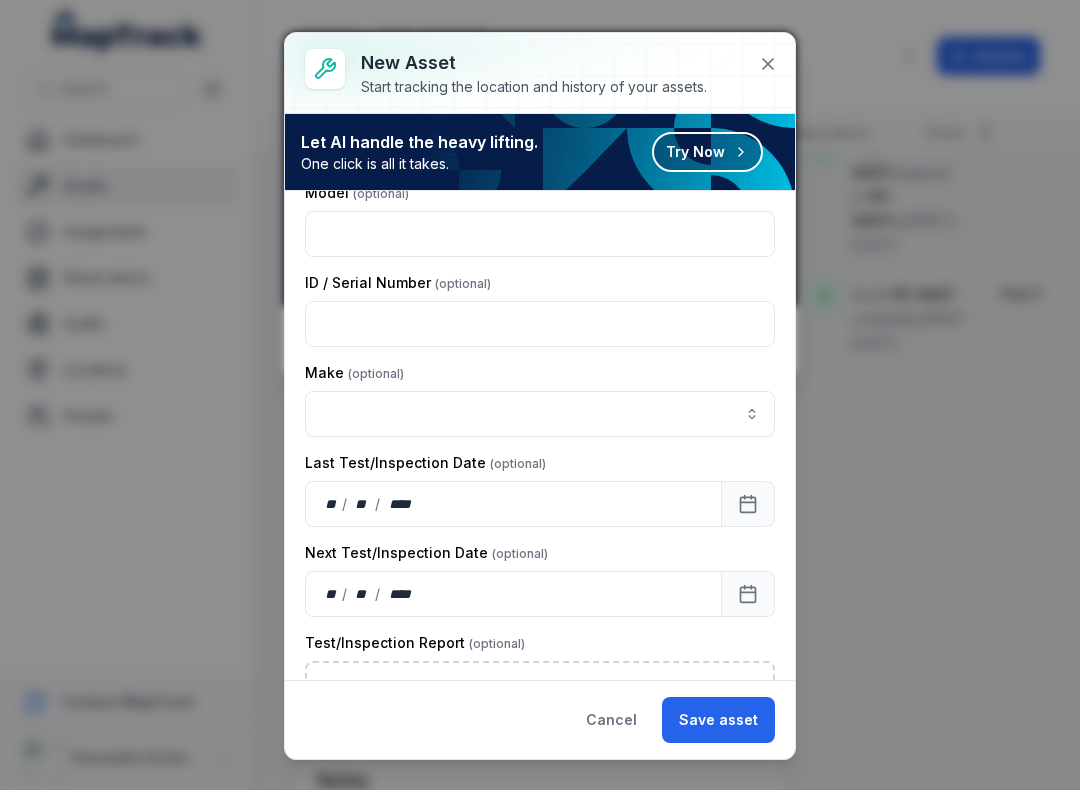 scroll, scrollTop: 366, scrollLeft: 0, axis: vertical 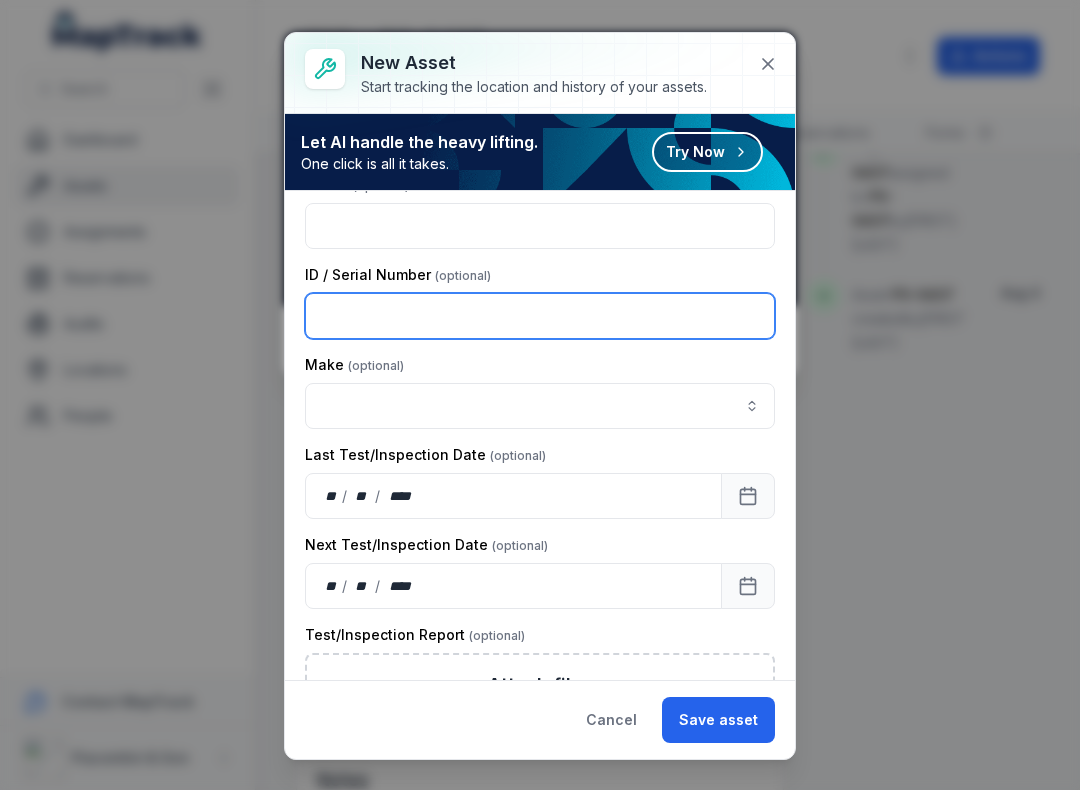 click at bounding box center (540, 316) 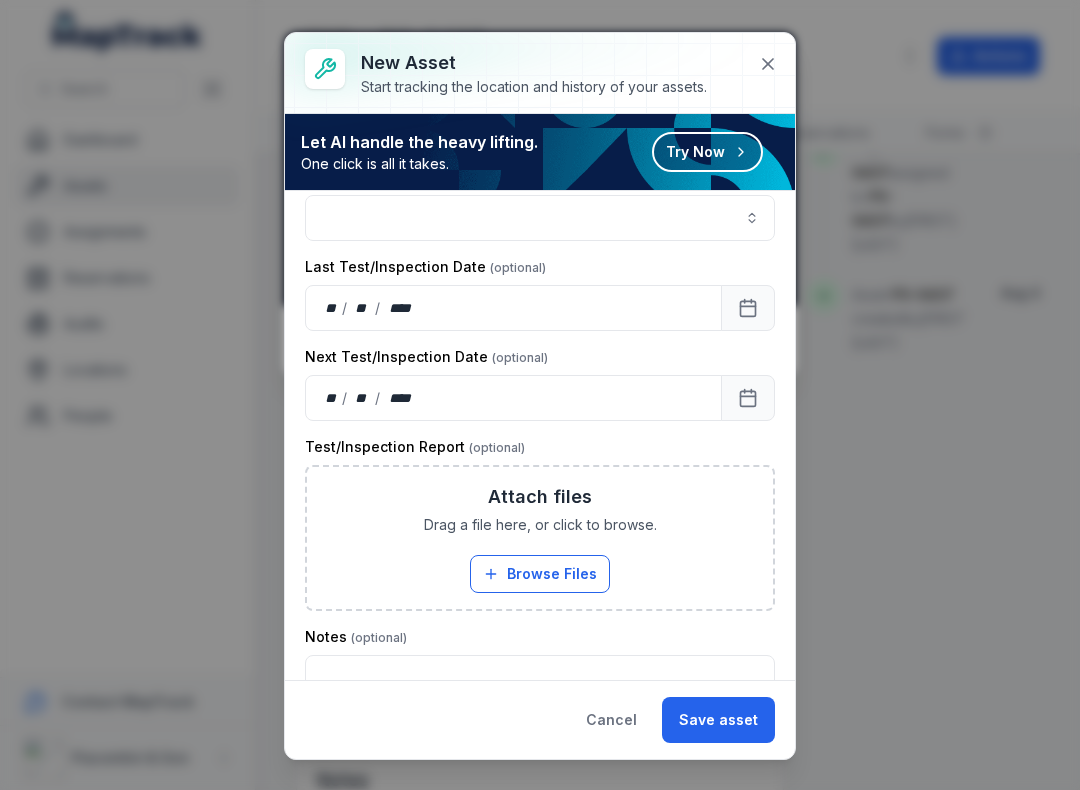 scroll, scrollTop: 533, scrollLeft: 0, axis: vertical 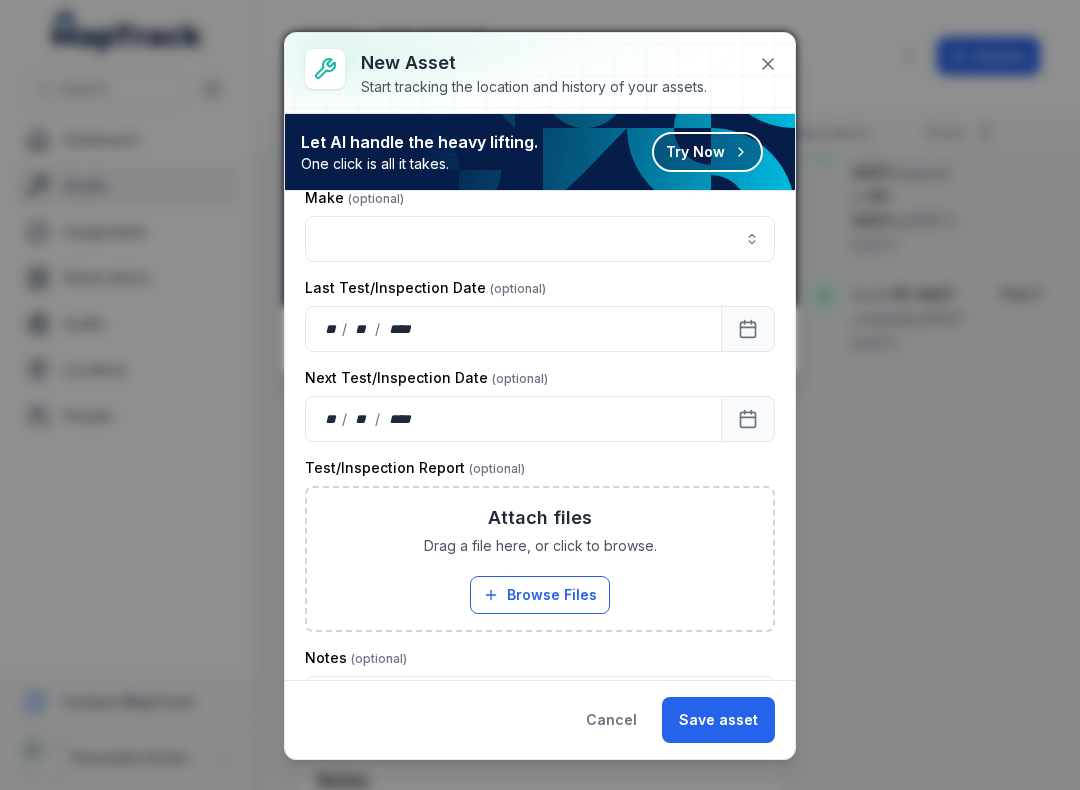 type on "*****" 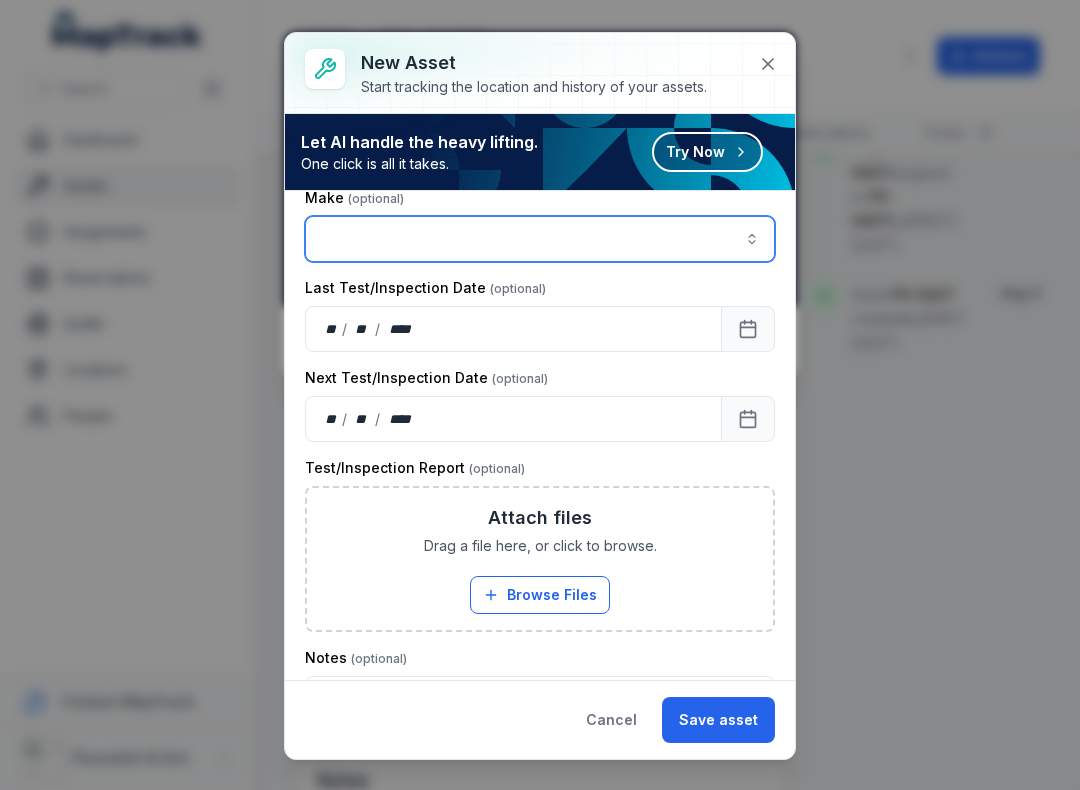 click at bounding box center (752, 239) 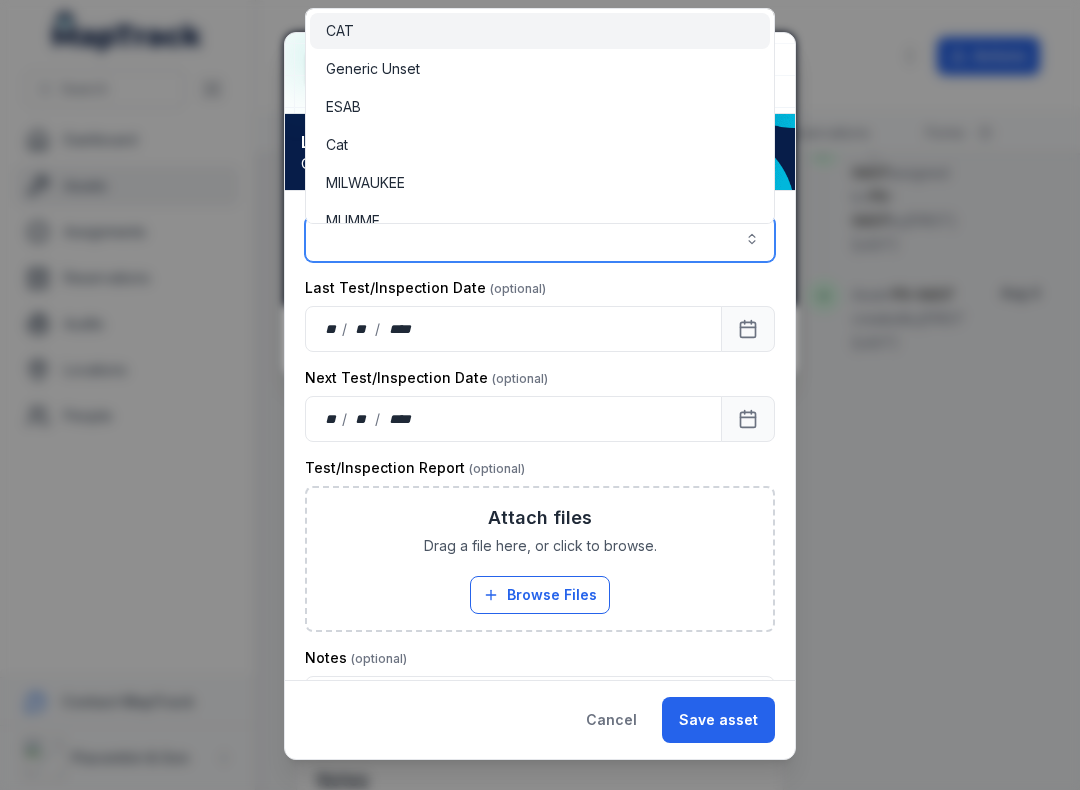 click on "ESAB" at bounding box center [343, 107] 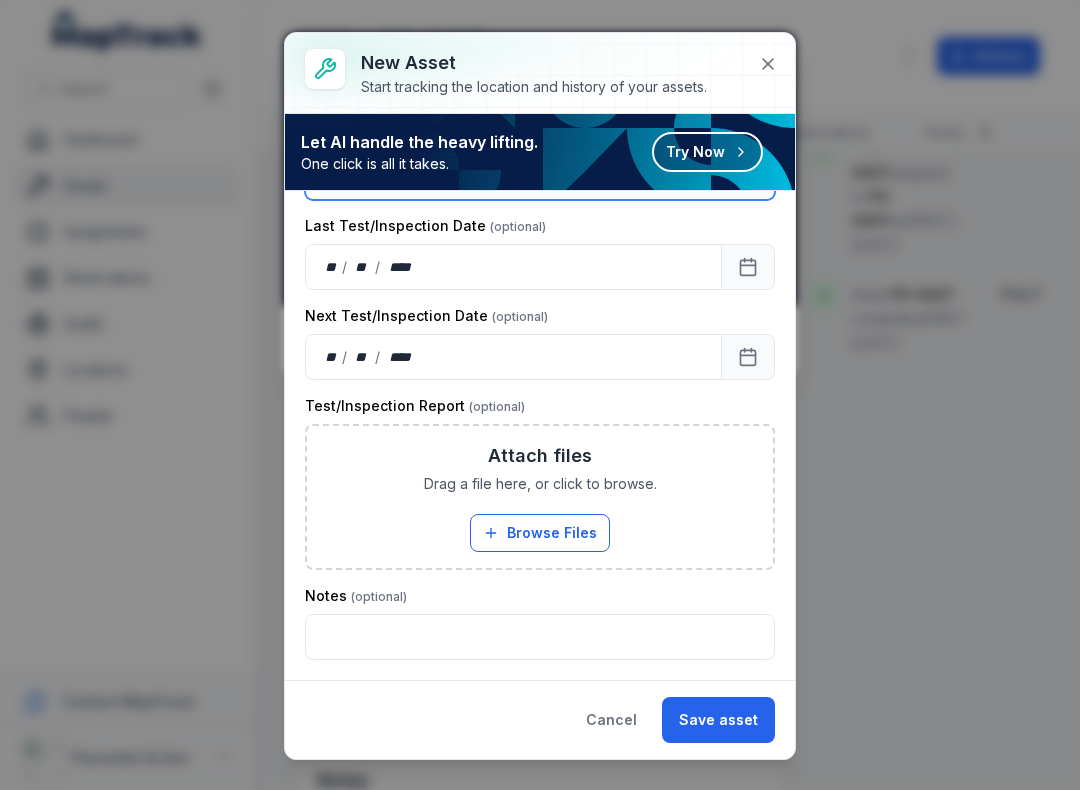 scroll, scrollTop: 595, scrollLeft: 0, axis: vertical 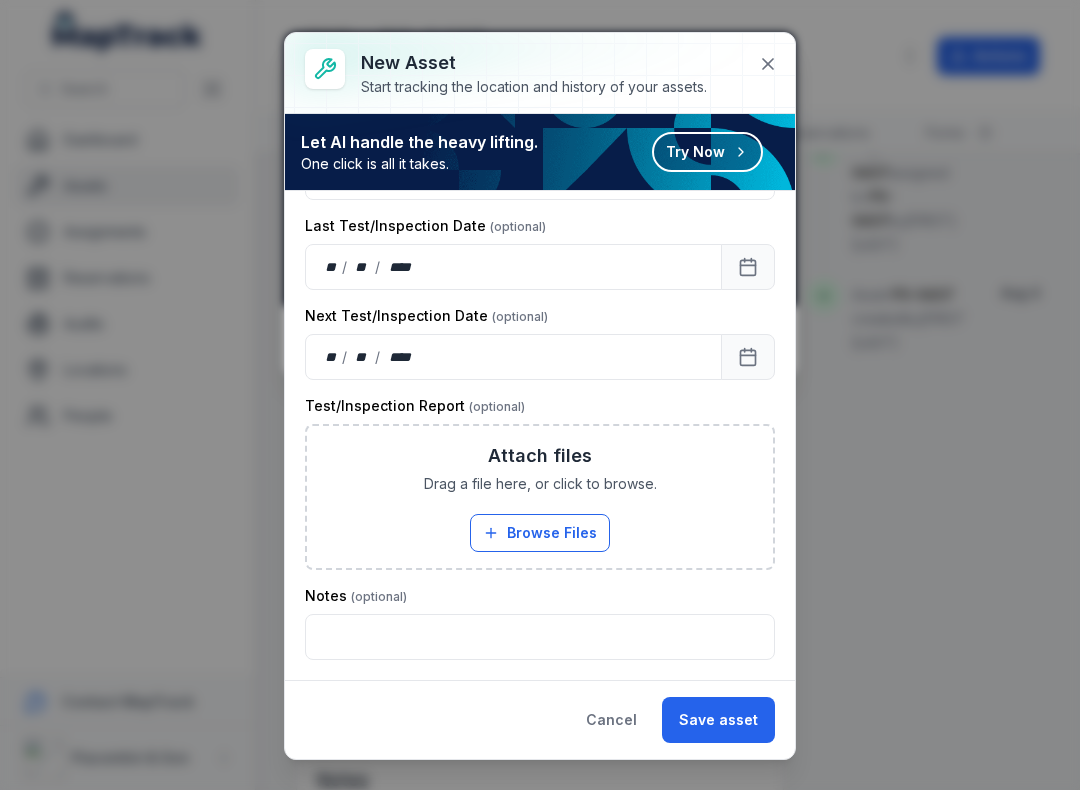 click on "Browse Files" at bounding box center [540, 533] 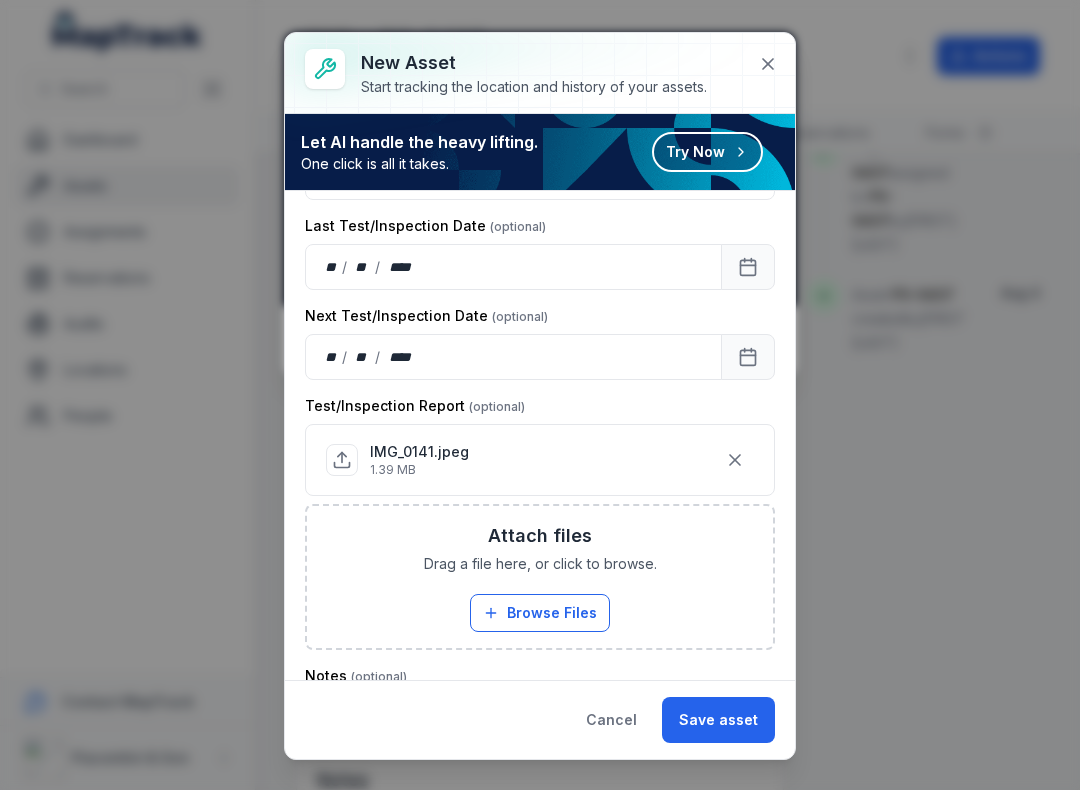 click on "Save asset" at bounding box center (718, 720) 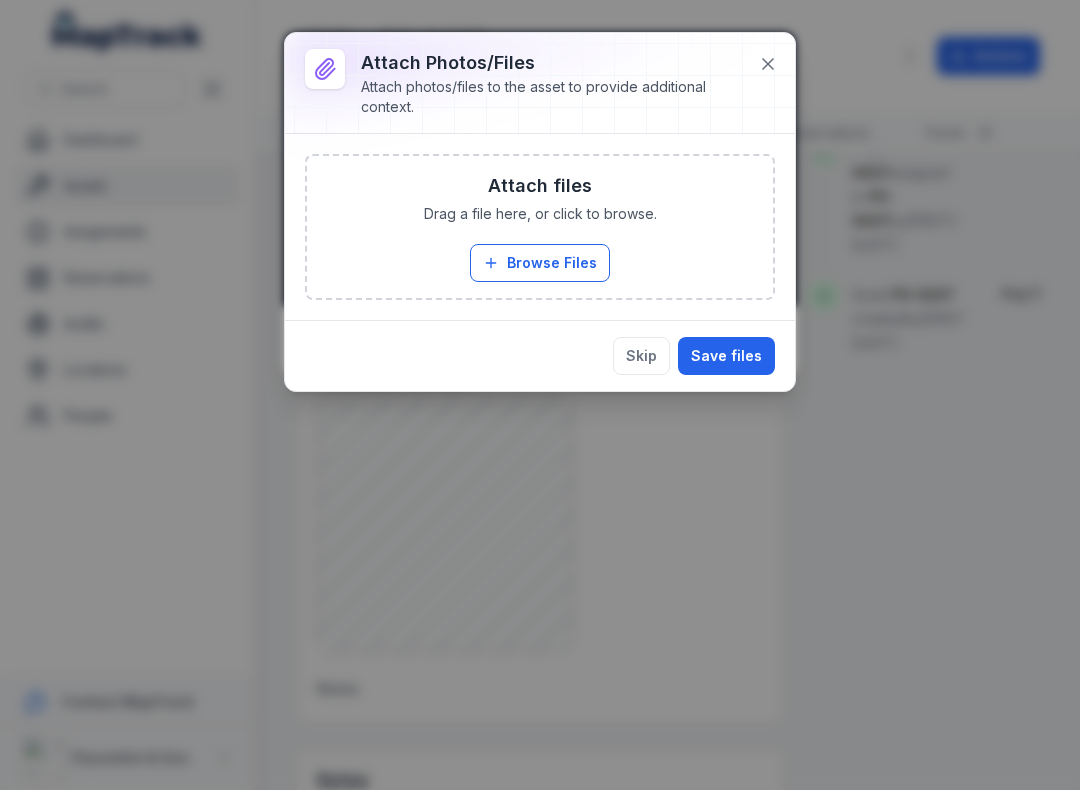 click on "Browse Files" at bounding box center [540, 263] 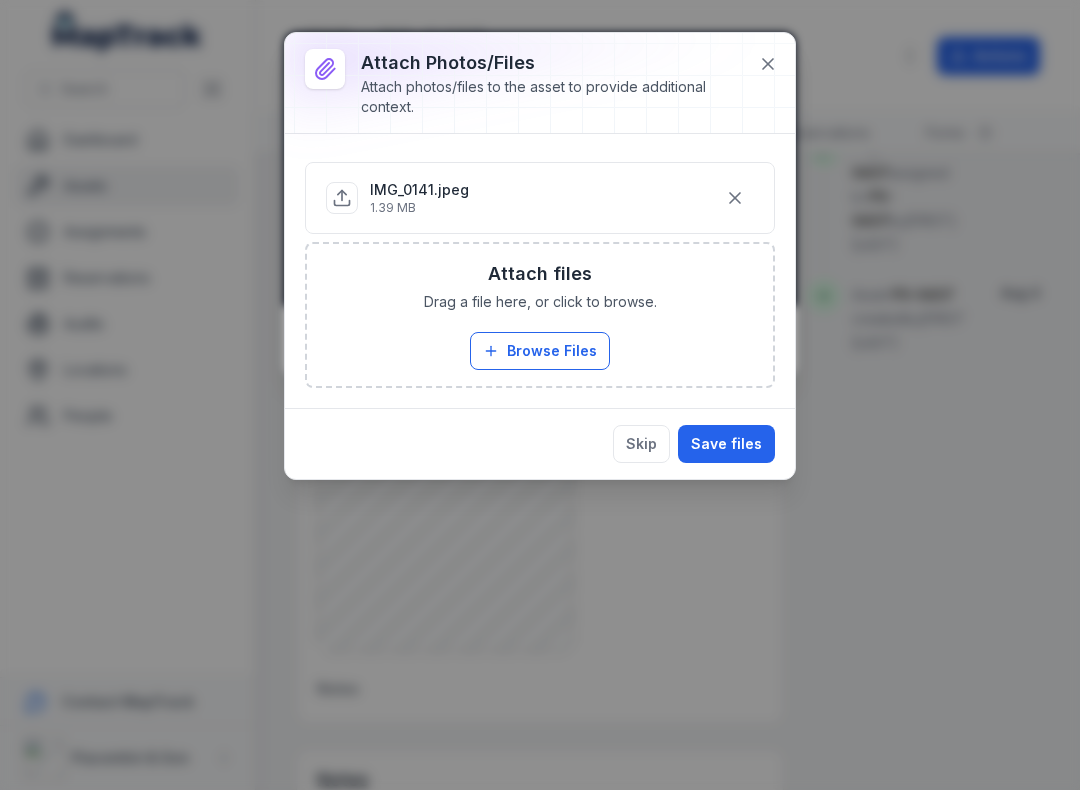 click on "Save files" at bounding box center [726, 444] 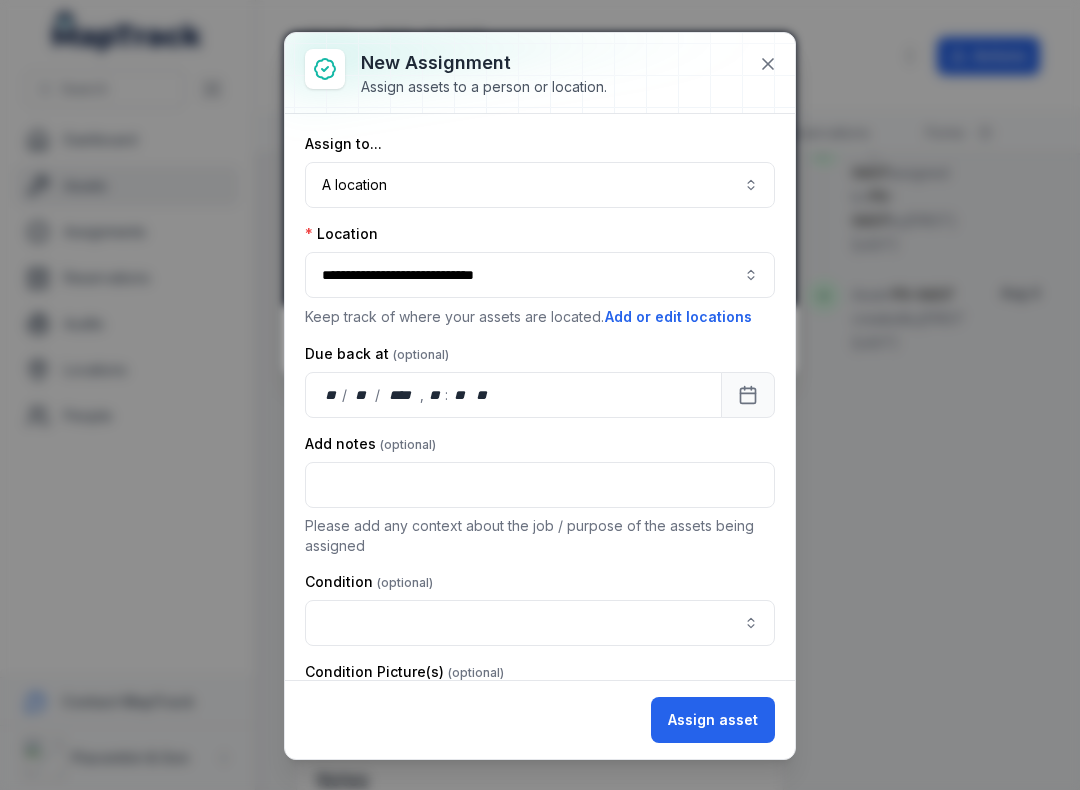 click at bounding box center (540, 623) 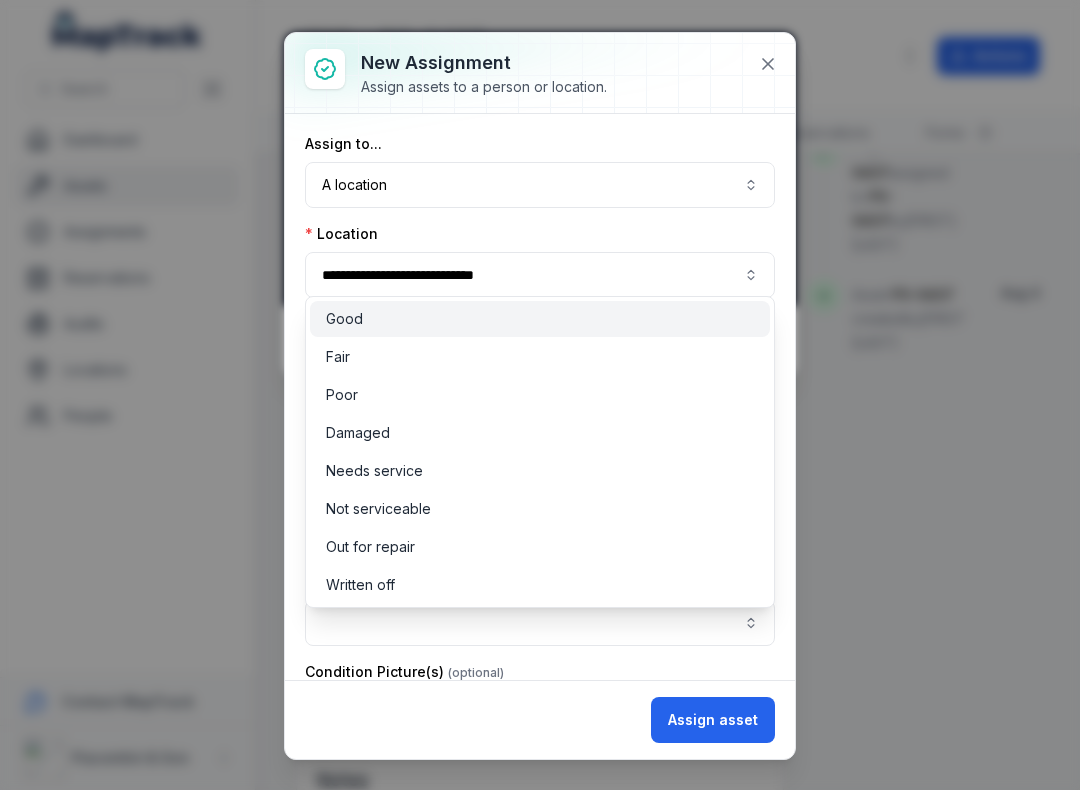 click on "Good" at bounding box center [540, 319] 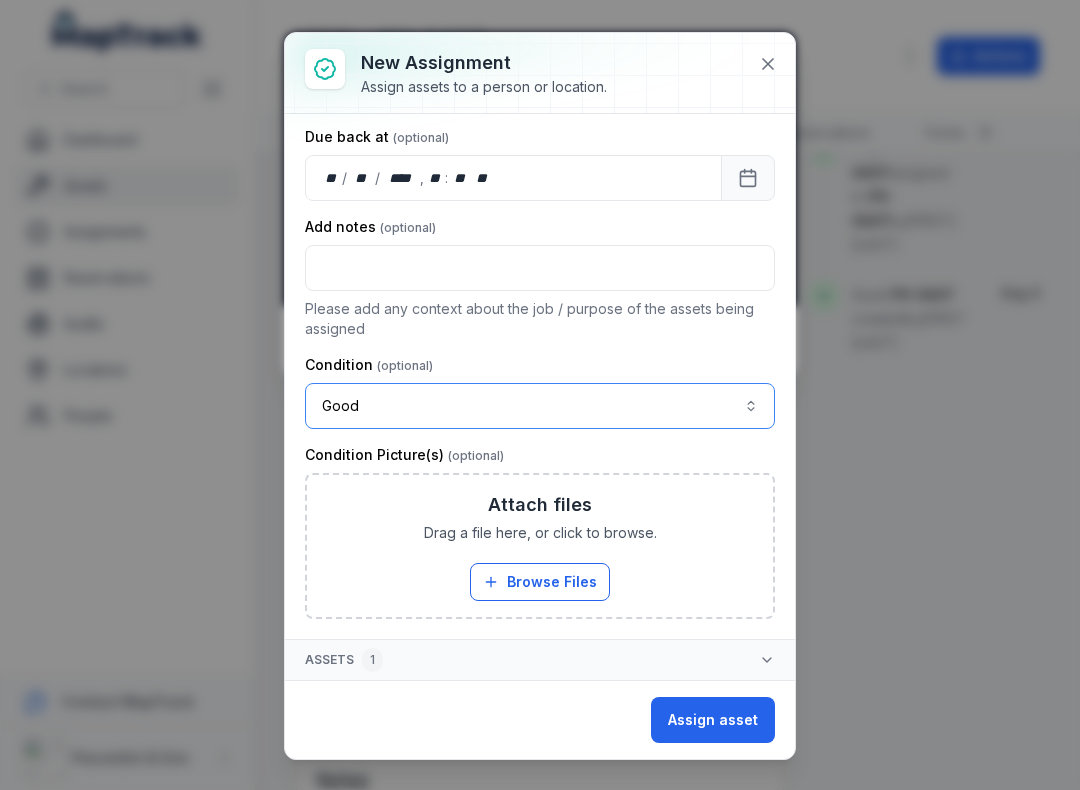 scroll, scrollTop: 217, scrollLeft: 0, axis: vertical 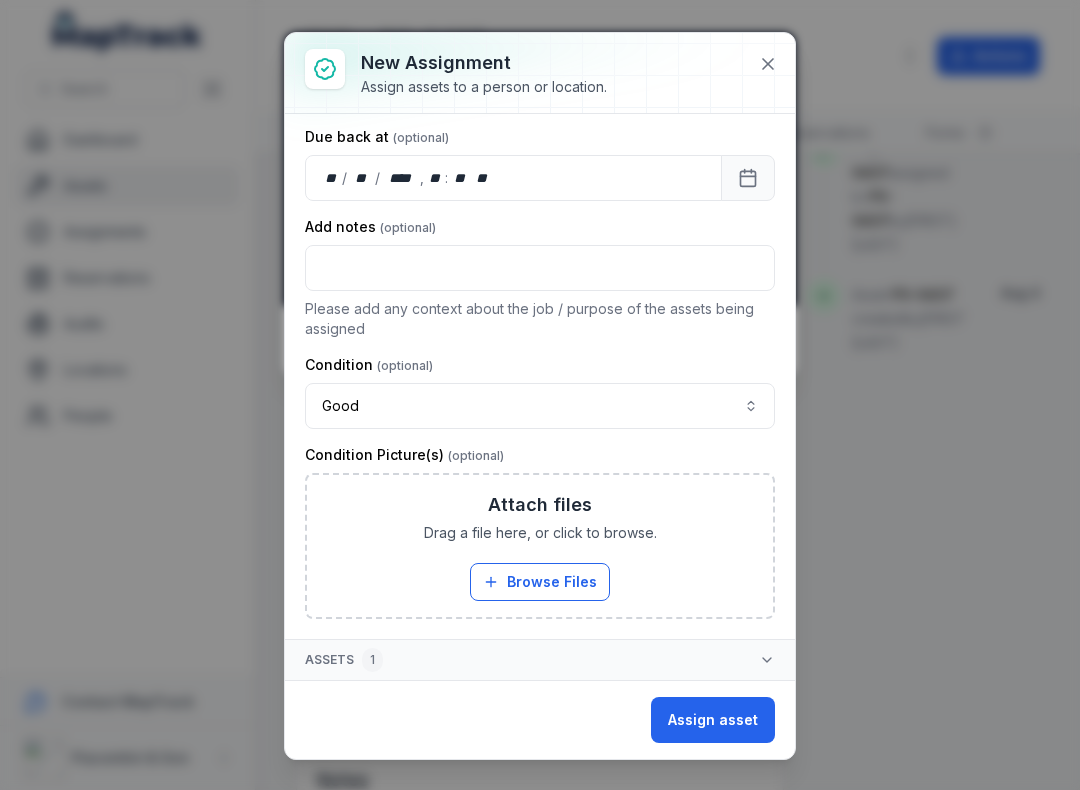 click on "Browse Files" at bounding box center (540, 582) 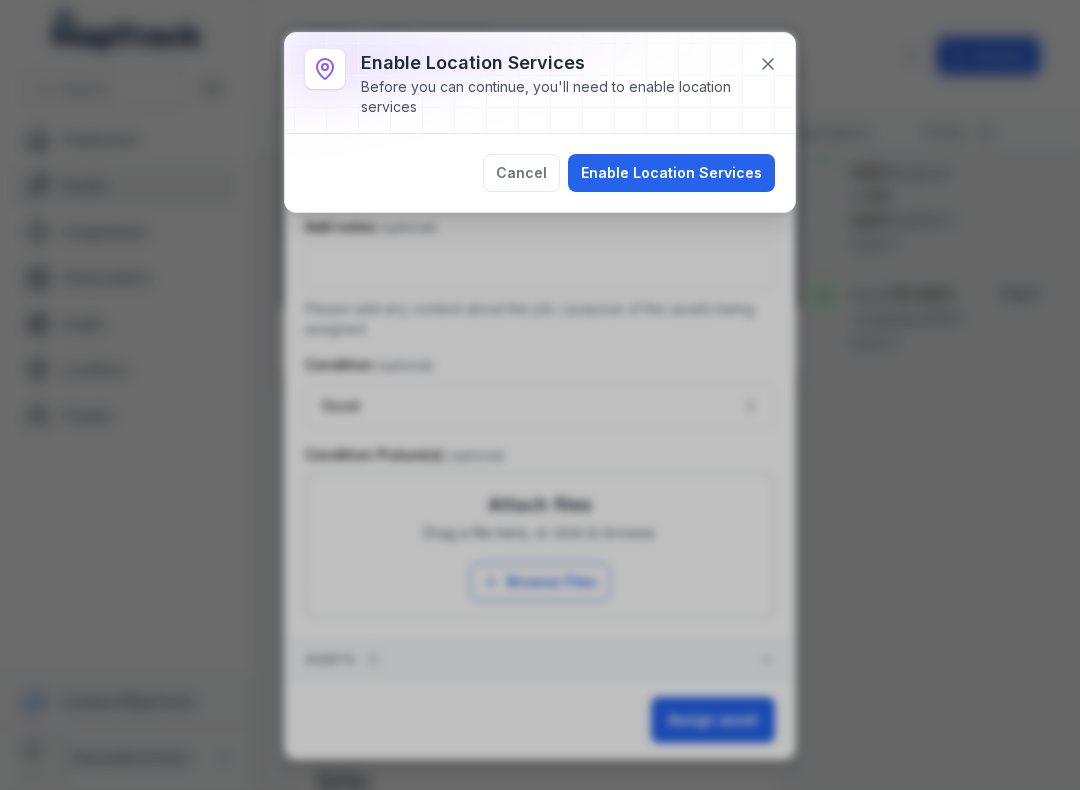 click on "Enable Location Services" at bounding box center [671, 173] 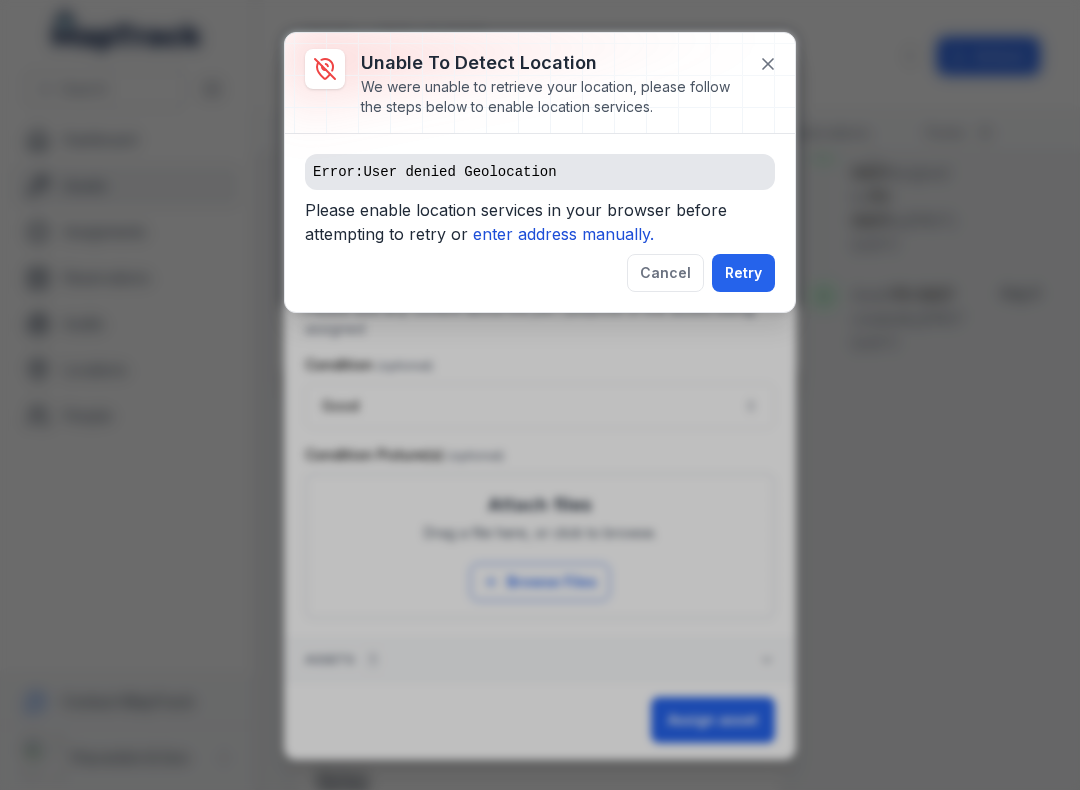 click on "enter address manually." at bounding box center (563, 234) 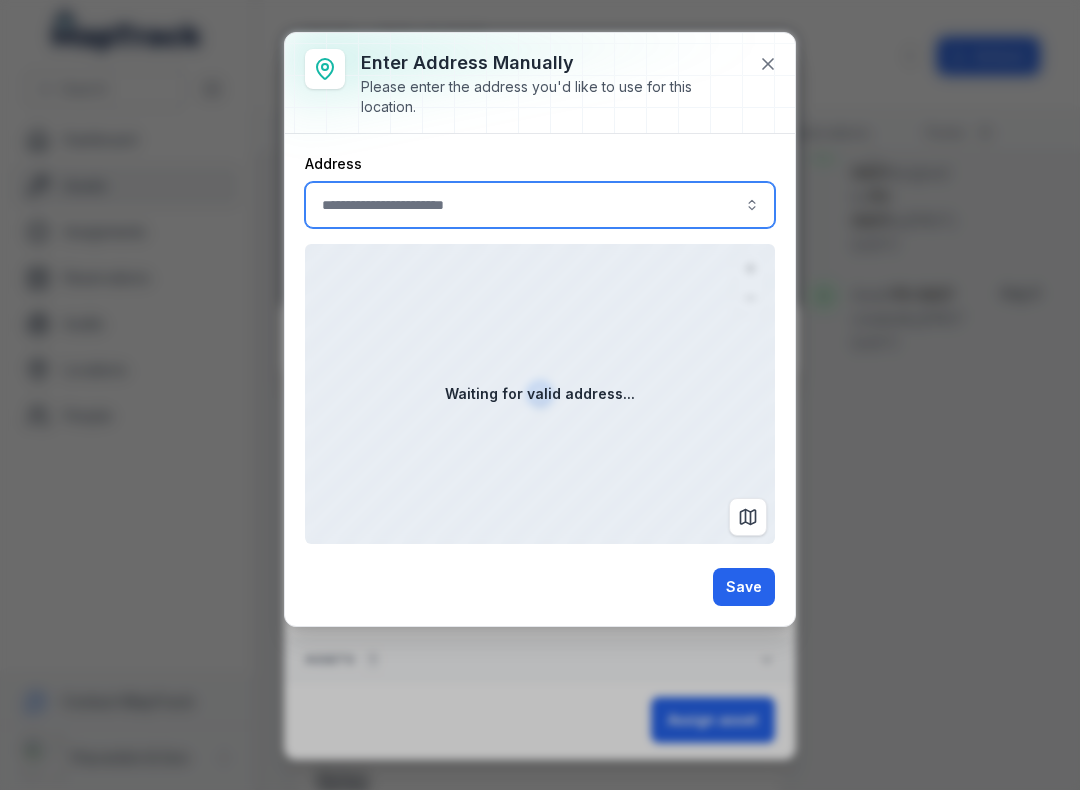 click at bounding box center [540, 205] 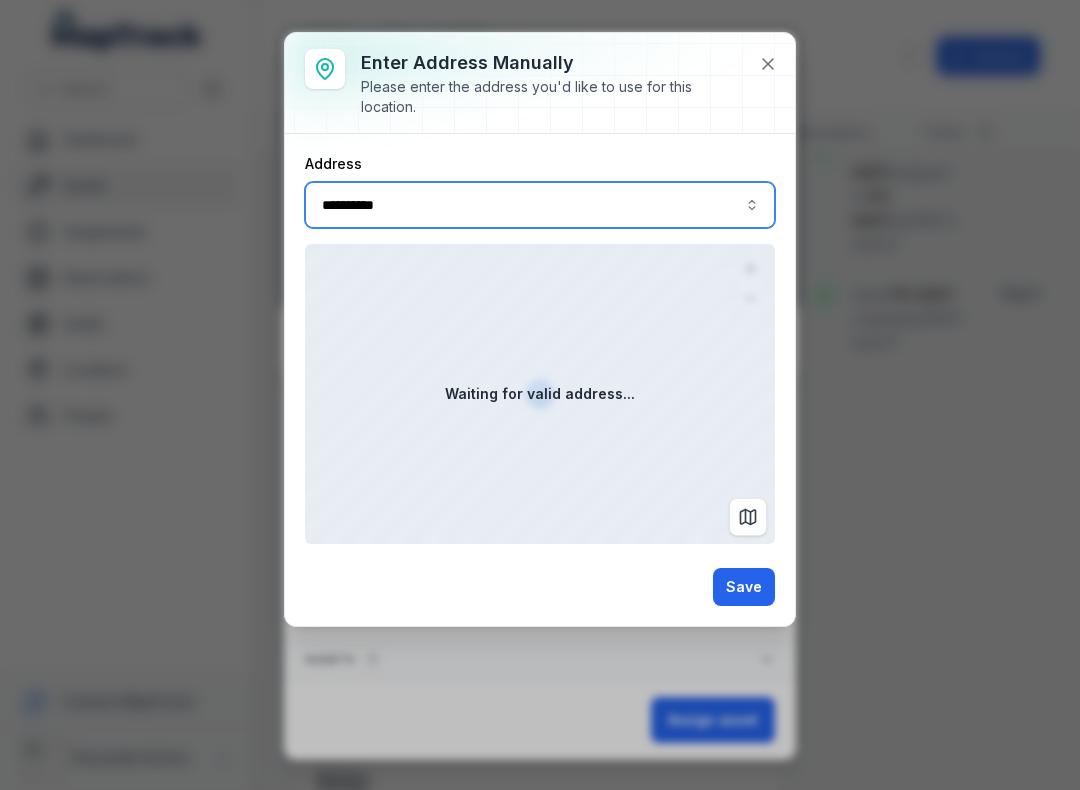 type on "**********" 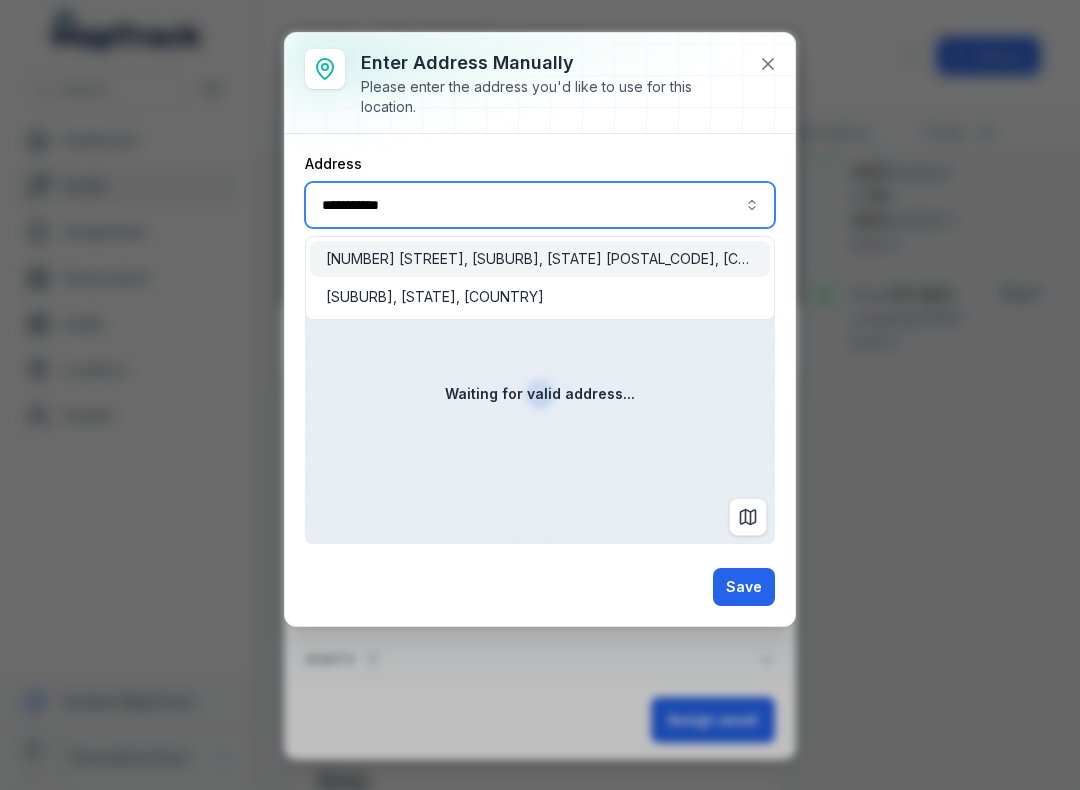 click on "[NUMBER] [STREET], [CITY], [STATE] [POSTAL_CODE], [COUNTRY]" at bounding box center (540, 259) 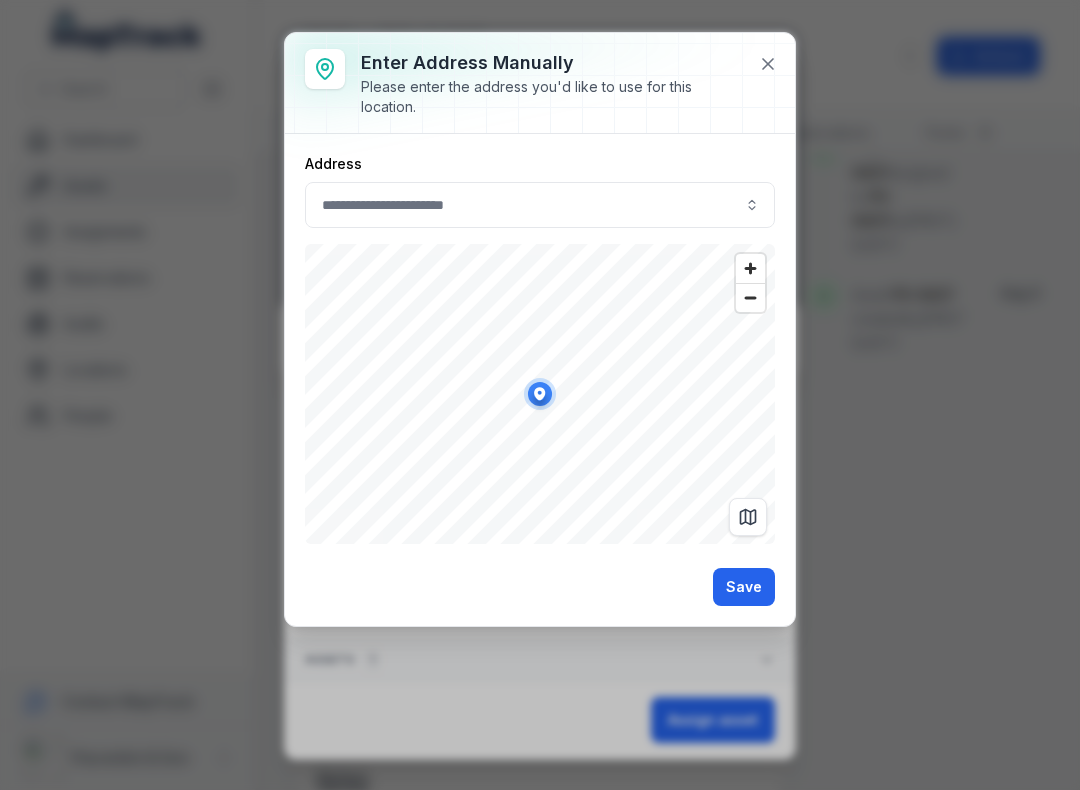 click on "Save" at bounding box center (744, 587) 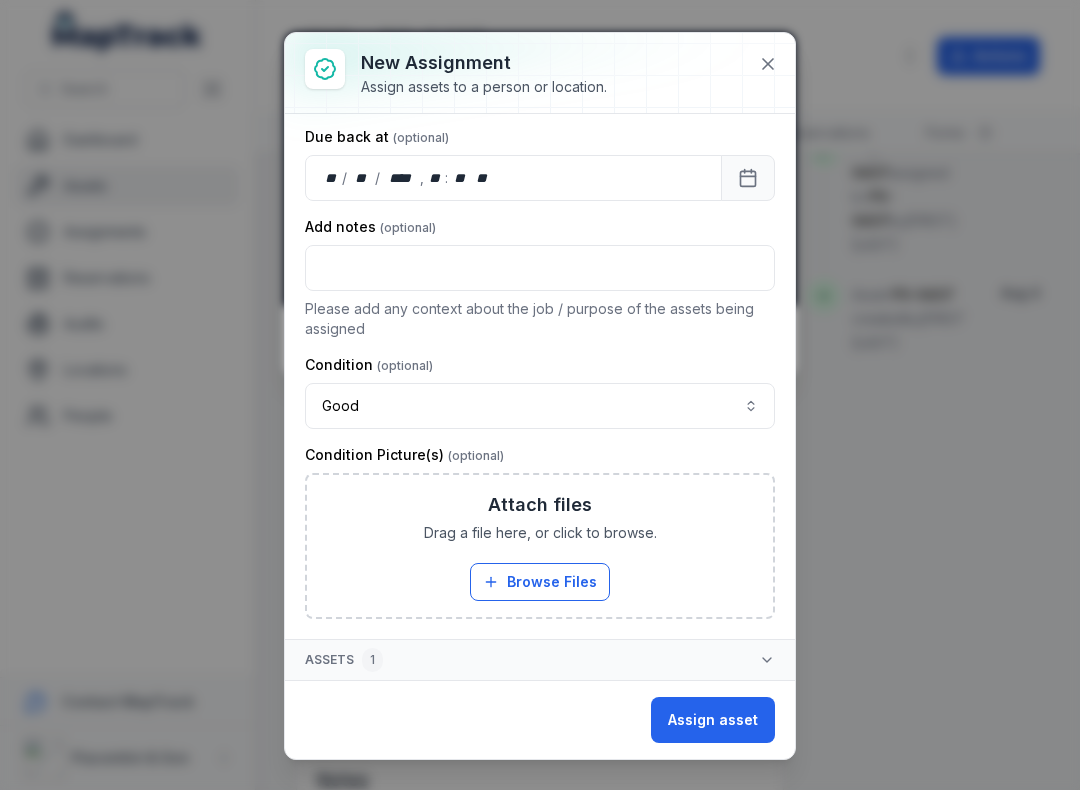 click on "Assign asset" at bounding box center [713, 720] 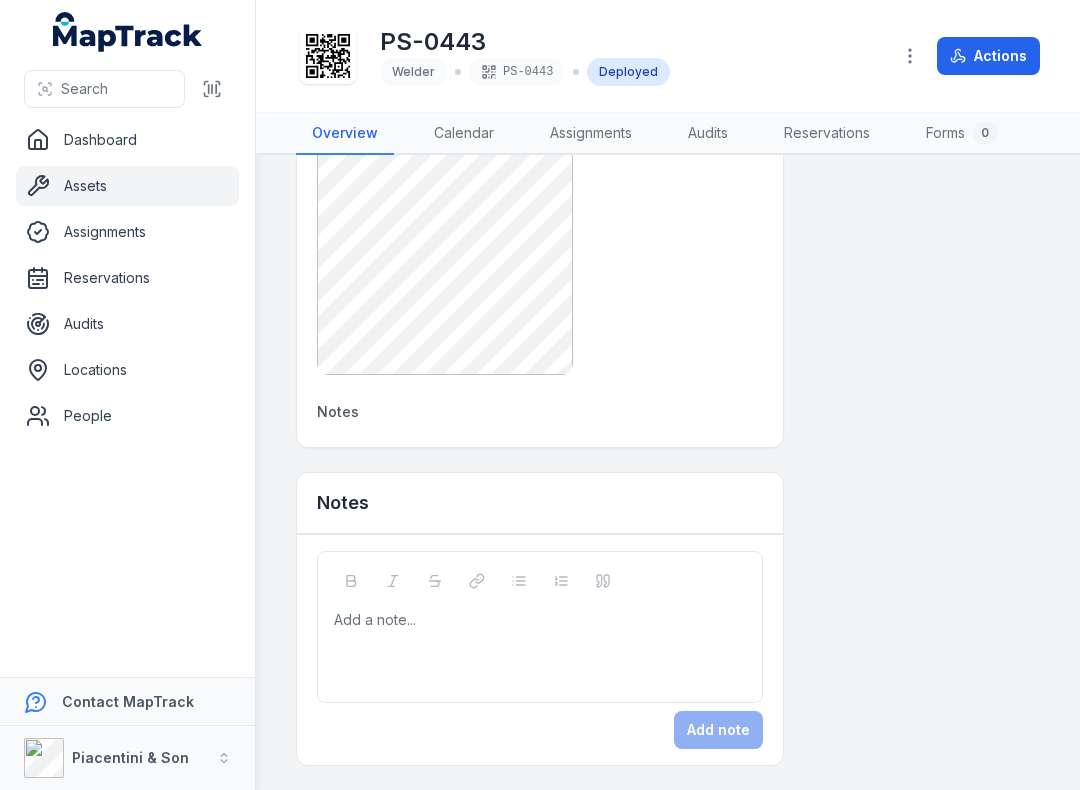scroll, scrollTop: 1005, scrollLeft: 0, axis: vertical 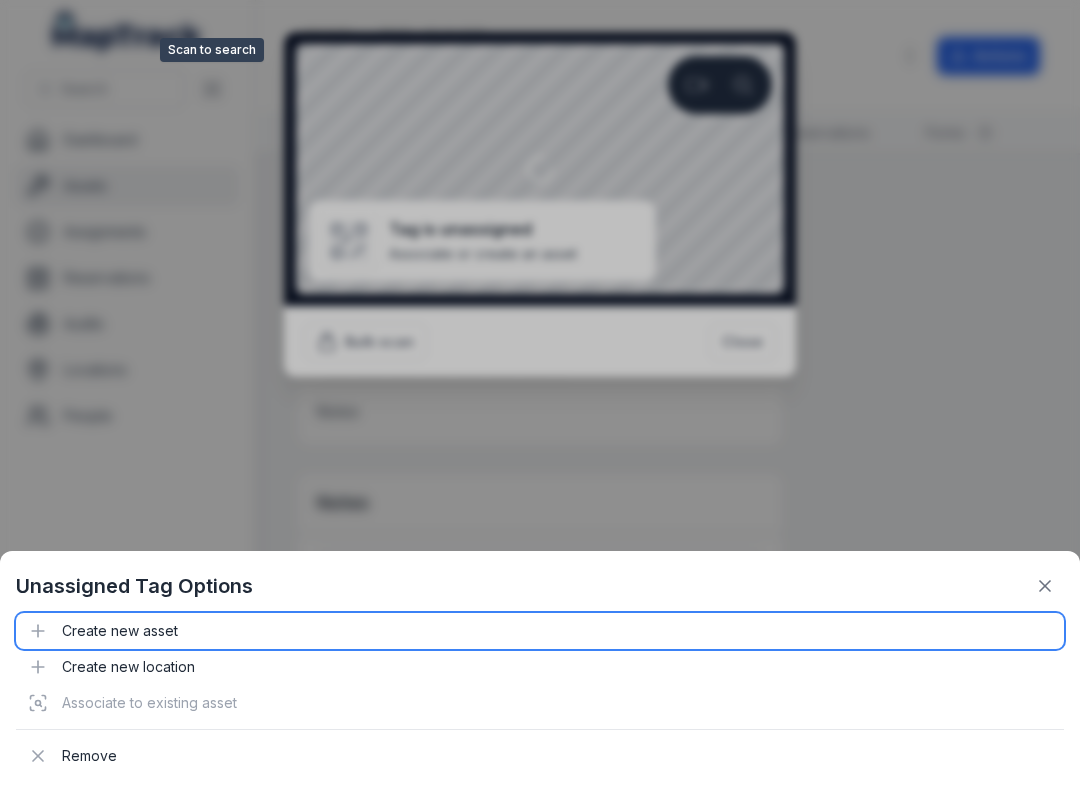 click on "Create new asset" at bounding box center (540, 631) 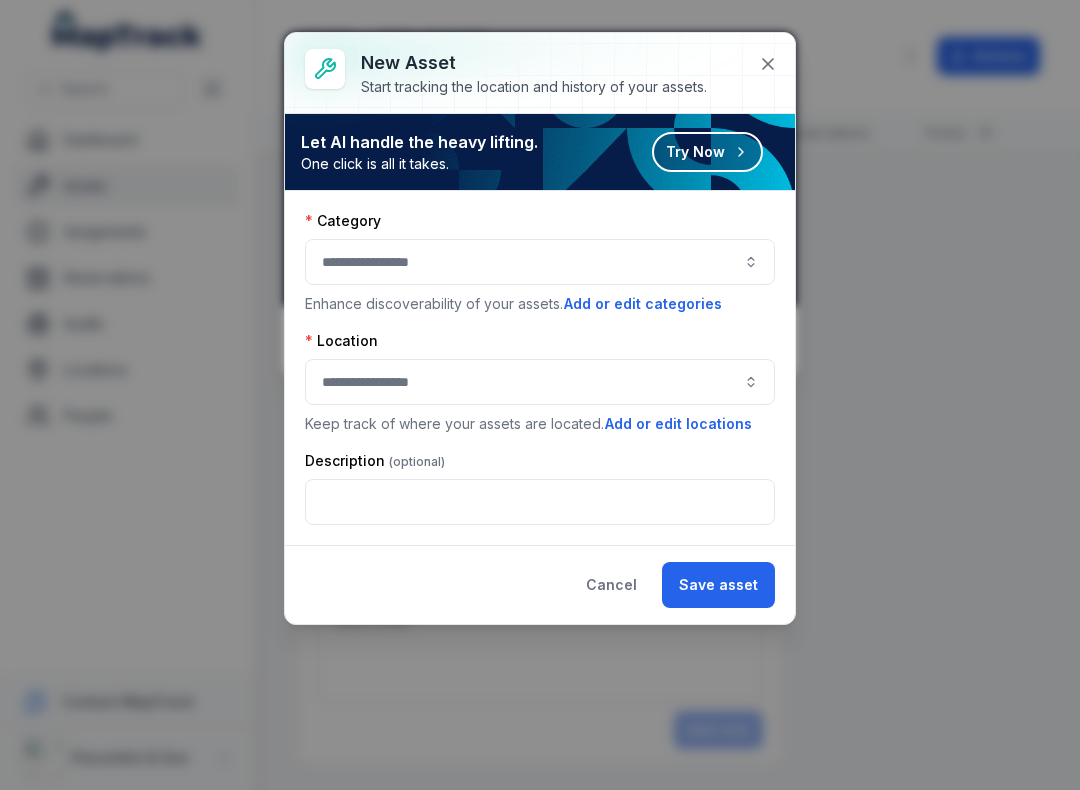 click at bounding box center [540, 262] 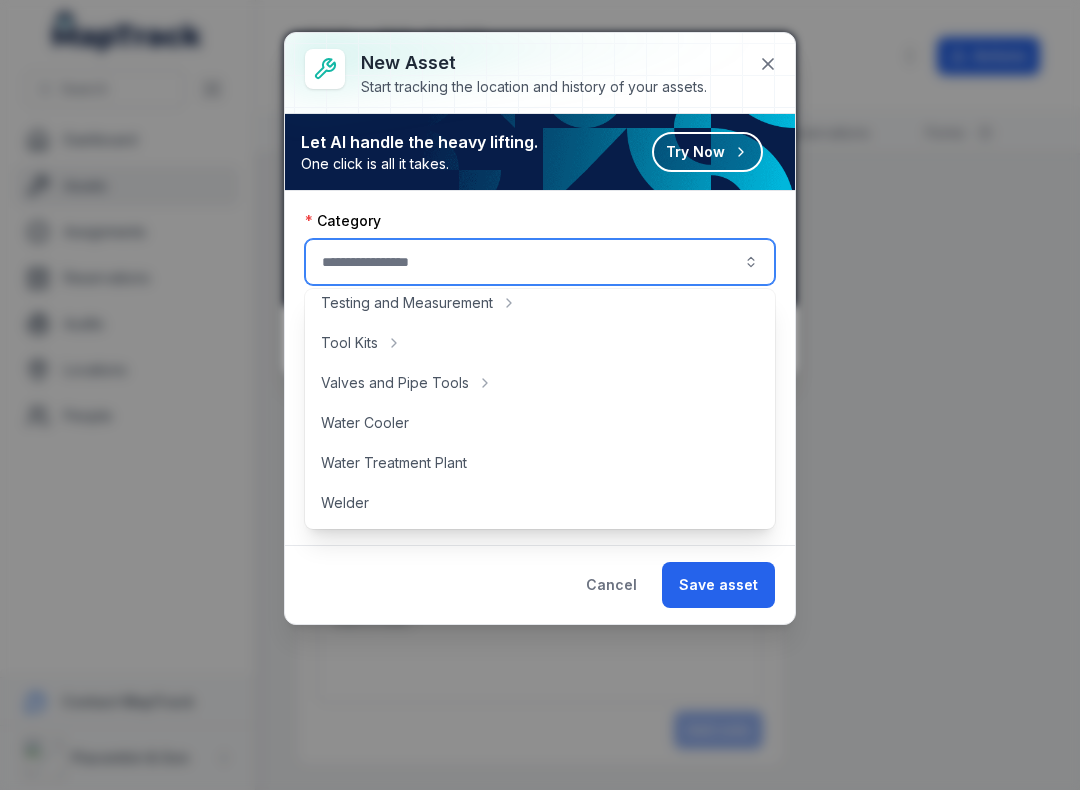 scroll, scrollTop: 892, scrollLeft: 0, axis: vertical 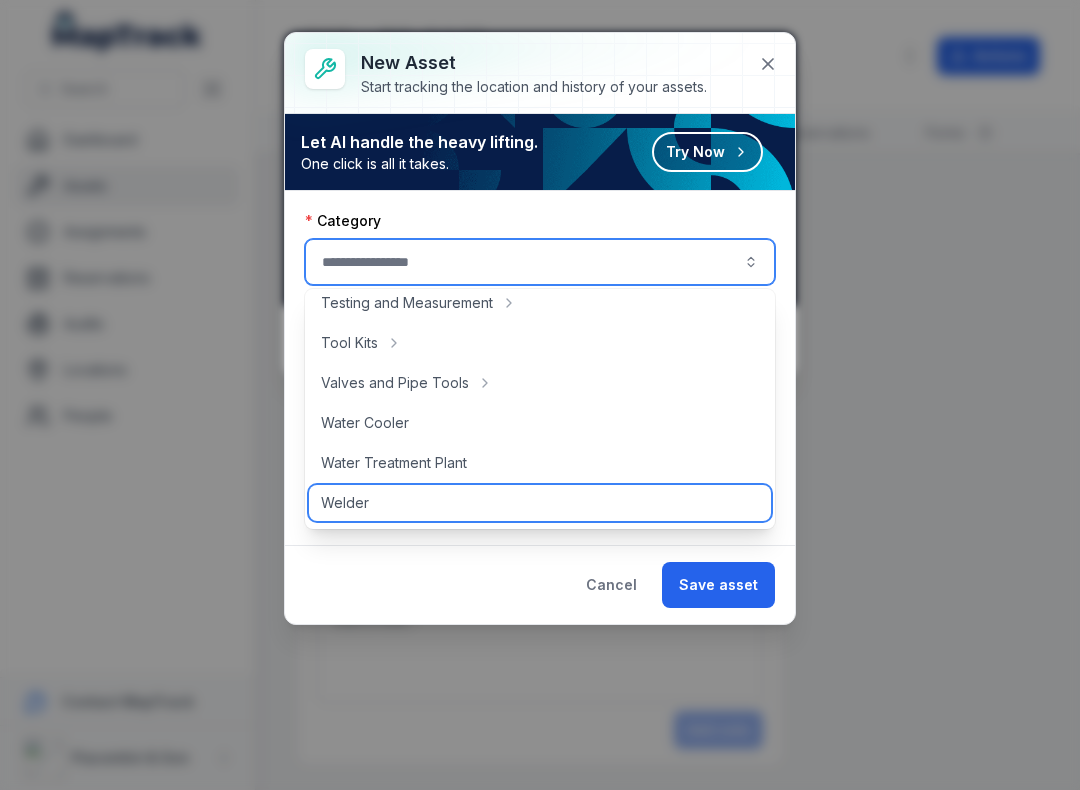 click on "Welder" at bounding box center (345, 503) 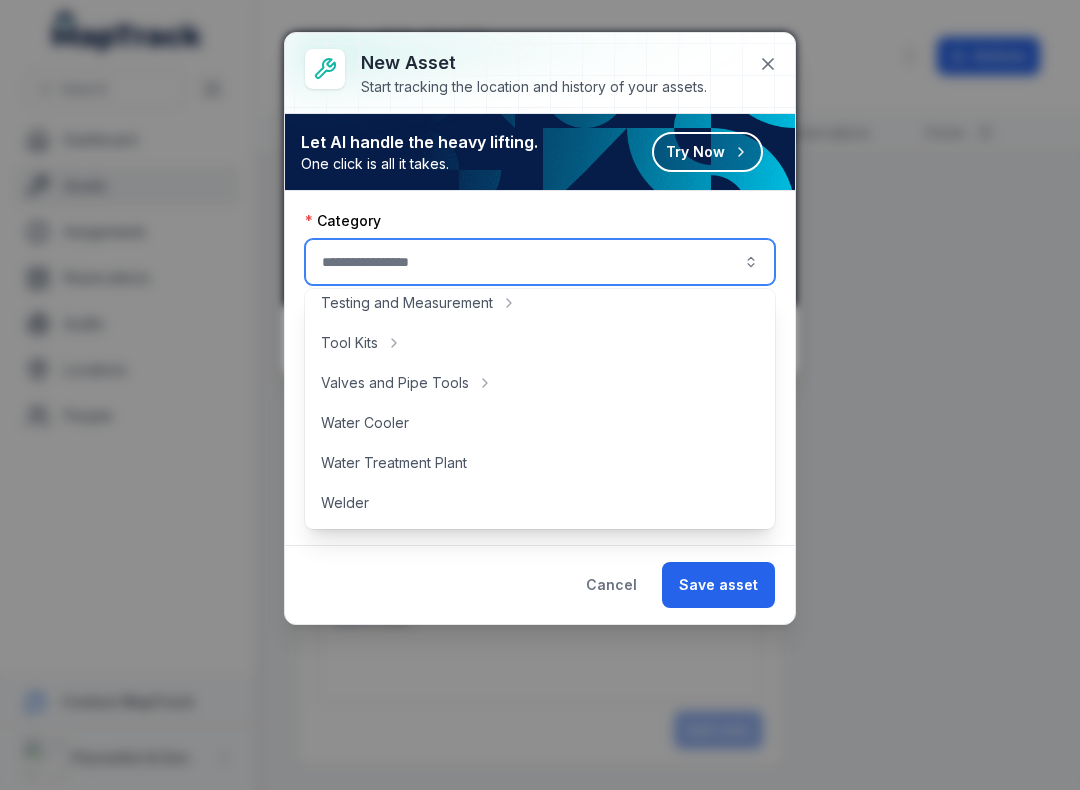 type on "******" 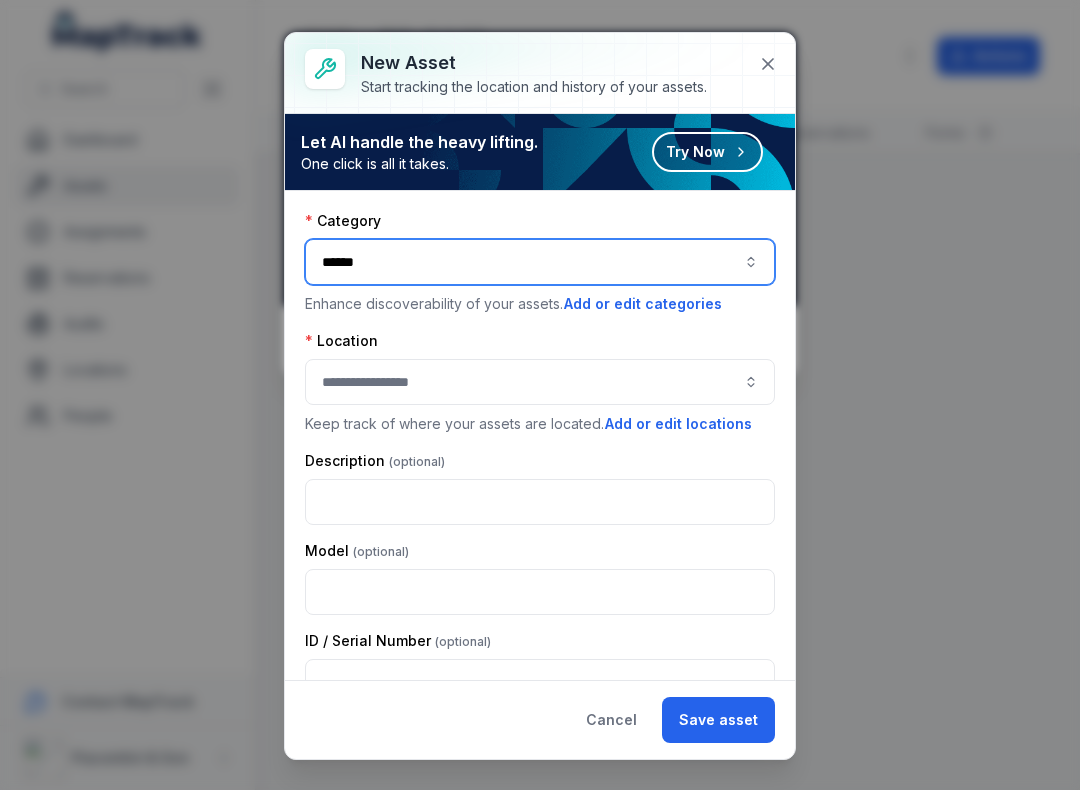 click at bounding box center (540, 382) 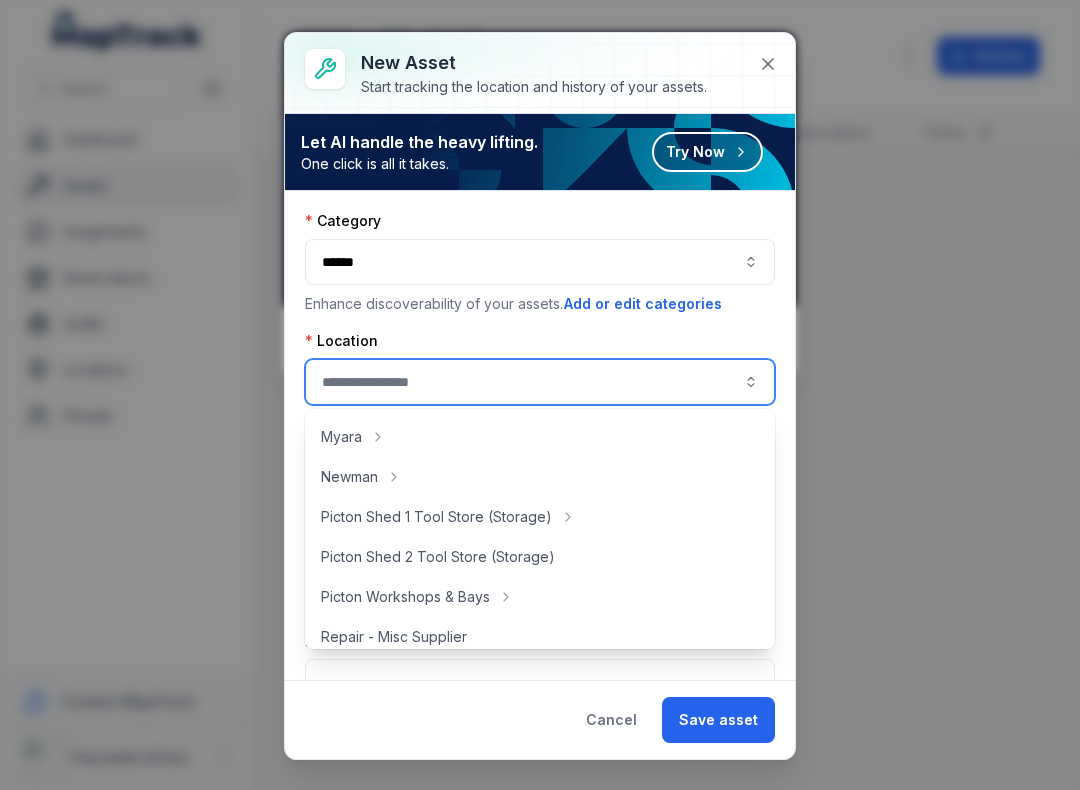 scroll, scrollTop: 319, scrollLeft: 0, axis: vertical 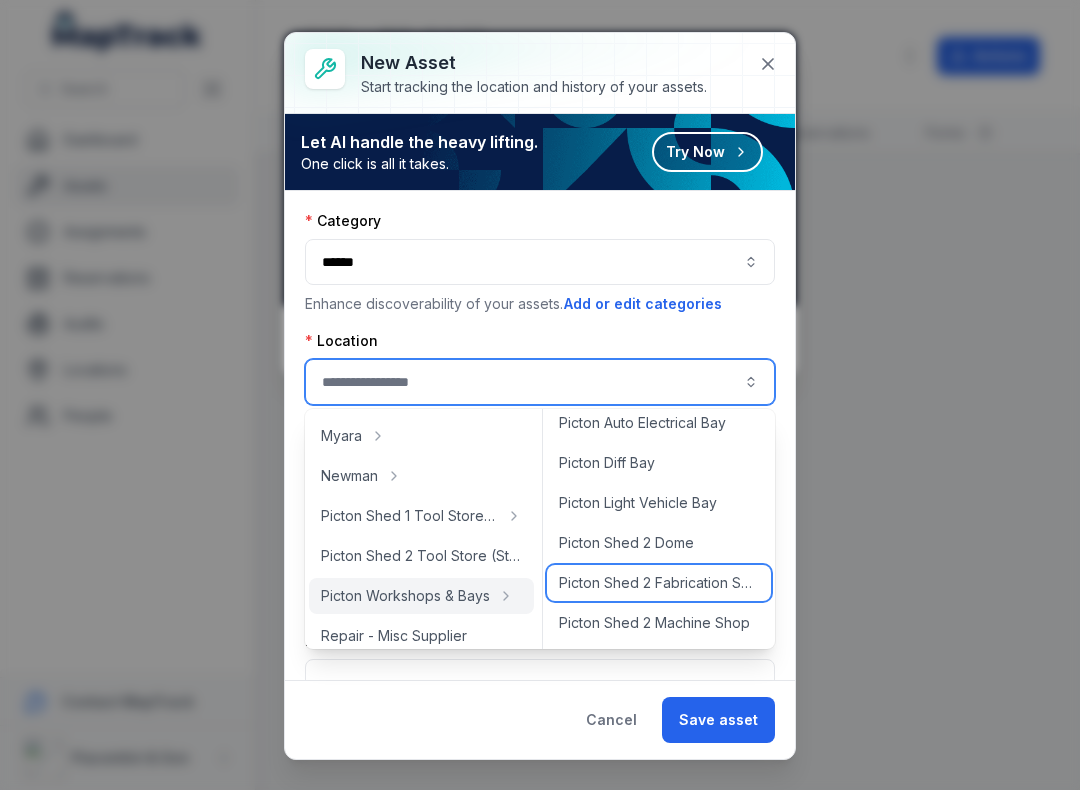 click on "Picton Shed 2 Fabrication Shop" at bounding box center [659, 583] 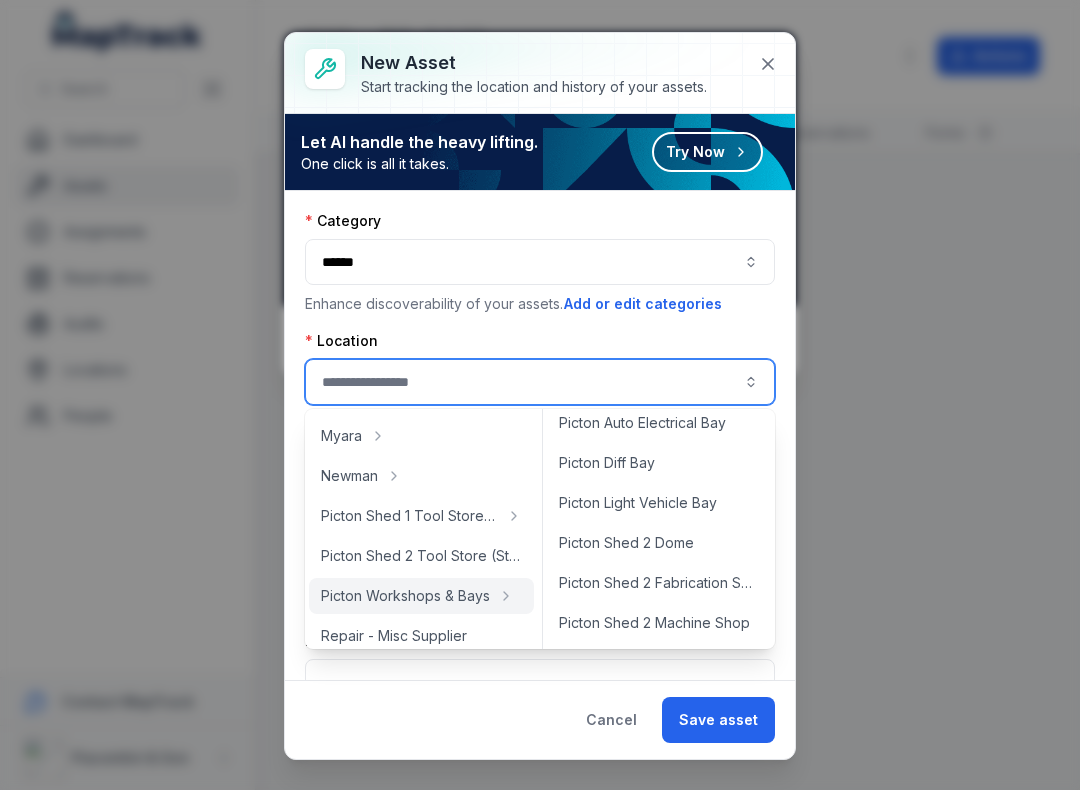 type on "**********" 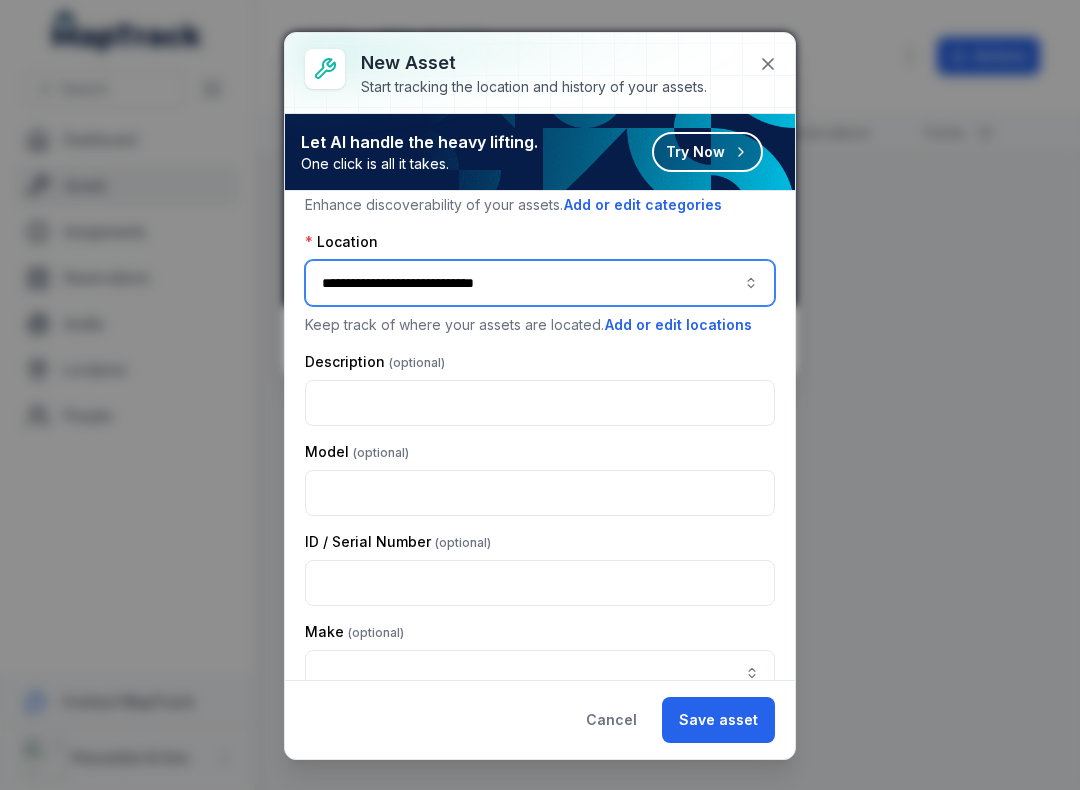 scroll, scrollTop: 102, scrollLeft: 0, axis: vertical 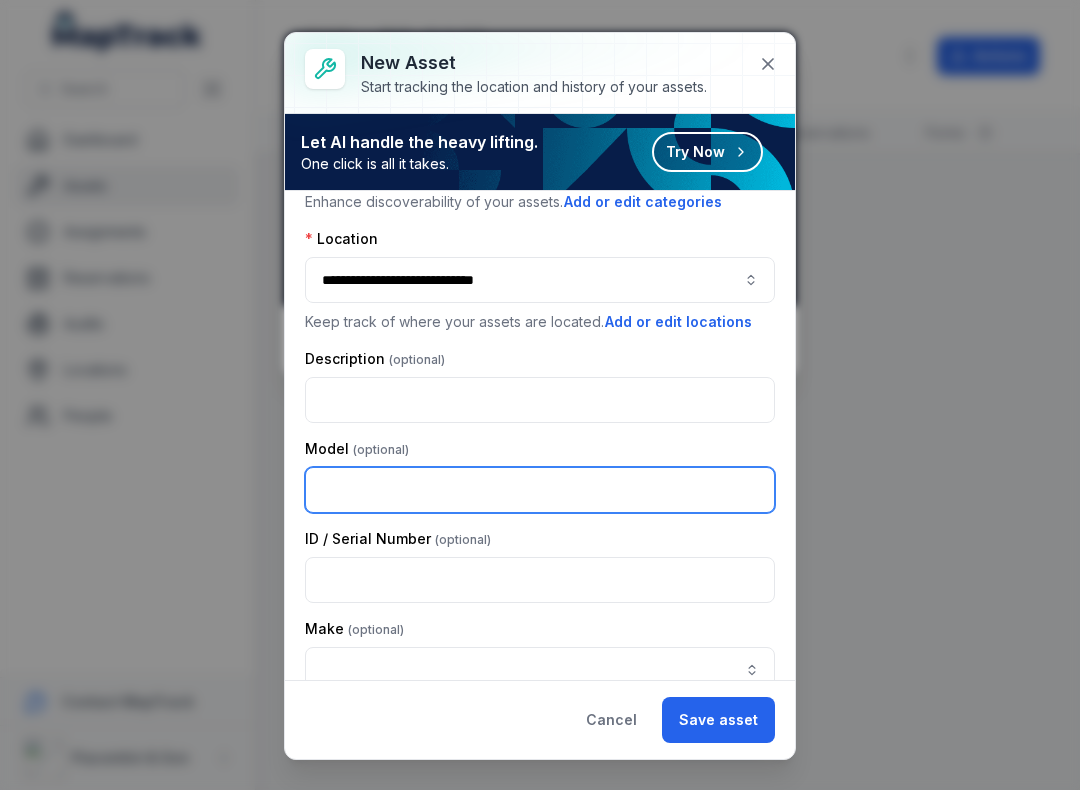 click at bounding box center (540, 490) 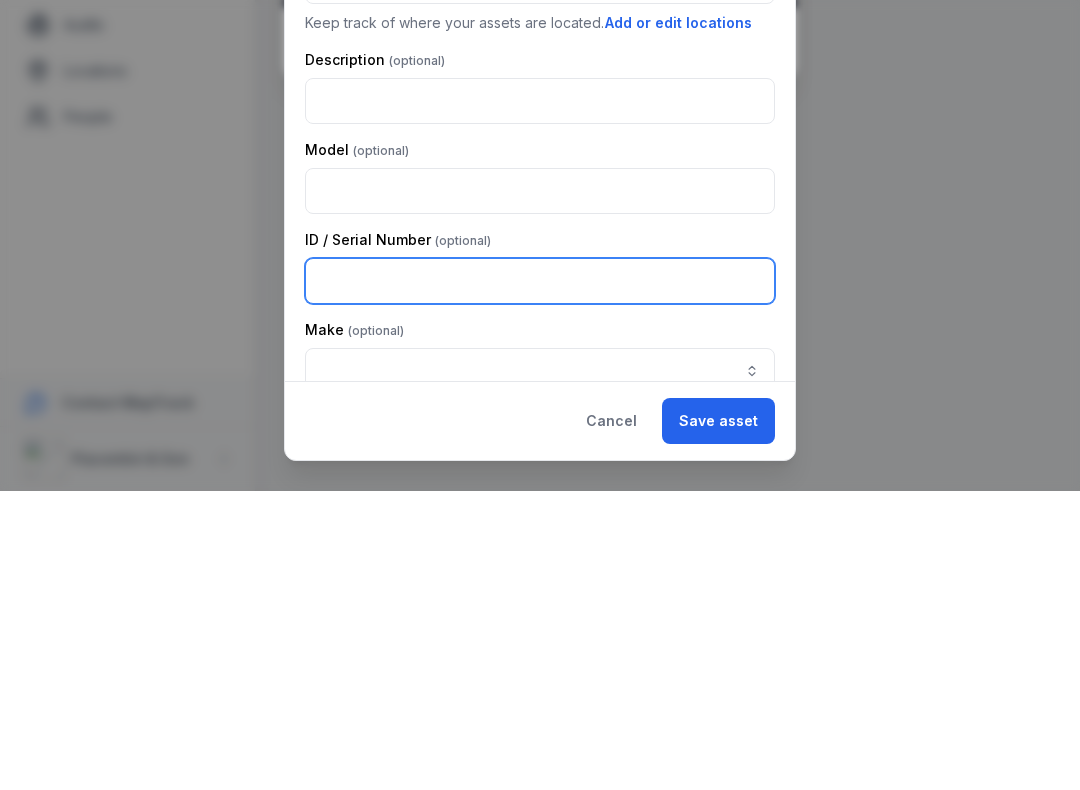 click at bounding box center [540, 580] 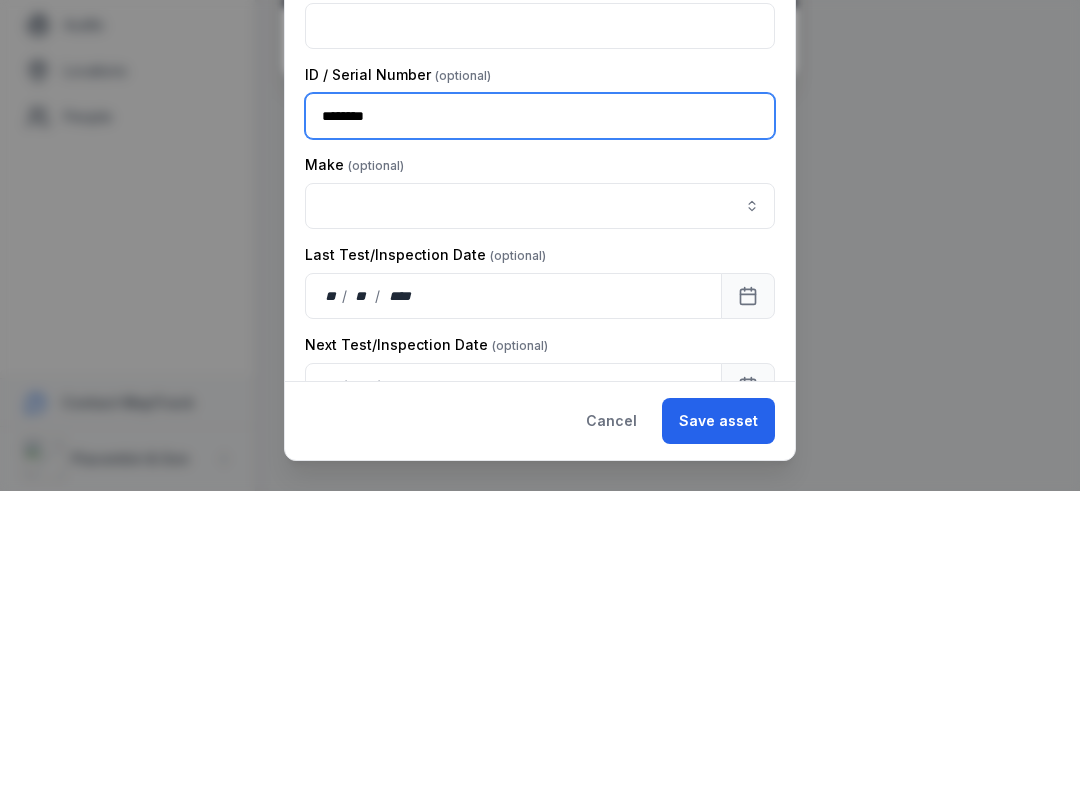 scroll, scrollTop: 270, scrollLeft: 0, axis: vertical 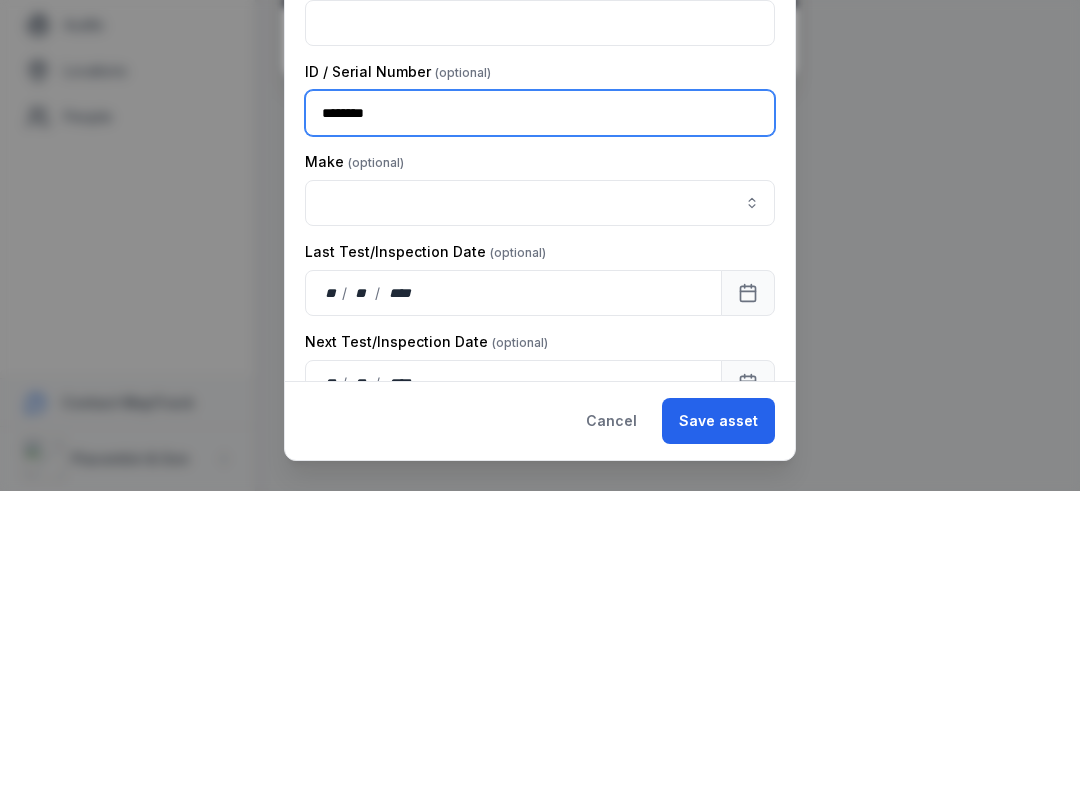 type on "********" 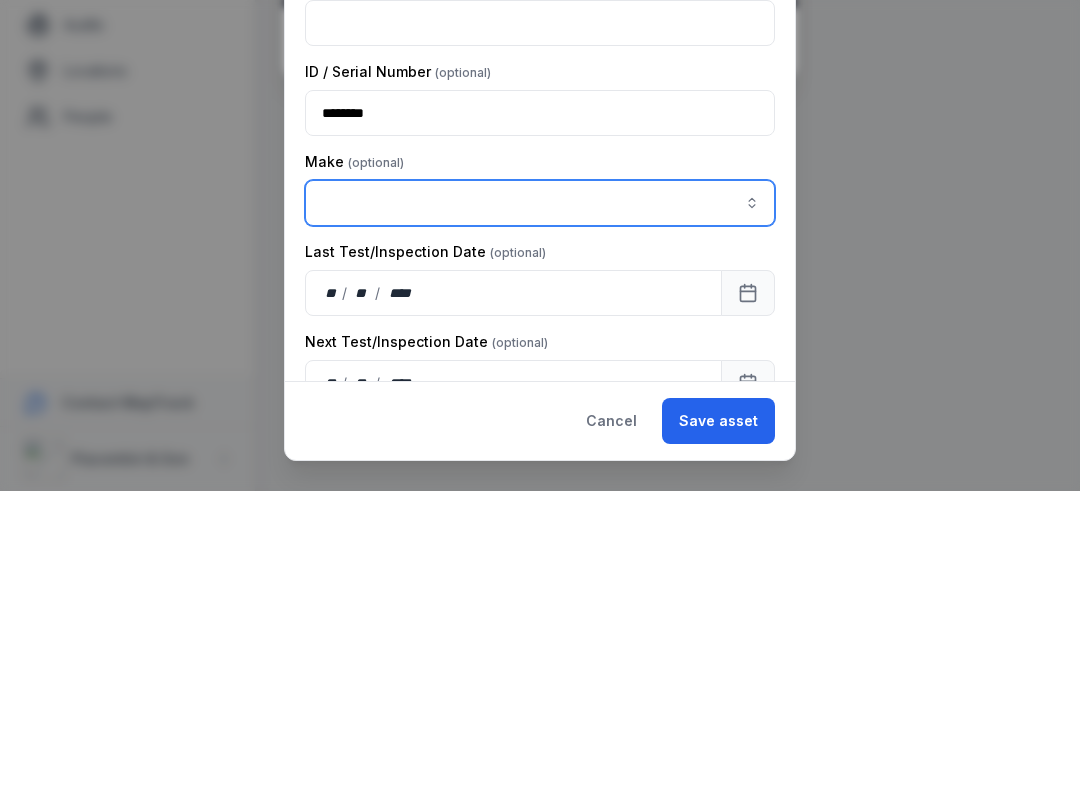 click at bounding box center (752, 502) 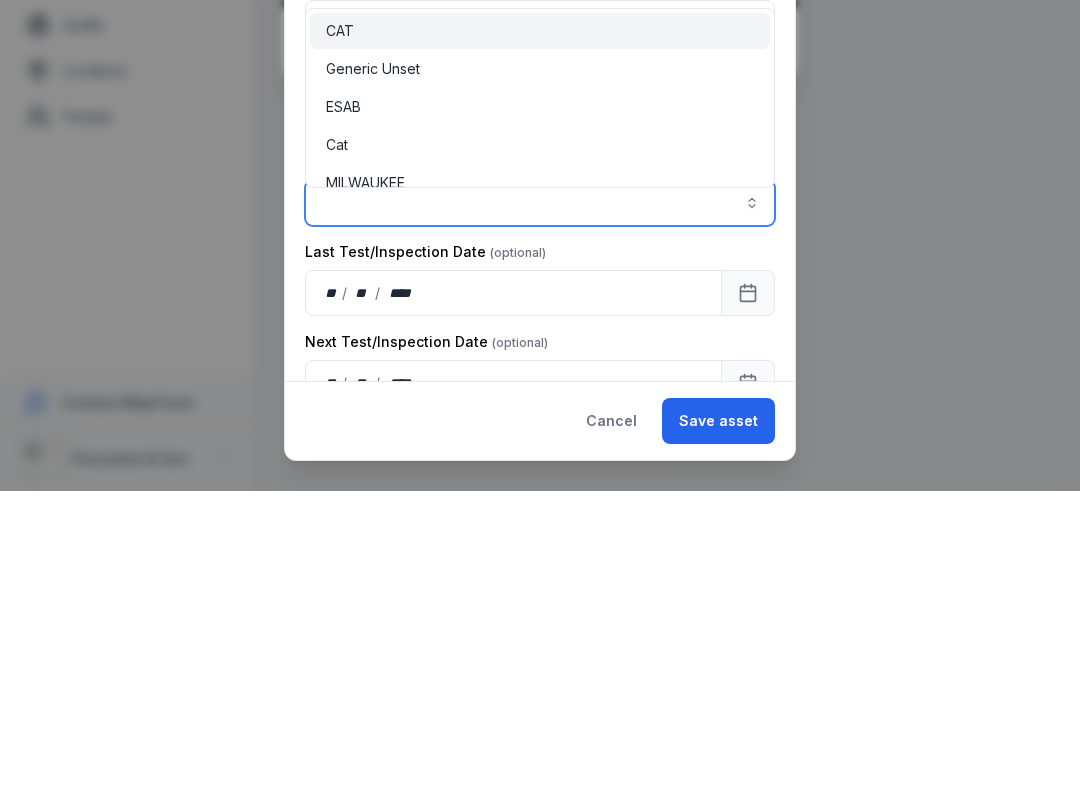 click on "ESAB" at bounding box center (540, 406) 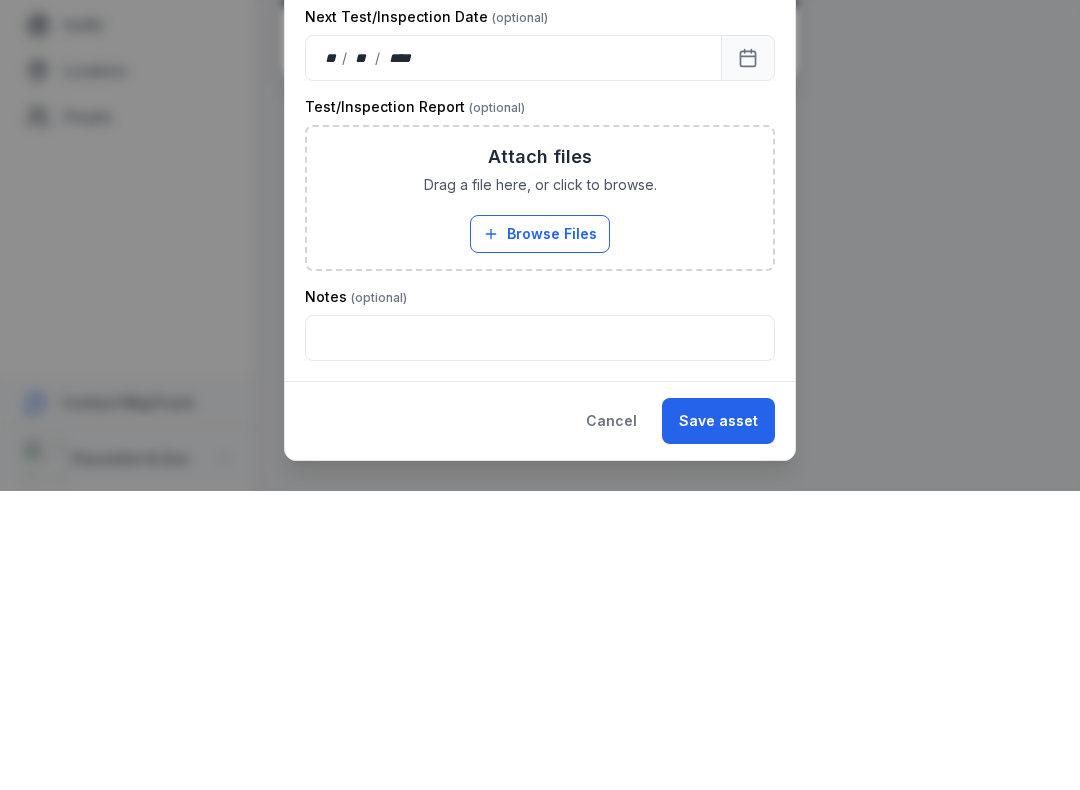 scroll, scrollTop: 595, scrollLeft: 0, axis: vertical 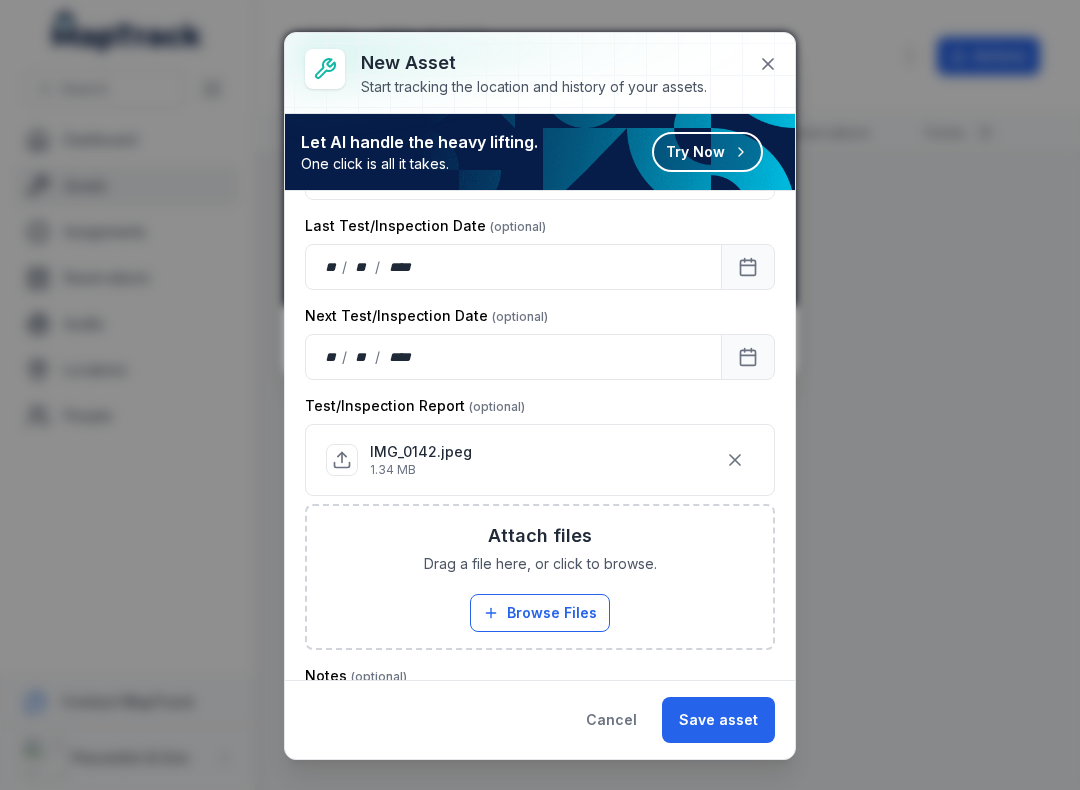 click on "Save asset" at bounding box center [718, 720] 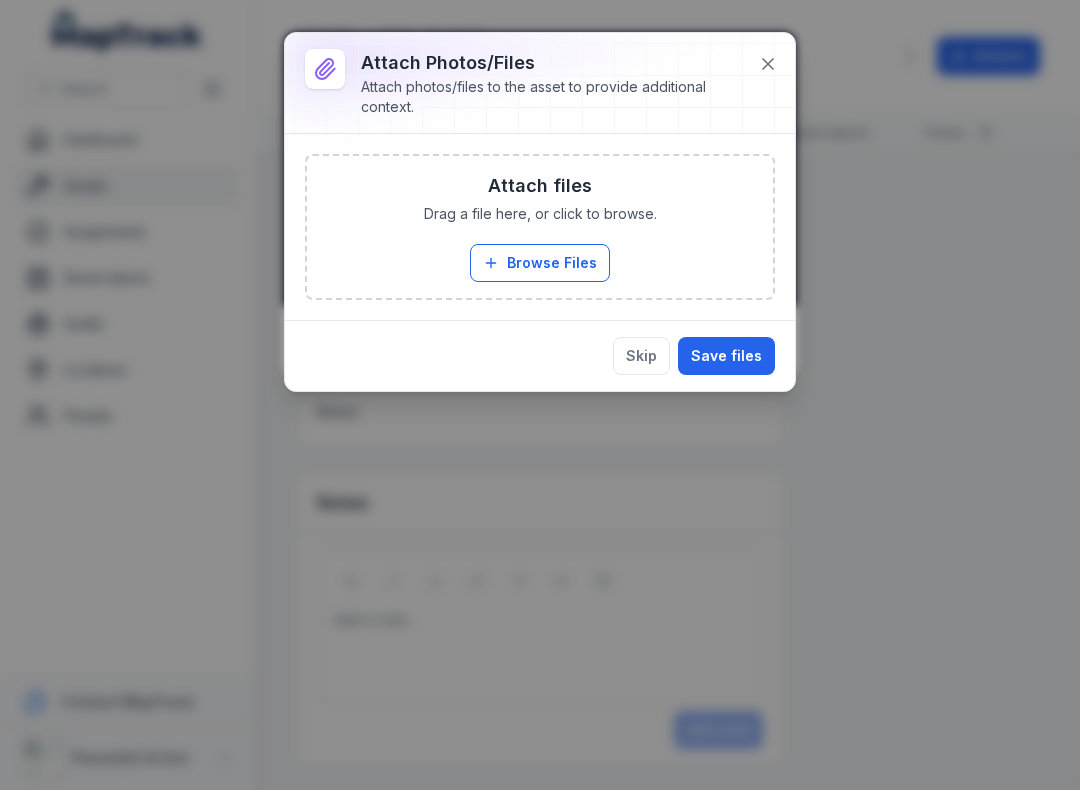 click on "Browse Files" at bounding box center [540, 263] 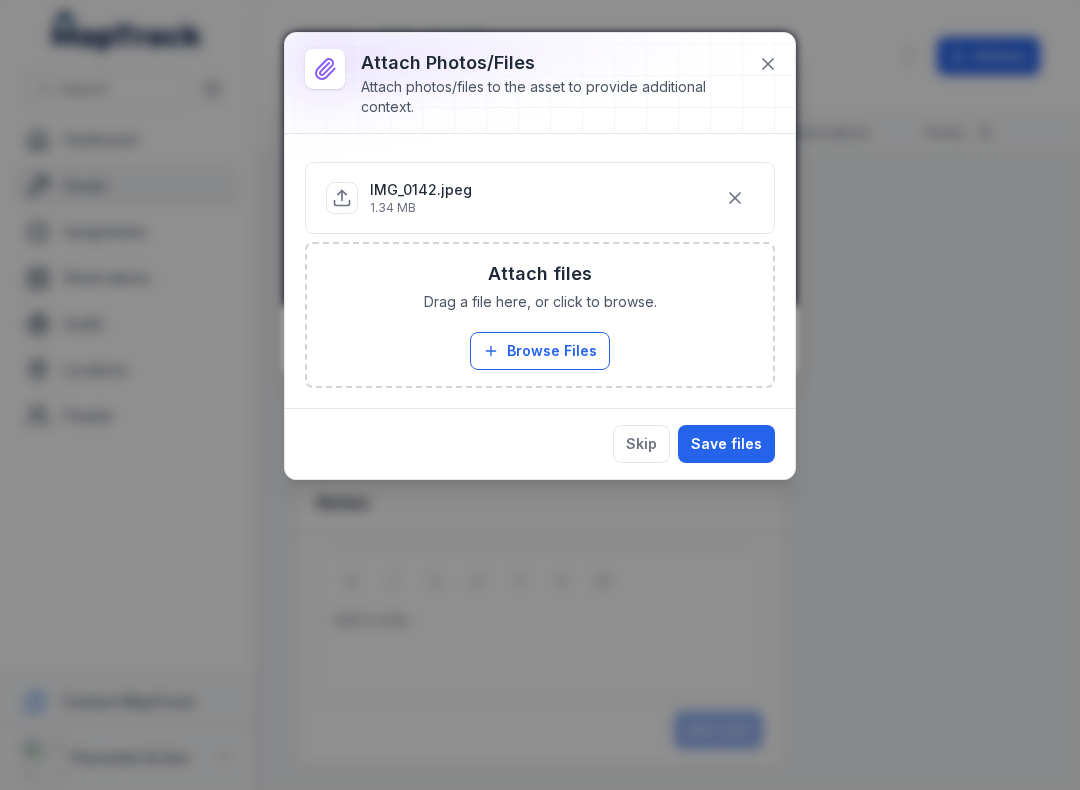 click on "Save files" at bounding box center [726, 444] 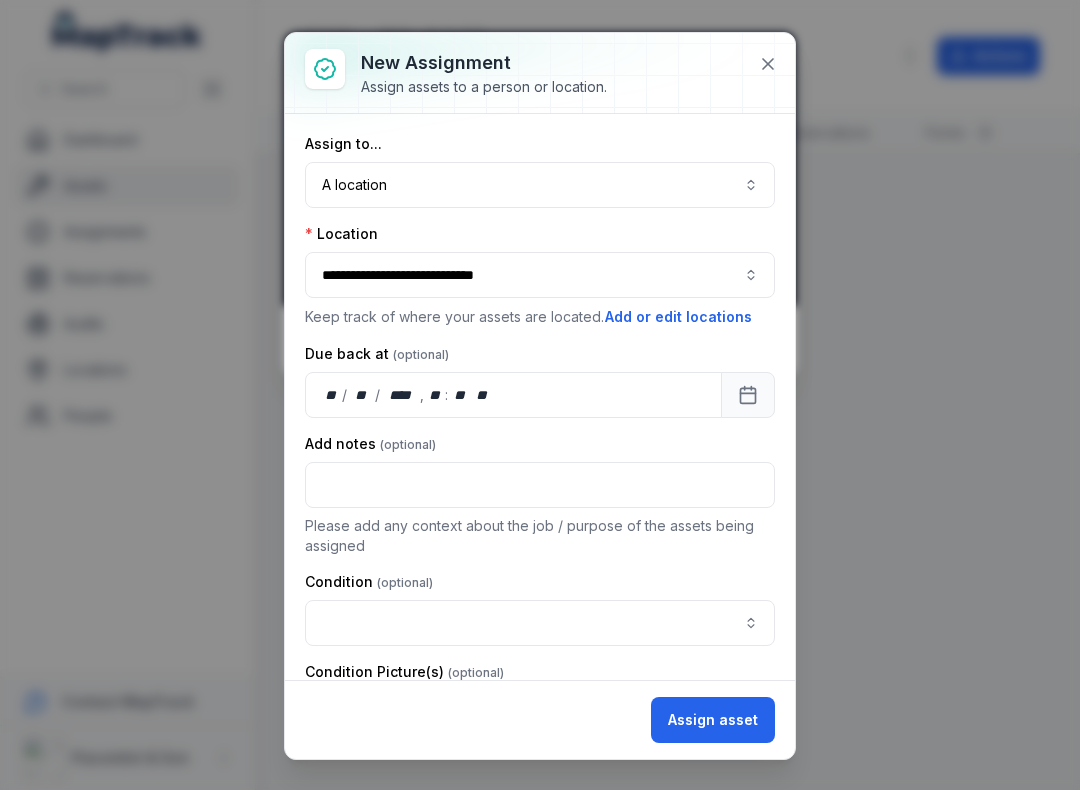 click at bounding box center [540, 623] 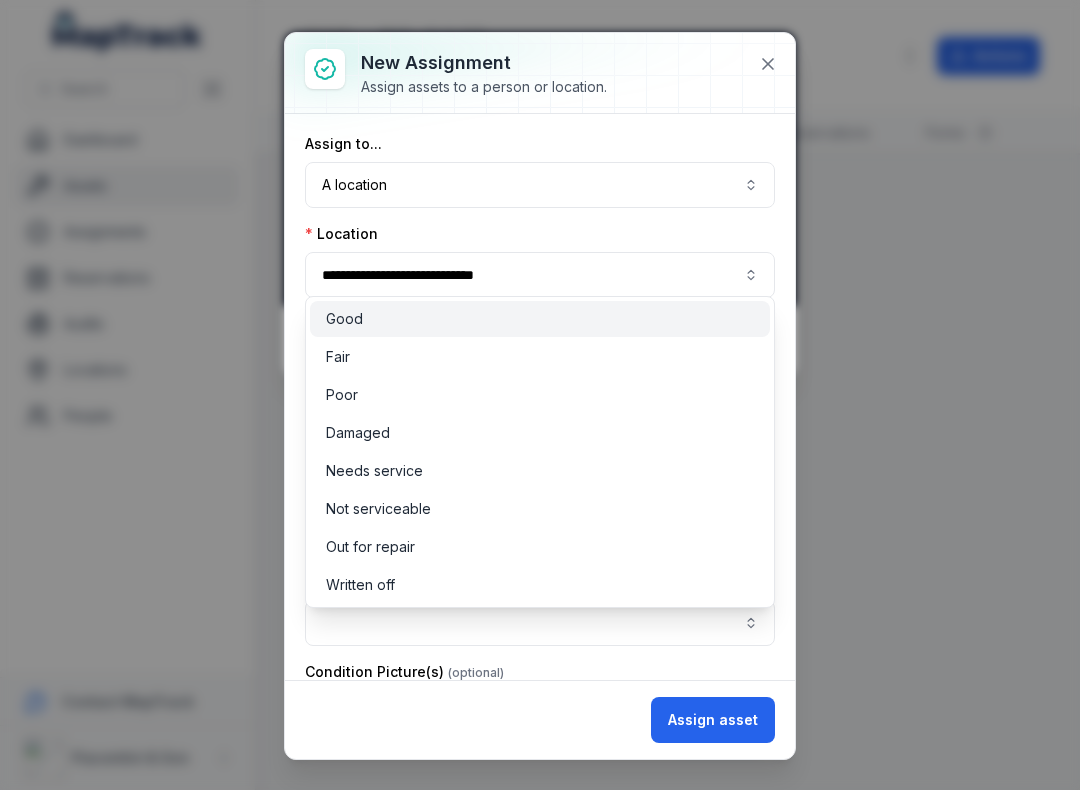click on "Good" at bounding box center (540, 319) 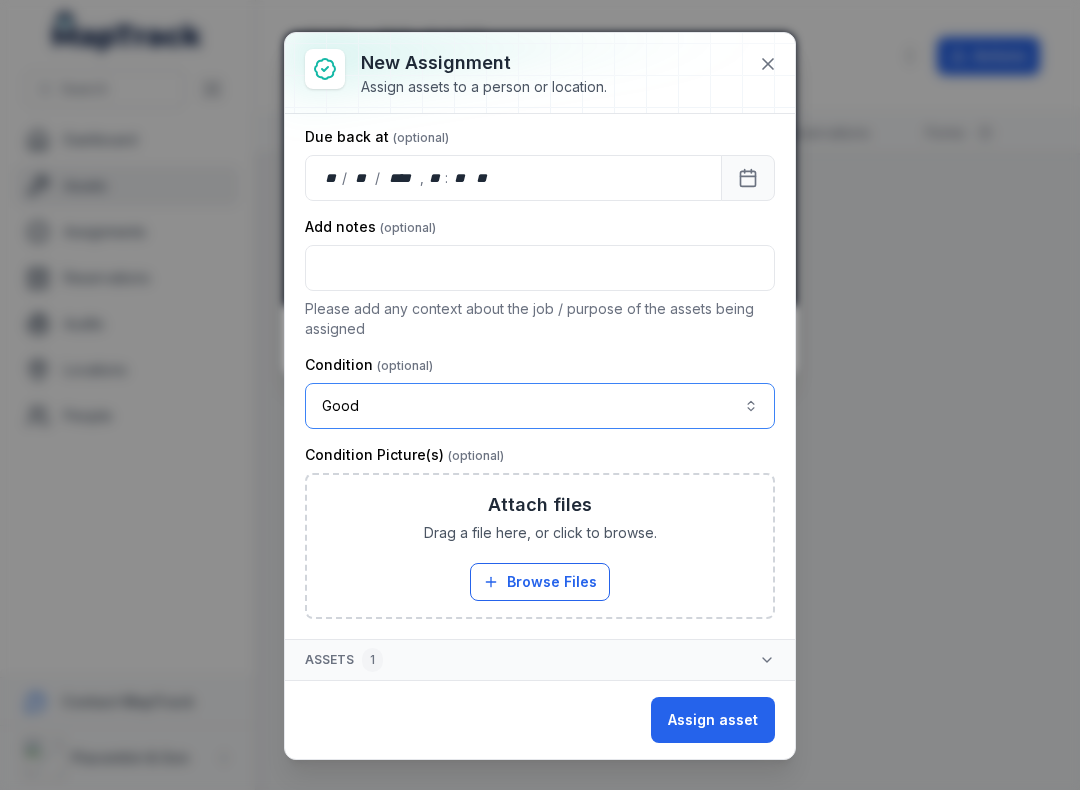 scroll, scrollTop: 217, scrollLeft: 0, axis: vertical 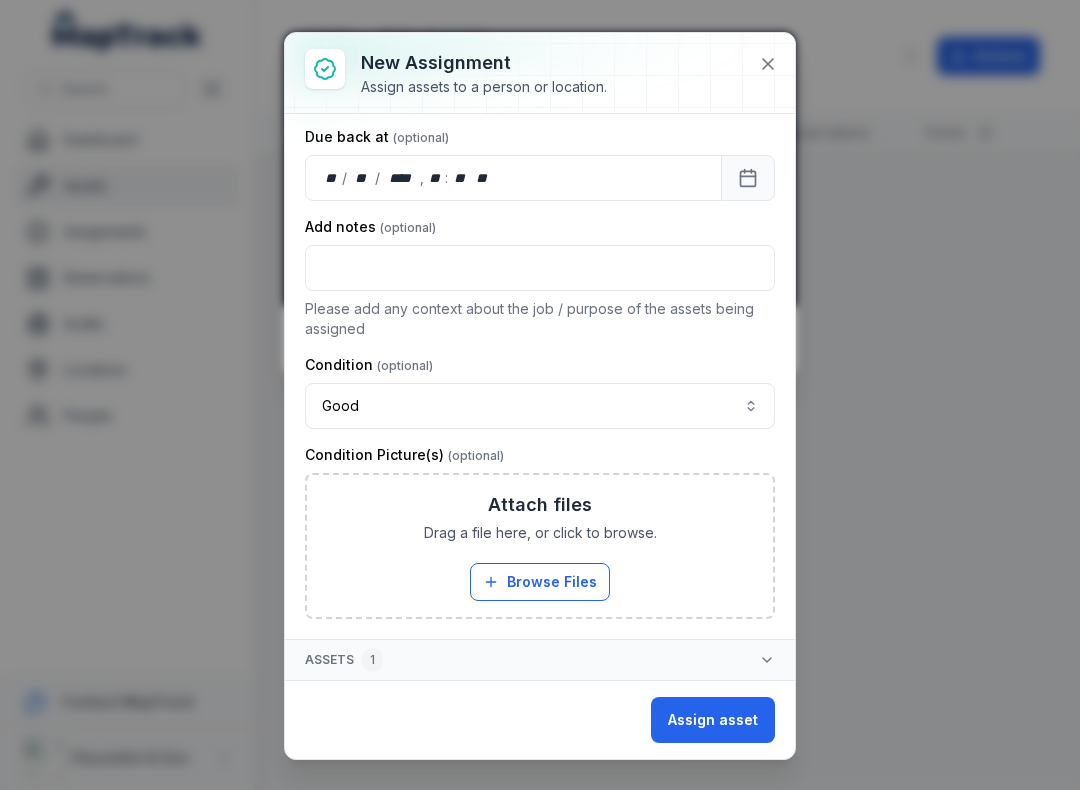 click on "Assign asset" at bounding box center (713, 720) 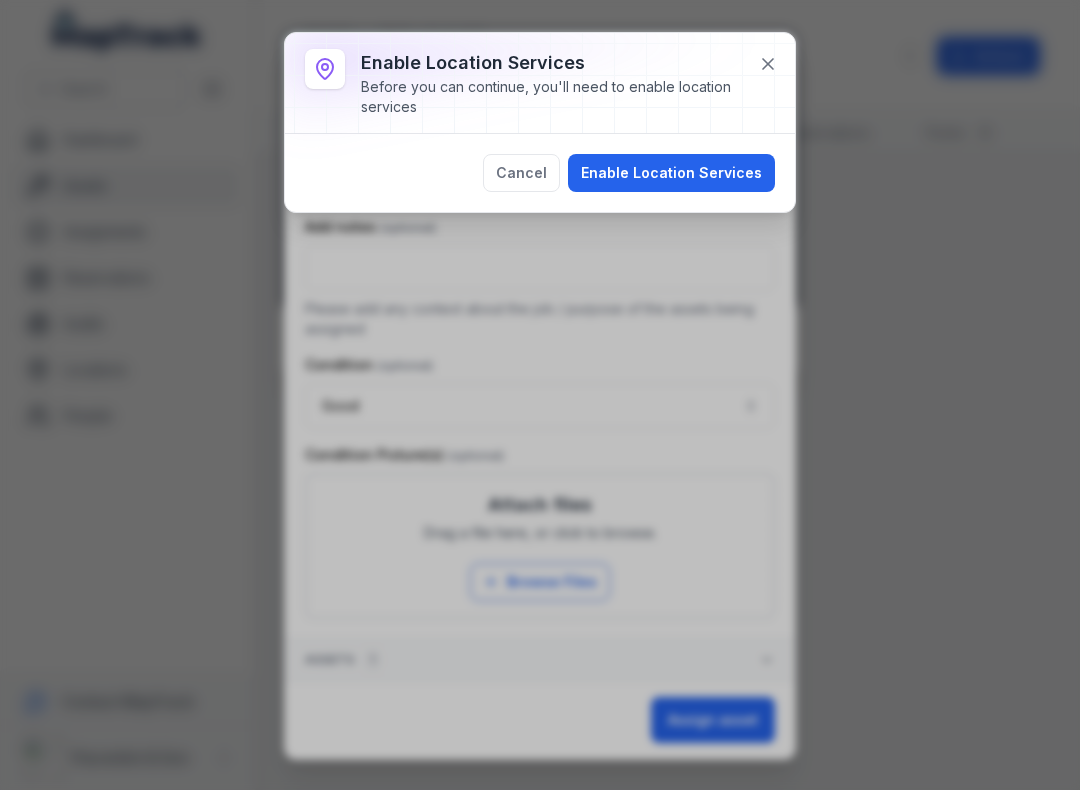 click on "Enable Location Services" at bounding box center (671, 173) 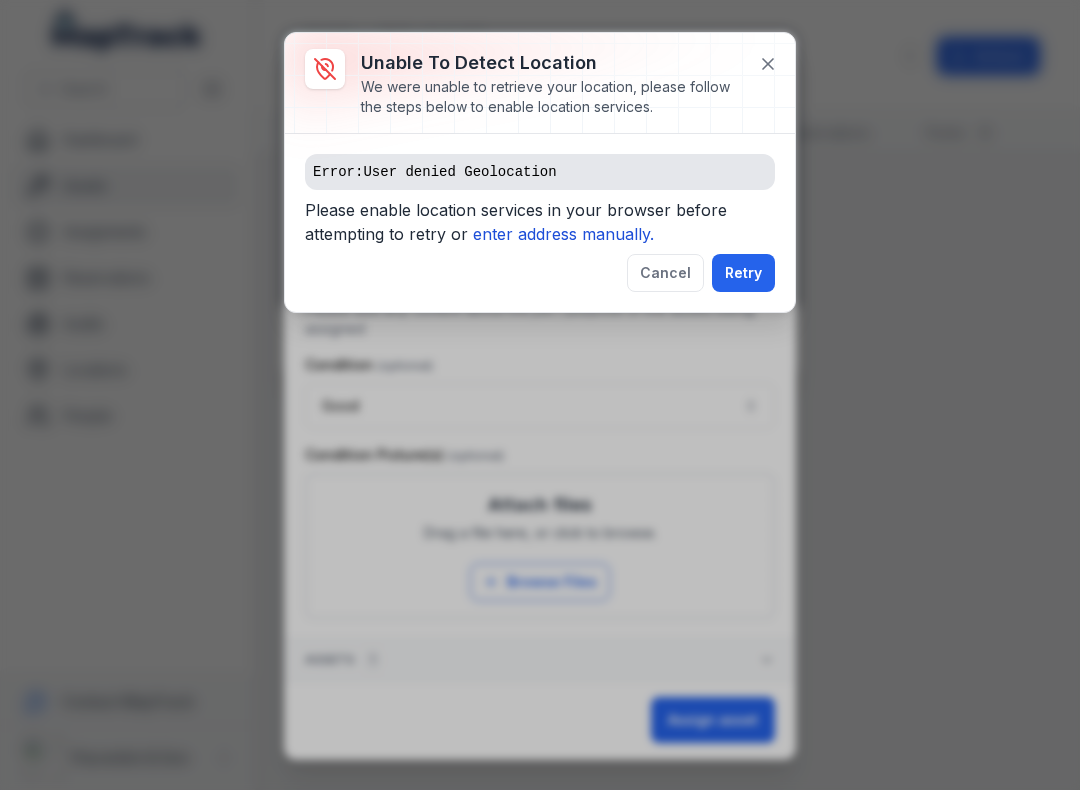 click on "enter address manually." at bounding box center (563, 234) 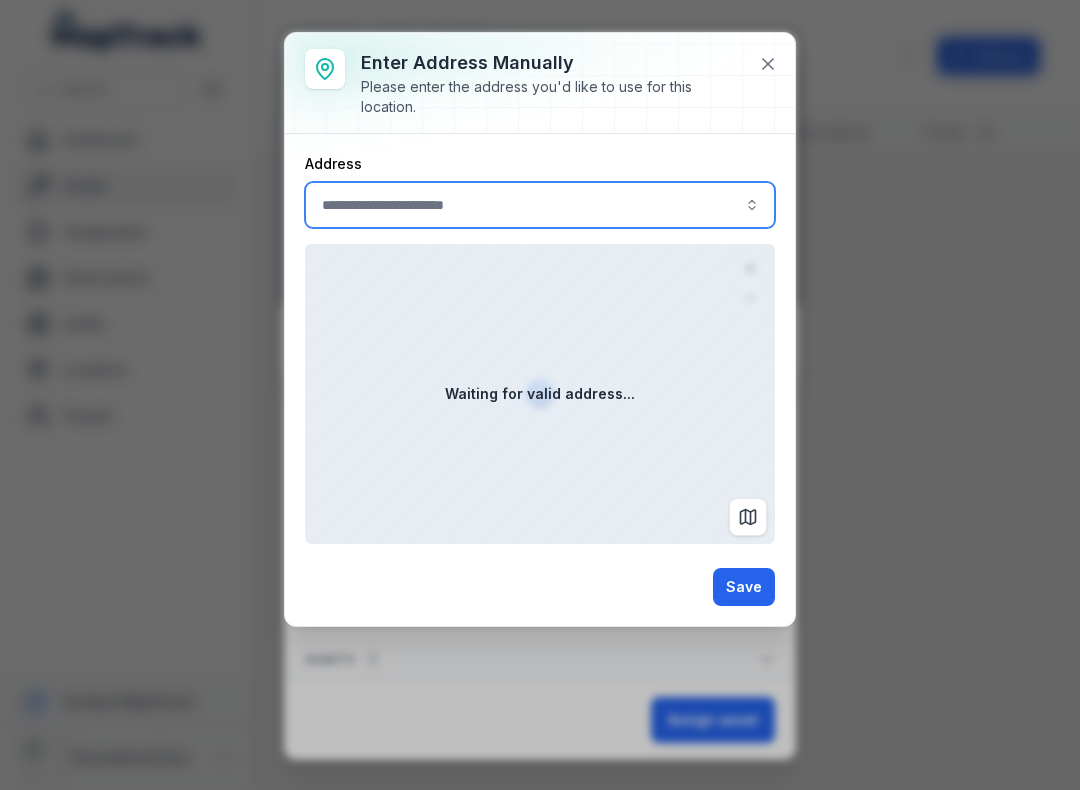 click at bounding box center (540, 205) 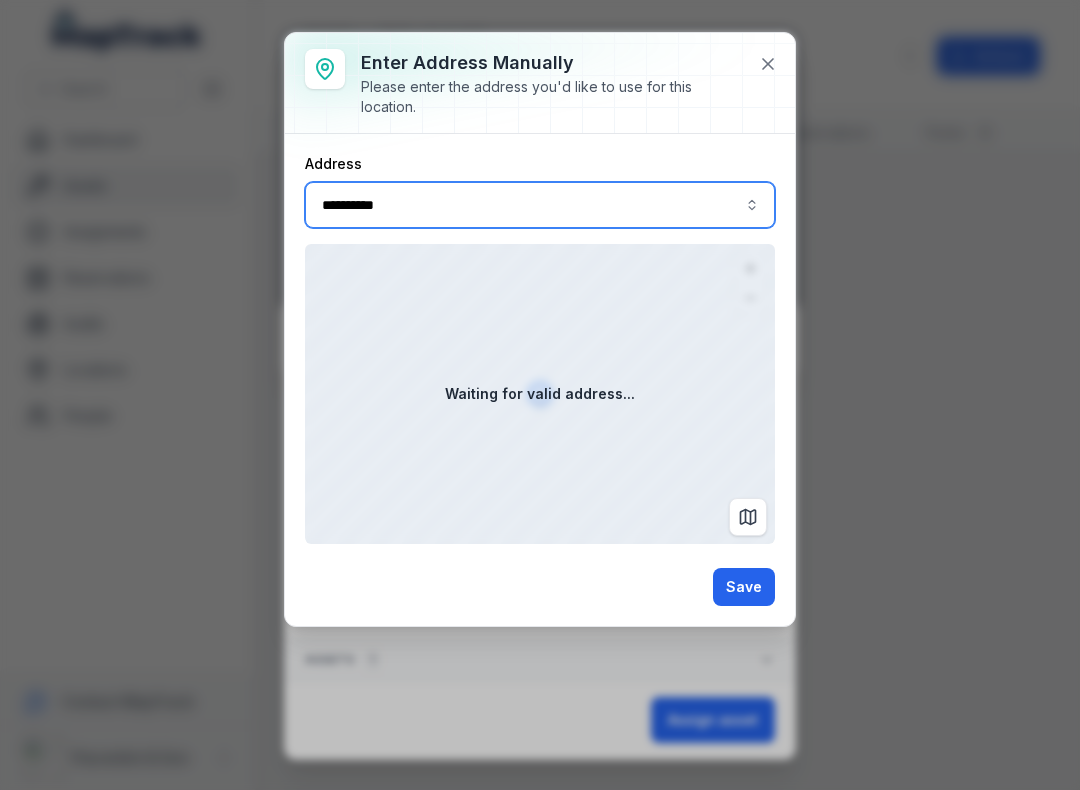 type on "**********" 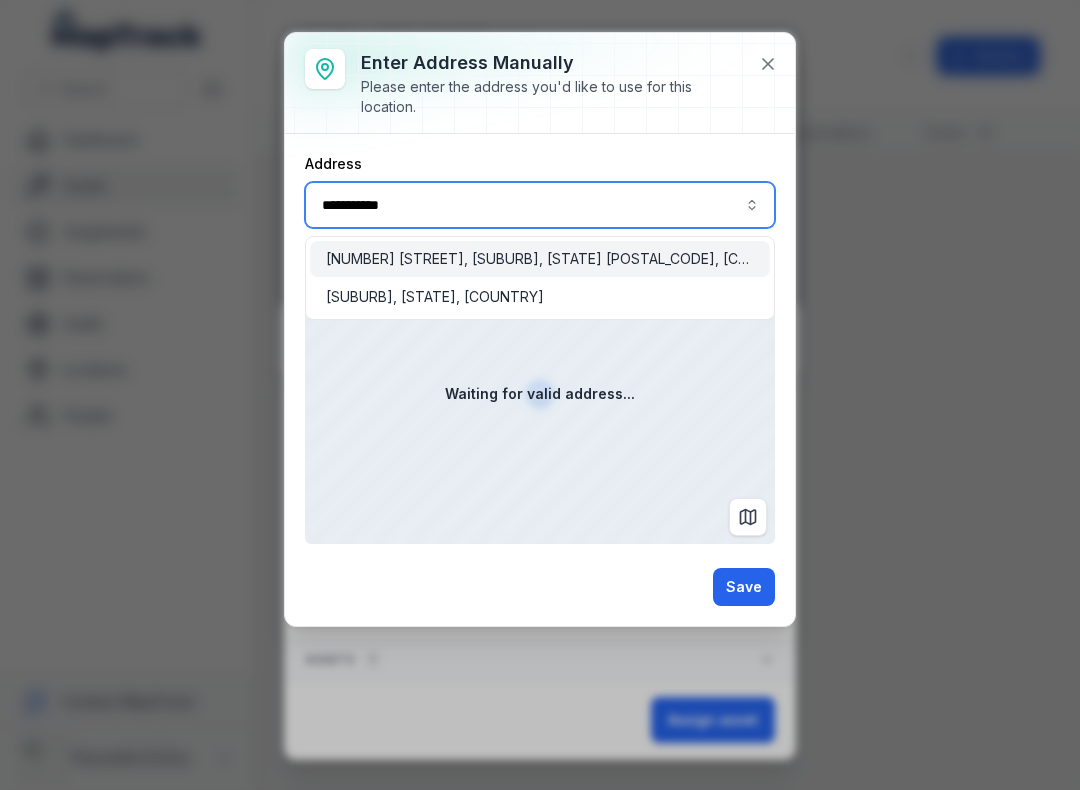 click on "[NUMBER] [STREET], [CITY], [STATE] [POSTAL_CODE], [COUNTRY]" at bounding box center (540, 259) 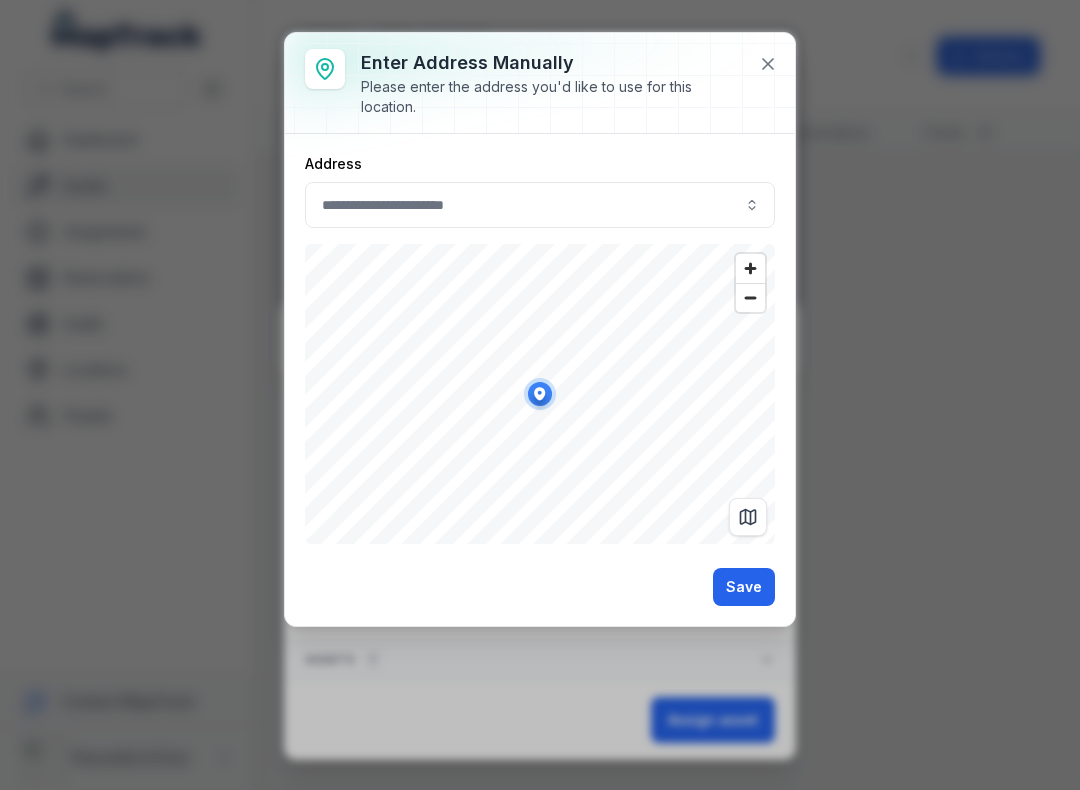 click on "Save" at bounding box center (744, 587) 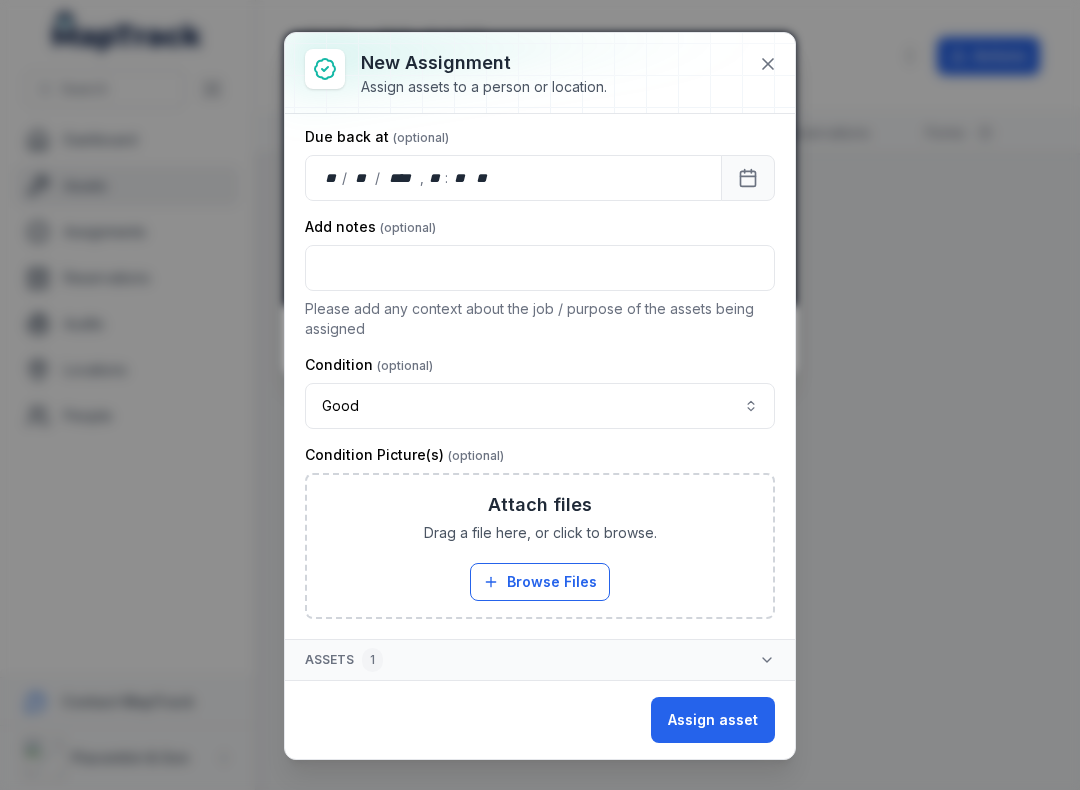 click on "Assign asset" at bounding box center [713, 720] 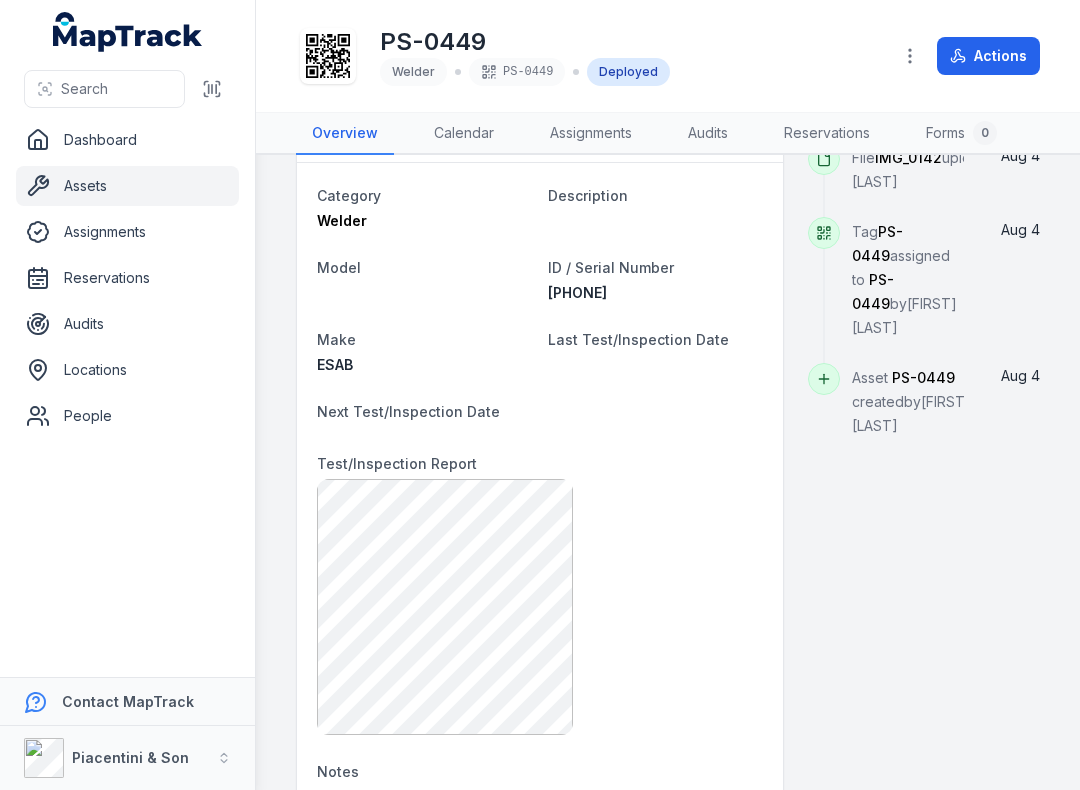 scroll, scrollTop: 643, scrollLeft: 0, axis: vertical 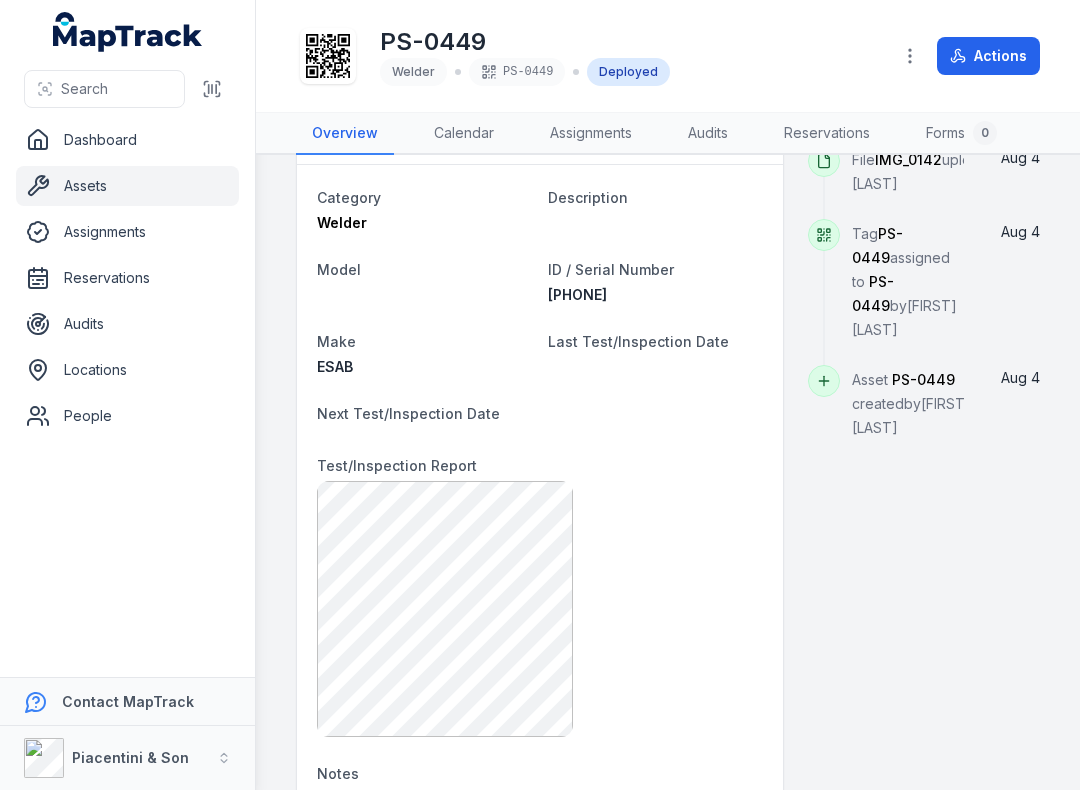 click 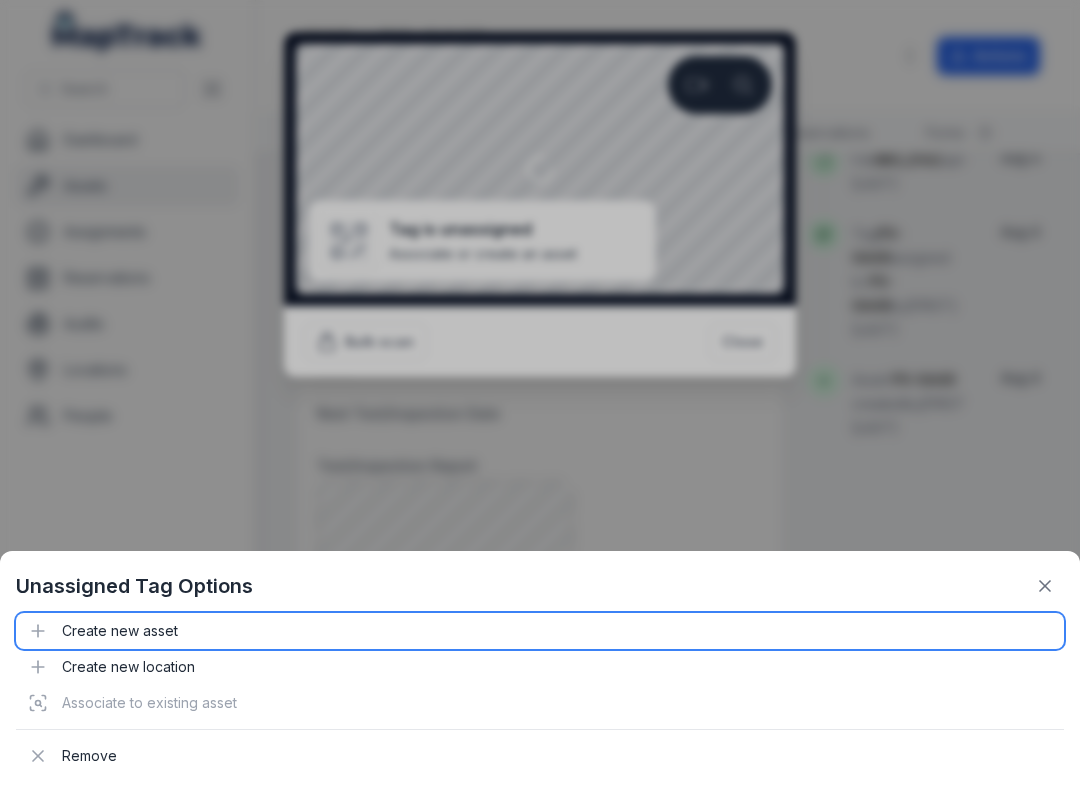 click on "Create new asset" at bounding box center [540, 631] 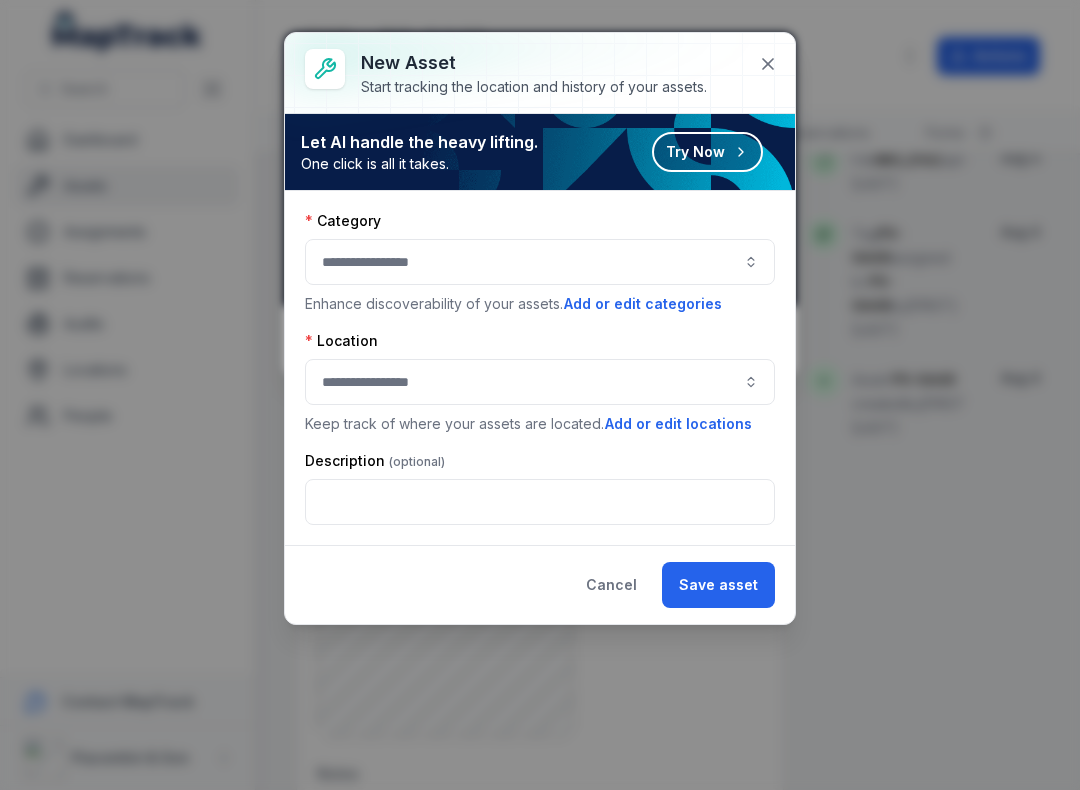 click at bounding box center [540, 262] 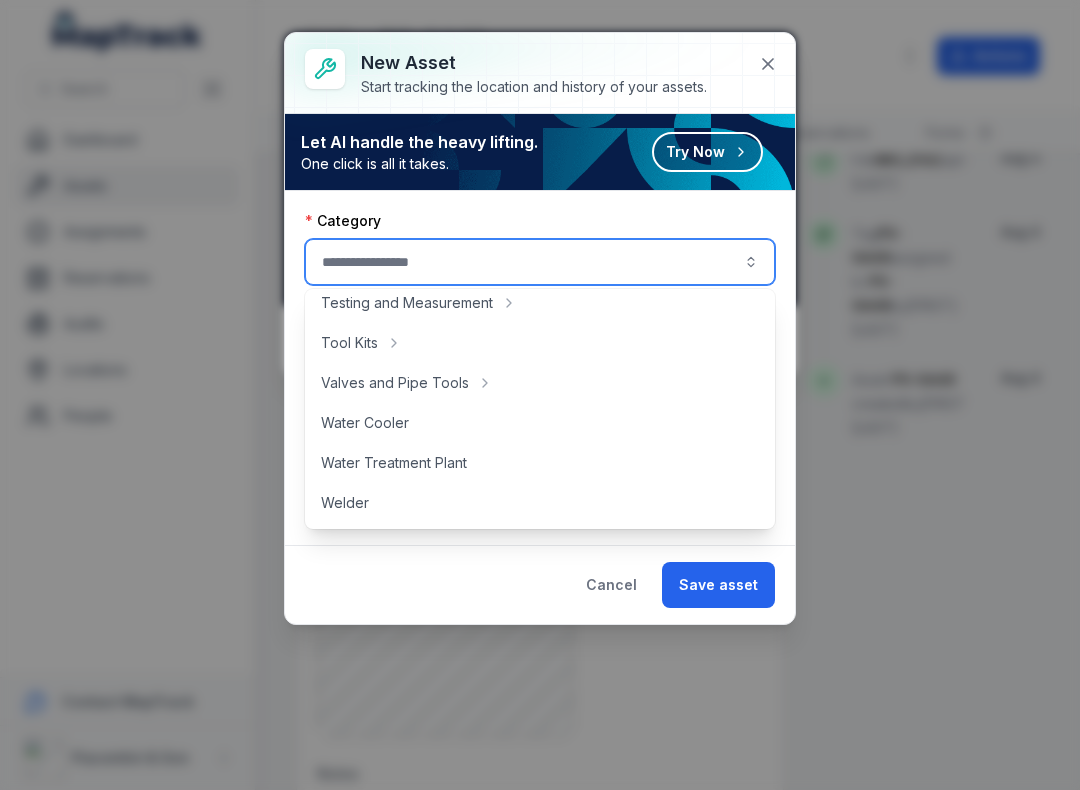 scroll, scrollTop: 892, scrollLeft: 0, axis: vertical 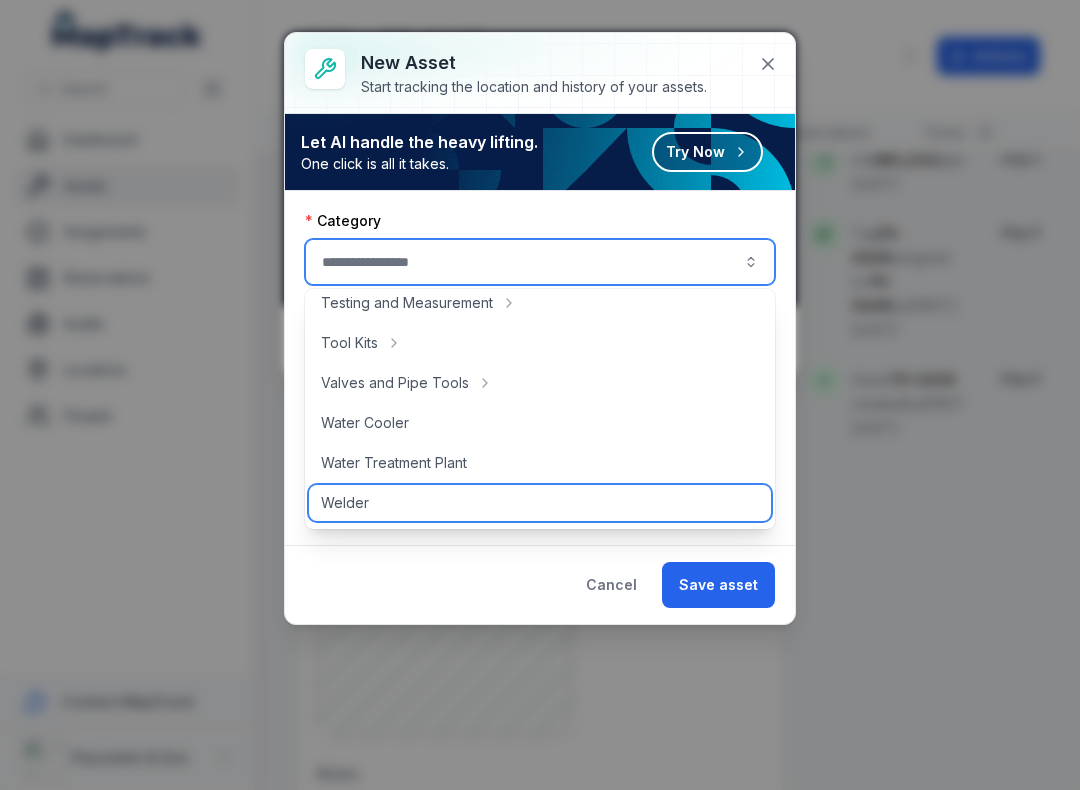 click on "Welder" at bounding box center (540, 503) 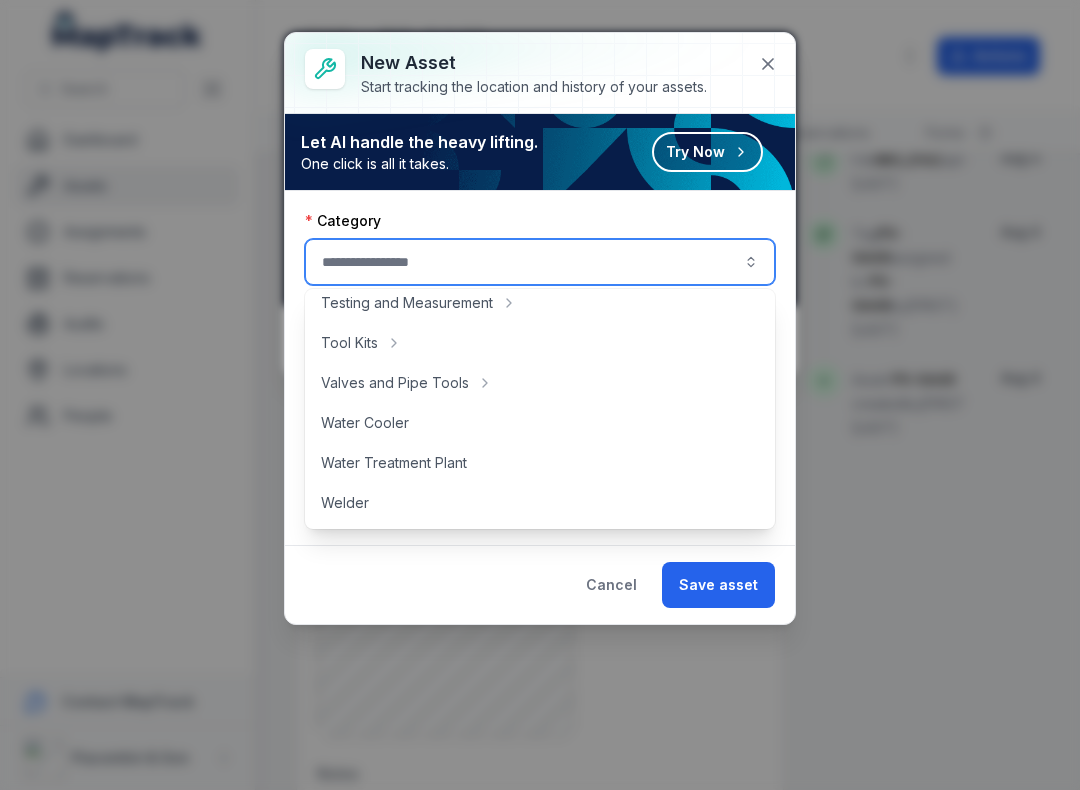 type on "******" 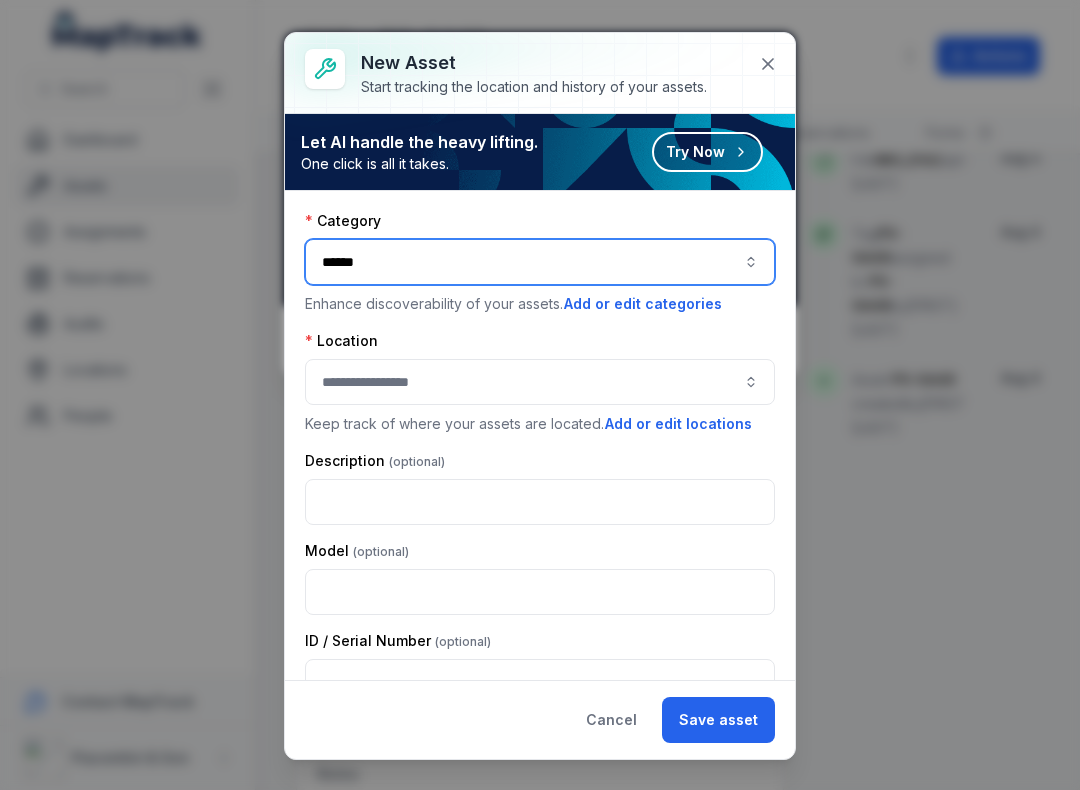 click at bounding box center [540, 382] 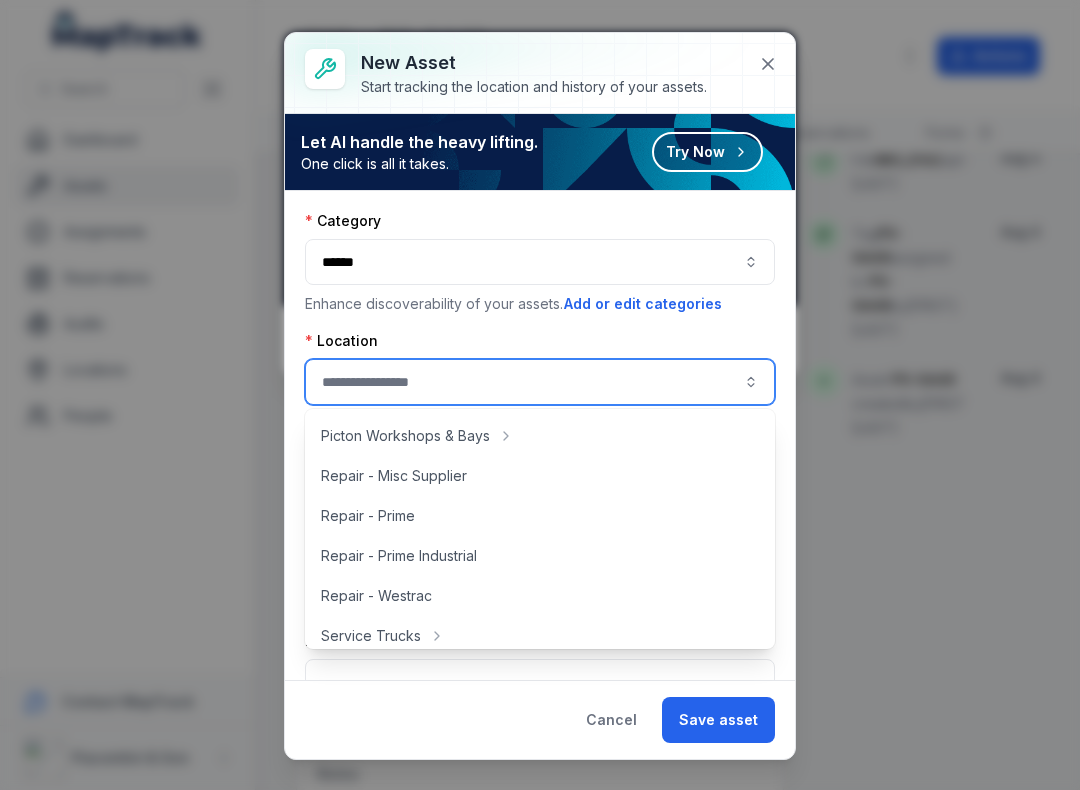 scroll, scrollTop: 489, scrollLeft: 0, axis: vertical 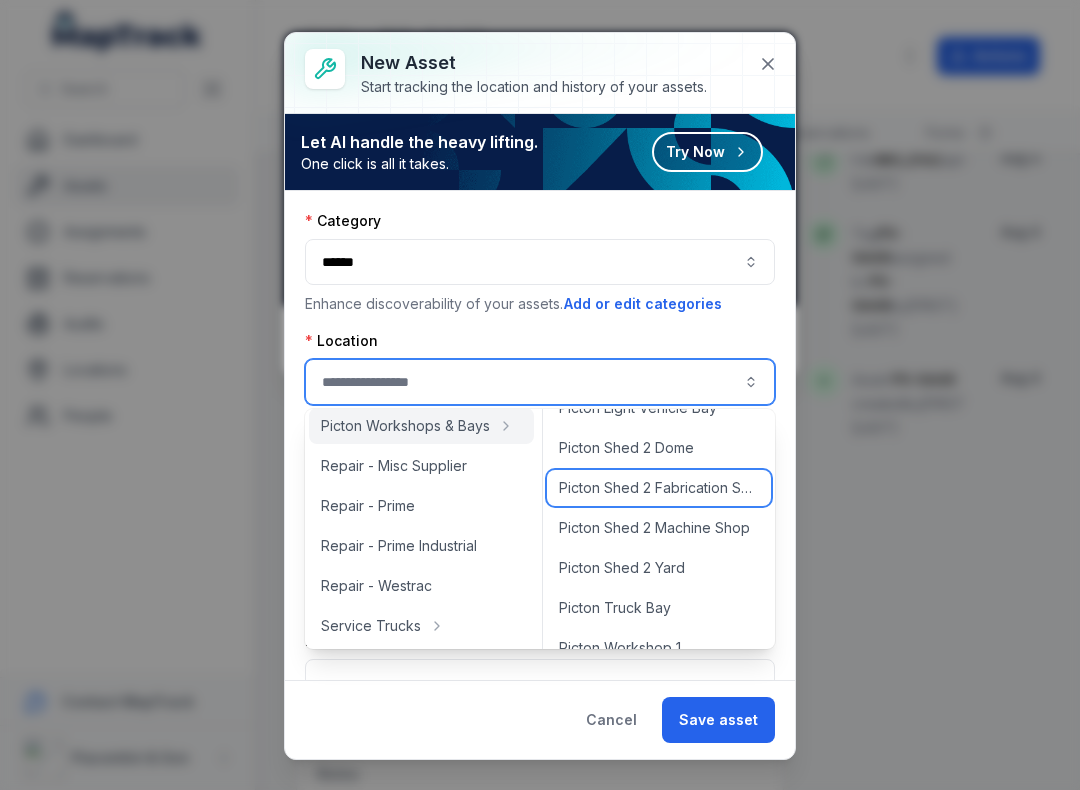 click on "Picton Shed 2 Fabrication Shop" at bounding box center (659, 488) 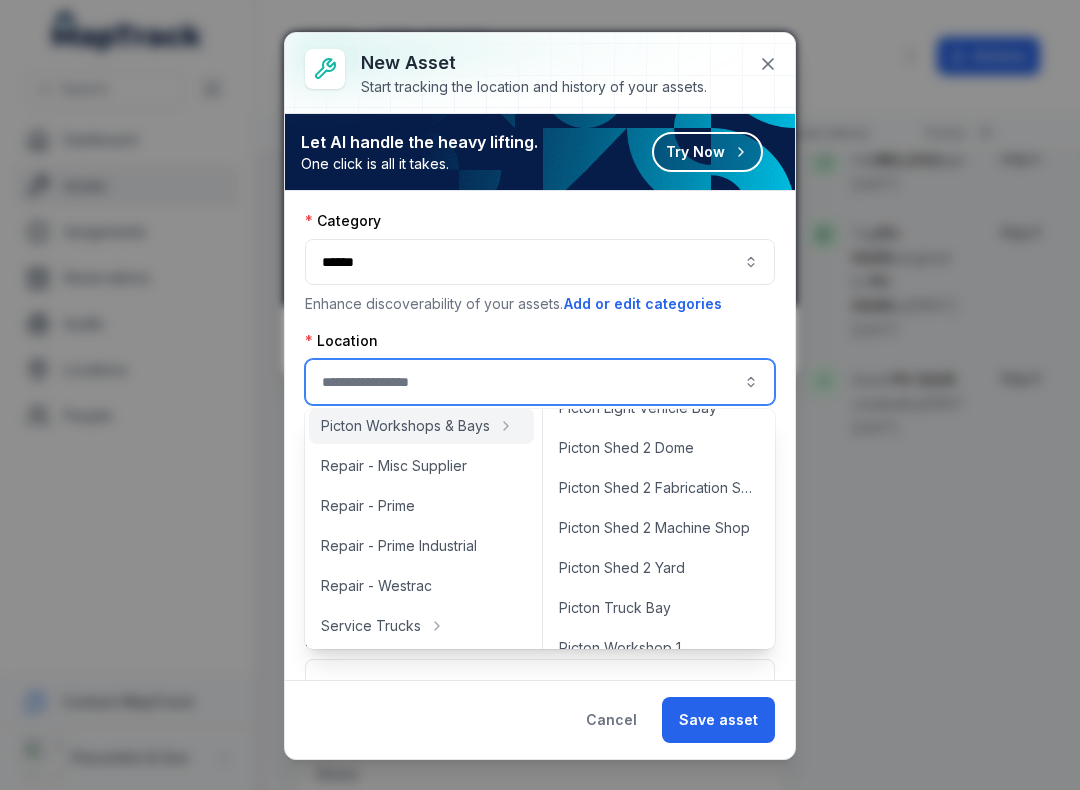 type on "**********" 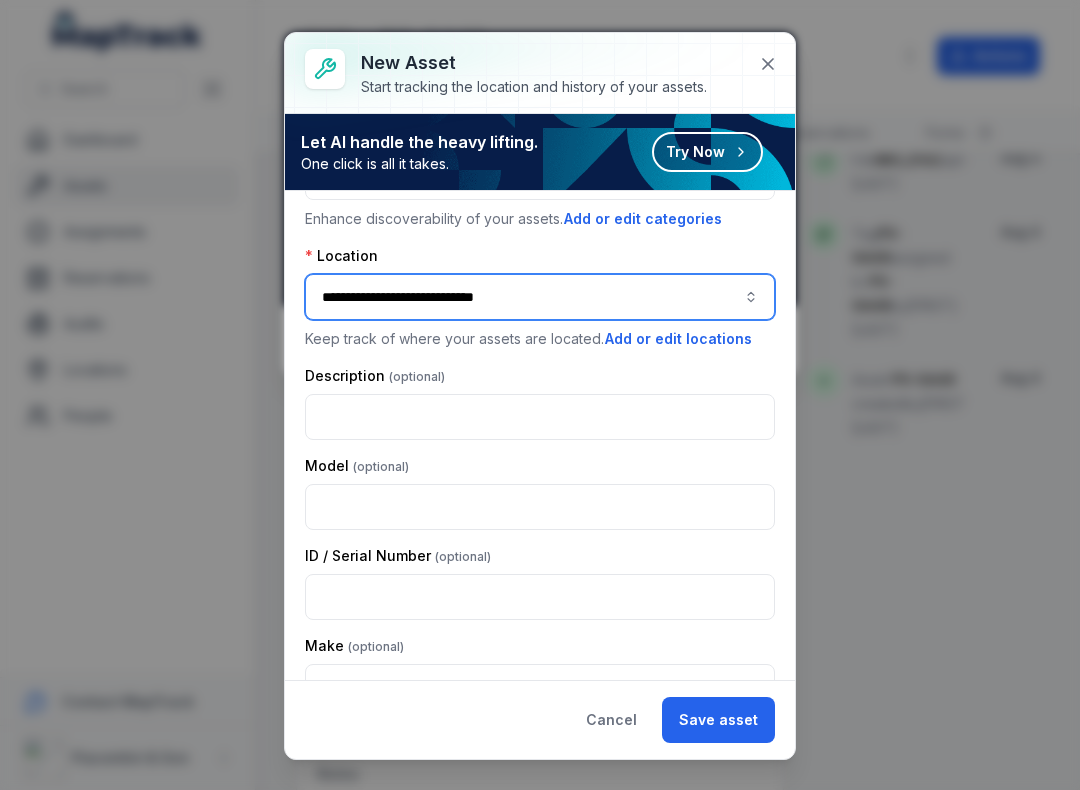 scroll, scrollTop: 89, scrollLeft: 0, axis: vertical 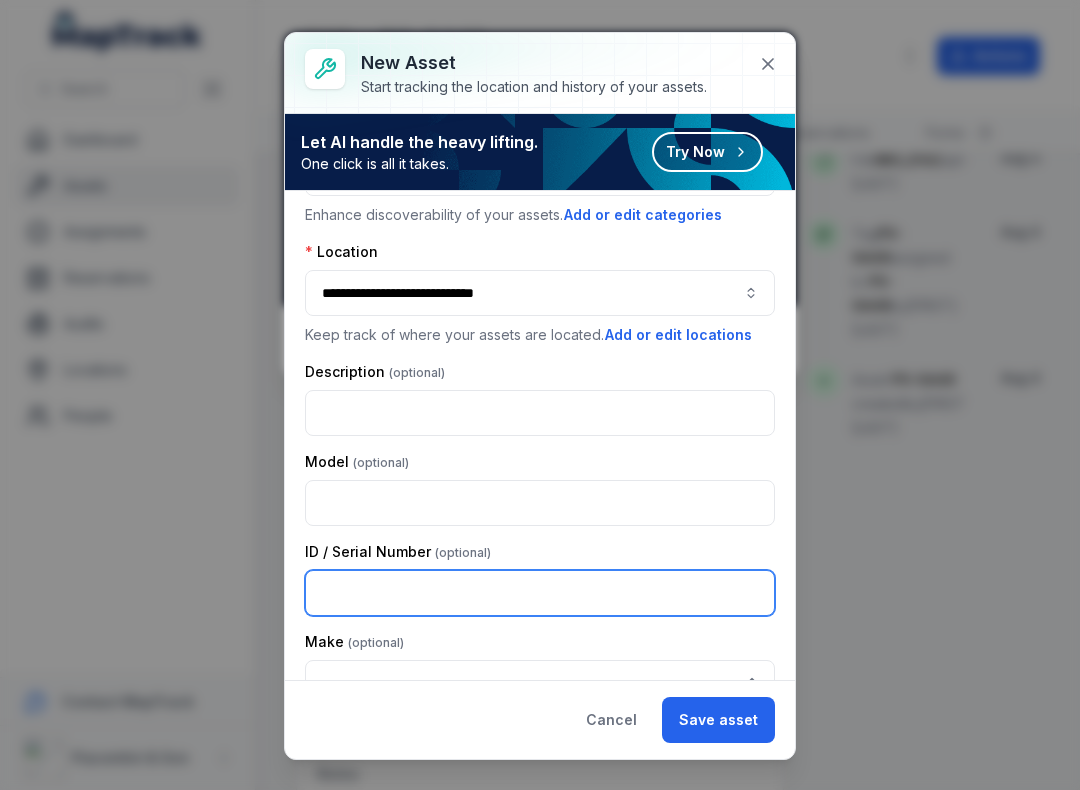 click at bounding box center (540, 593) 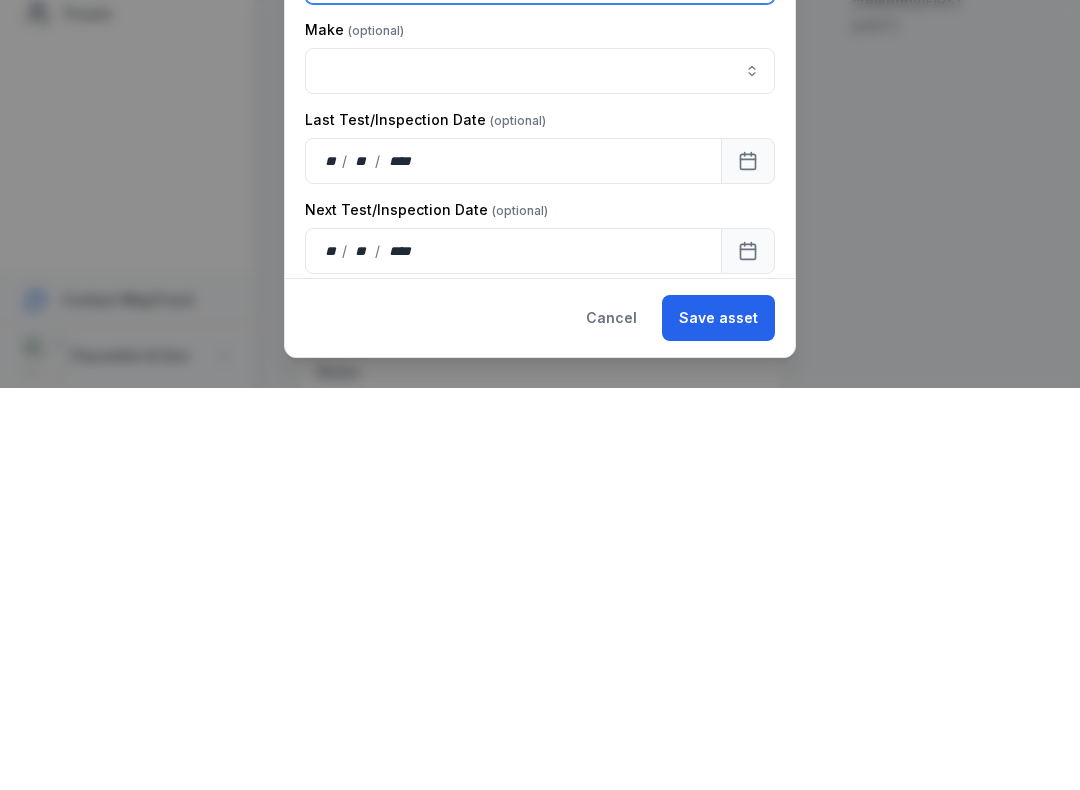 scroll, scrollTop: 302, scrollLeft: 0, axis: vertical 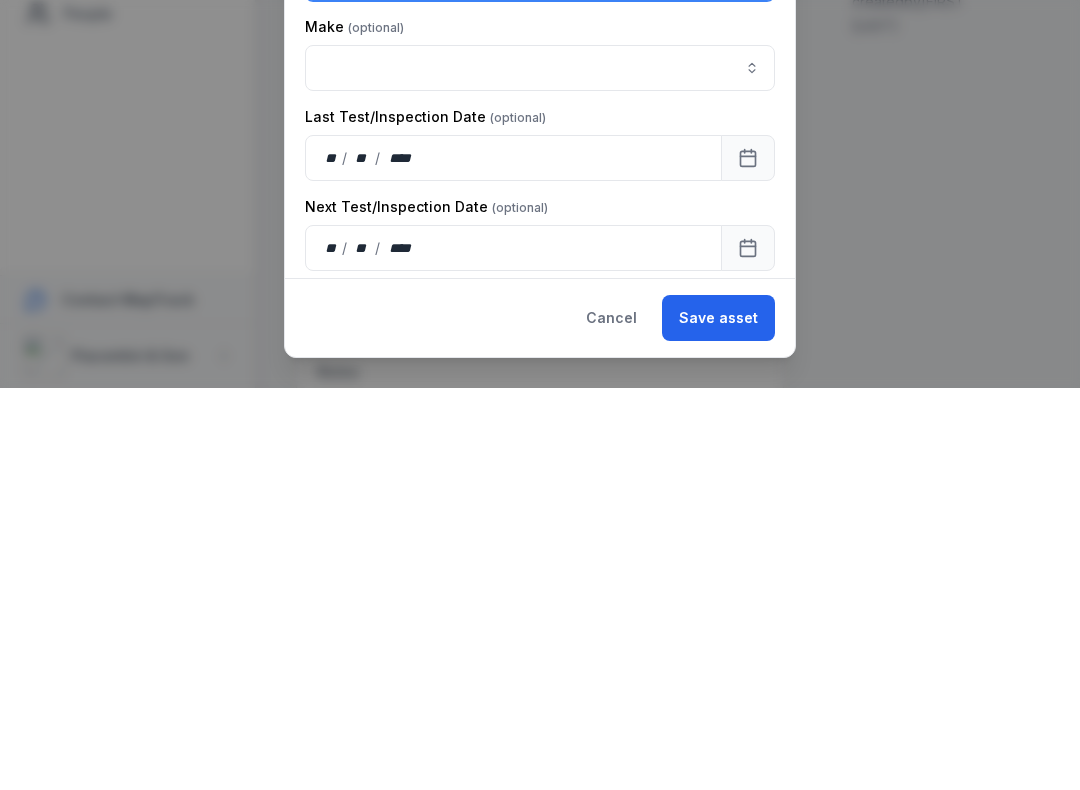 type on "********" 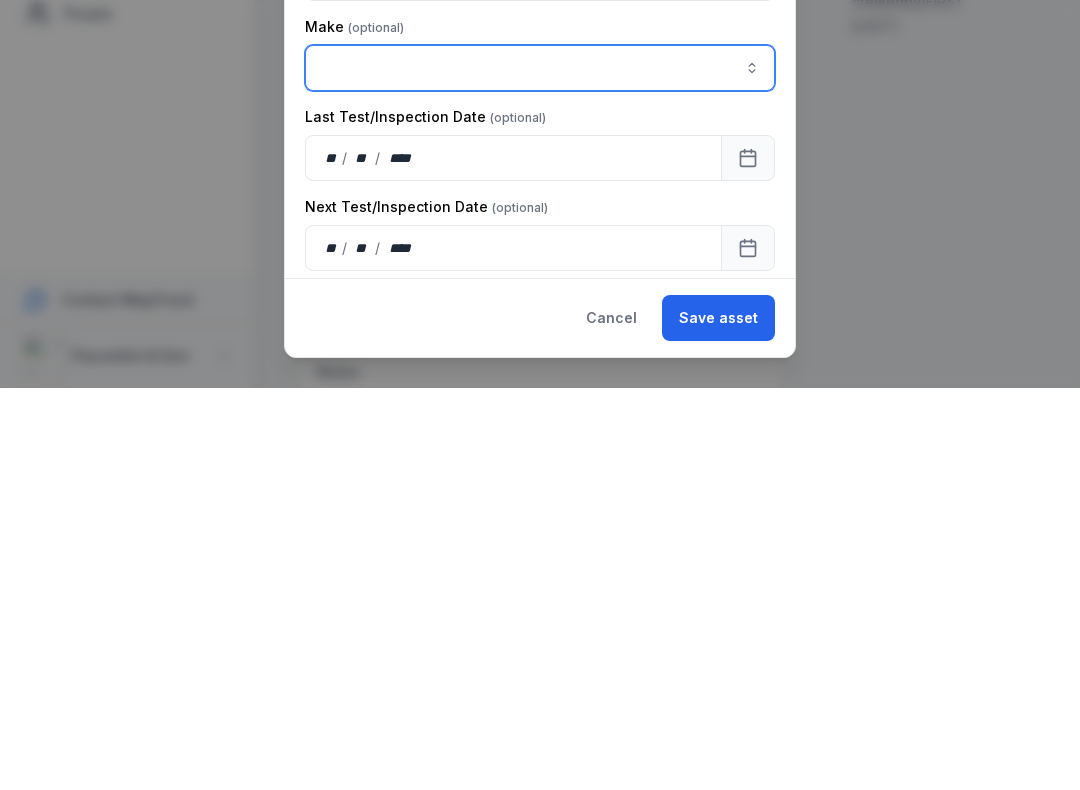 click at bounding box center [752, 470] 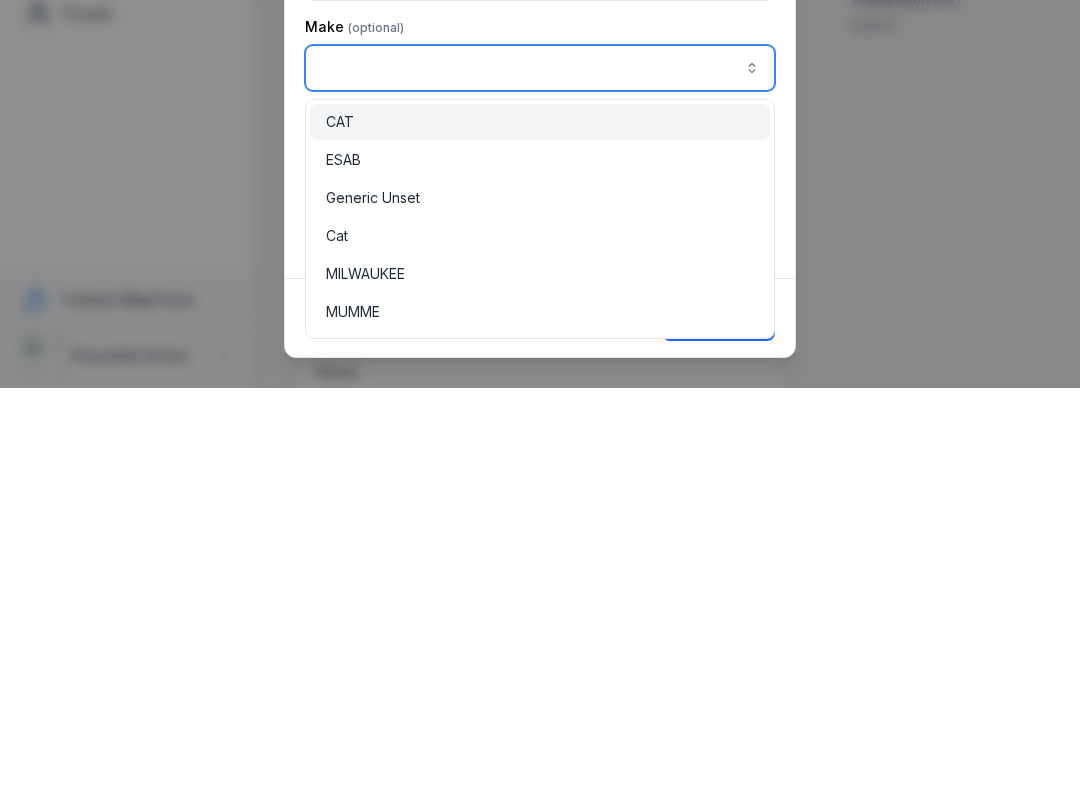 click on "ESAB" at bounding box center (540, 562) 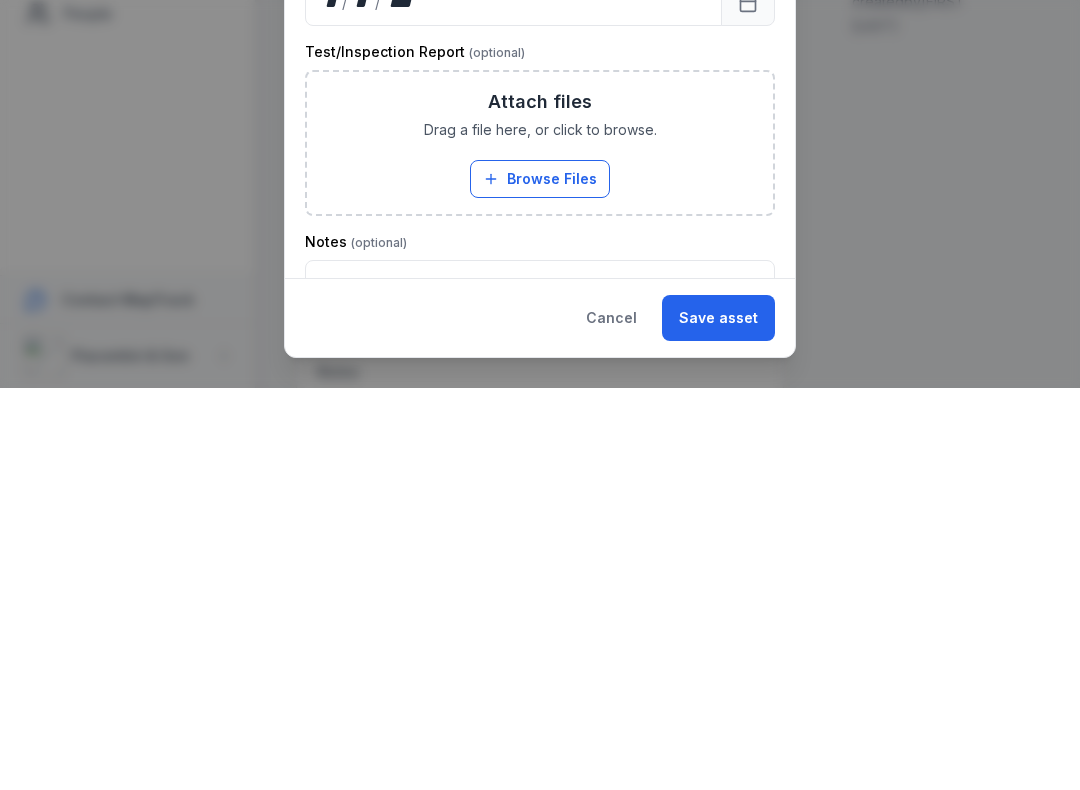 scroll, scrollTop: 548, scrollLeft: 0, axis: vertical 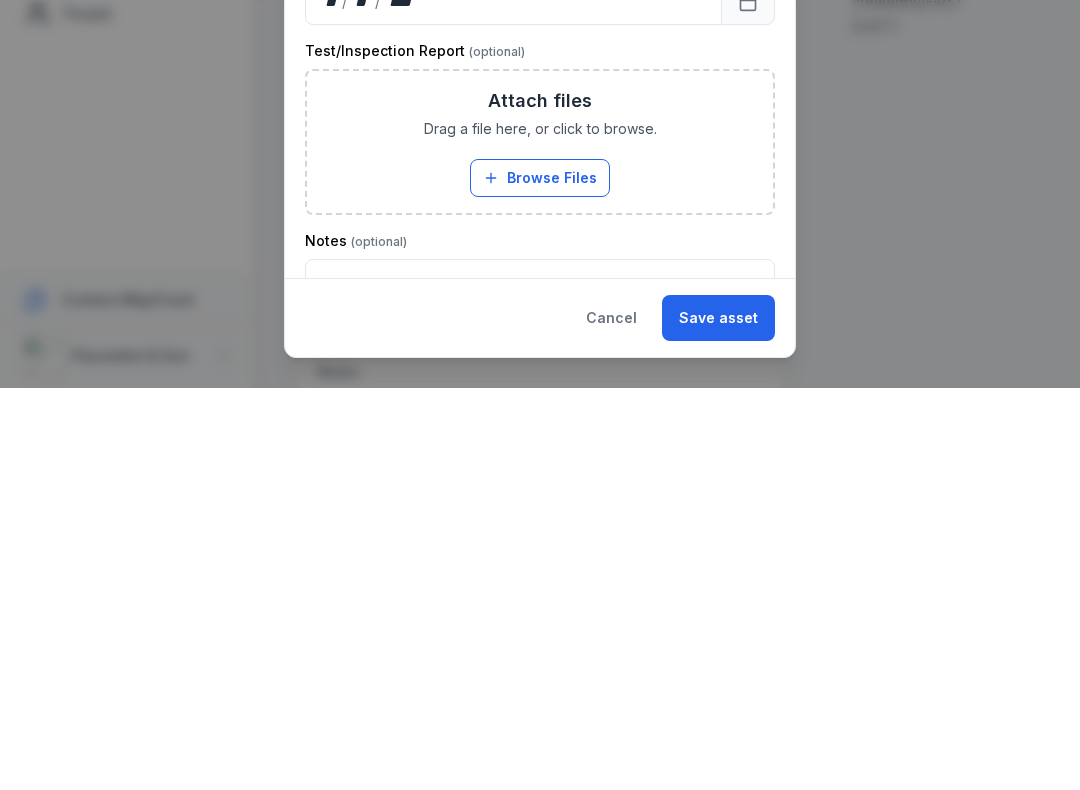 click on "Browse Files" at bounding box center [540, 580] 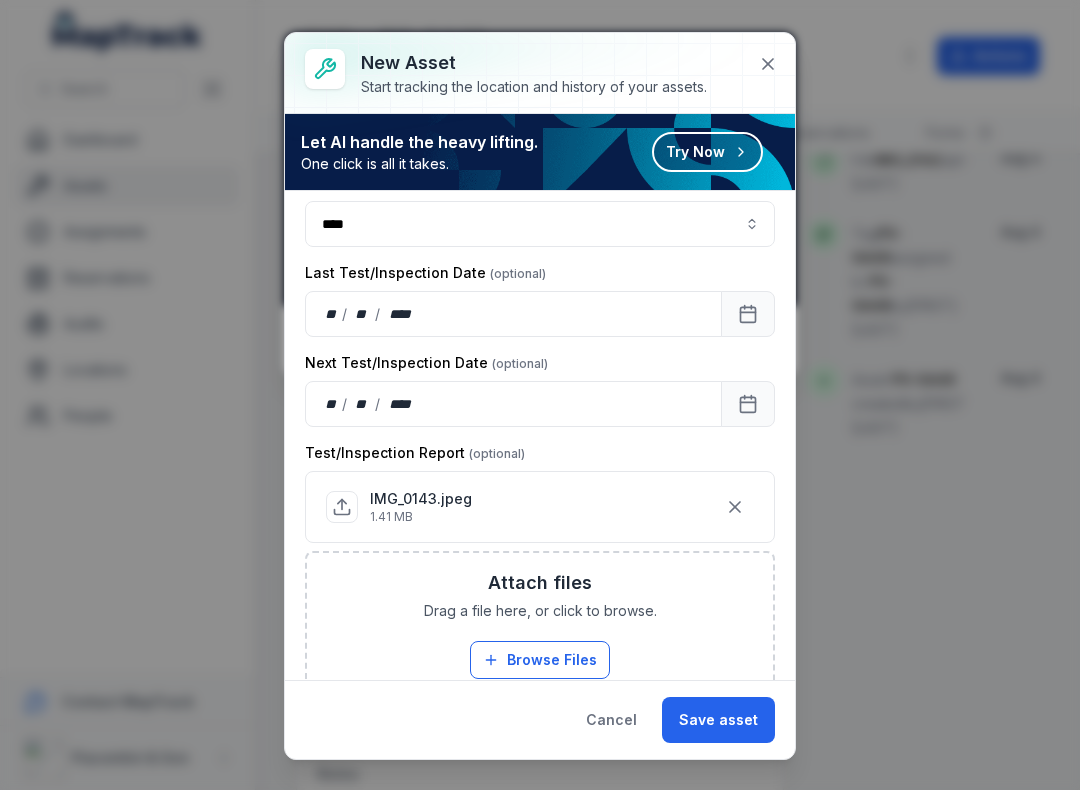 click on "Save asset" at bounding box center [718, 720] 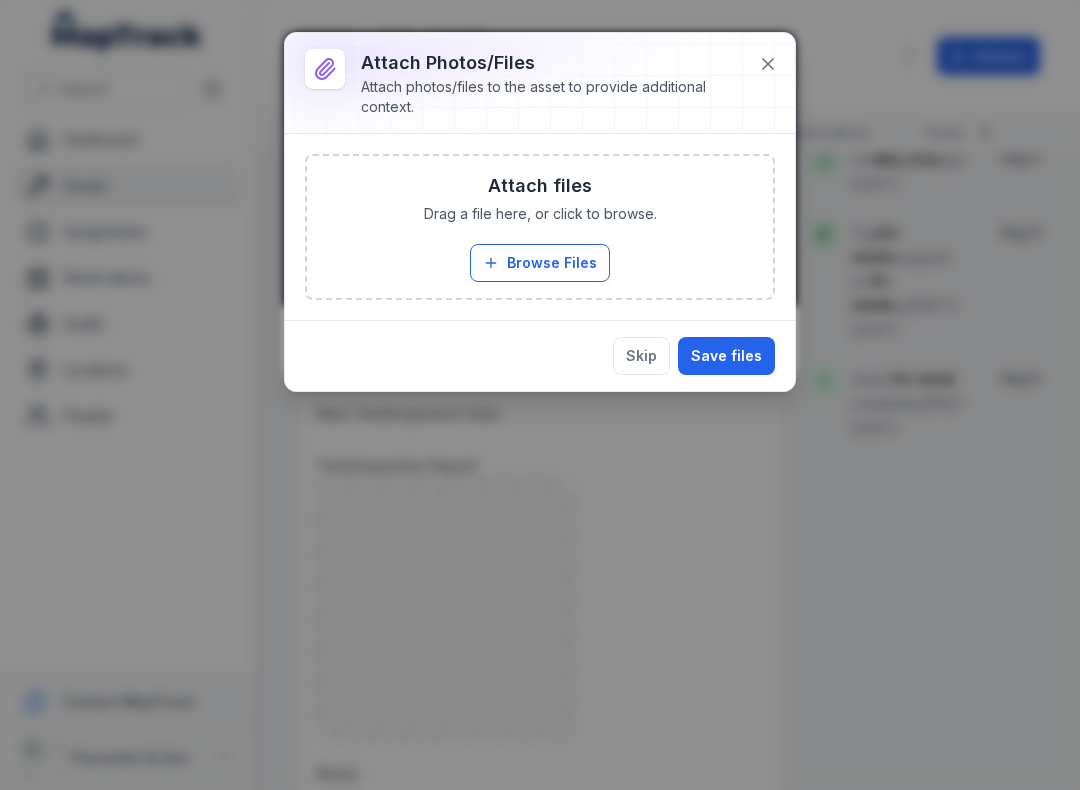 click on "Browse Files" at bounding box center [540, 263] 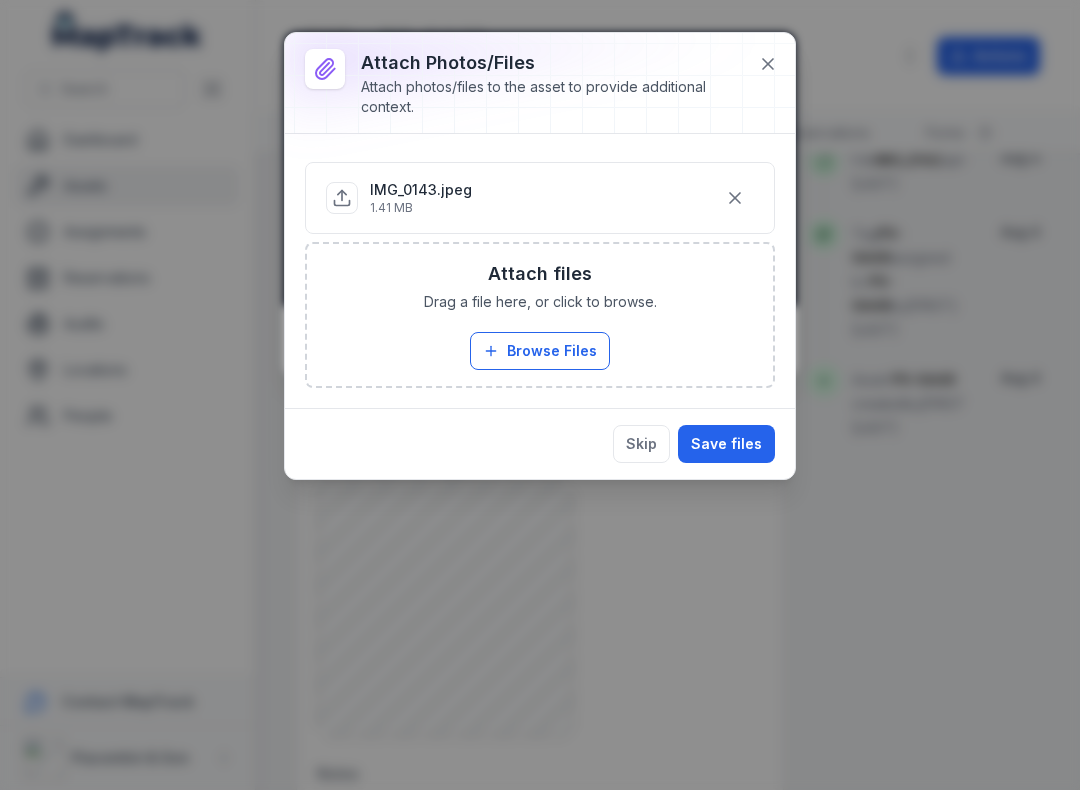 click on "Save files" at bounding box center (726, 444) 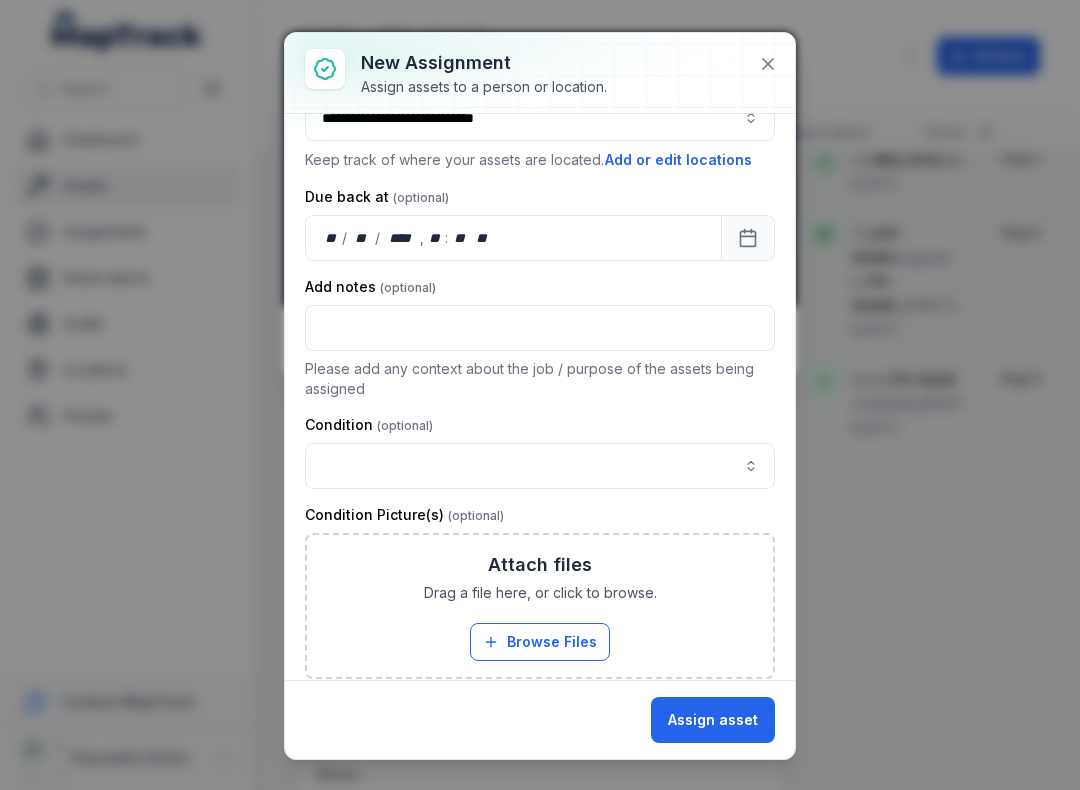 scroll, scrollTop: 157, scrollLeft: 0, axis: vertical 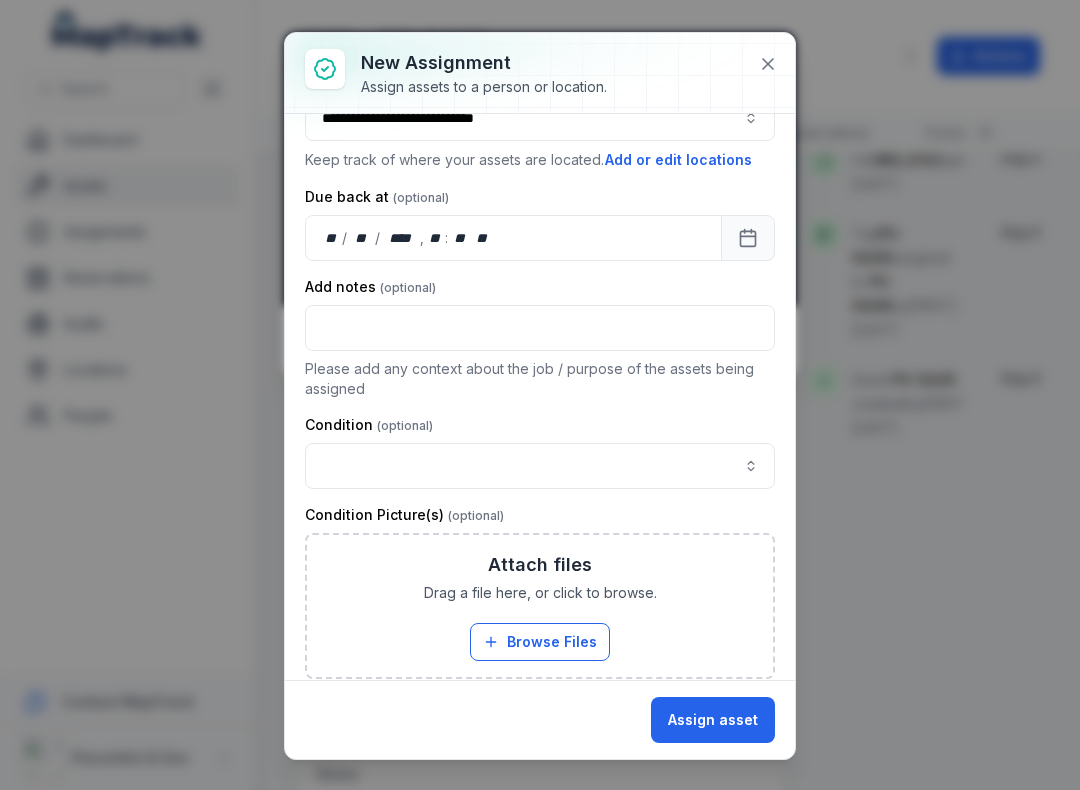 click at bounding box center [540, 466] 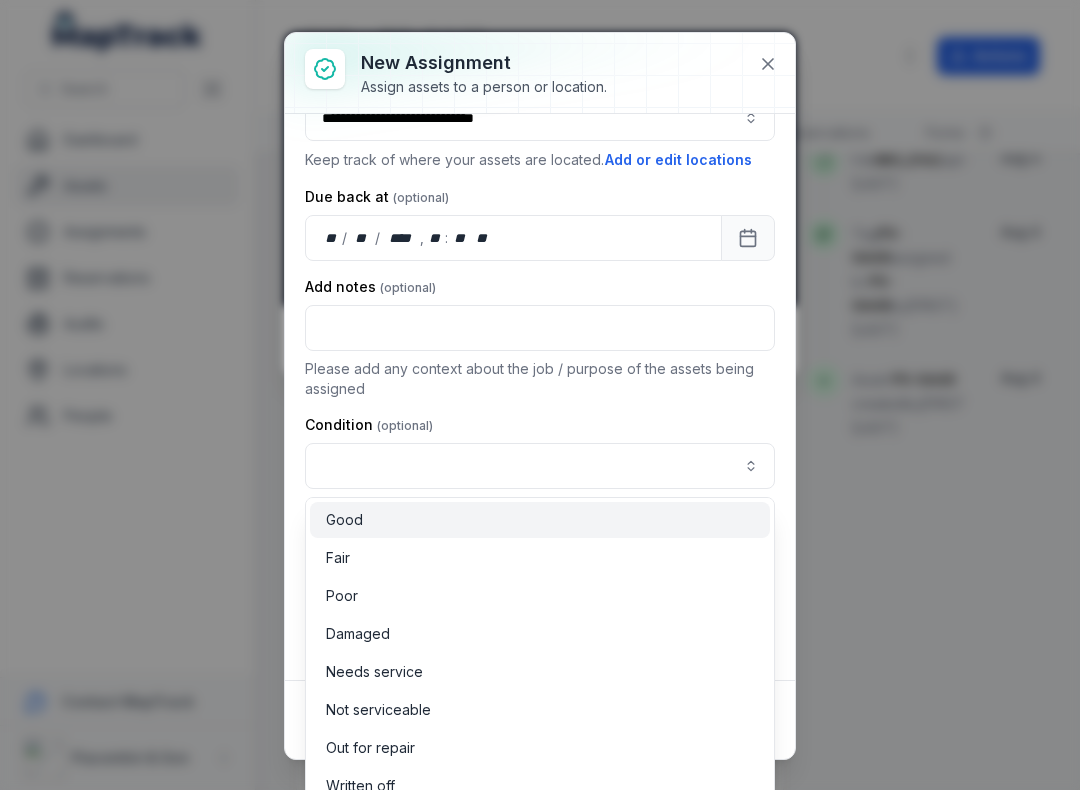 click on "Good" at bounding box center (540, 520) 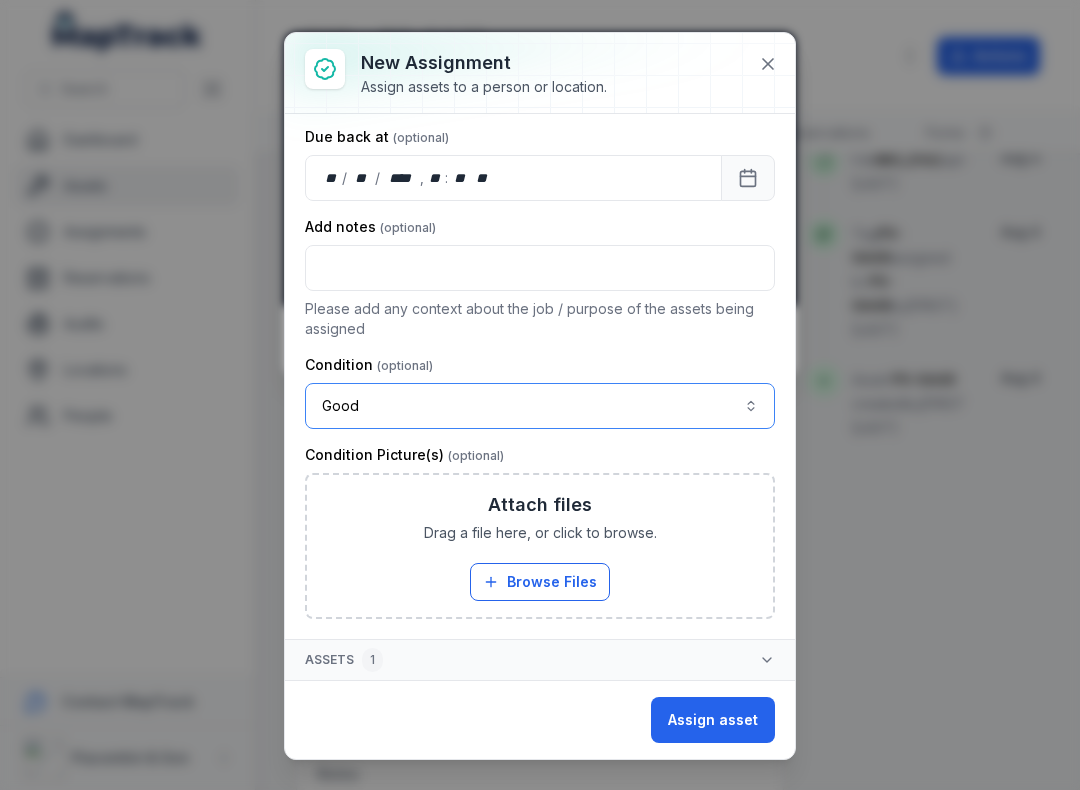 scroll, scrollTop: 217, scrollLeft: 0, axis: vertical 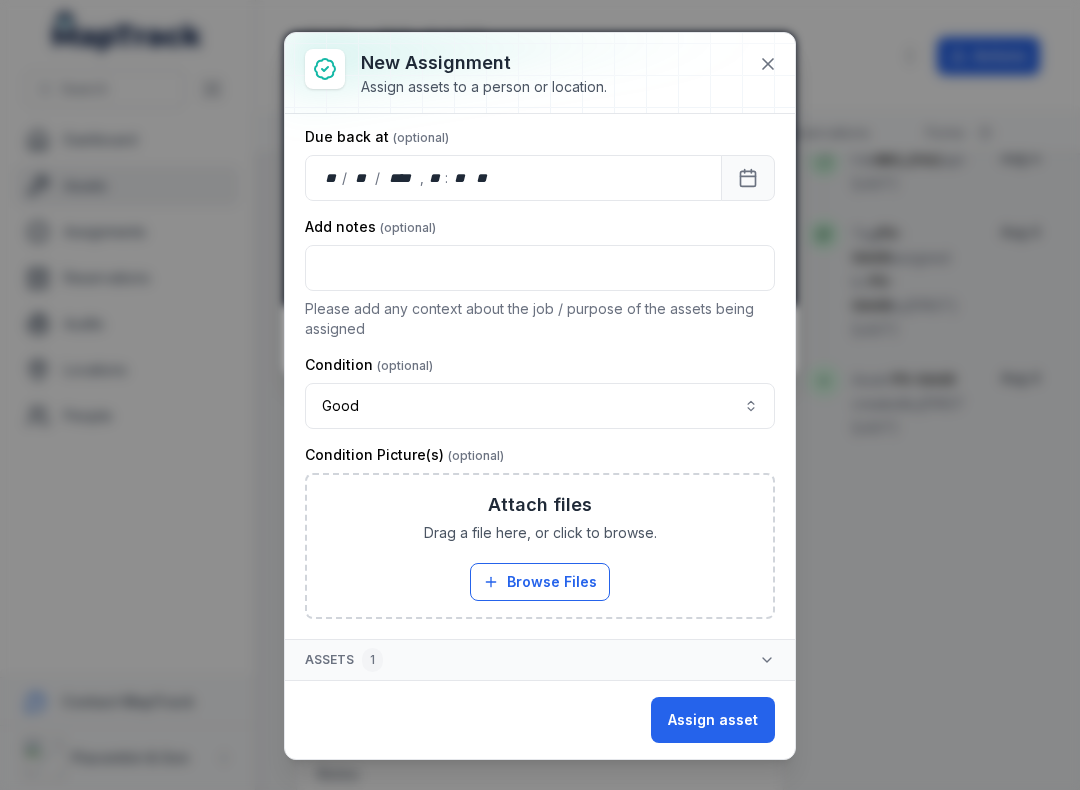 click on "Assign asset" at bounding box center (713, 720) 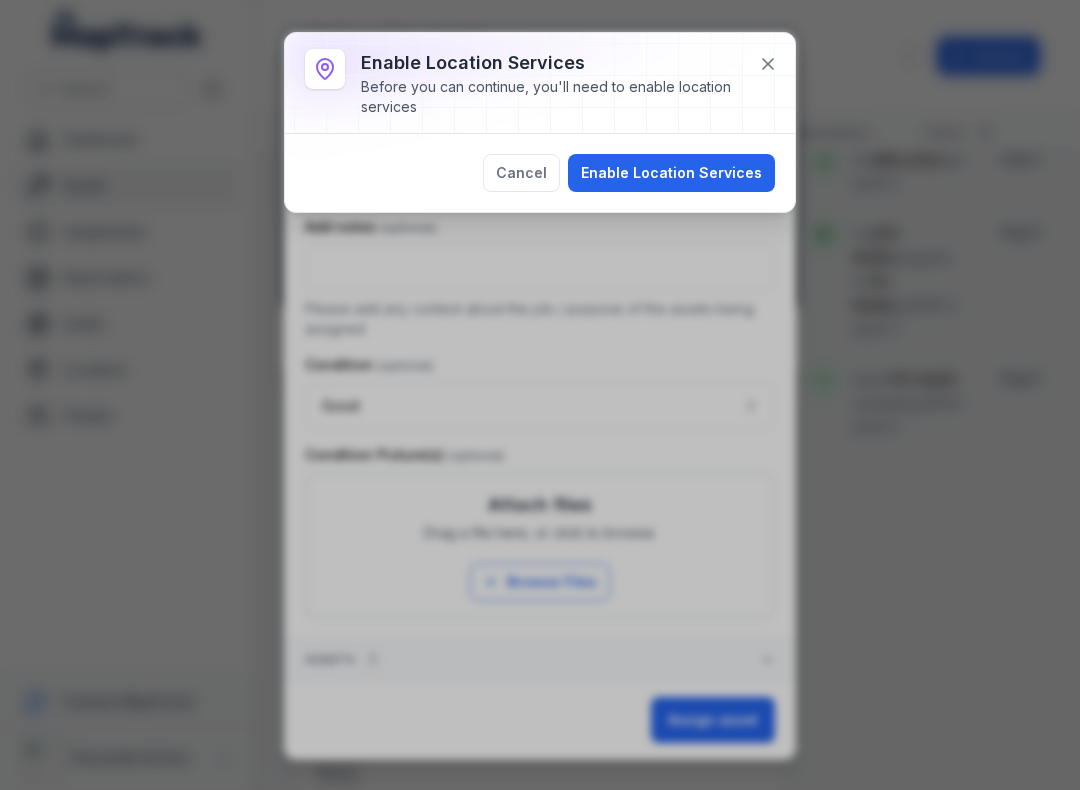 click on "Enable Location Services" at bounding box center (671, 173) 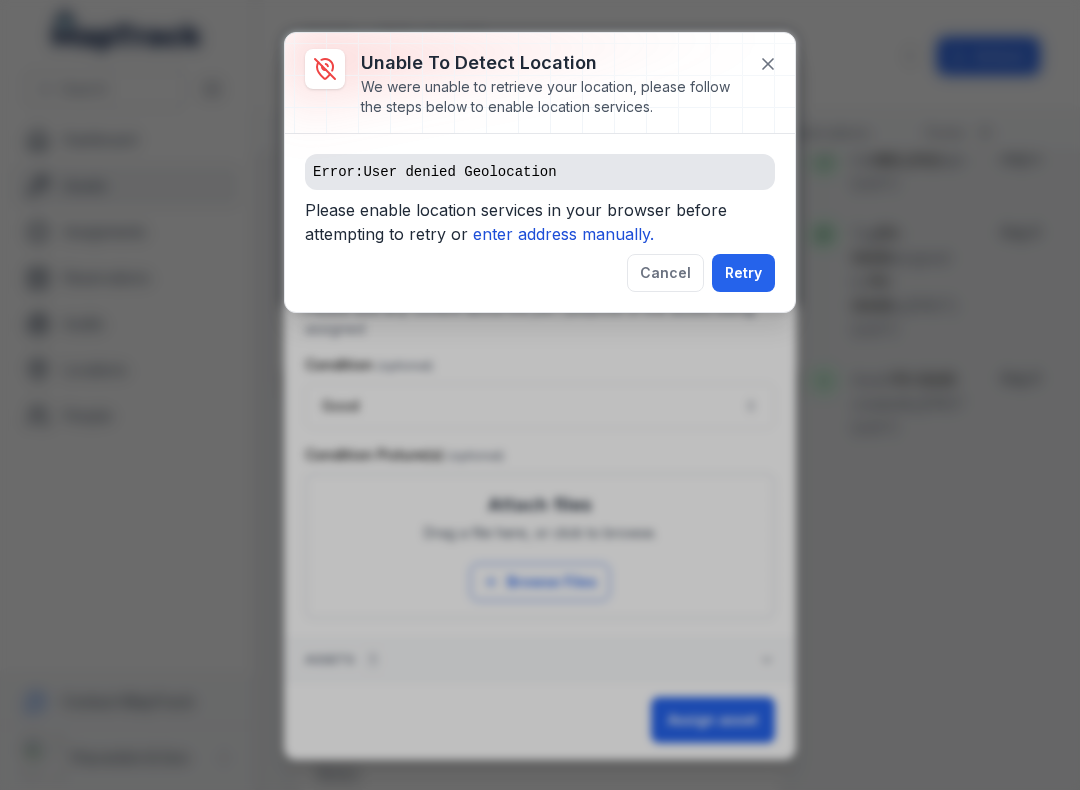 click on "enter address manually." at bounding box center (563, 234) 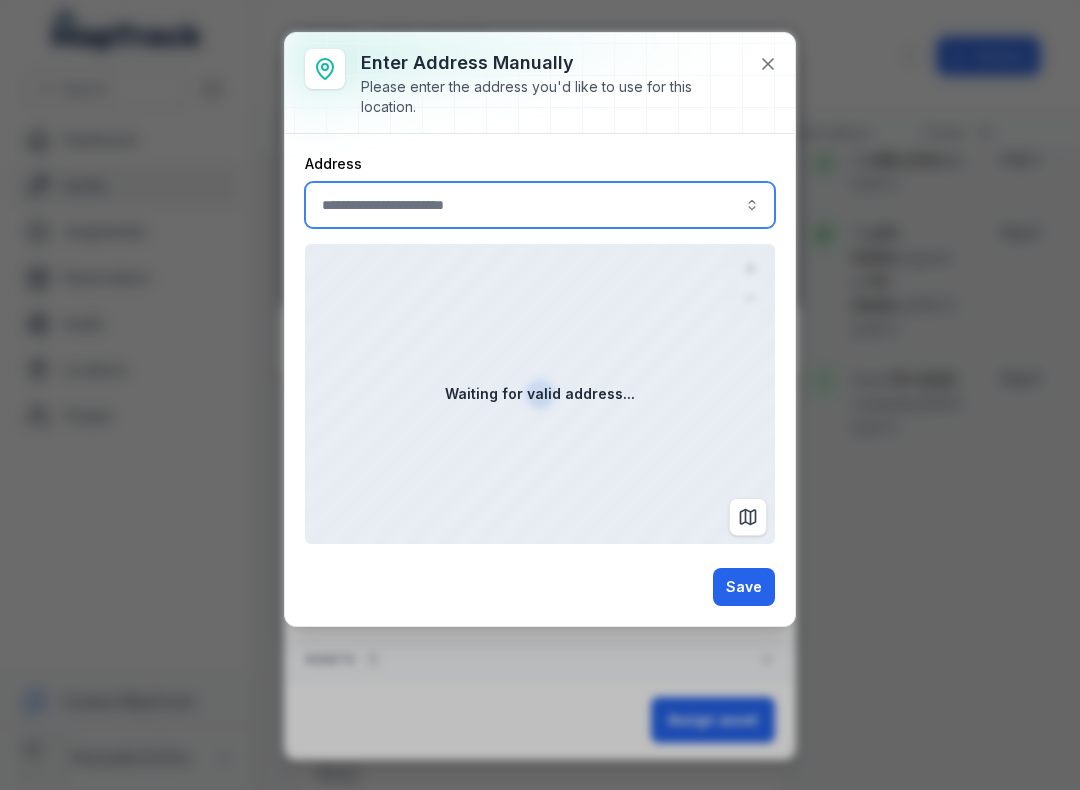 click at bounding box center (540, 205) 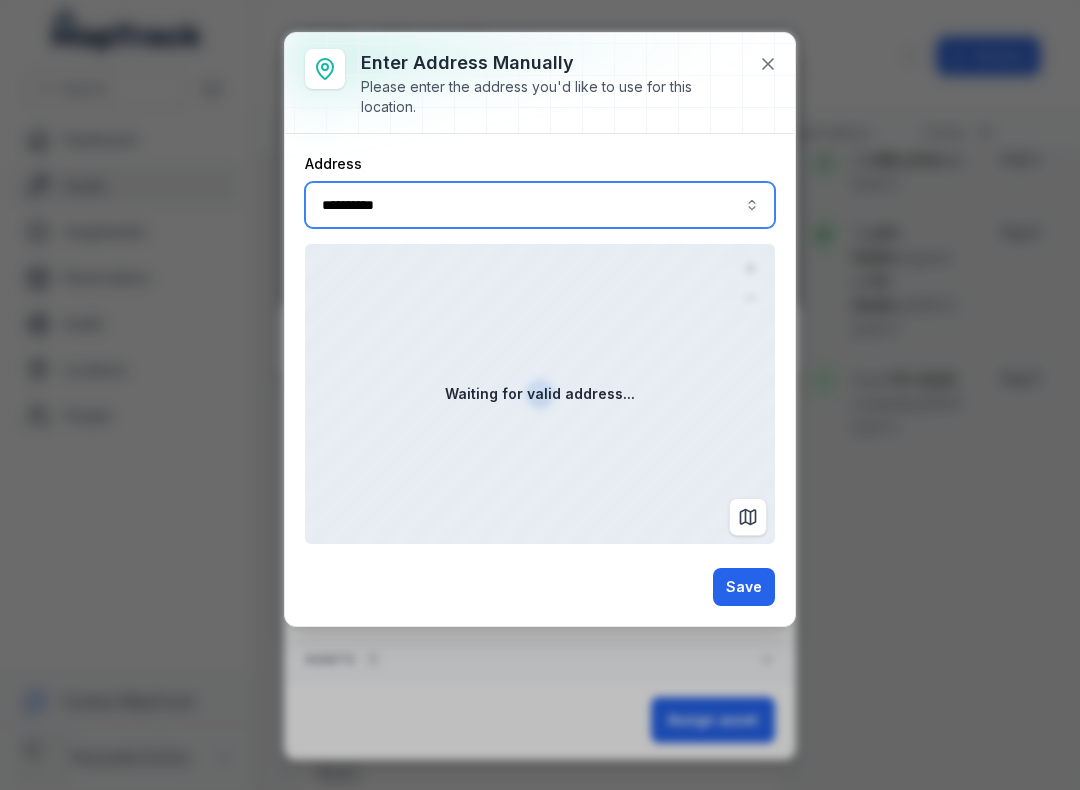 type on "**********" 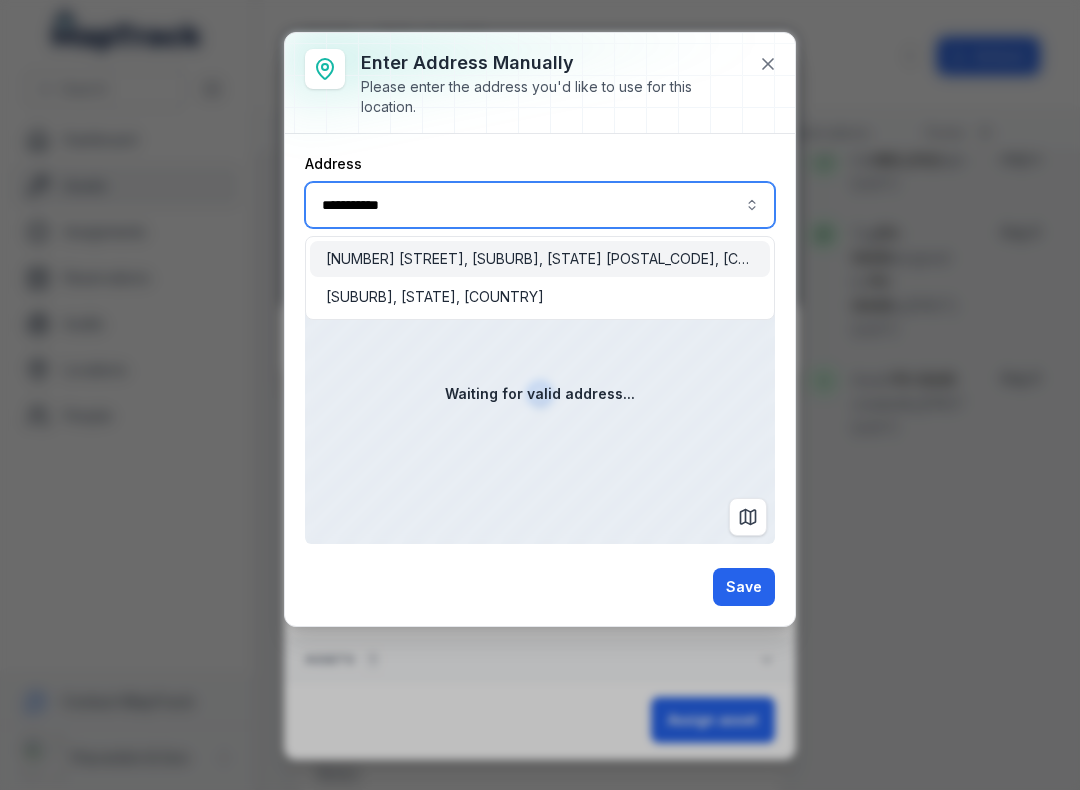 click on "[NUMBER] [STREET], [CITY], [STATE] [POSTAL_CODE], [COUNTRY]" at bounding box center [540, 259] 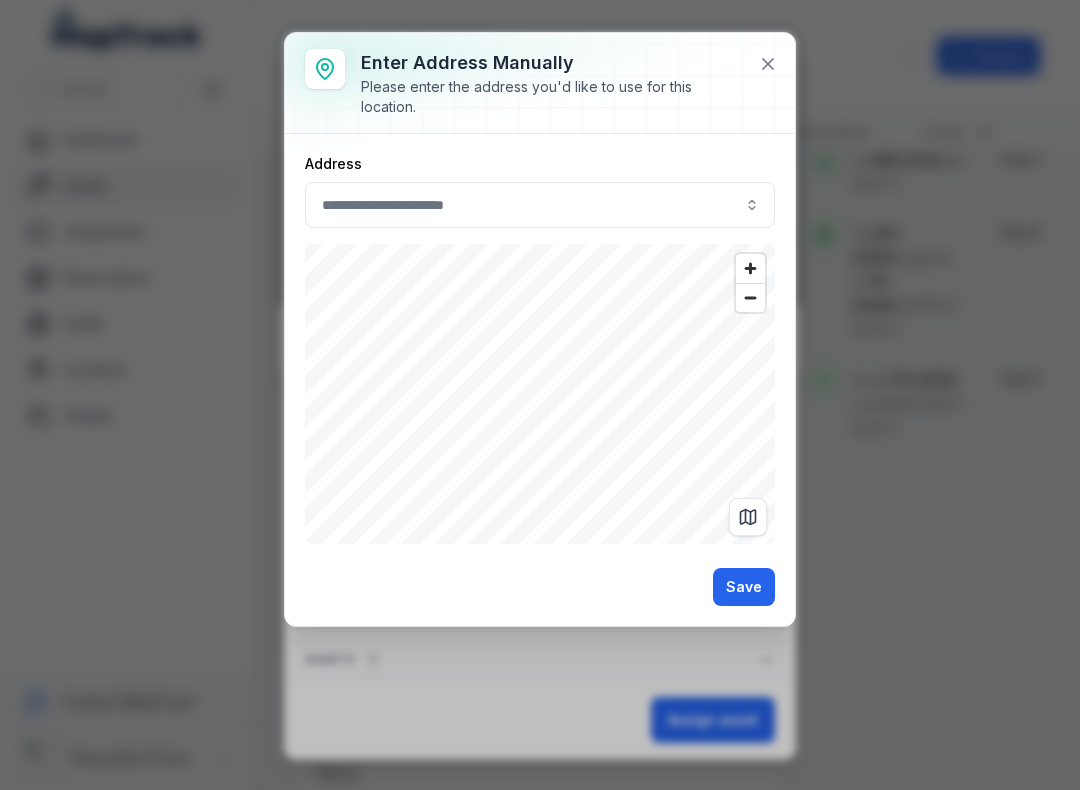 click on "Save" at bounding box center (744, 587) 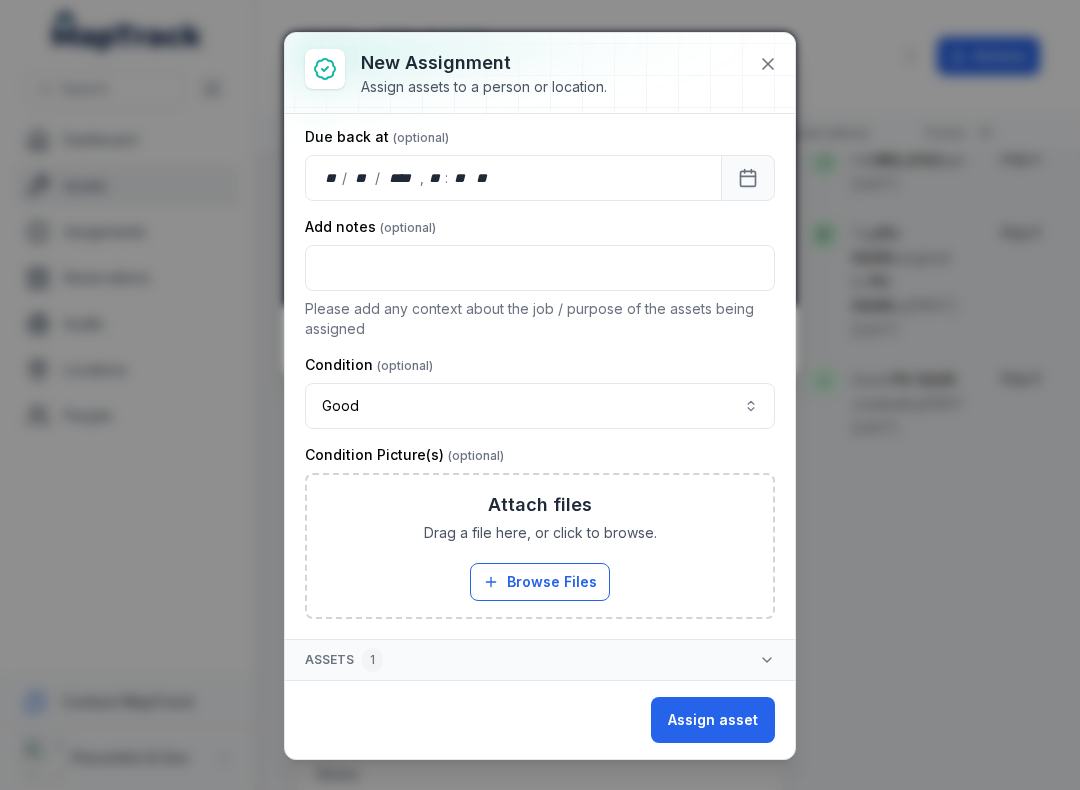 click on "Assign asset" at bounding box center (713, 720) 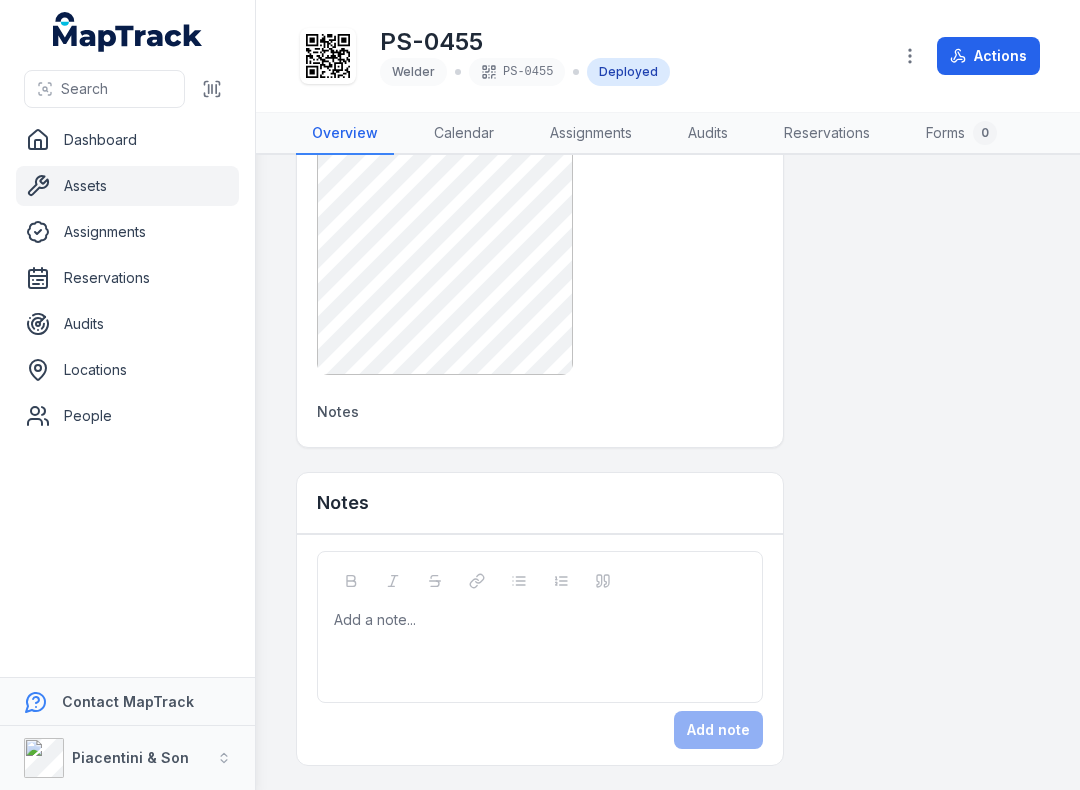 scroll, scrollTop: 1005, scrollLeft: 0, axis: vertical 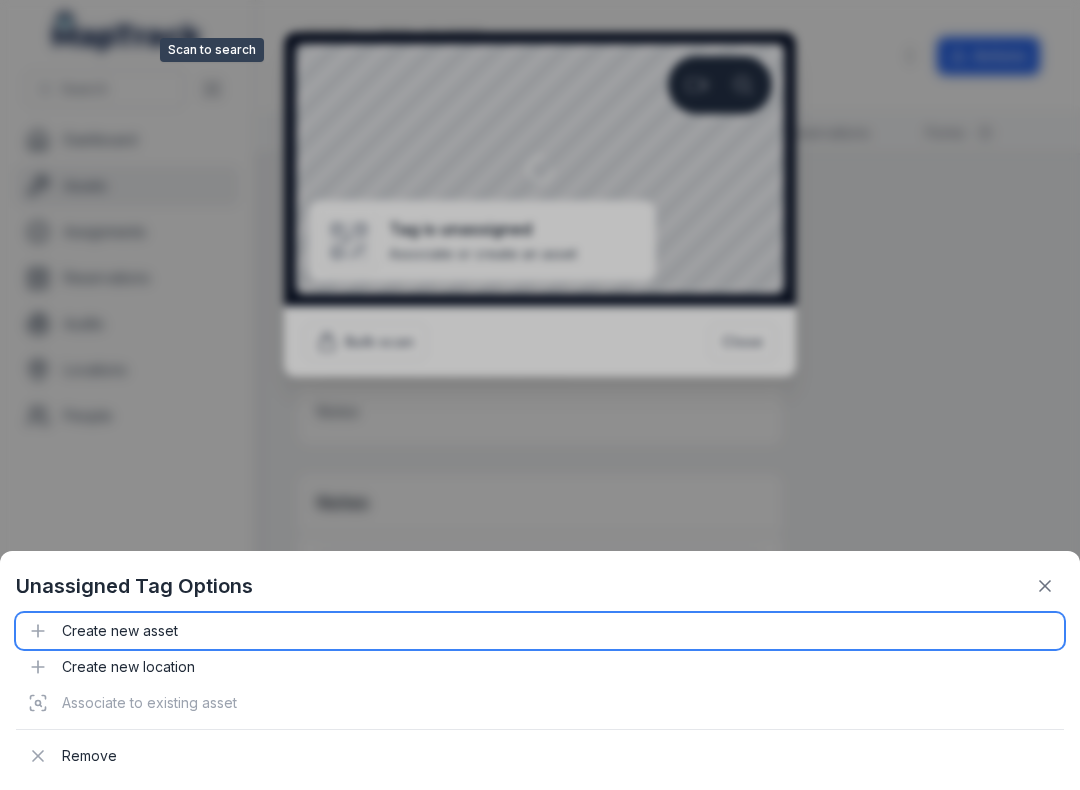 click on "Create new asset" at bounding box center (540, 631) 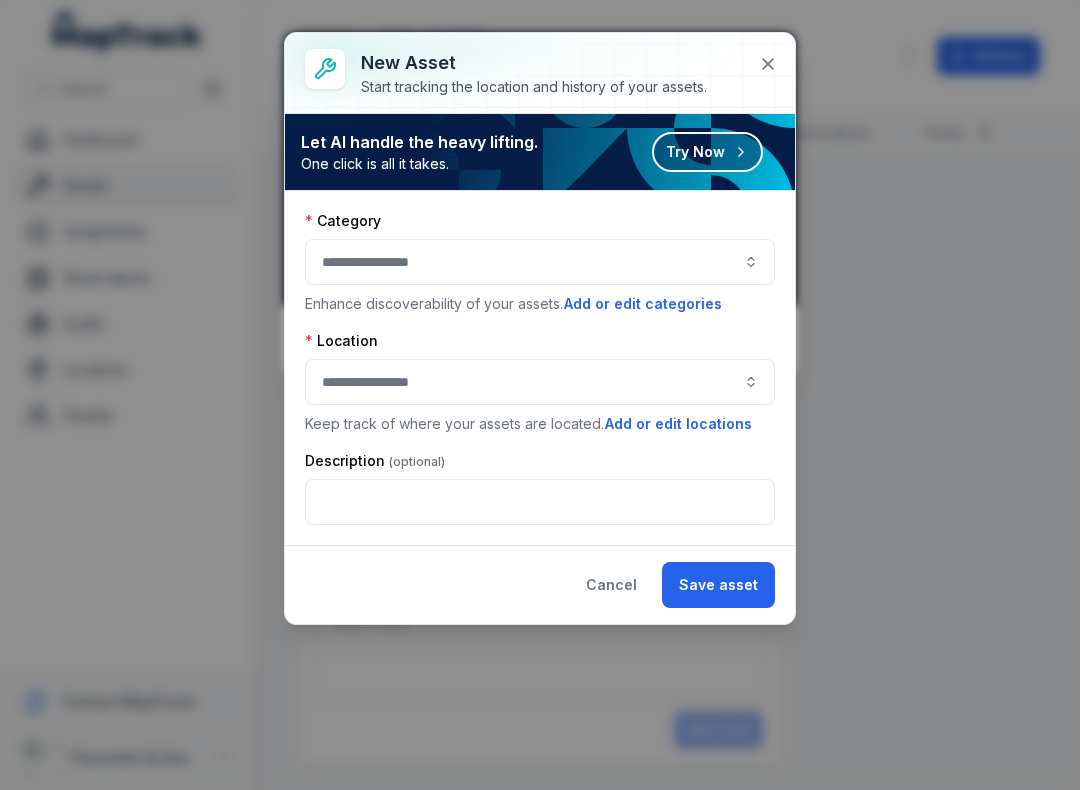 click at bounding box center (540, 262) 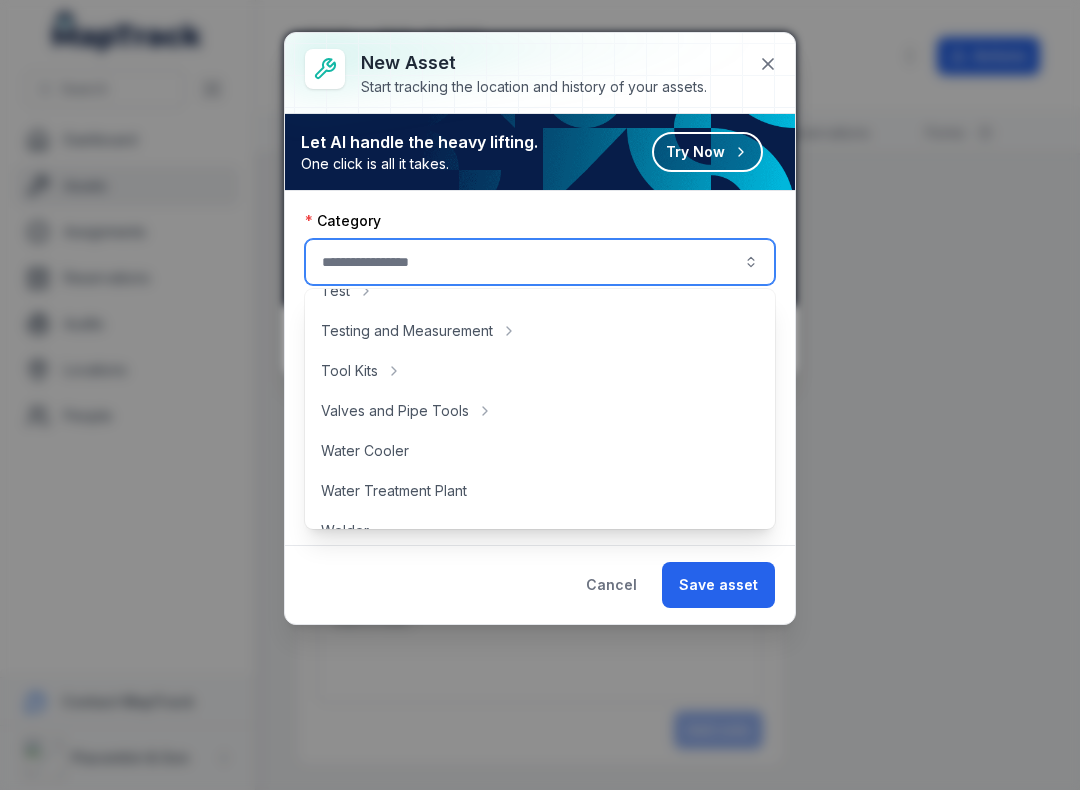 scroll, scrollTop: 876, scrollLeft: 0, axis: vertical 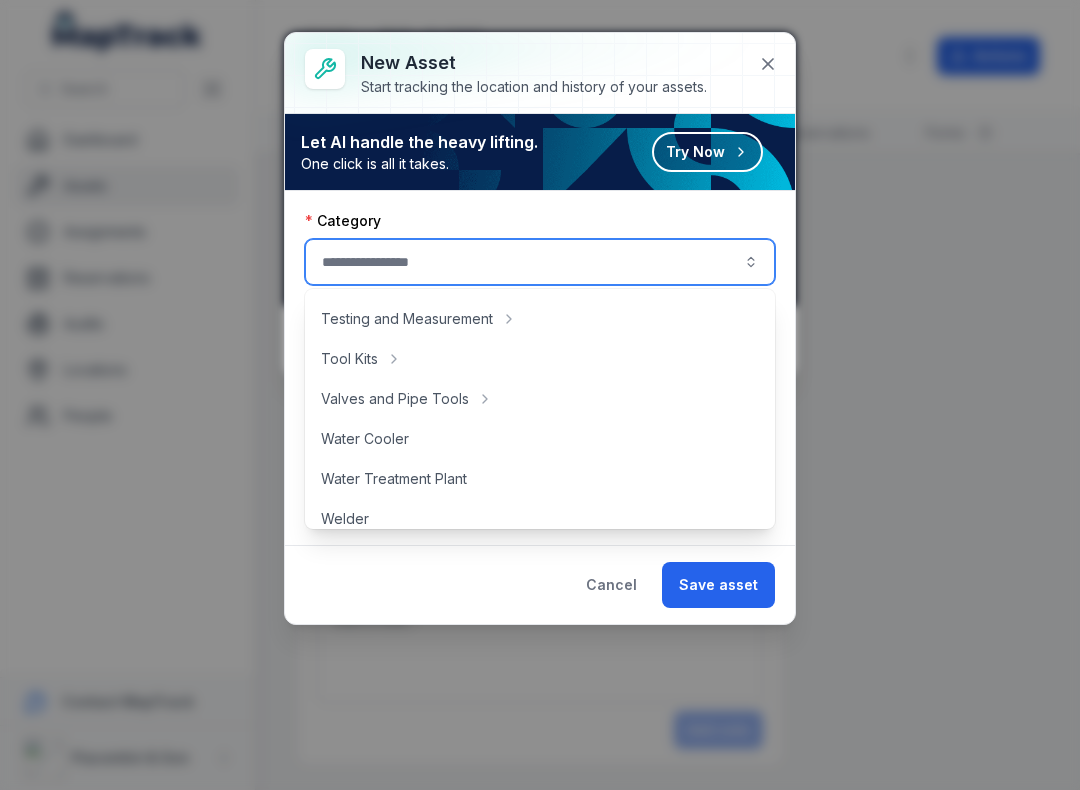 click on "New asset Start tracking the location and history of your assets. Let AI handle the heavy lifting. One click is all it takes. Try Now Category Enhance discoverability of your assets.  Add or edit categories Location Keep track of where your assets are located.  Add or edit locations Description Cancel Save asset" at bounding box center [540, 395] 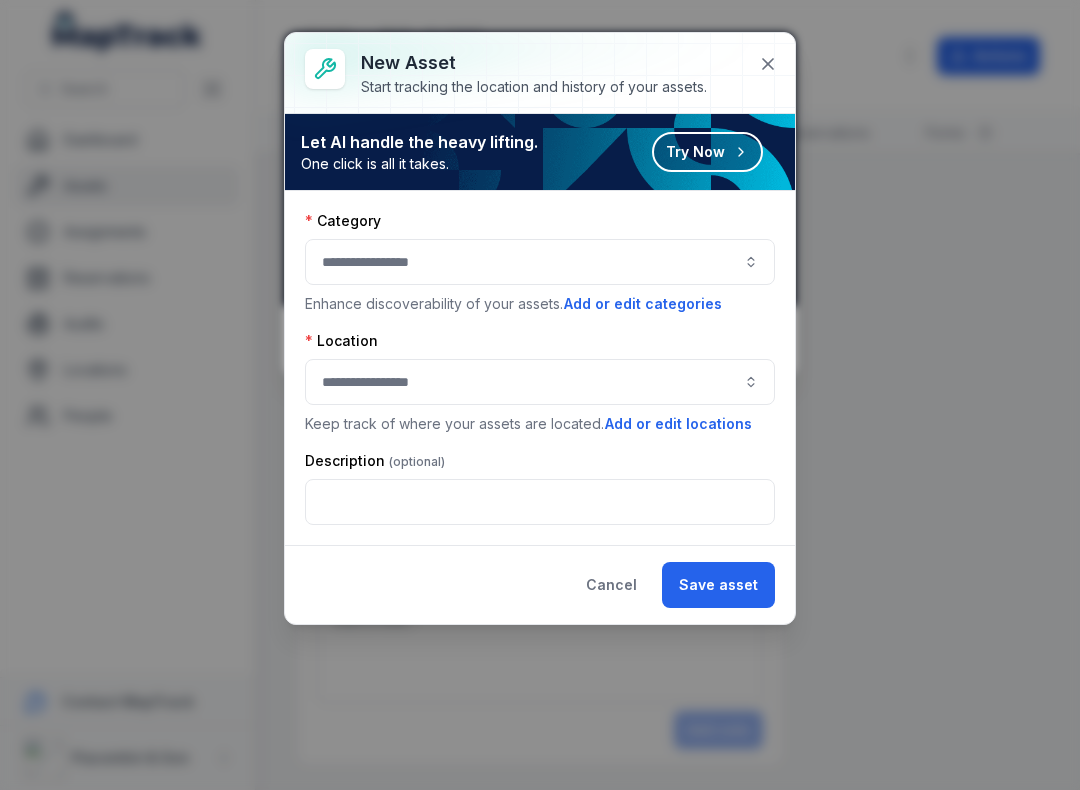 click at bounding box center [540, 262] 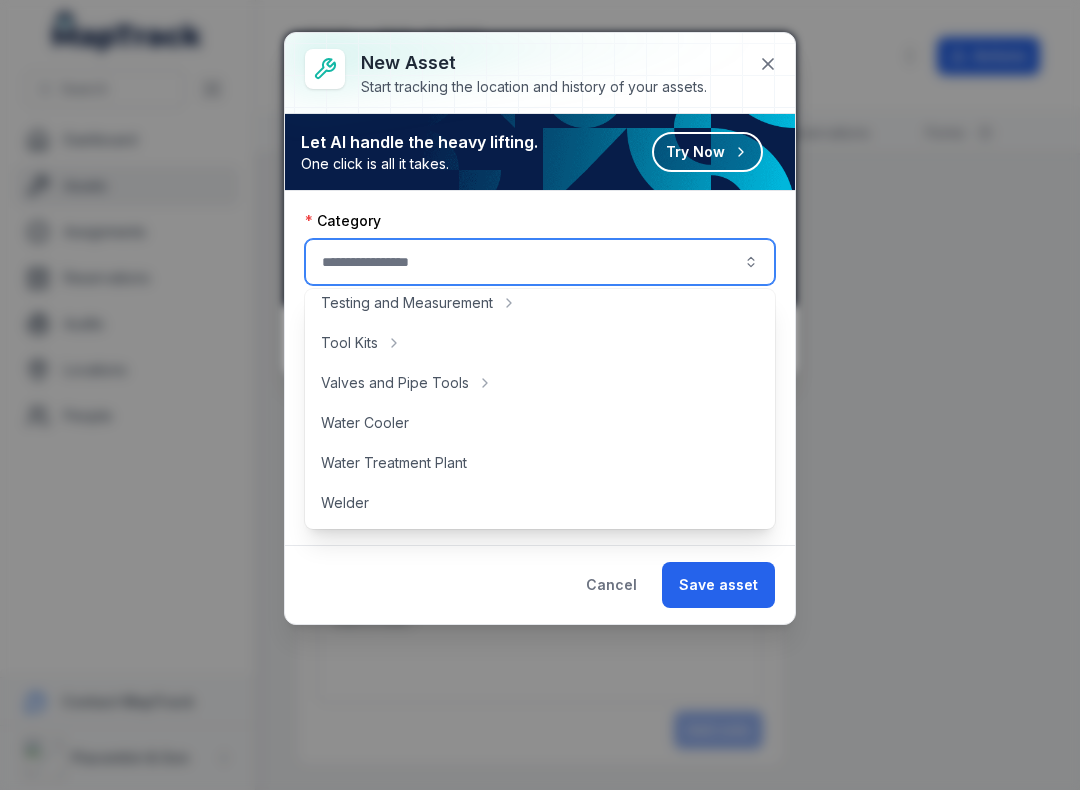 scroll, scrollTop: 892, scrollLeft: 0, axis: vertical 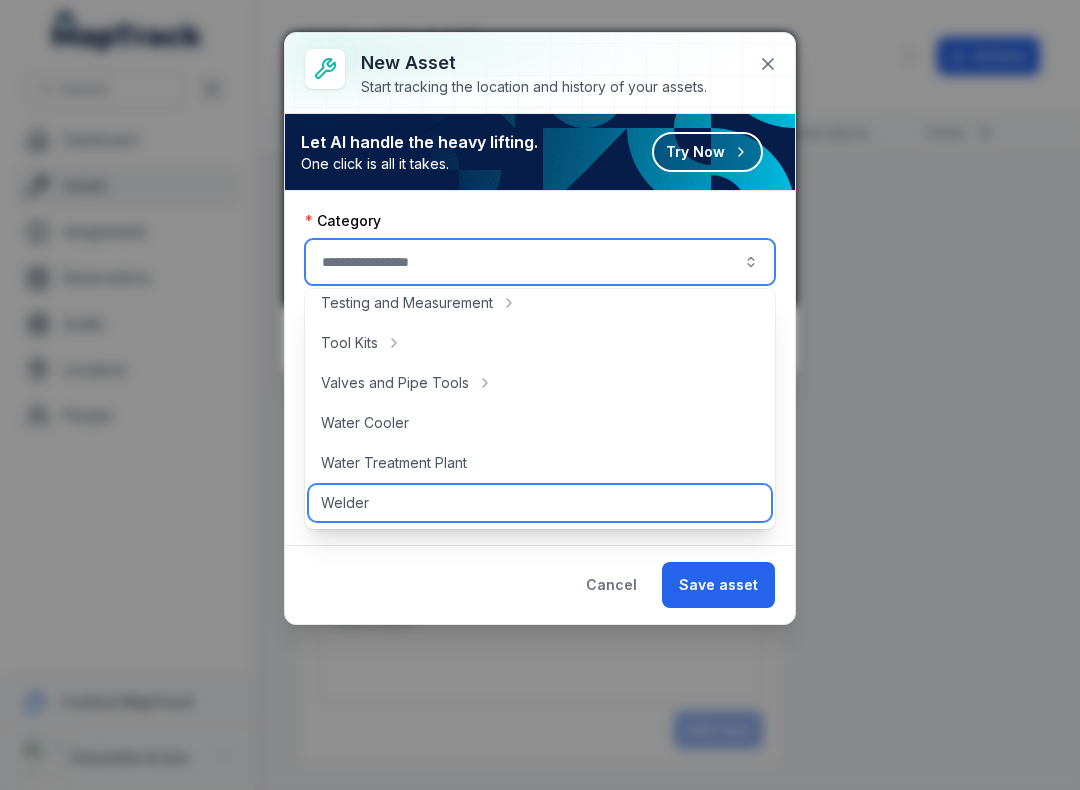 click on "Welder" at bounding box center [540, 503] 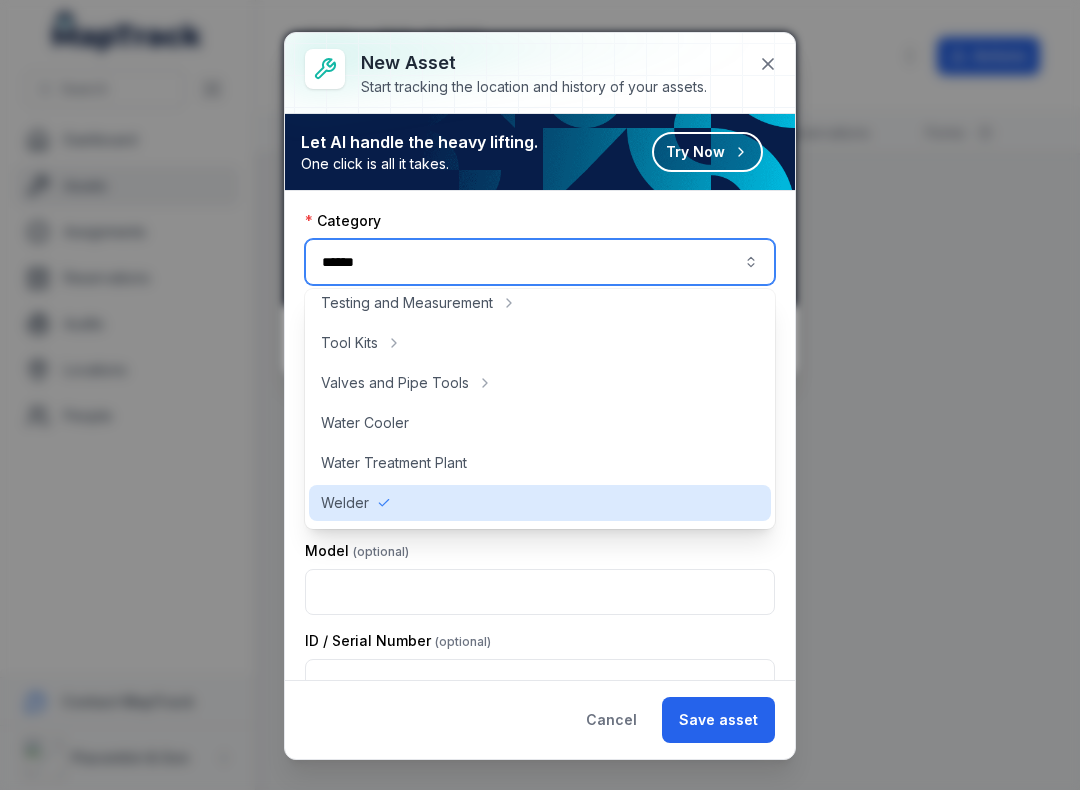 type on "******" 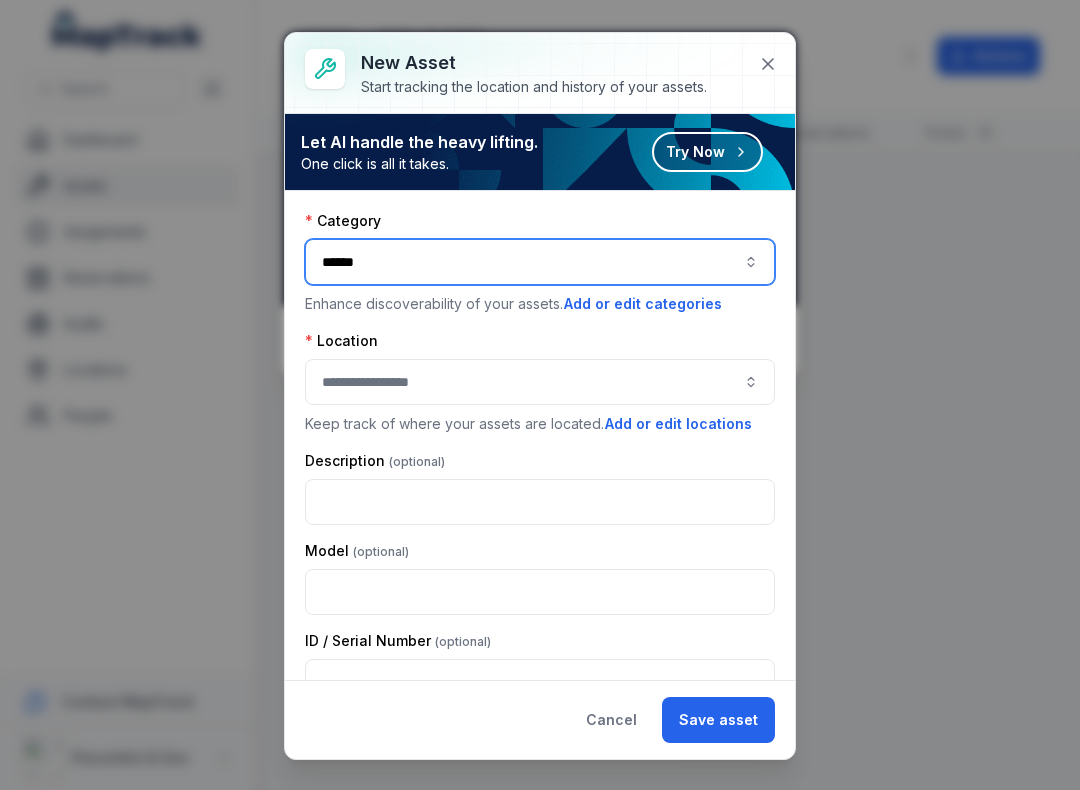click at bounding box center [540, 382] 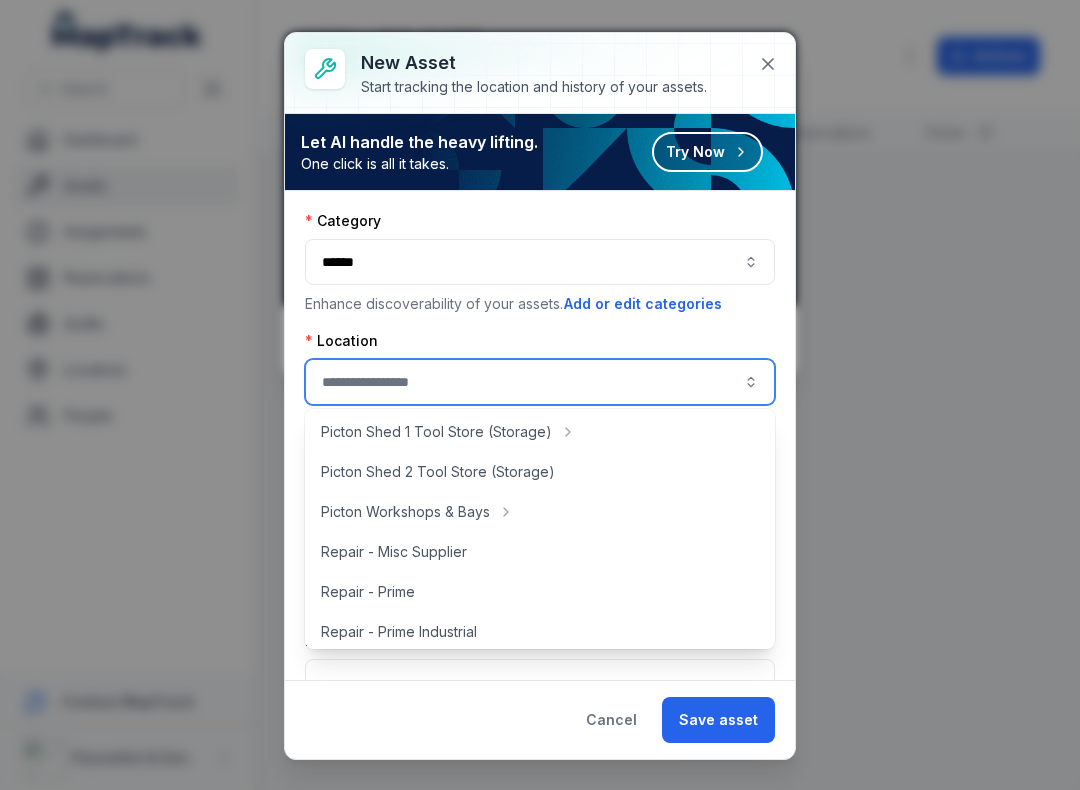 scroll, scrollTop: 405, scrollLeft: 0, axis: vertical 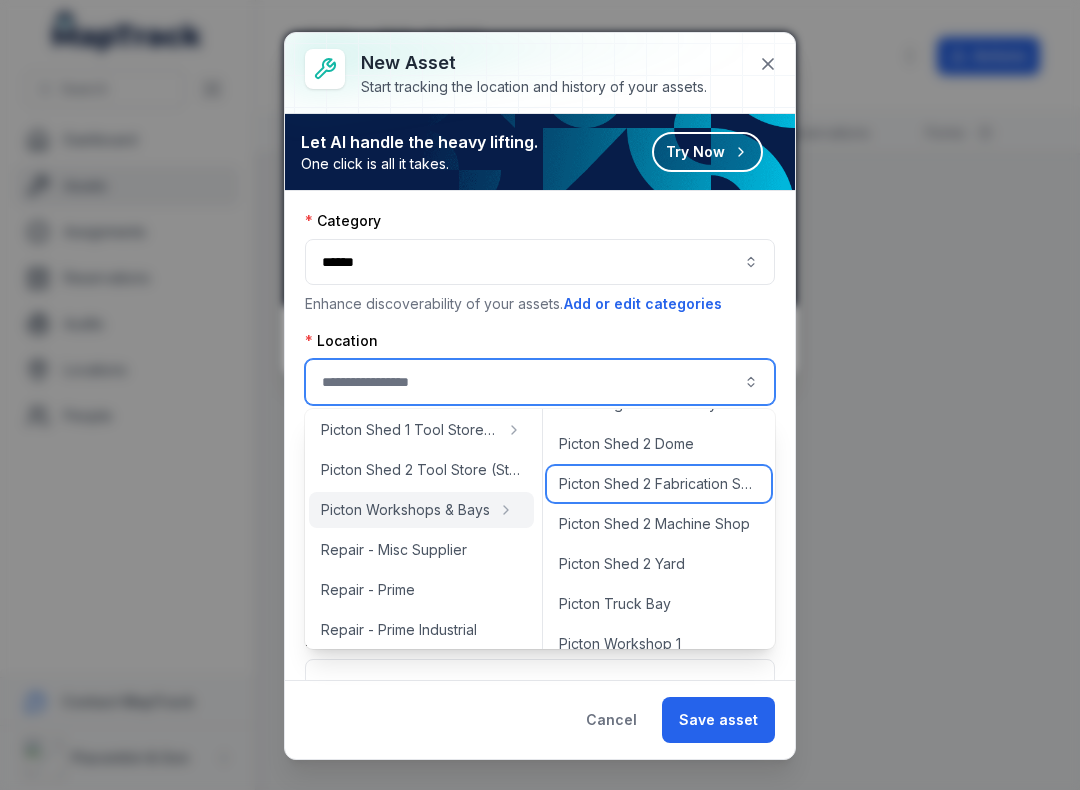 click on "Picton Shed 2 Fabrication Shop" at bounding box center (659, 484) 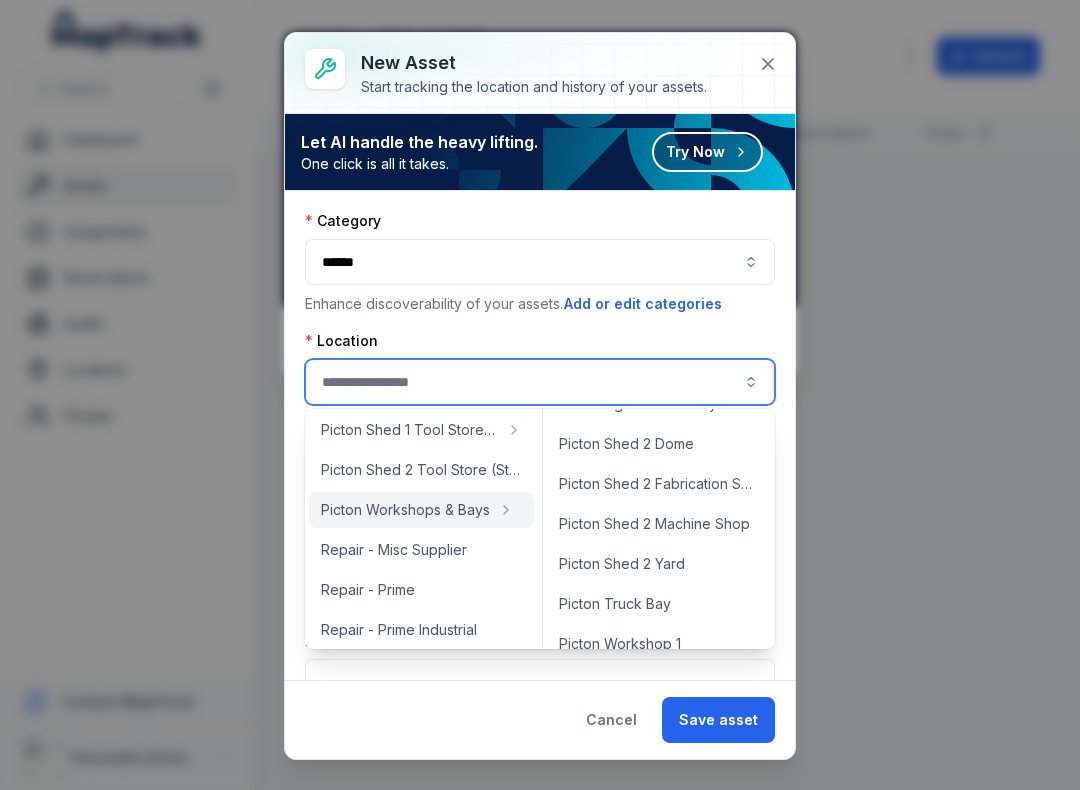type on "**********" 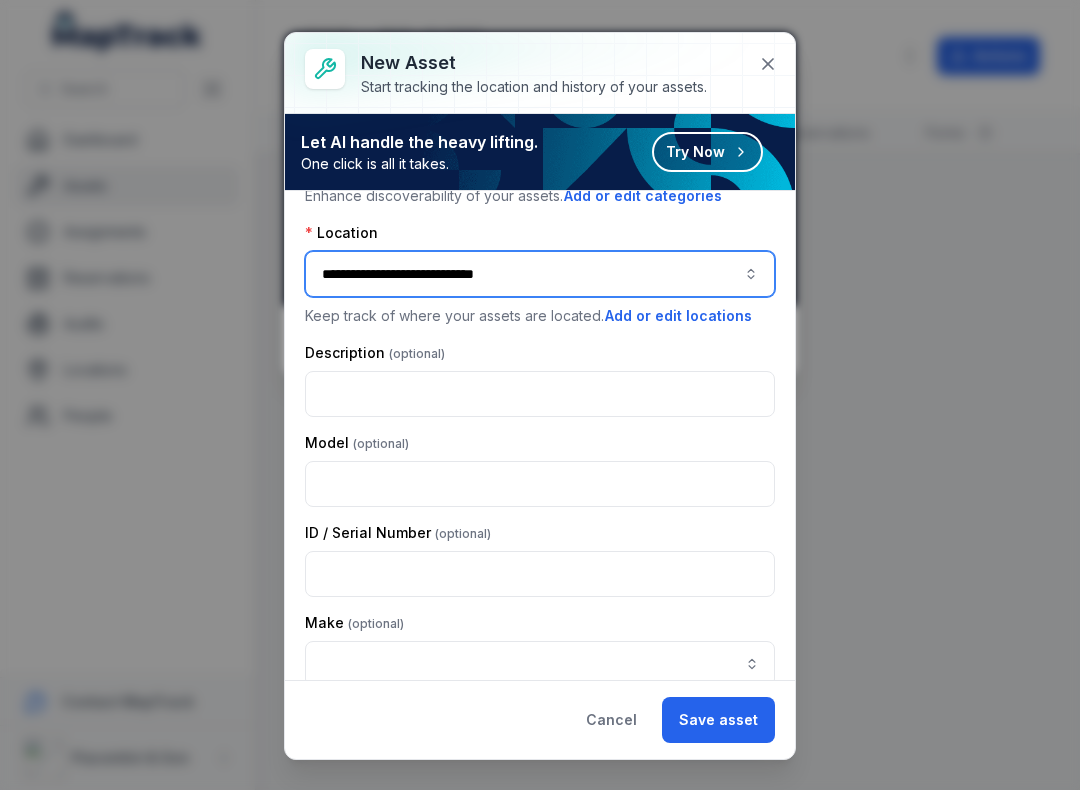 scroll, scrollTop: 109, scrollLeft: 0, axis: vertical 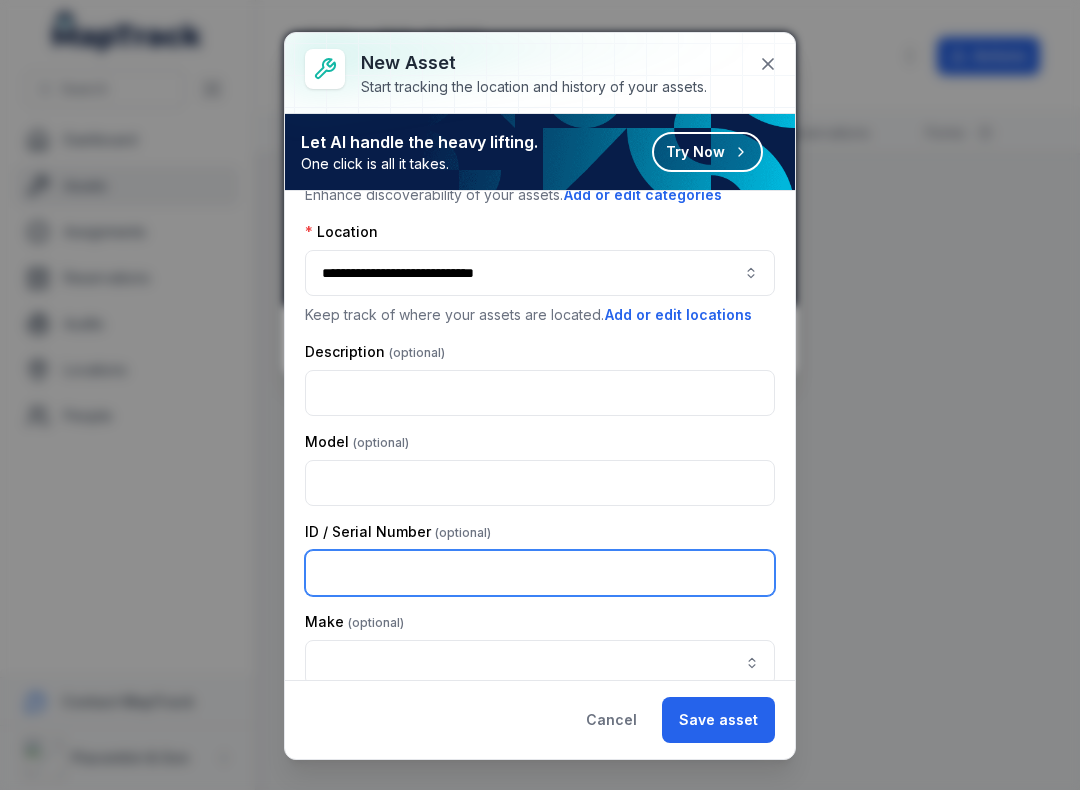 click at bounding box center (540, 573) 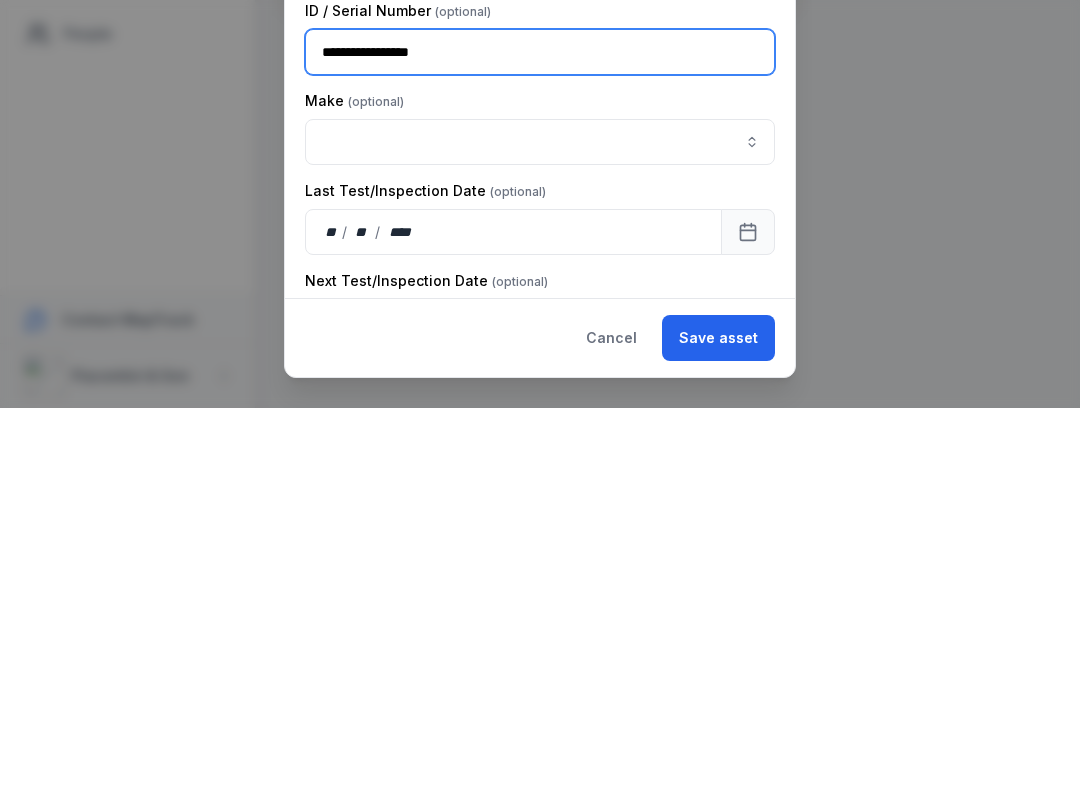 scroll, scrollTop: 250, scrollLeft: 0, axis: vertical 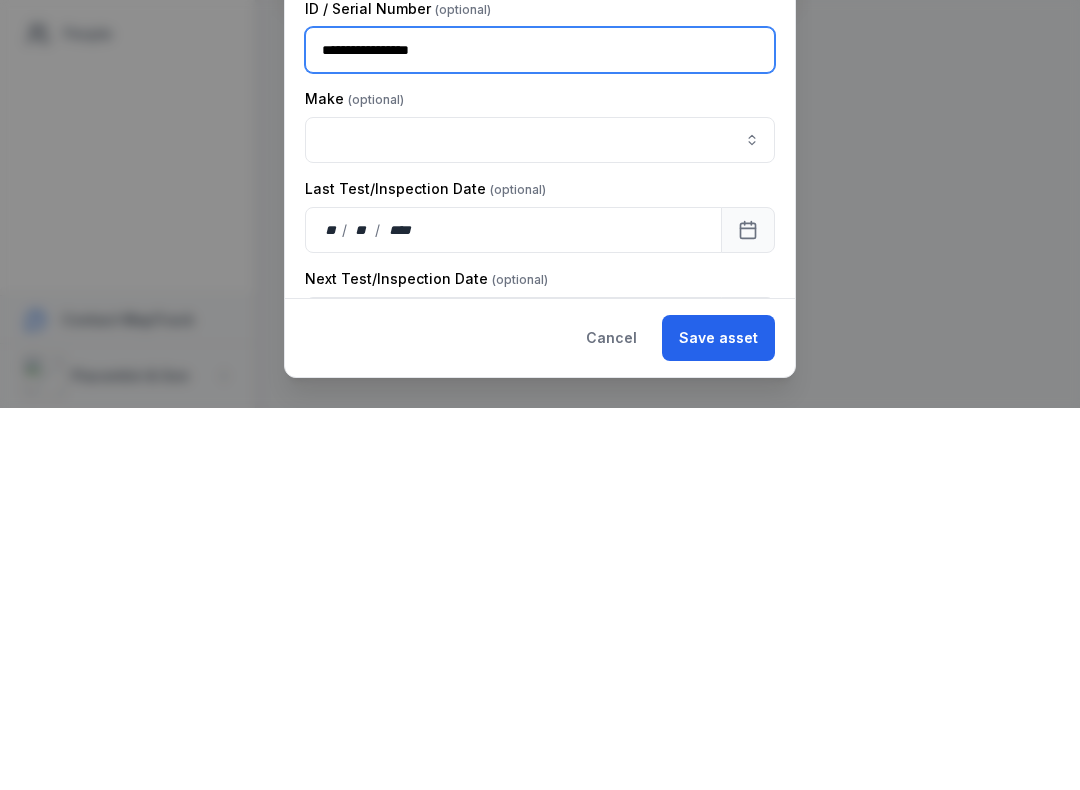 type on "**********" 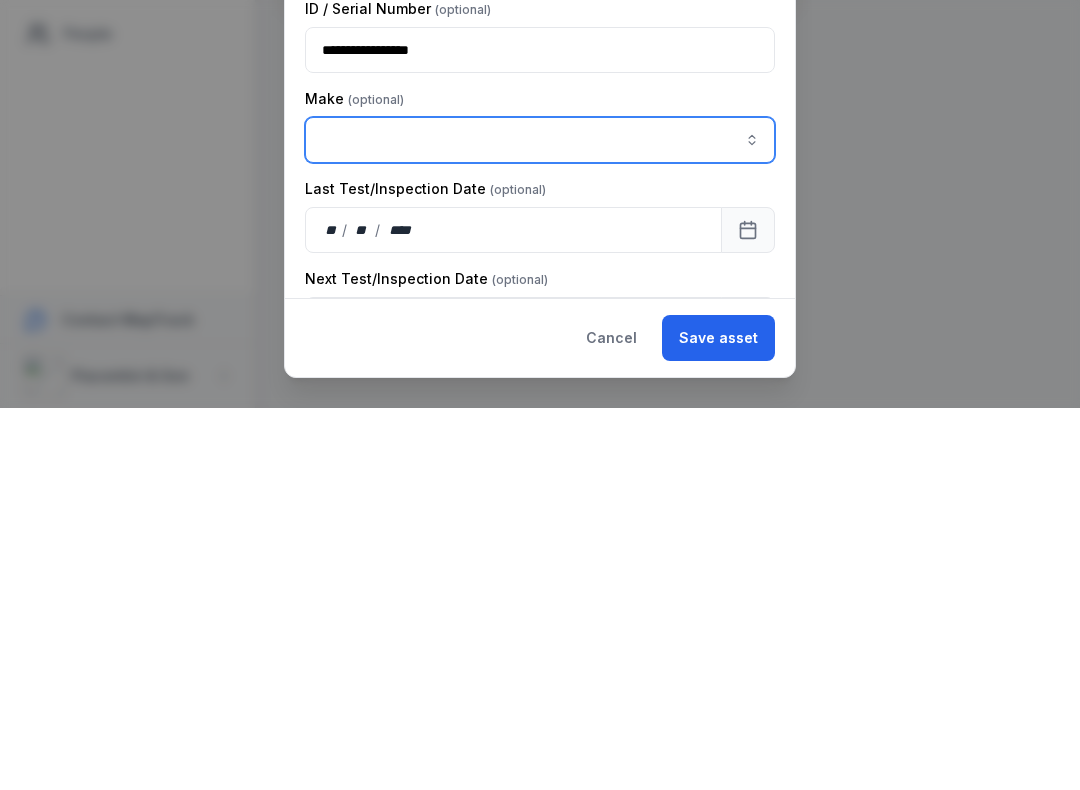 click at bounding box center (752, 522) 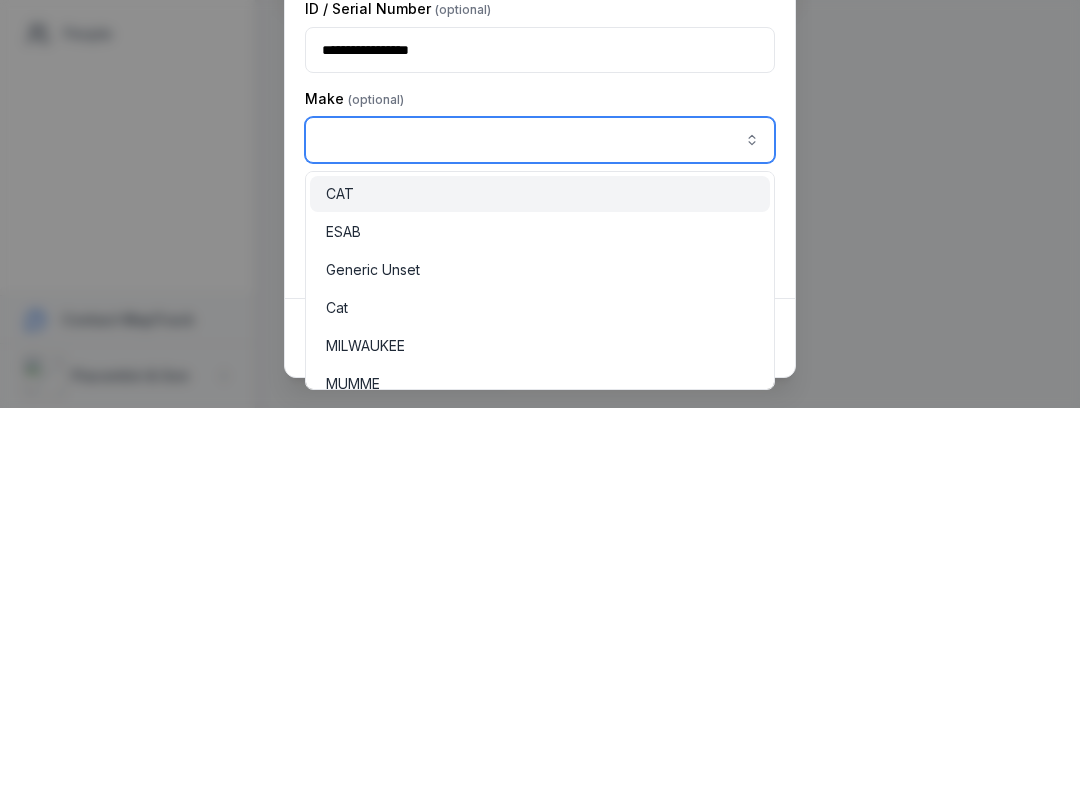 click on "ESAB" at bounding box center [540, 614] 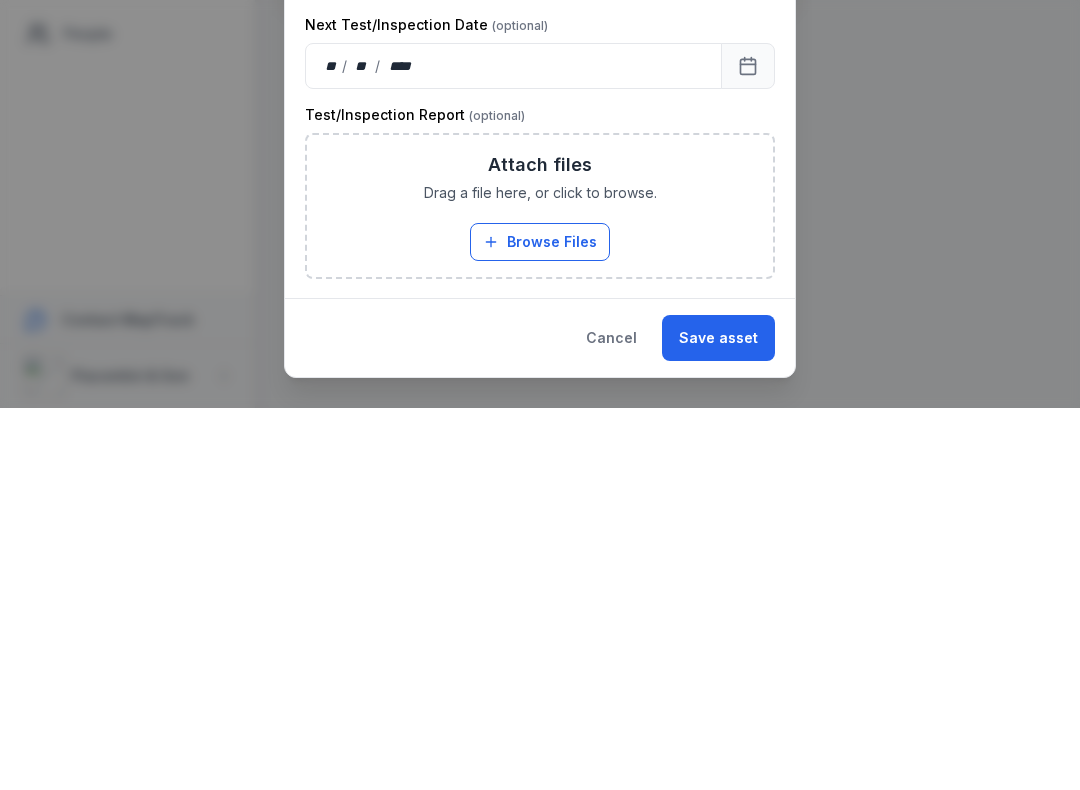 scroll, scrollTop: 507, scrollLeft: 0, axis: vertical 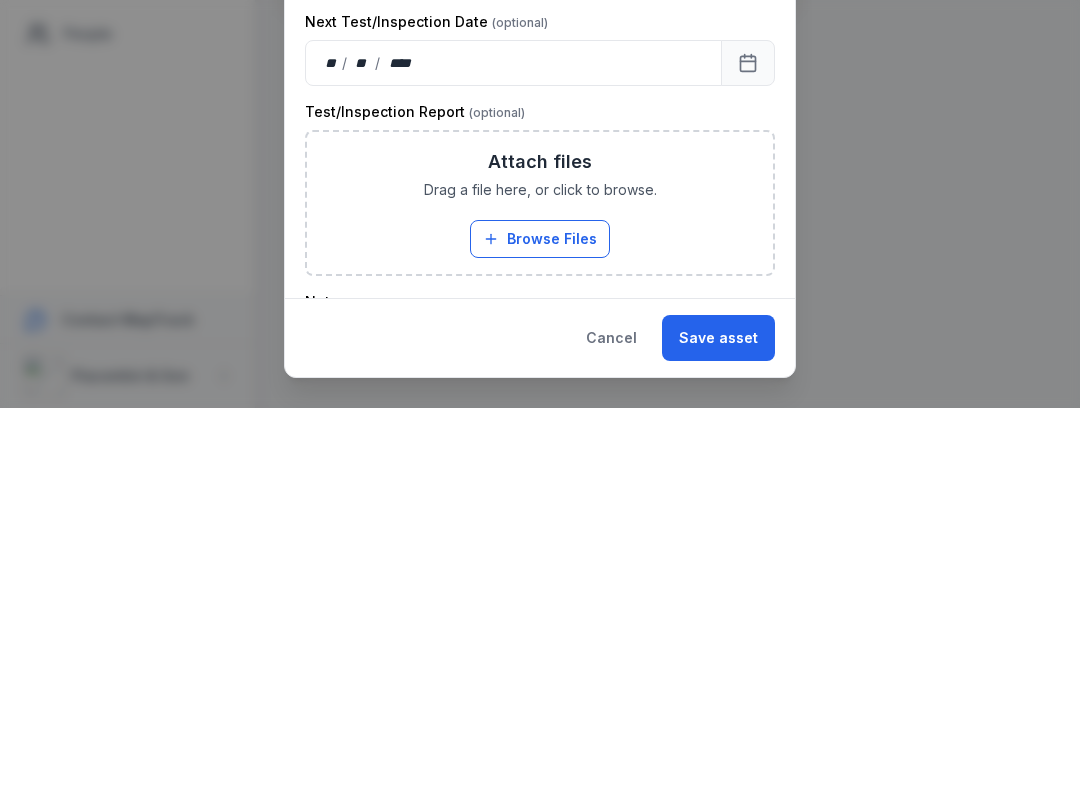 click on "Browse Files" at bounding box center (540, 621) 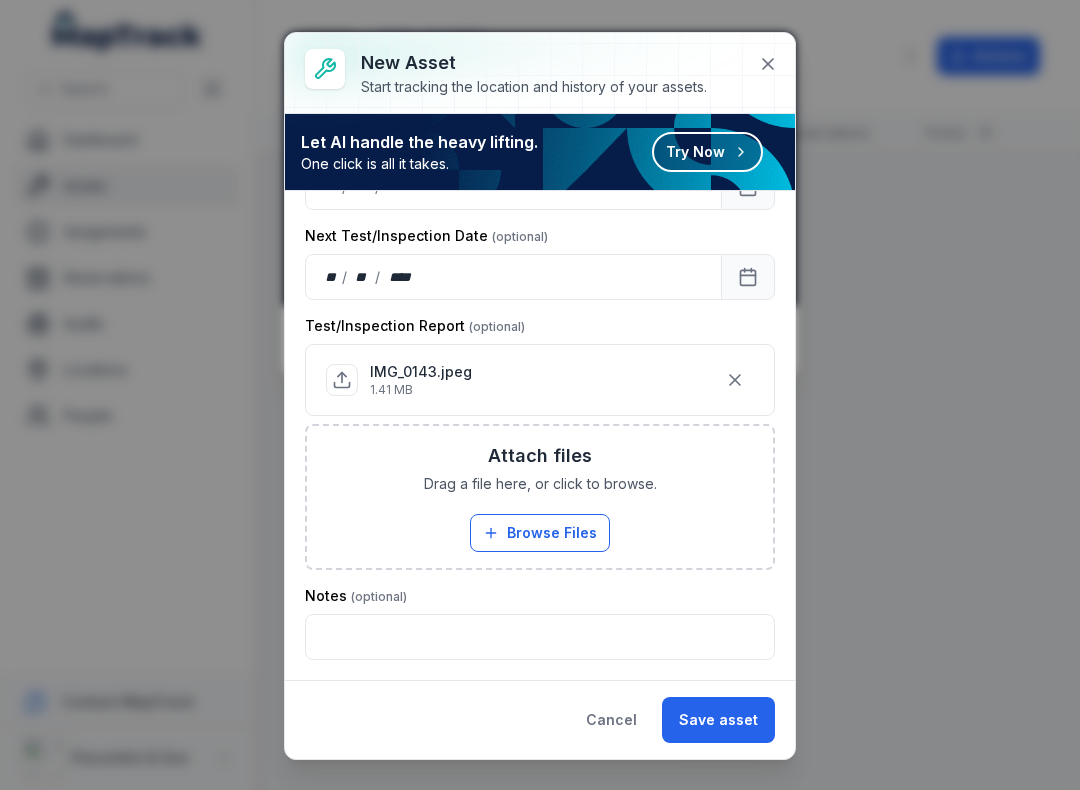 scroll, scrollTop: 675, scrollLeft: 0, axis: vertical 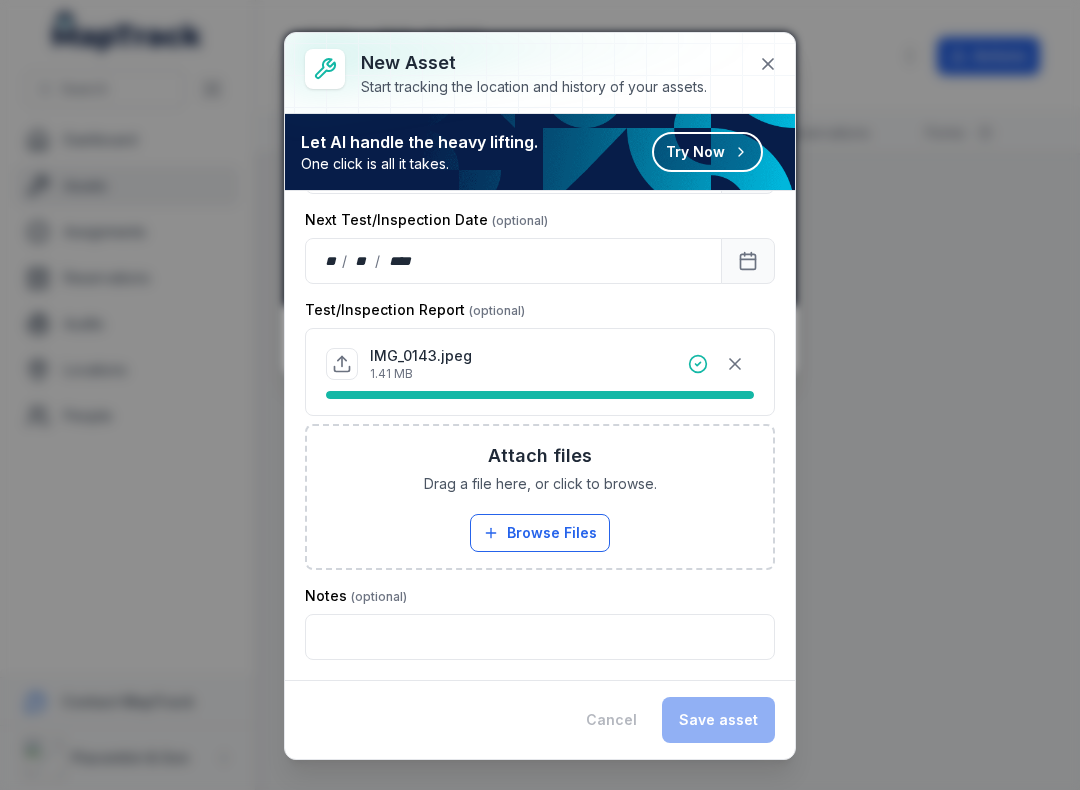 click 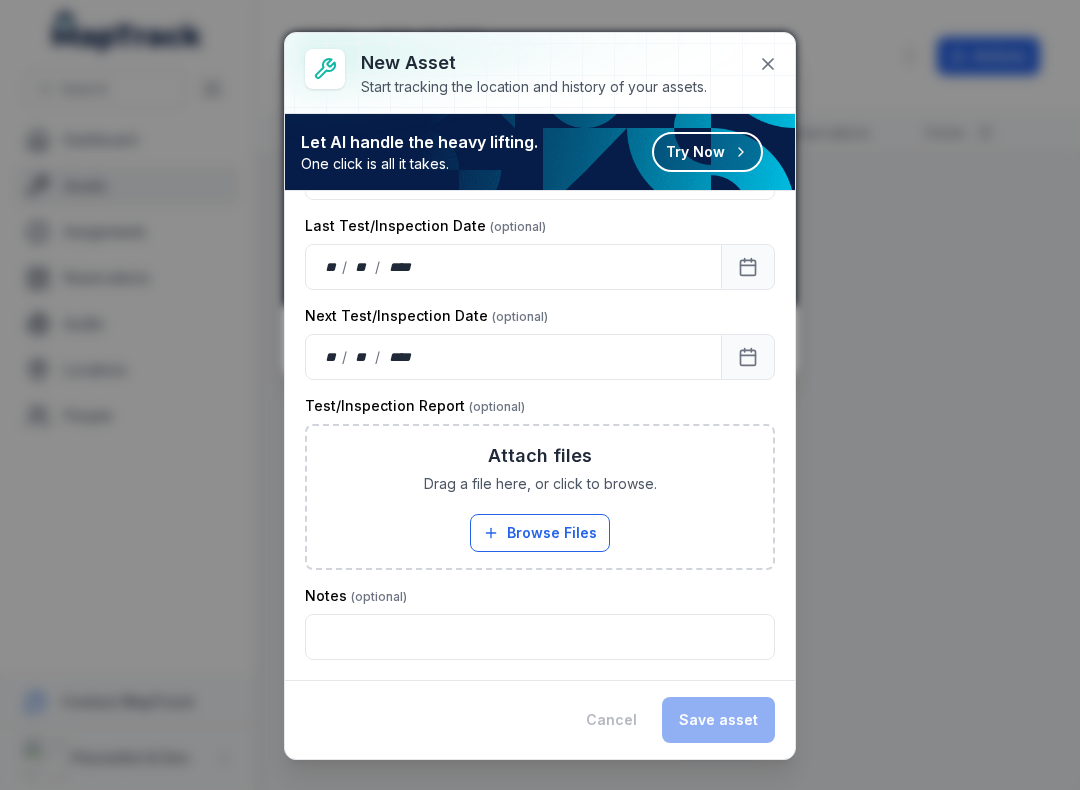 click on "Browse Files" at bounding box center (540, 533) 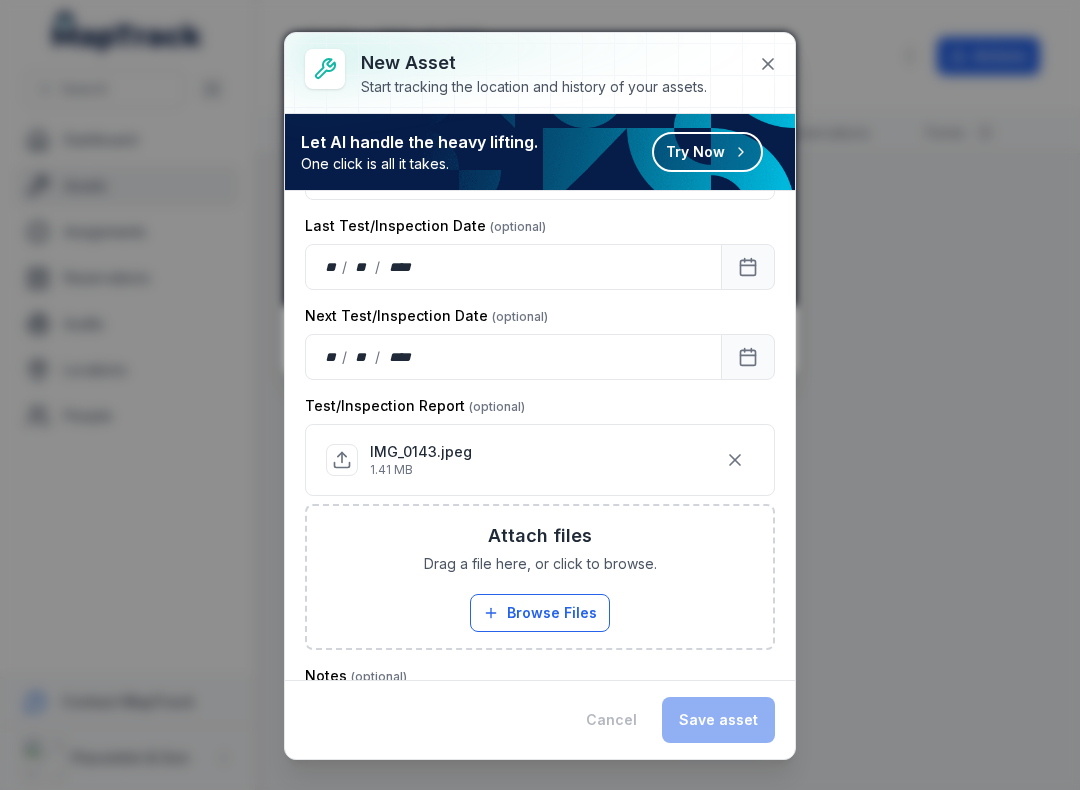 click on "Cancel Save asset" at bounding box center (672, 720) 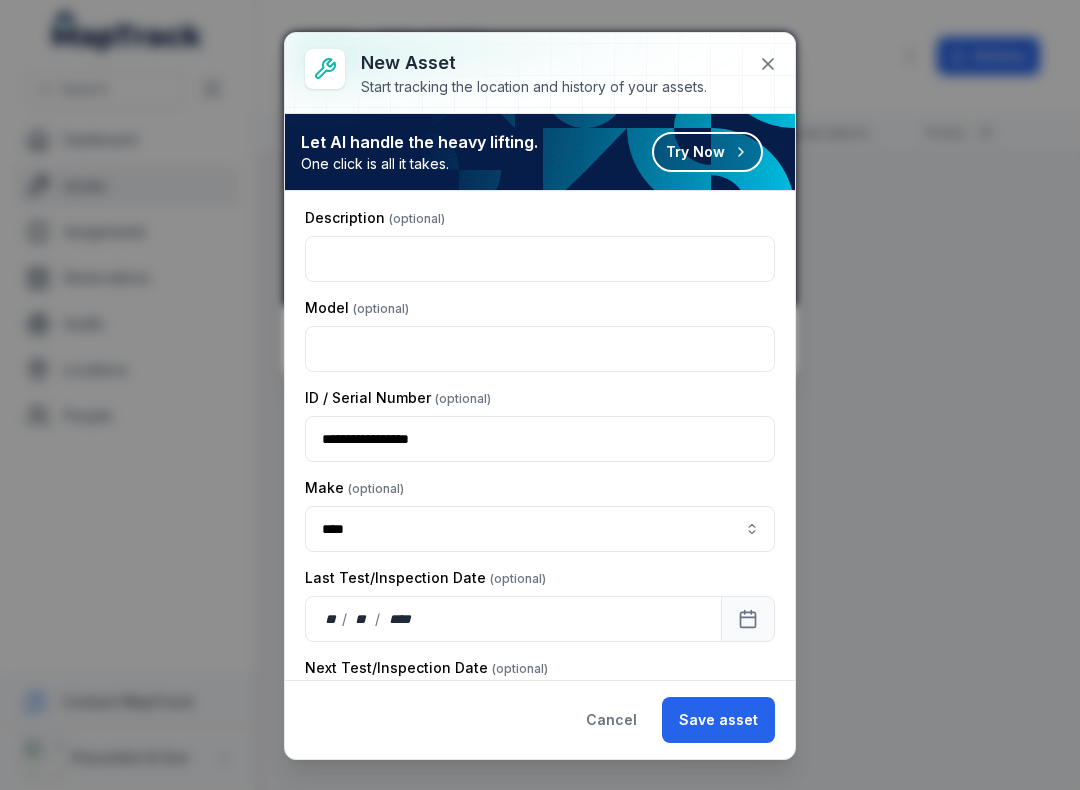 scroll, scrollTop: 241, scrollLeft: 0, axis: vertical 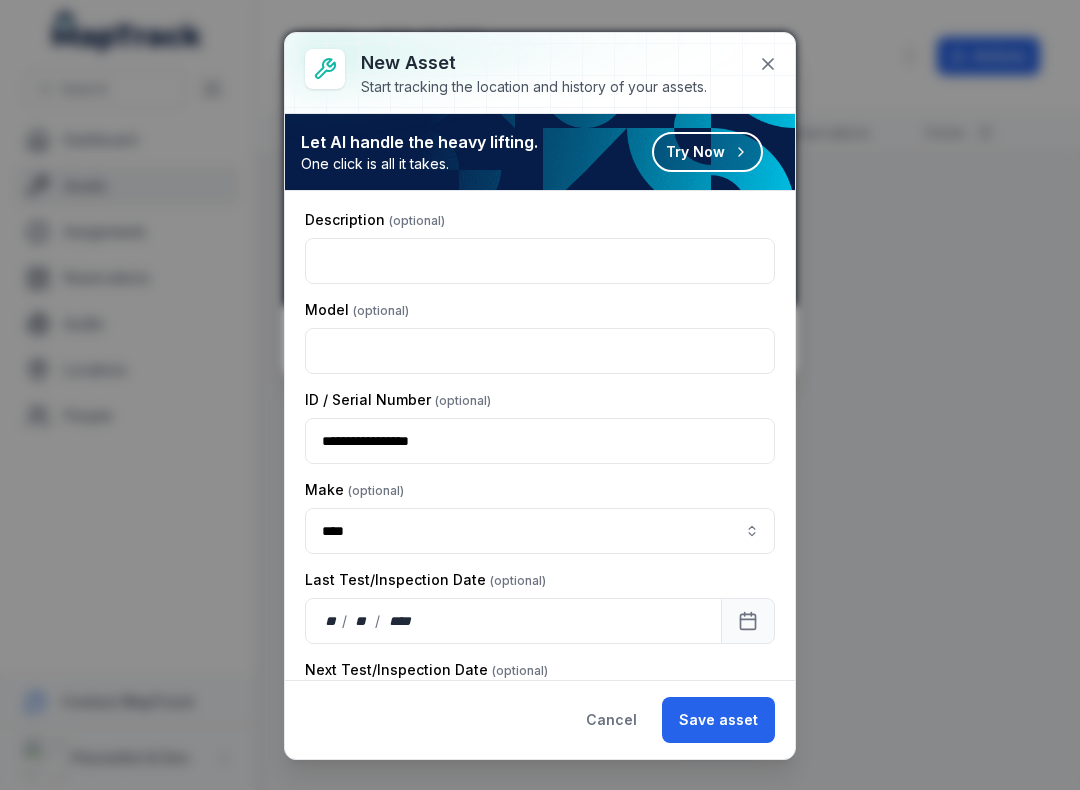 click on "Save asset" at bounding box center (718, 720) 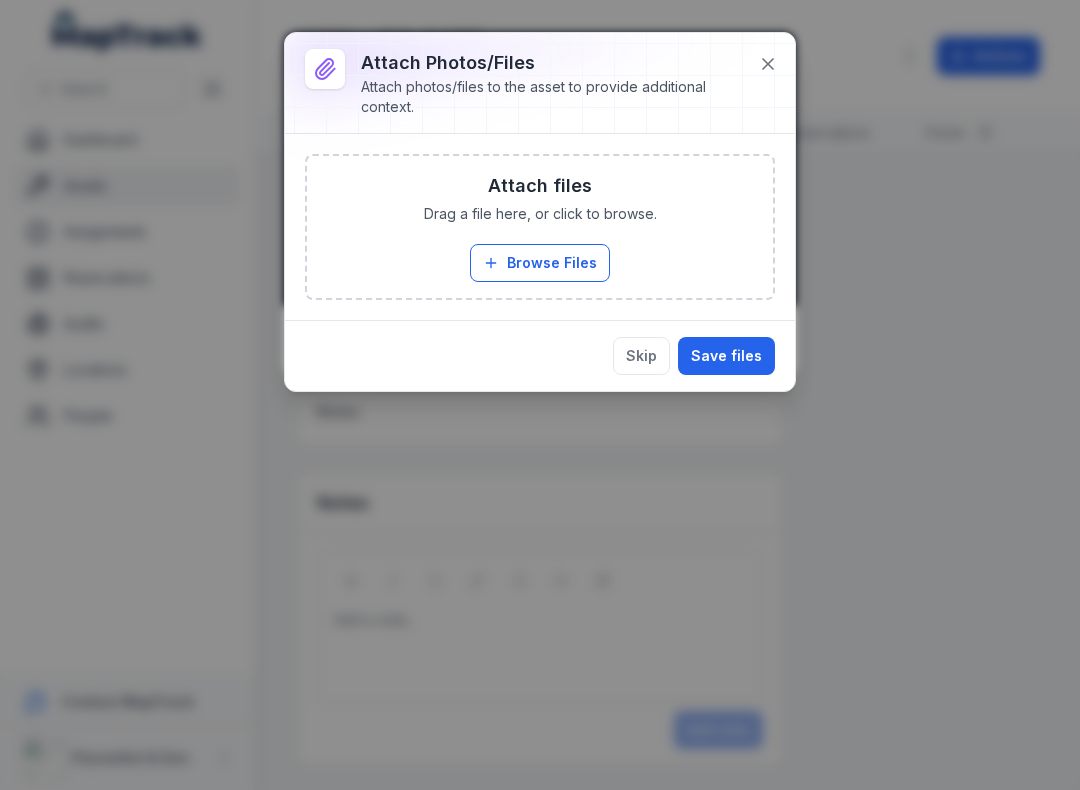 click on "Browse Files" at bounding box center [540, 263] 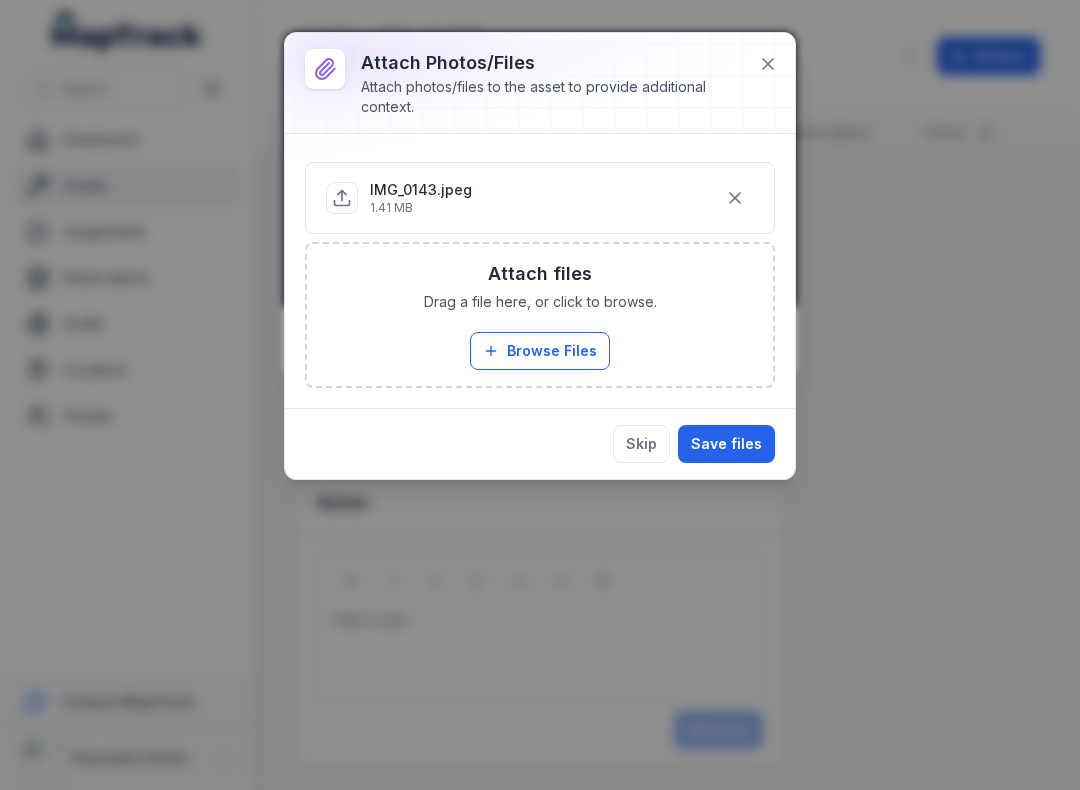 click on "Save files" at bounding box center (726, 444) 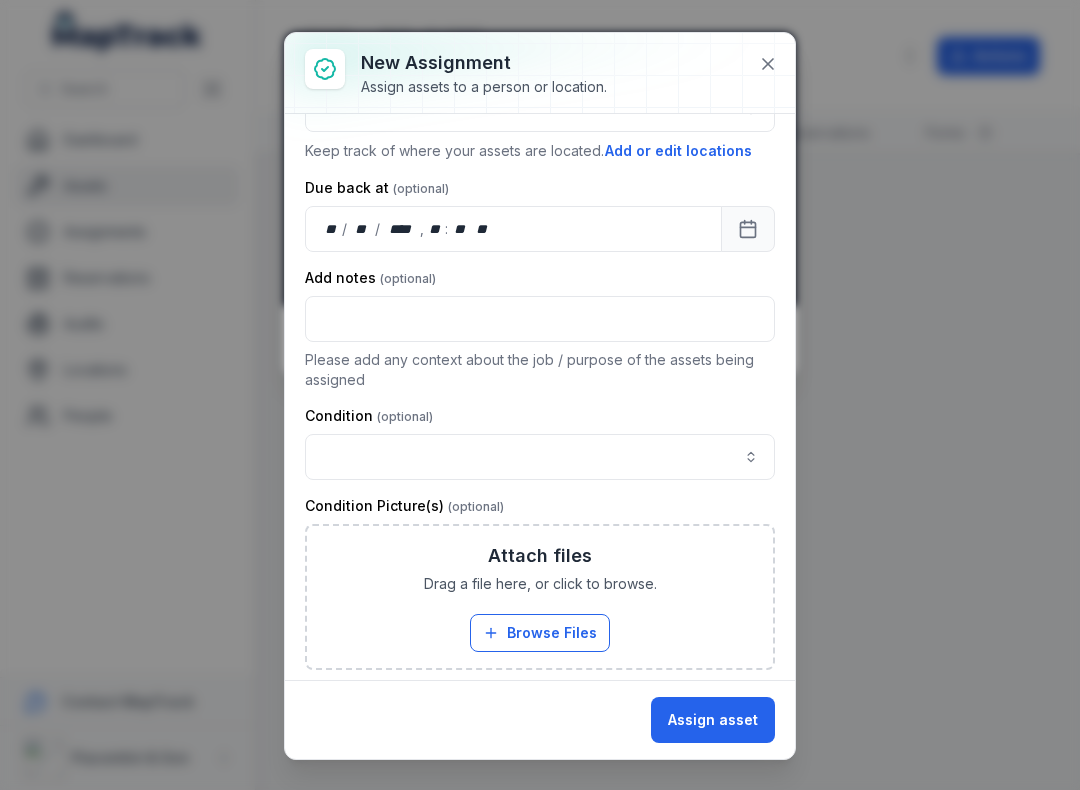scroll, scrollTop: 168, scrollLeft: 0, axis: vertical 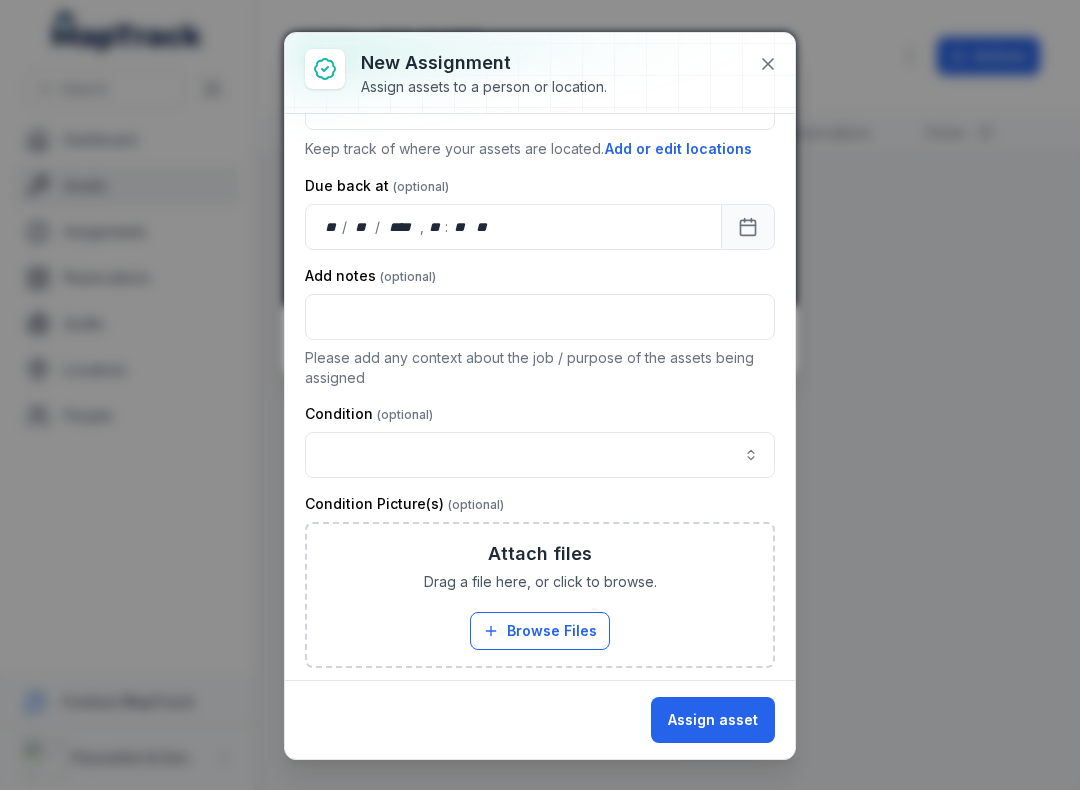 click at bounding box center [540, 455] 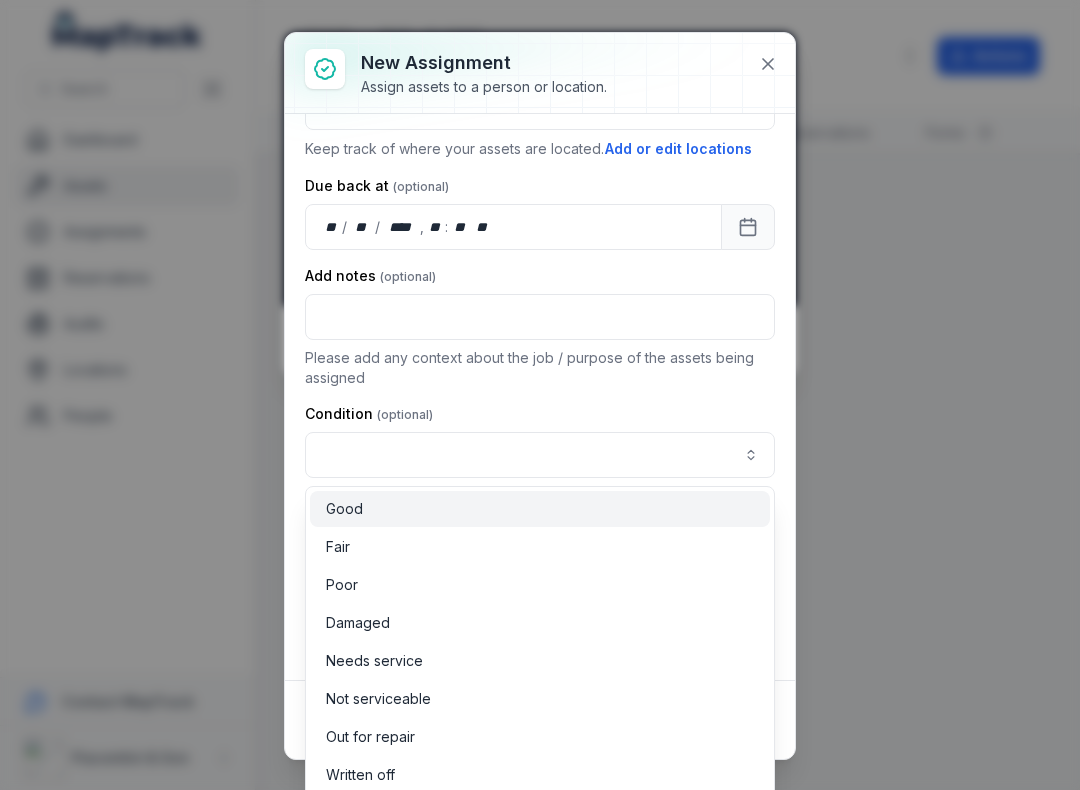click on "Good" at bounding box center (540, 509) 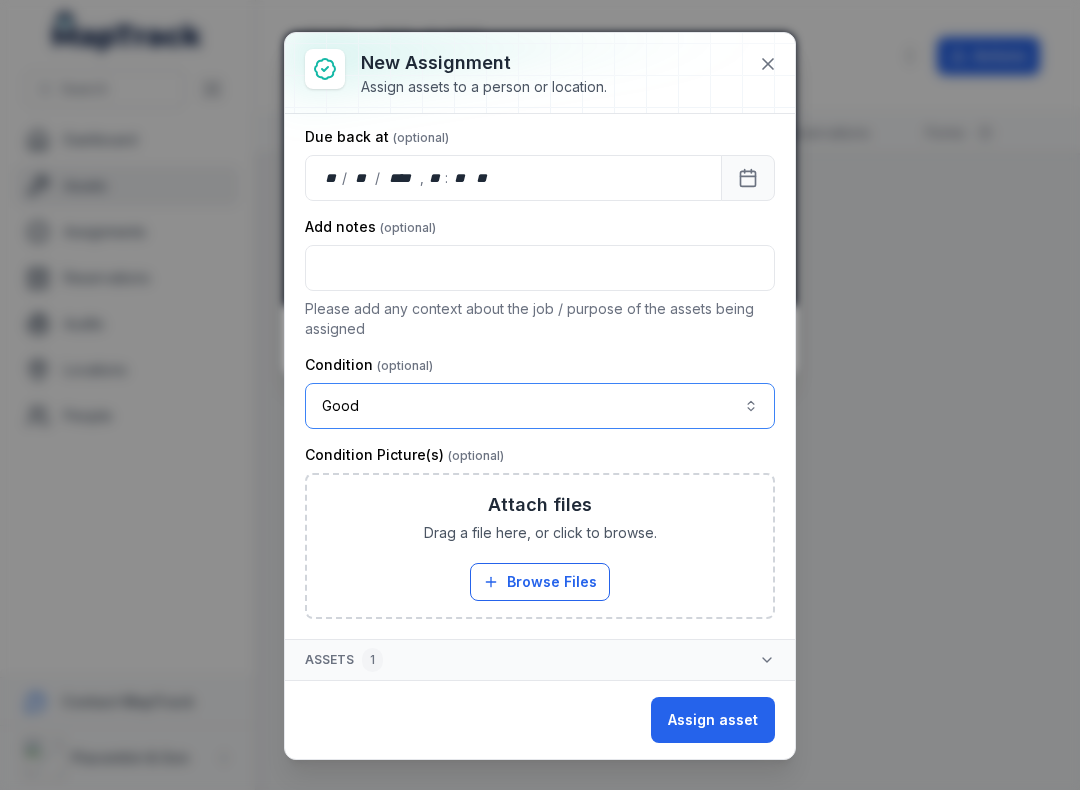 scroll, scrollTop: 217, scrollLeft: 0, axis: vertical 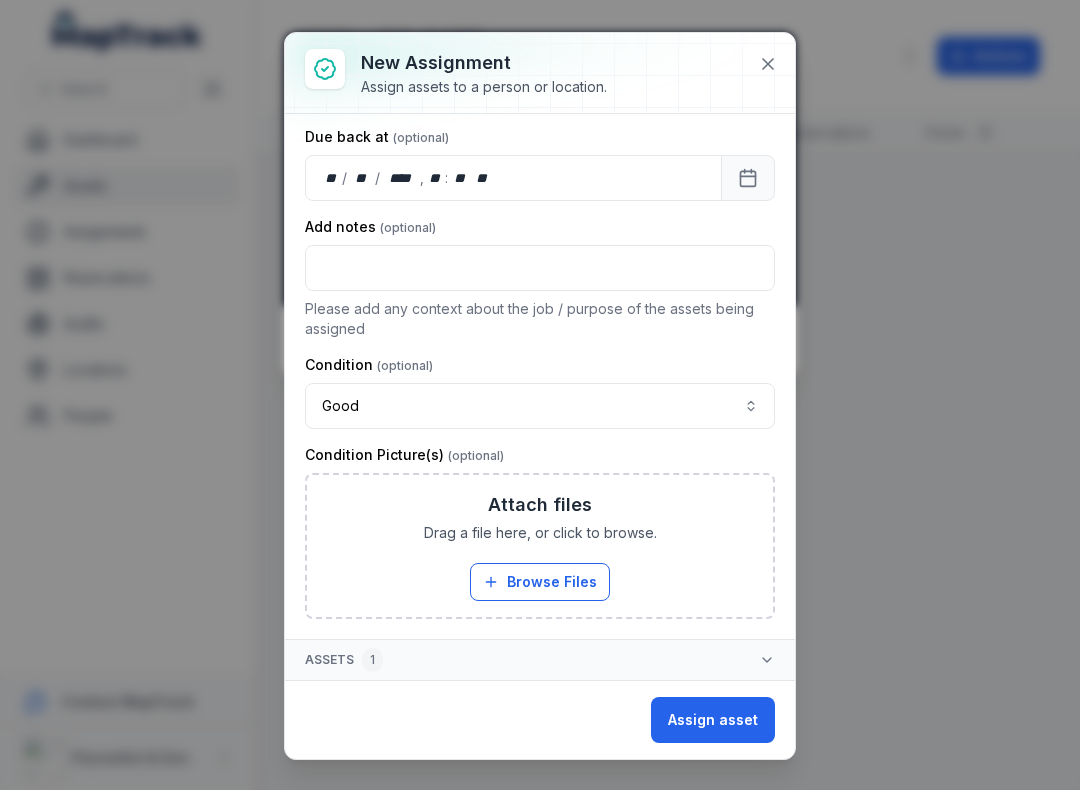 click on "Assign asset" at bounding box center (713, 720) 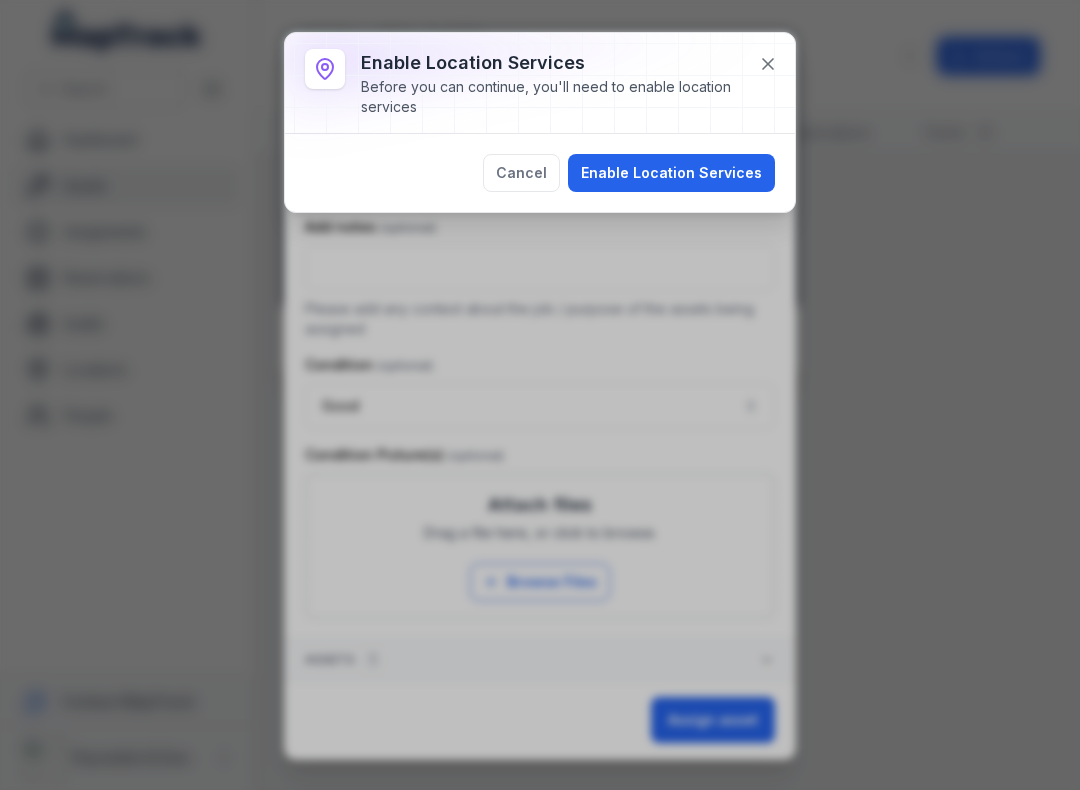 click on "Enable Location Services" at bounding box center [671, 173] 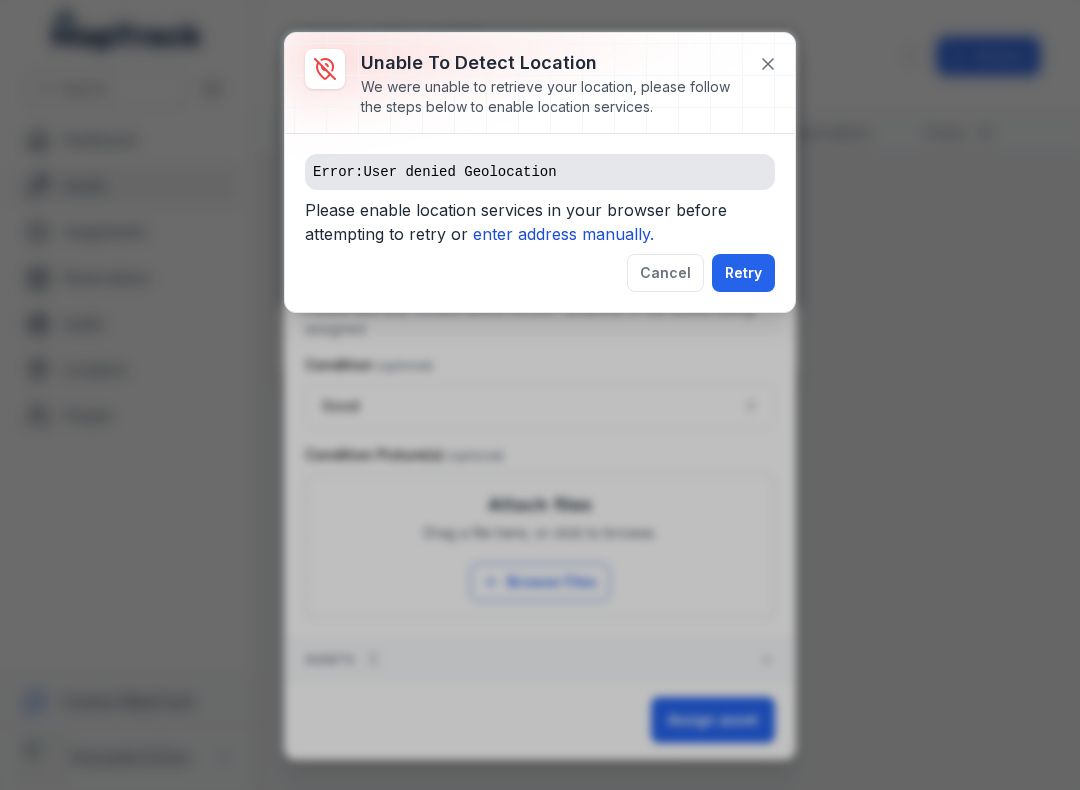 click on "enter address manually." at bounding box center (563, 234) 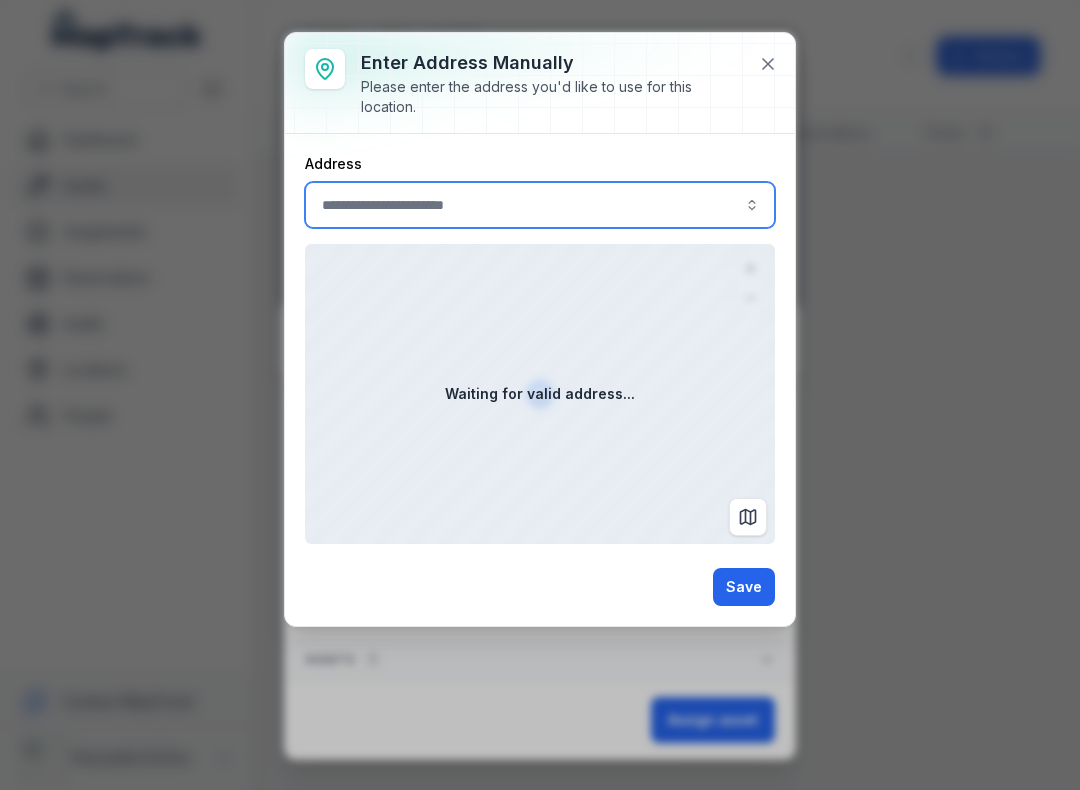 click at bounding box center [540, 205] 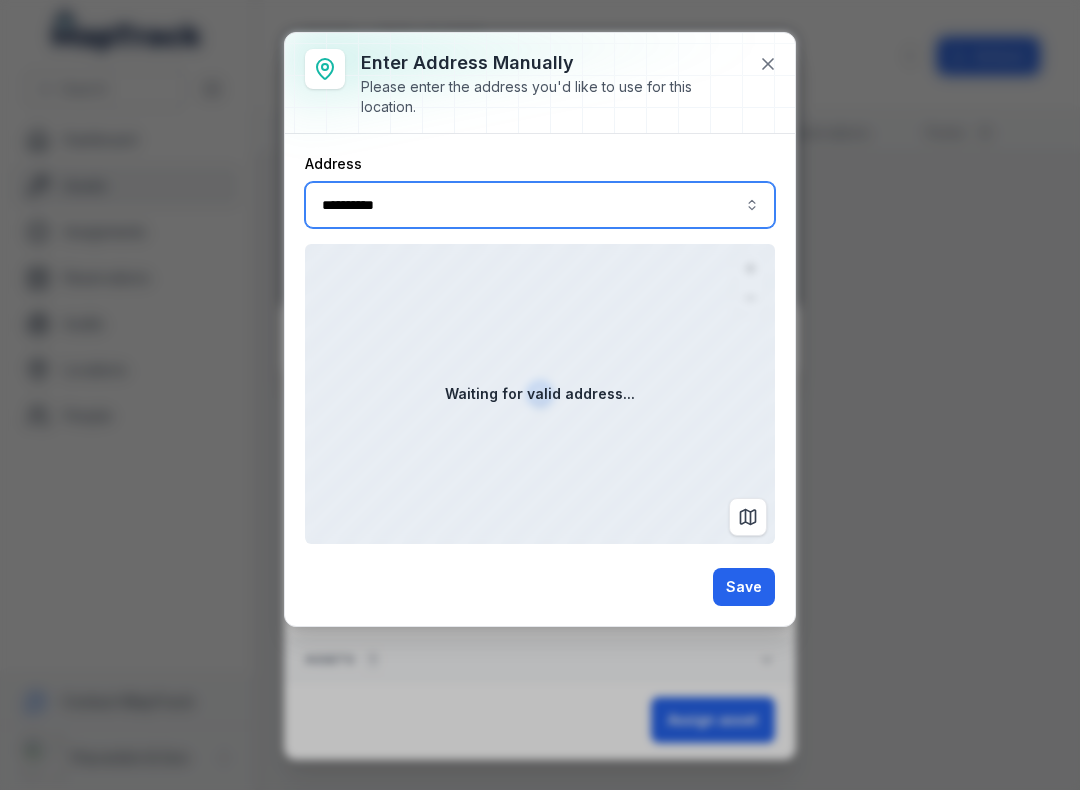 type on "**********" 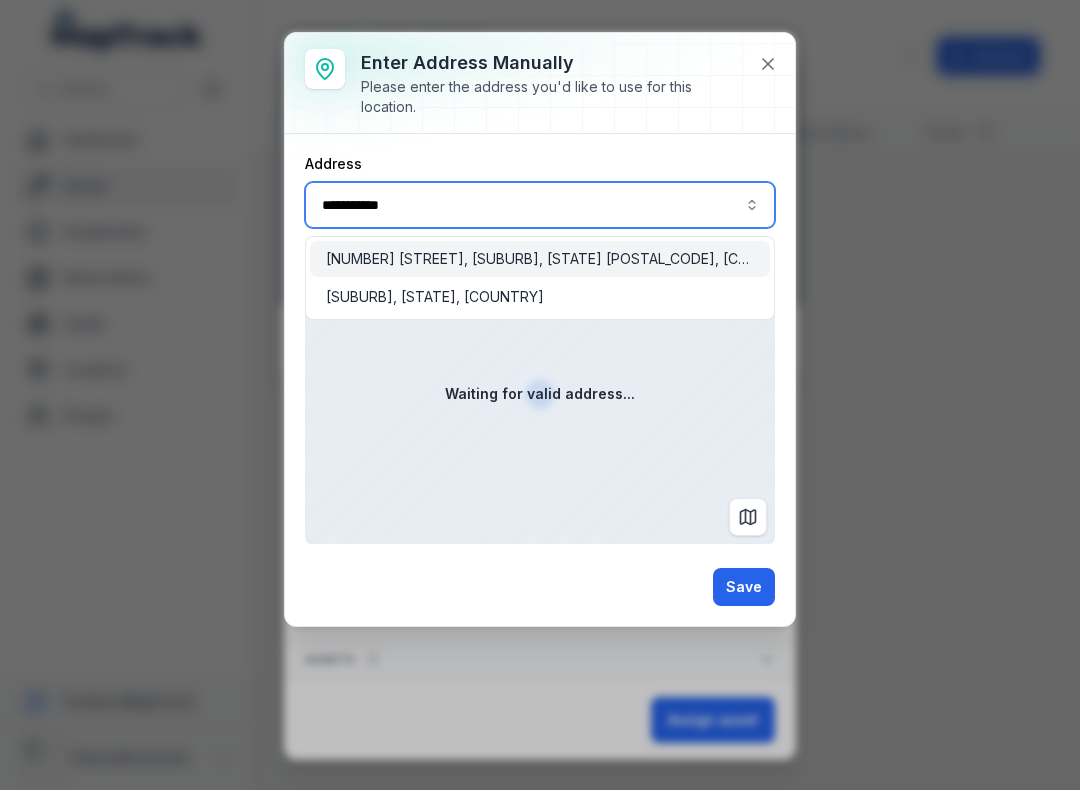 click on "[NUMBER] [STREET], [CITY], [STATE] [POSTAL_CODE], [COUNTRY]" at bounding box center (540, 259) 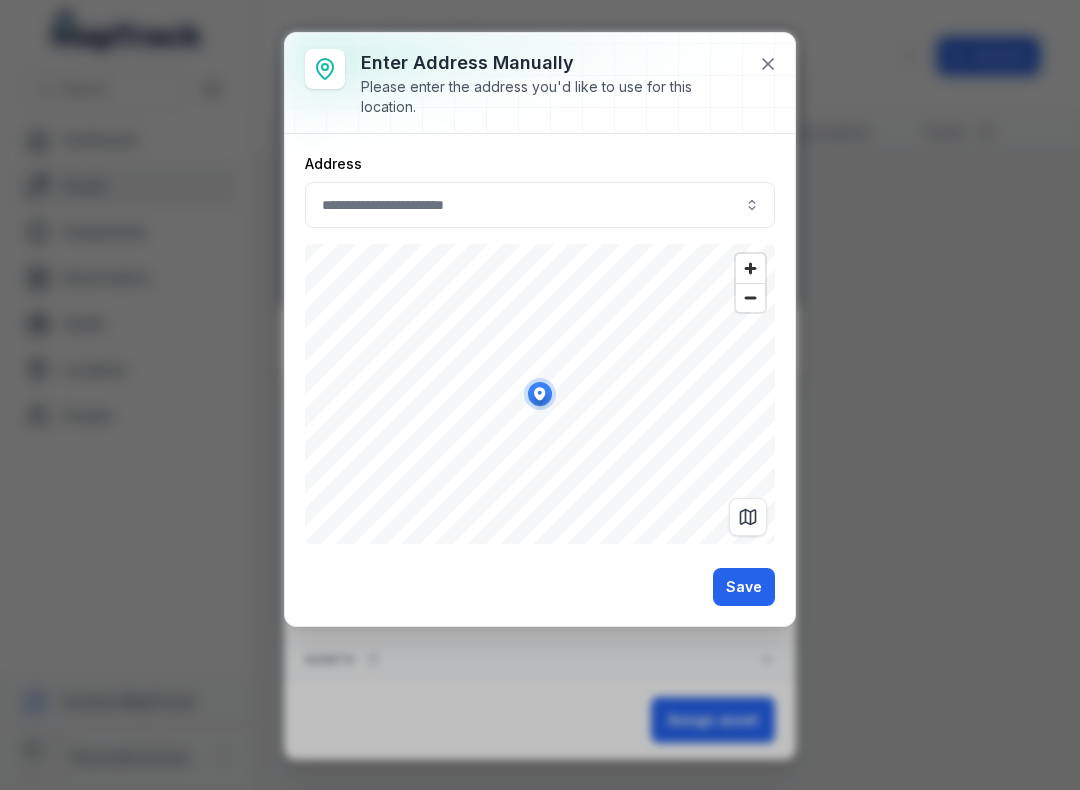 click on "Save" at bounding box center [744, 587] 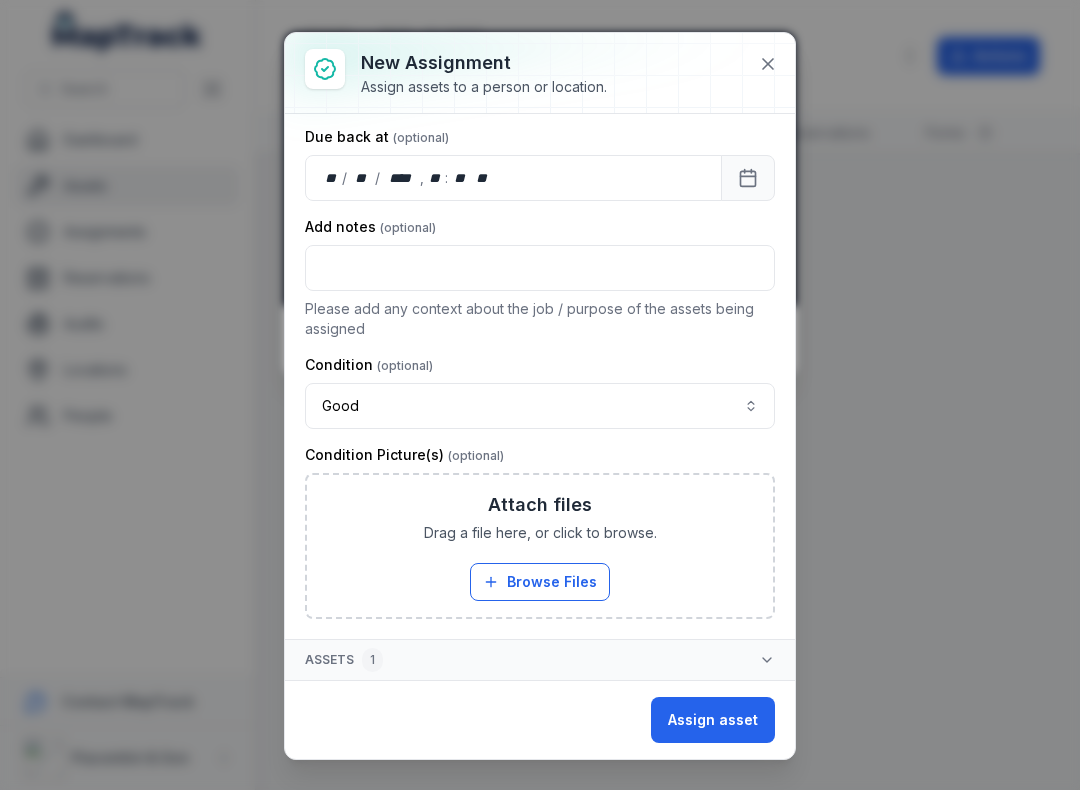 click on "Assign asset" at bounding box center (713, 720) 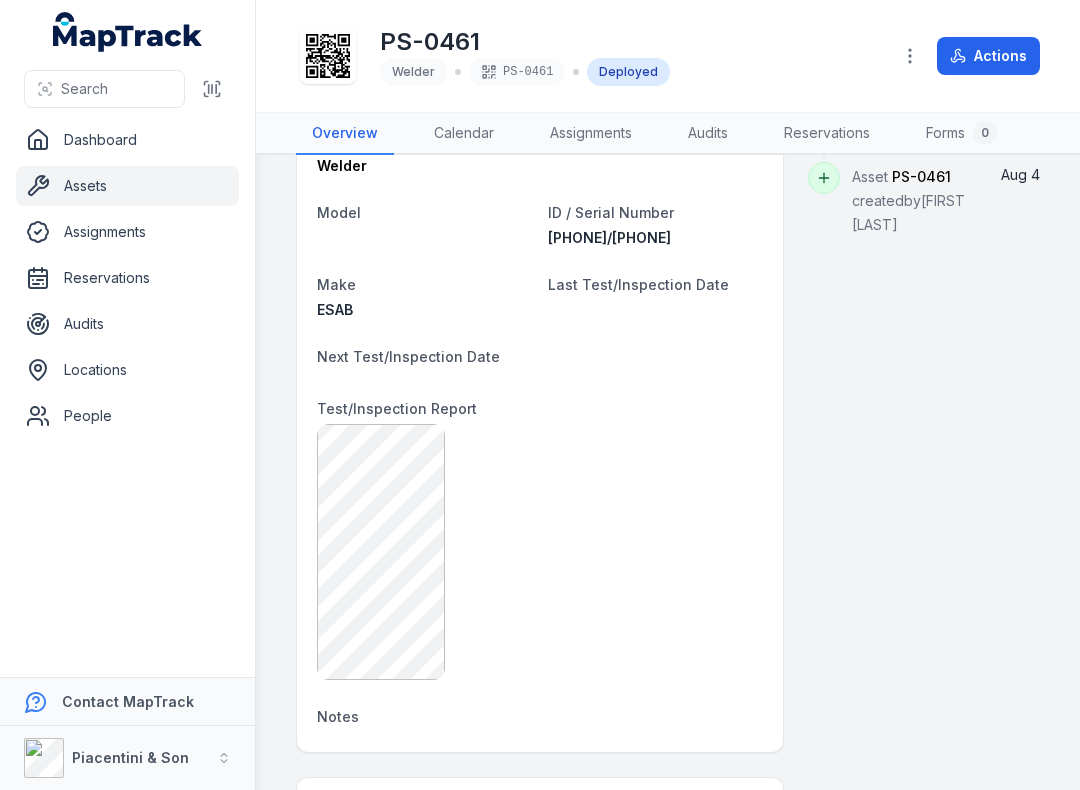 scroll, scrollTop: 701, scrollLeft: 0, axis: vertical 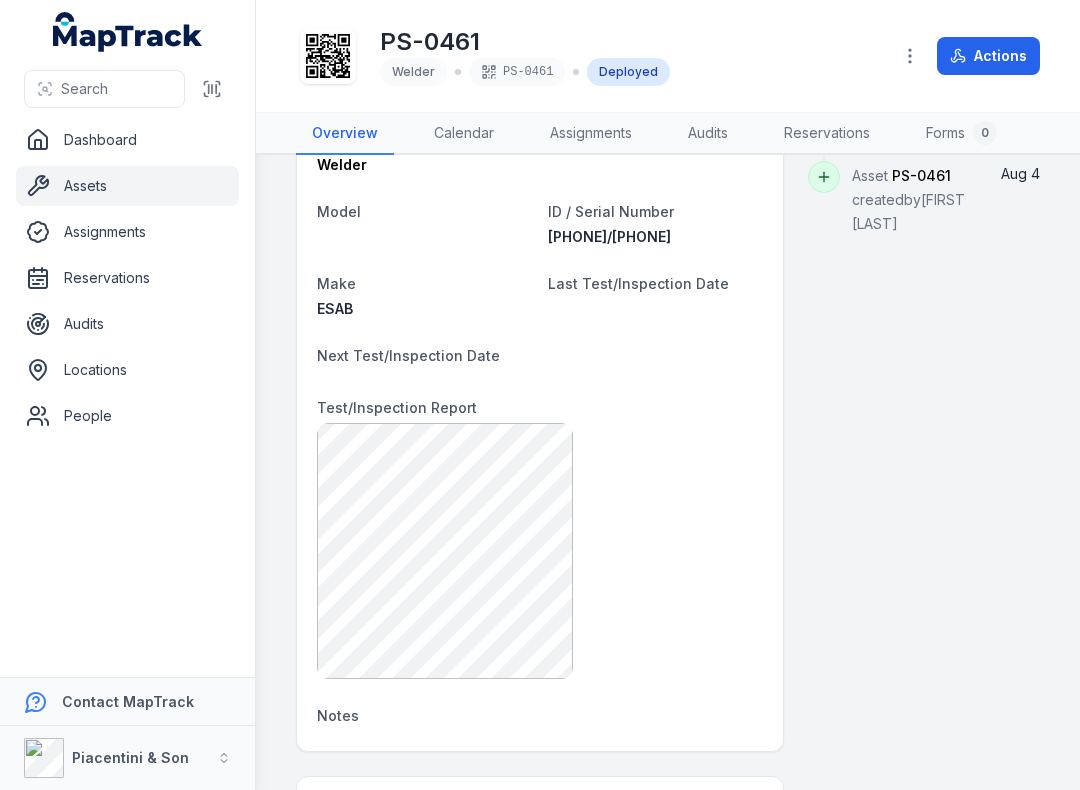click at bounding box center [212, 89] 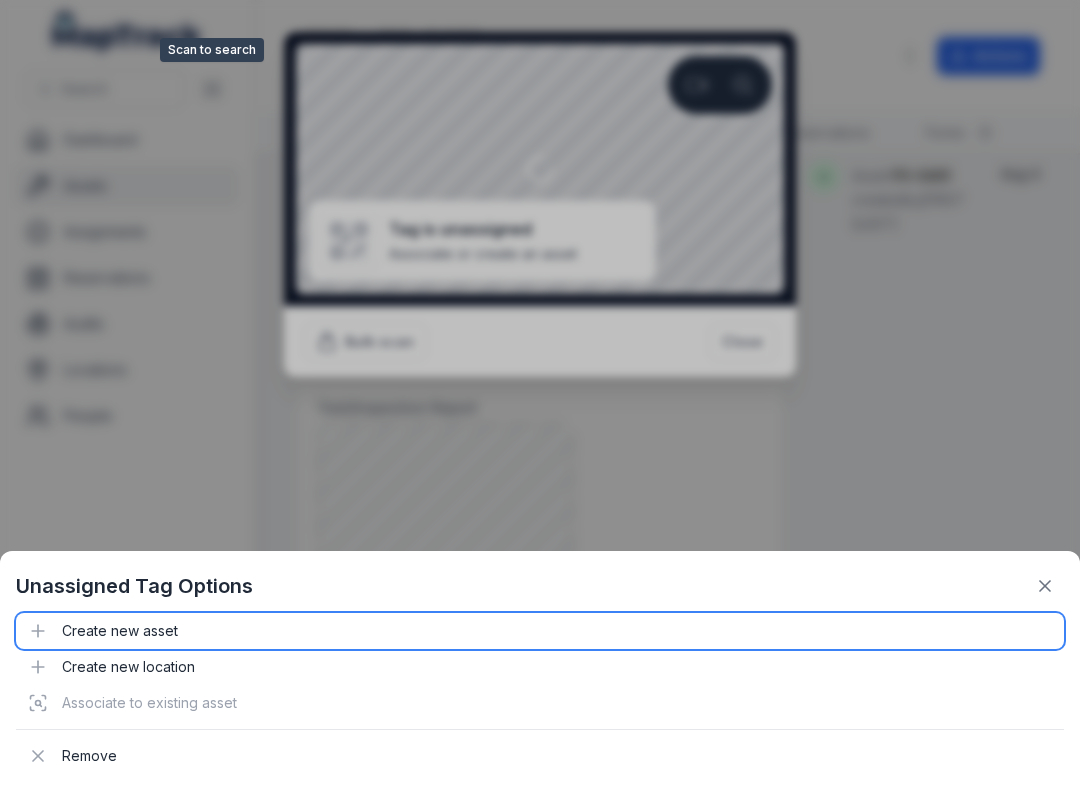 click on "Create new asset" at bounding box center (540, 631) 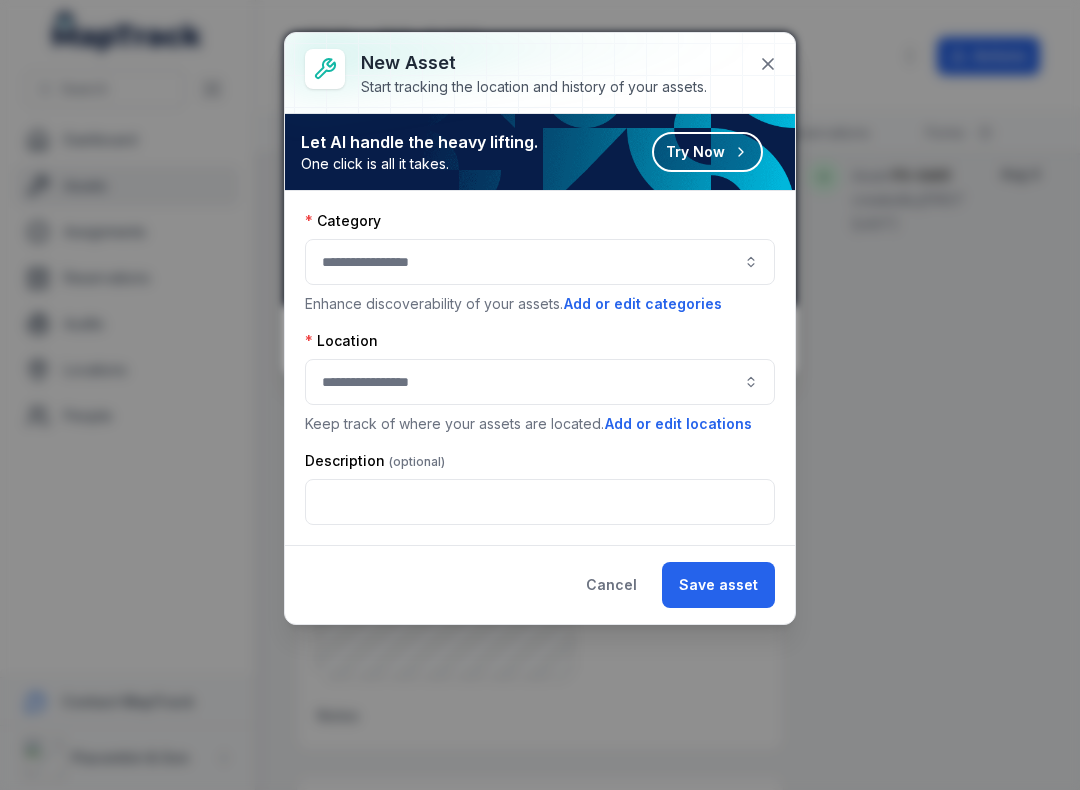 click at bounding box center [540, 262] 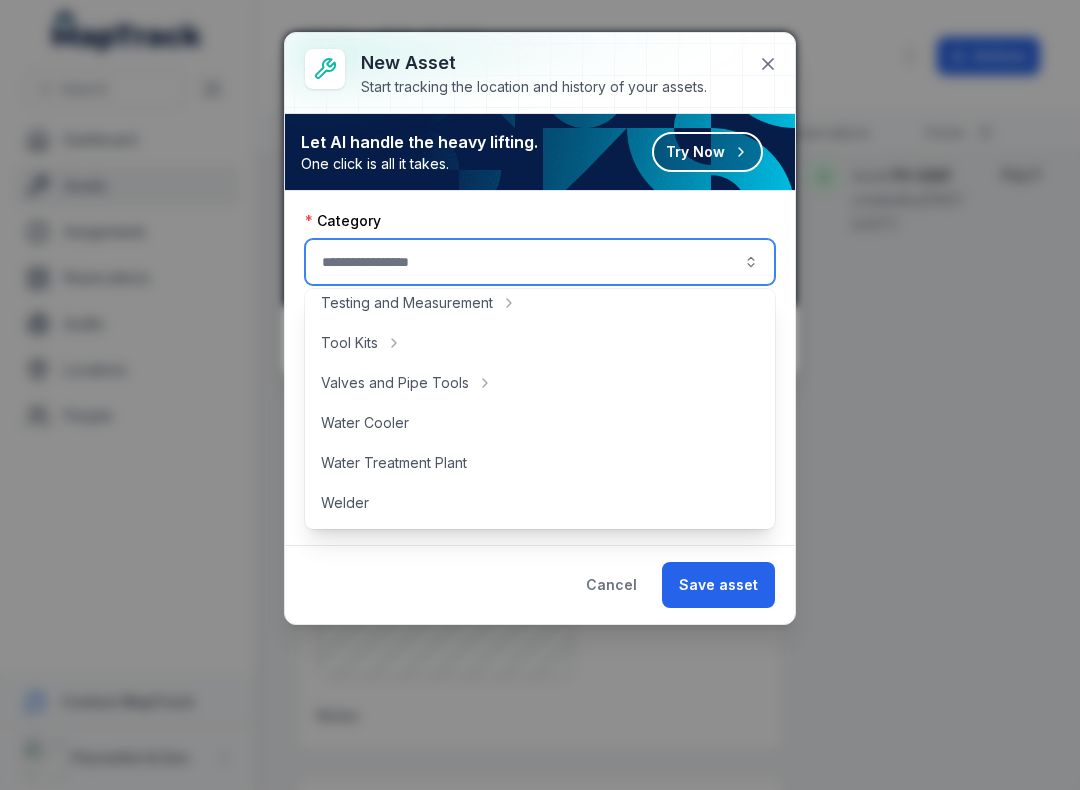 scroll, scrollTop: 892, scrollLeft: 0, axis: vertical 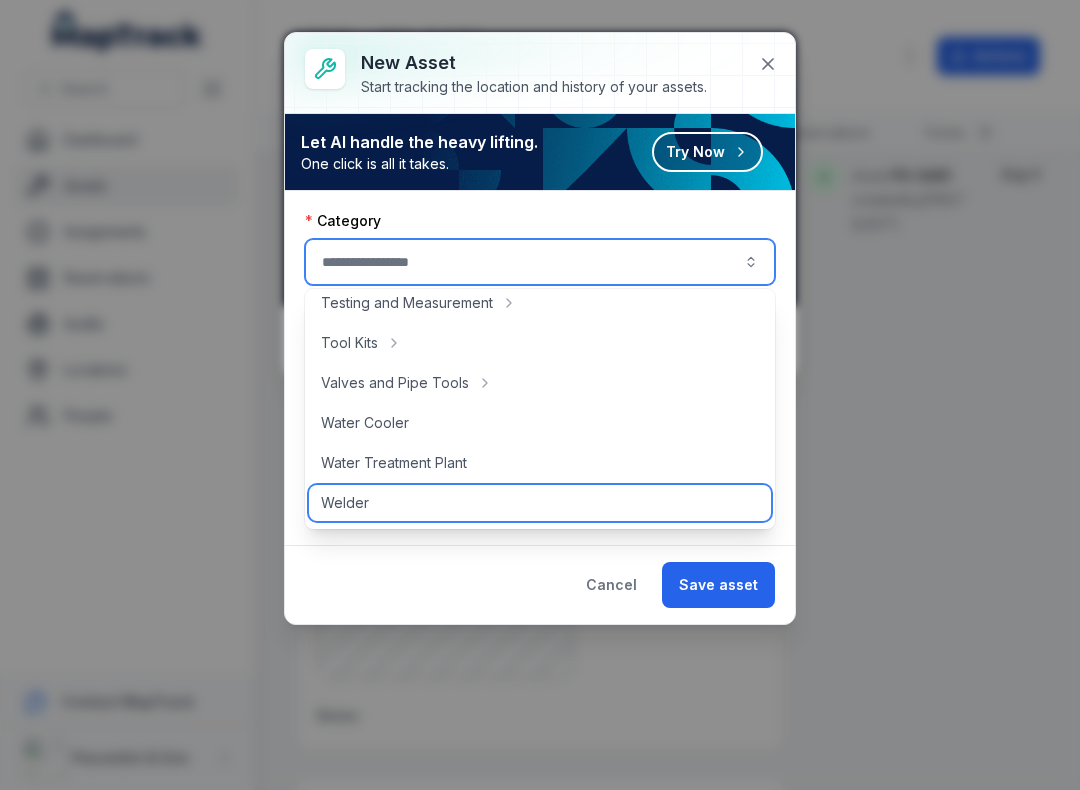 click on "Welder" at bounding box center (345, 503) 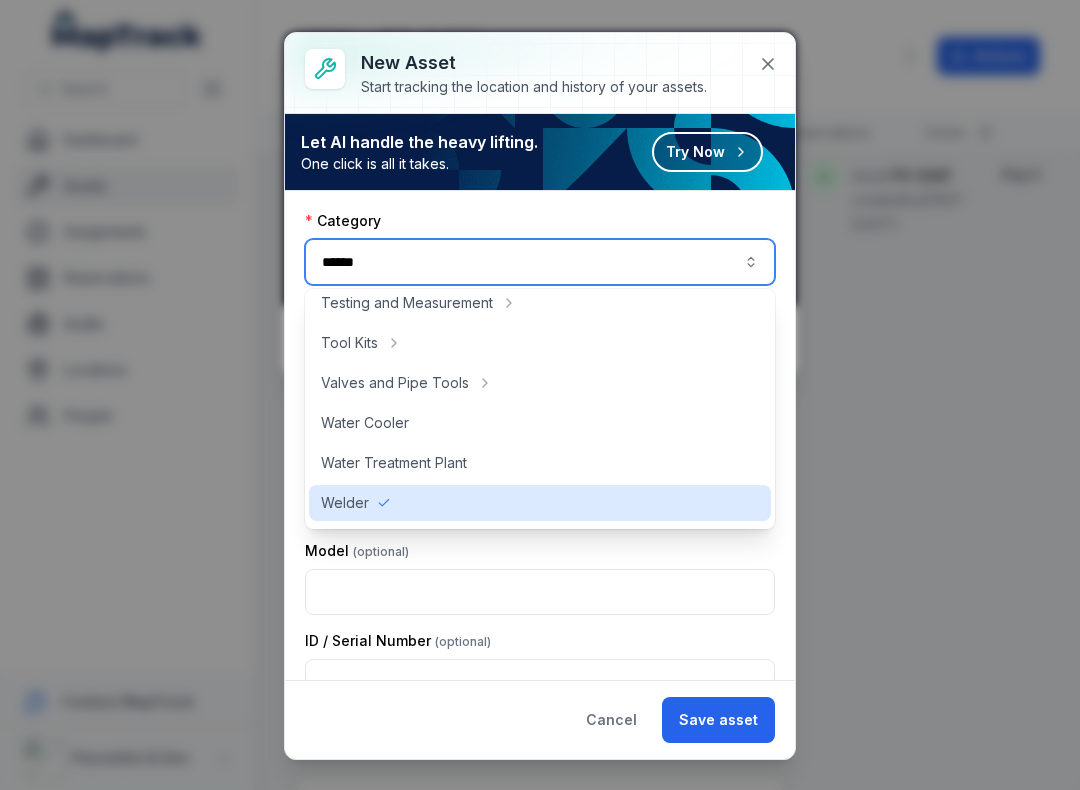 type on "******" 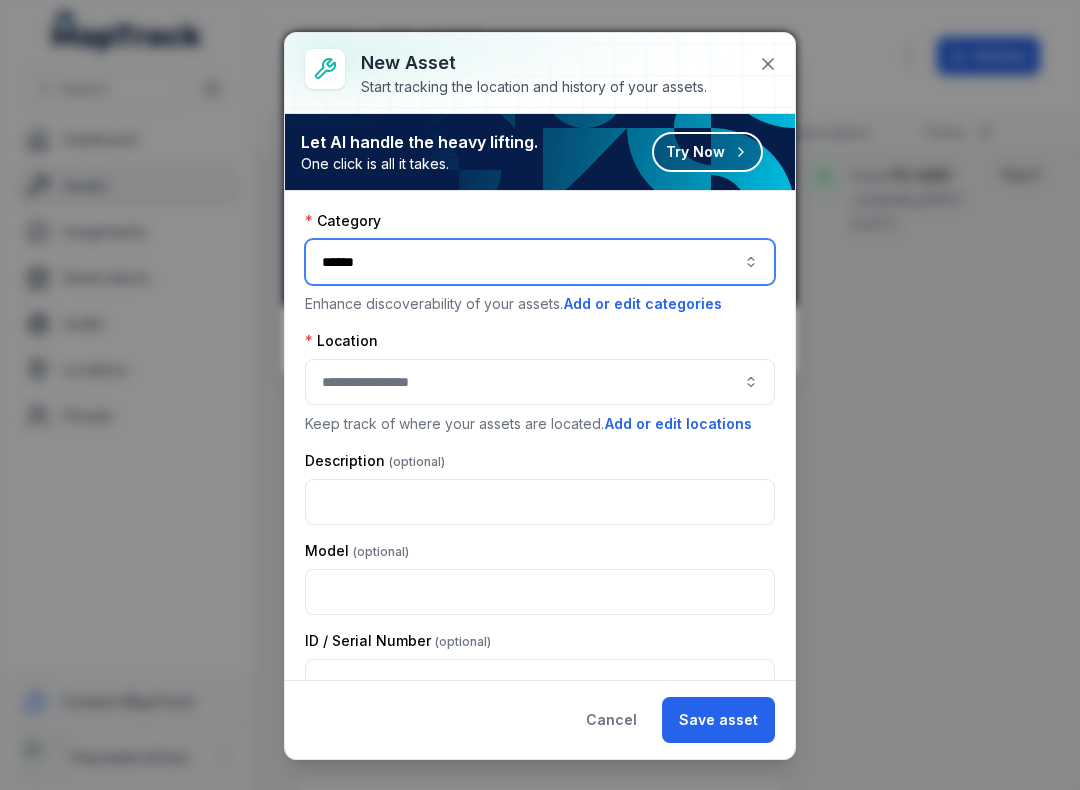 click at bounding box center (540, 382) 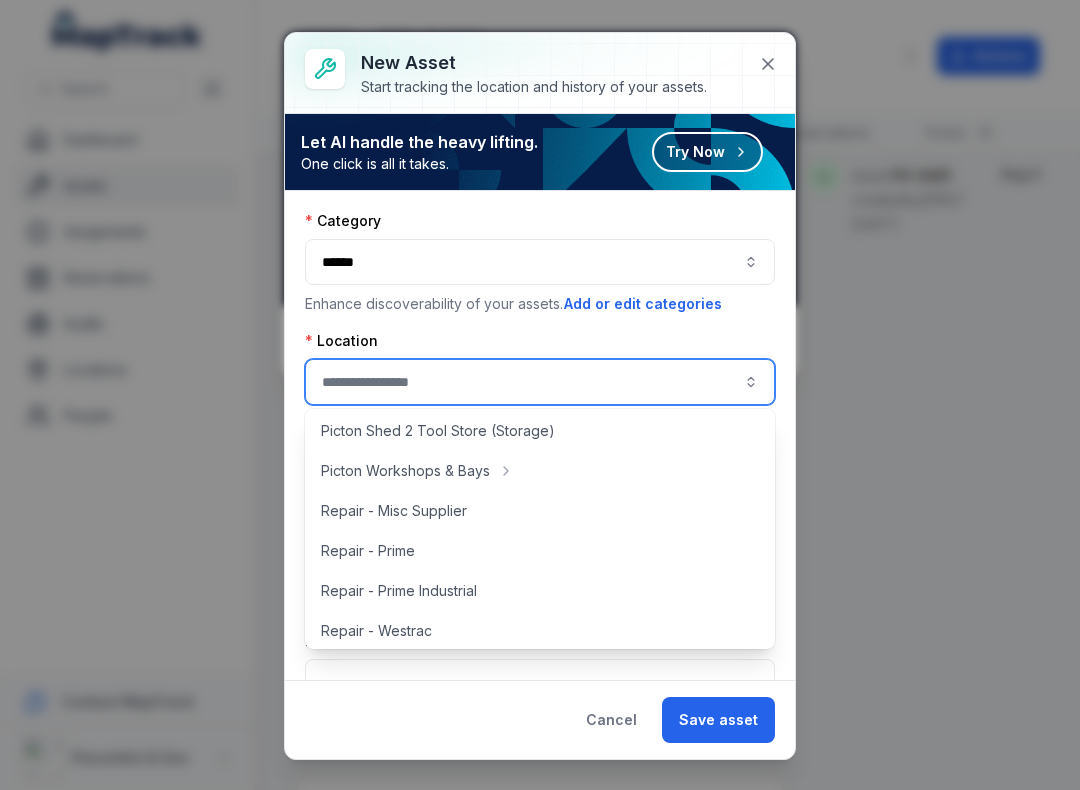 scroll, scrollTop: 442, scrollLeft: 0, axis: vertical 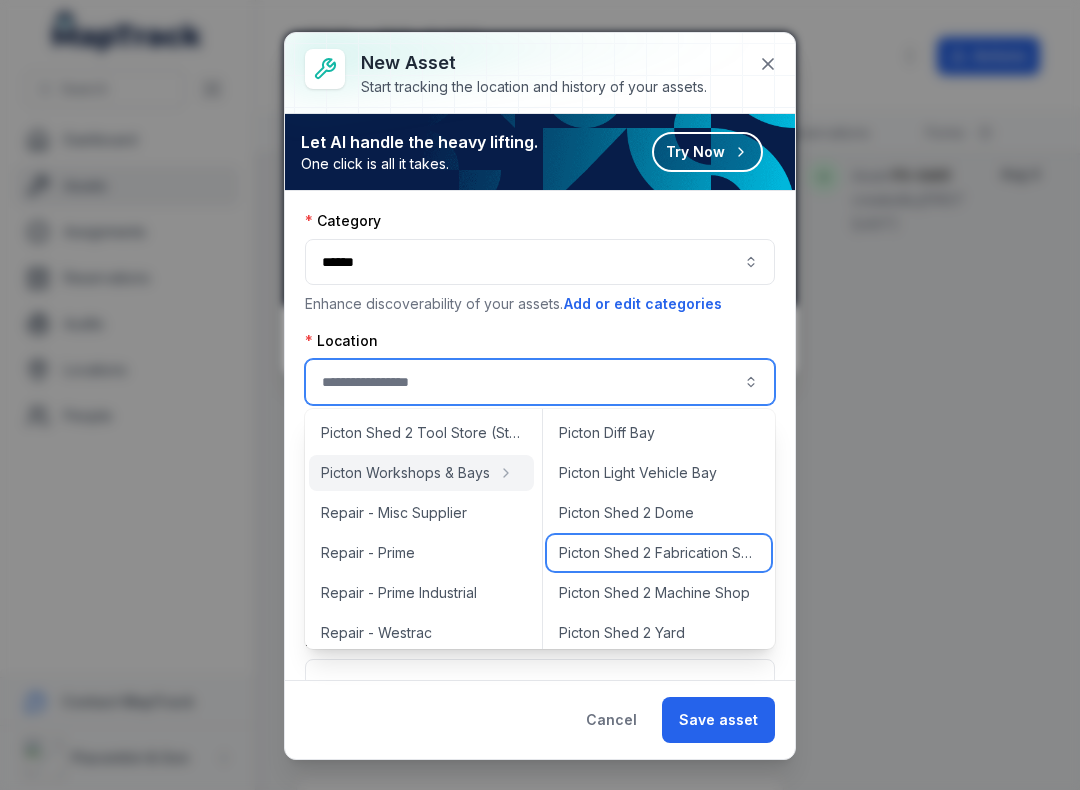 click on "Picton Shed 2 Fabrication Shop" at bounding box center (659, 553) 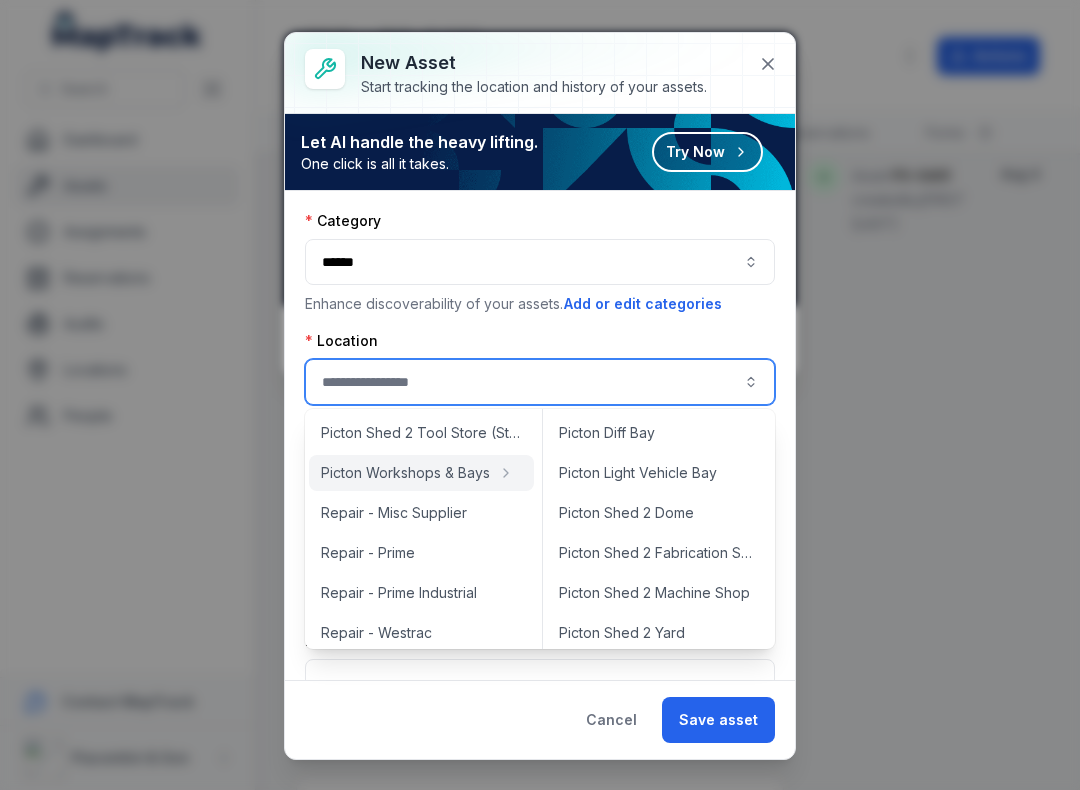 type on "**********" 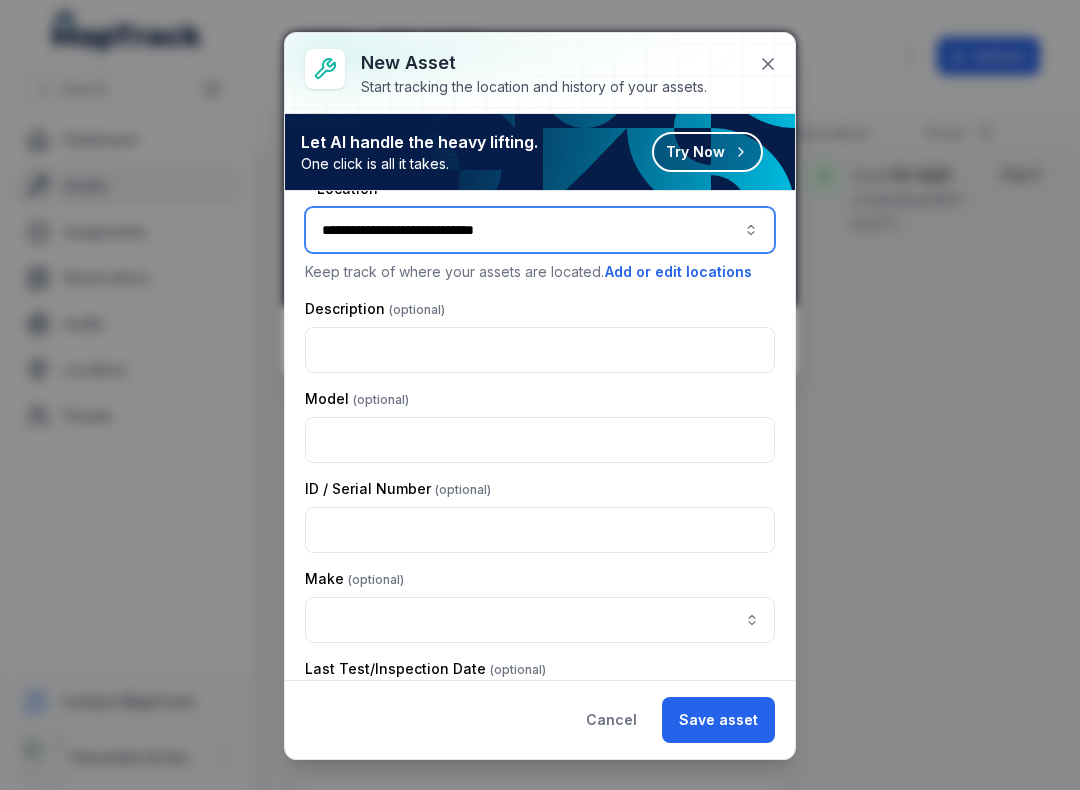 scroll, scrollTop: 160, scrollLeft: 0, axis: vertical 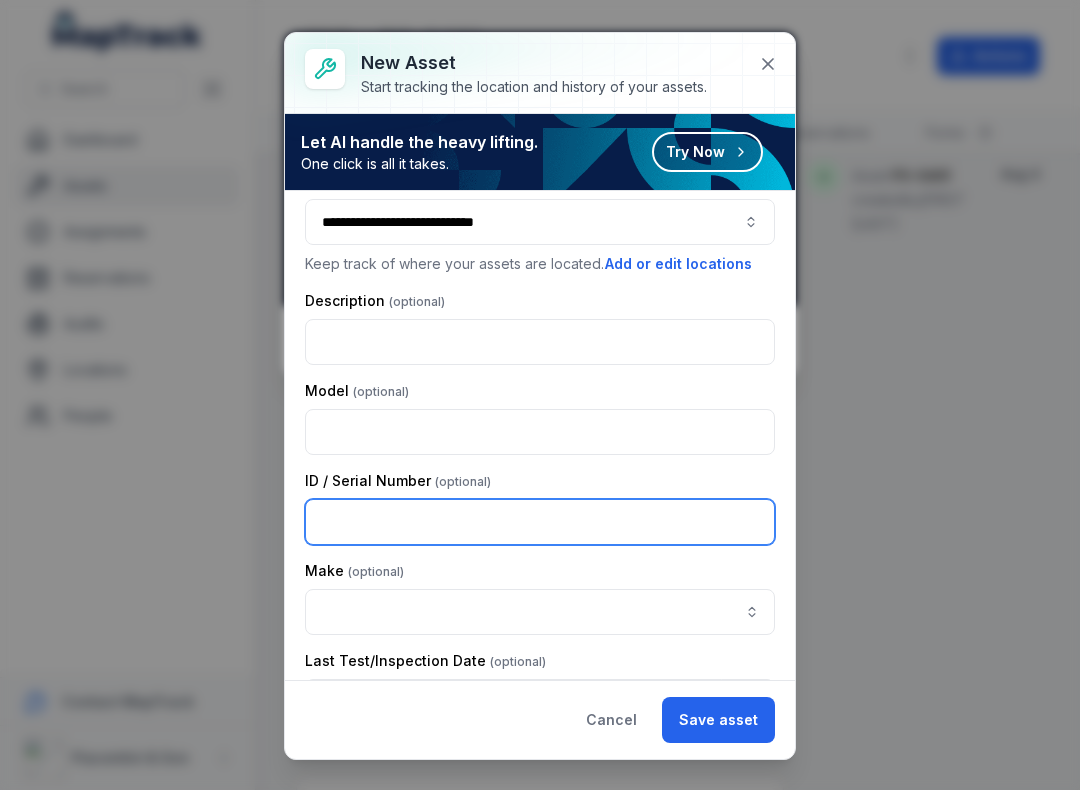 click at bounding box center [540, 522] 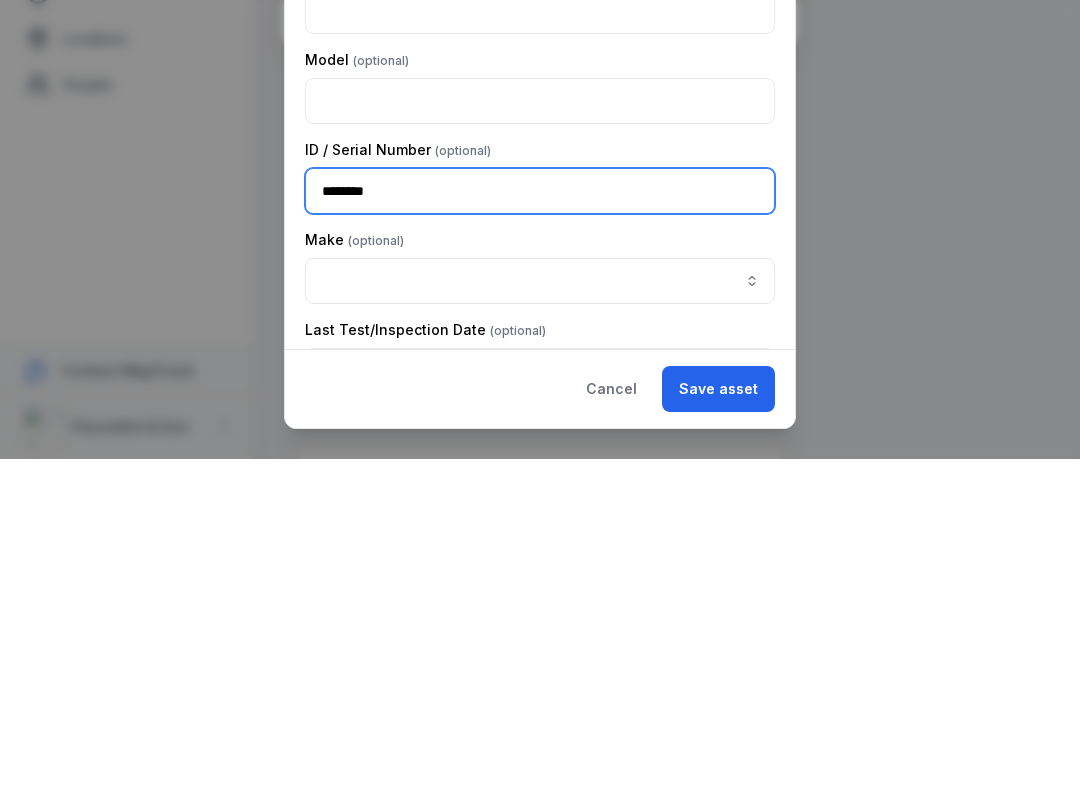 type on "********" 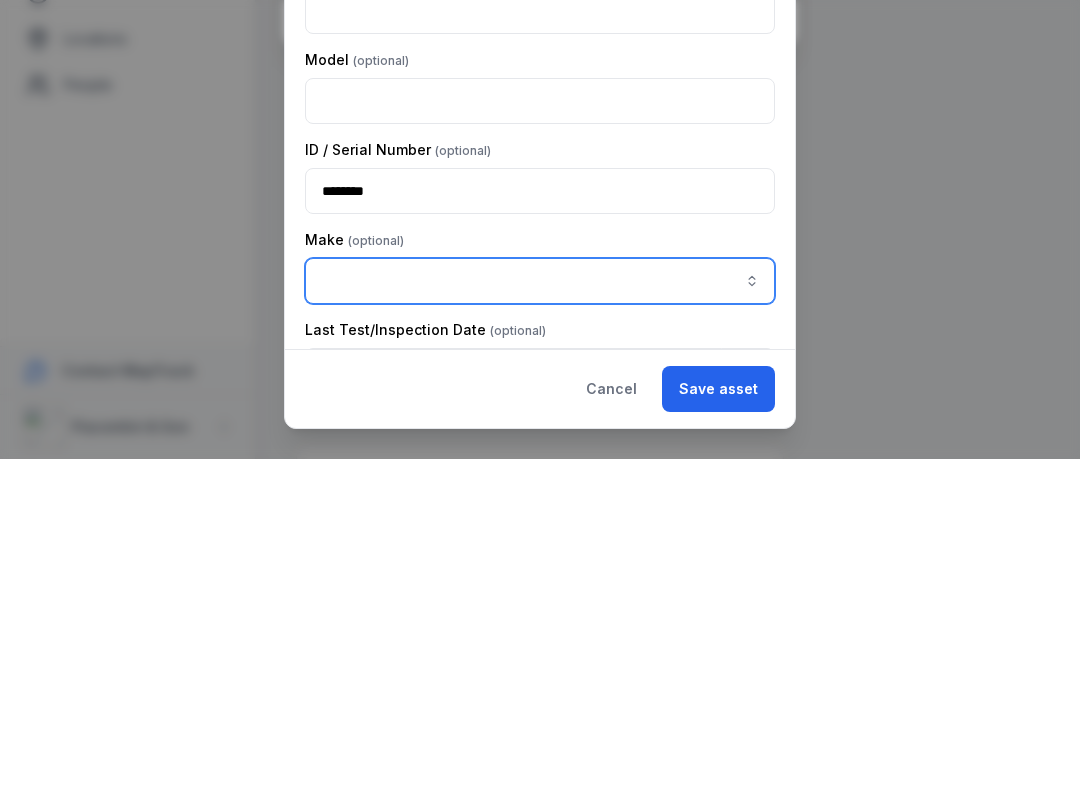 click at bounding box center [752, 612] 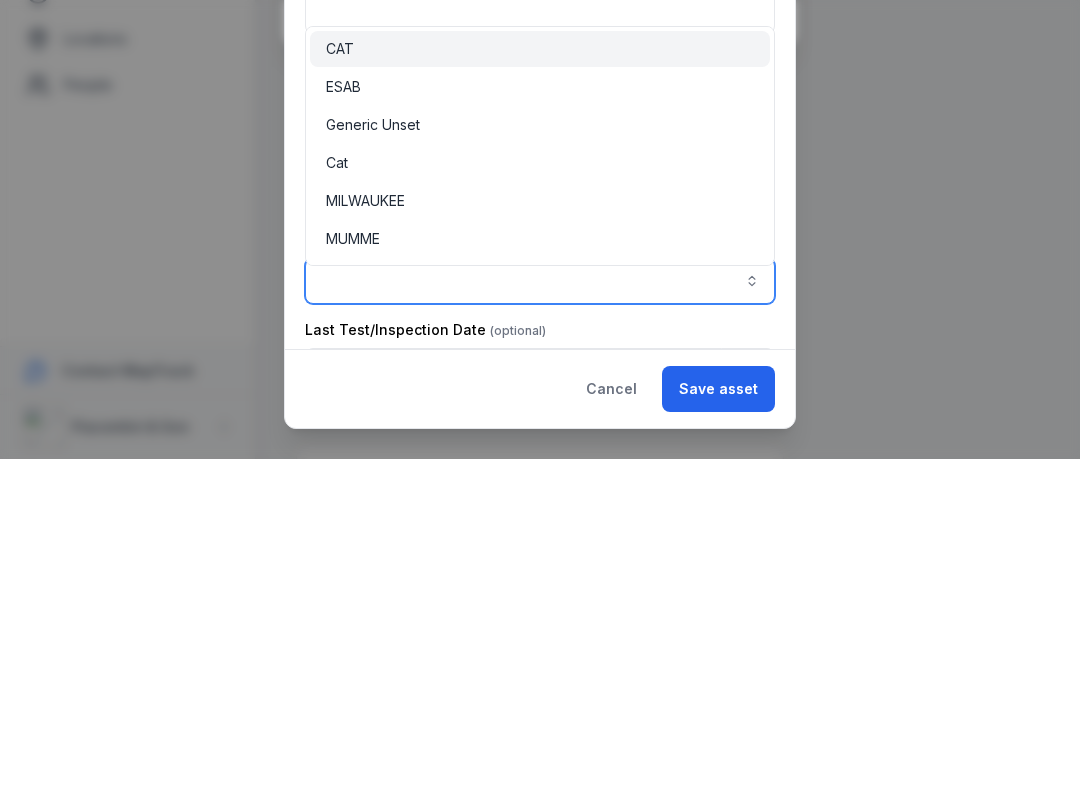 click on "ESAB" at bounding box center [540, 418] 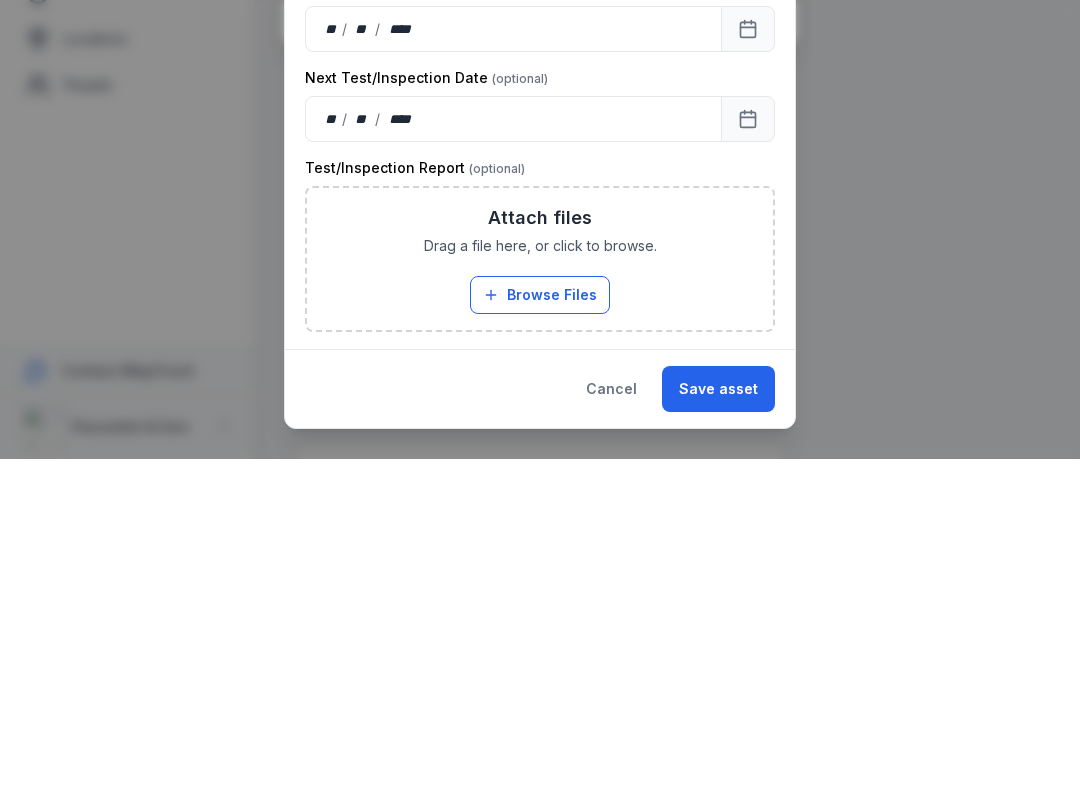 scroll, scrollTop: 509, scrollLeft: 0, axis: vertical 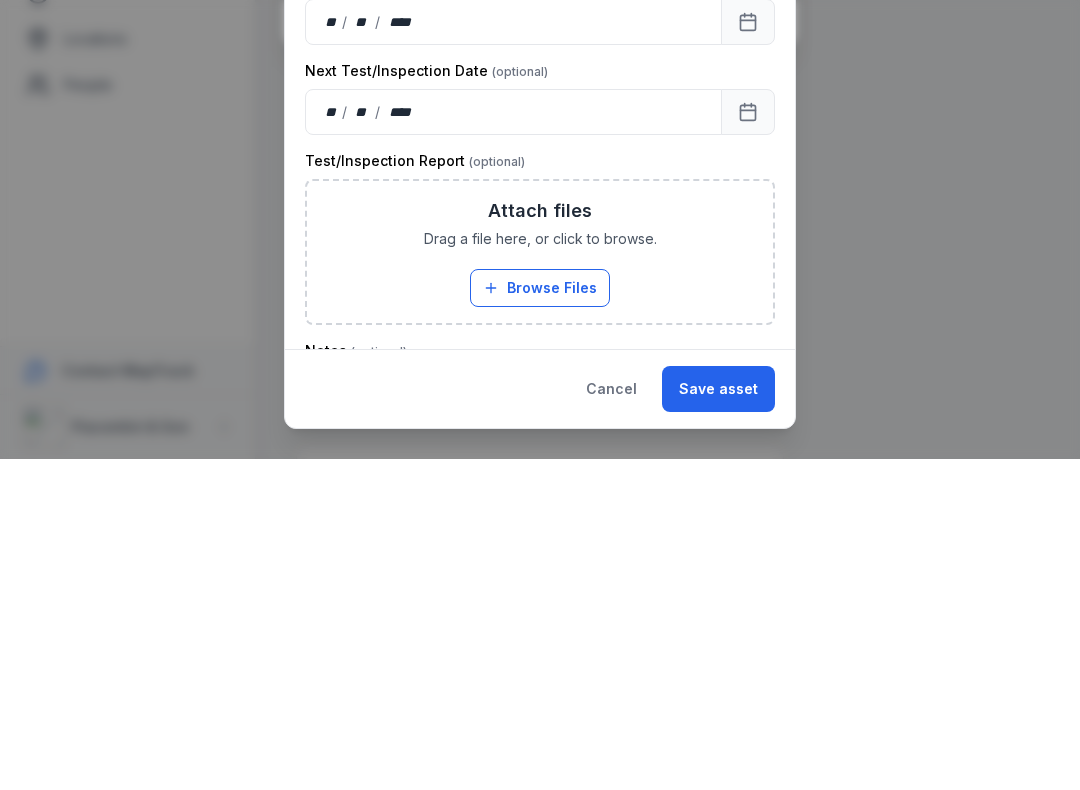 click on "Browse Files" at bounding box center [540, 619] 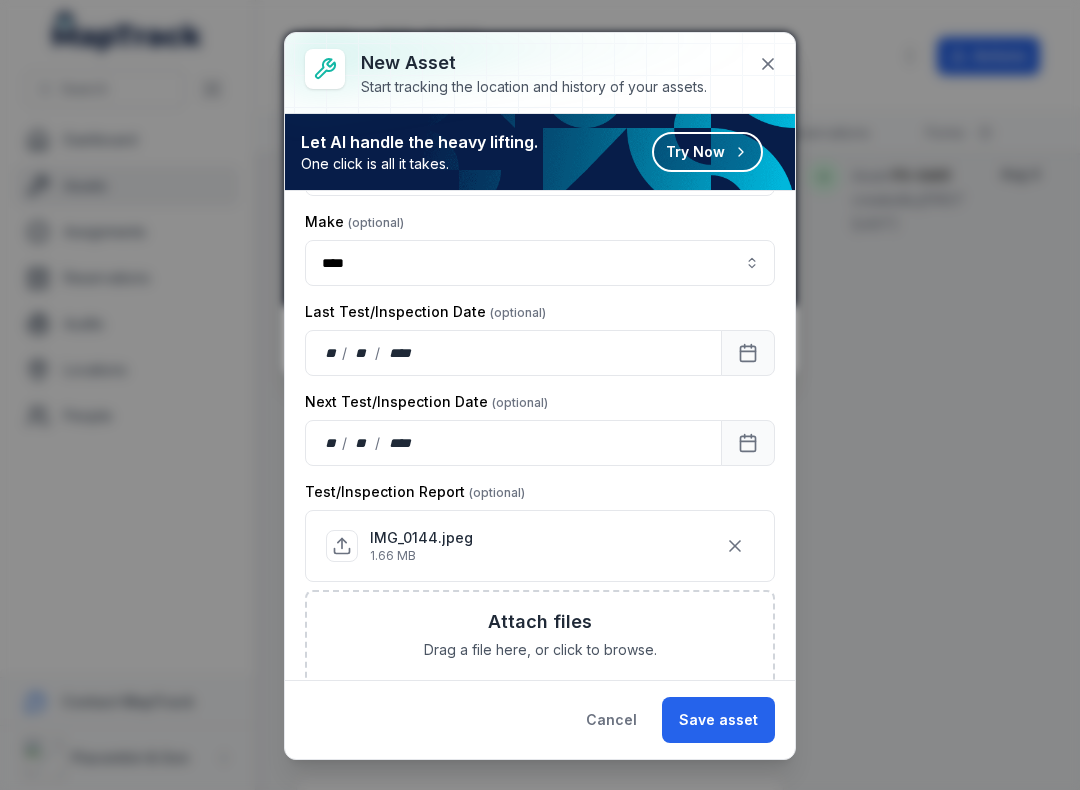 click on "Save asset" at bounding box center [718, 720] 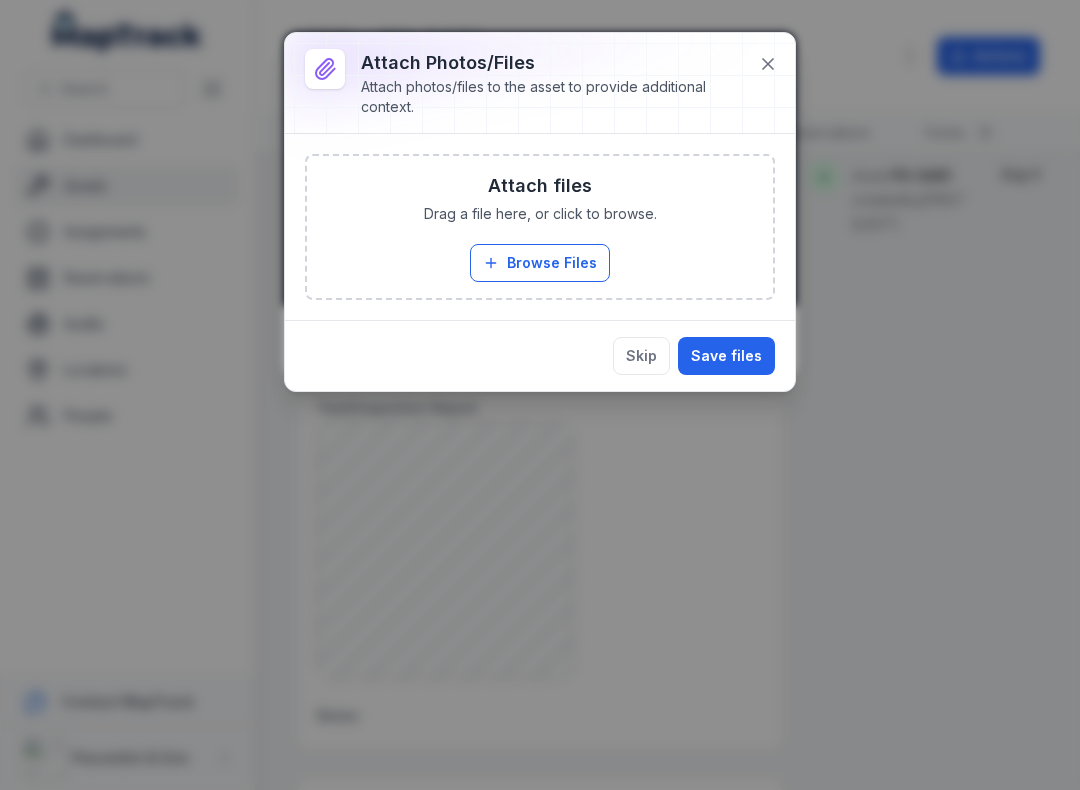 click on "Save files" at bounding box center [726, 356] 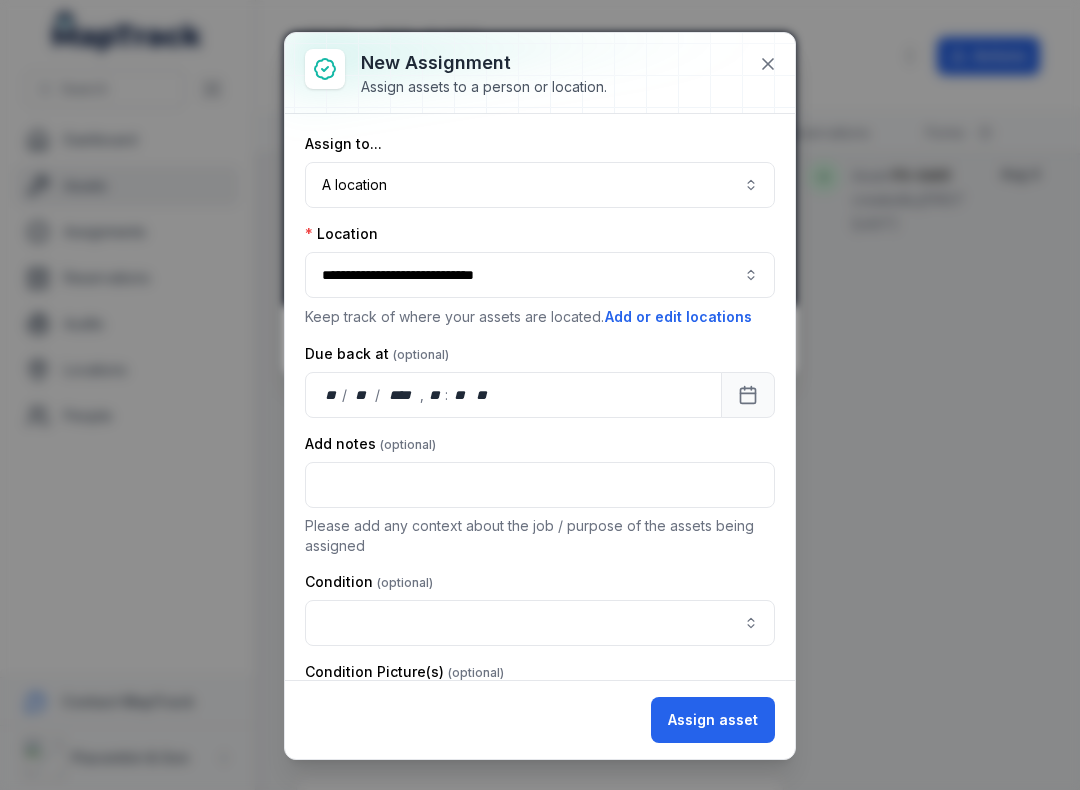 click at bounding box center [540, 623] 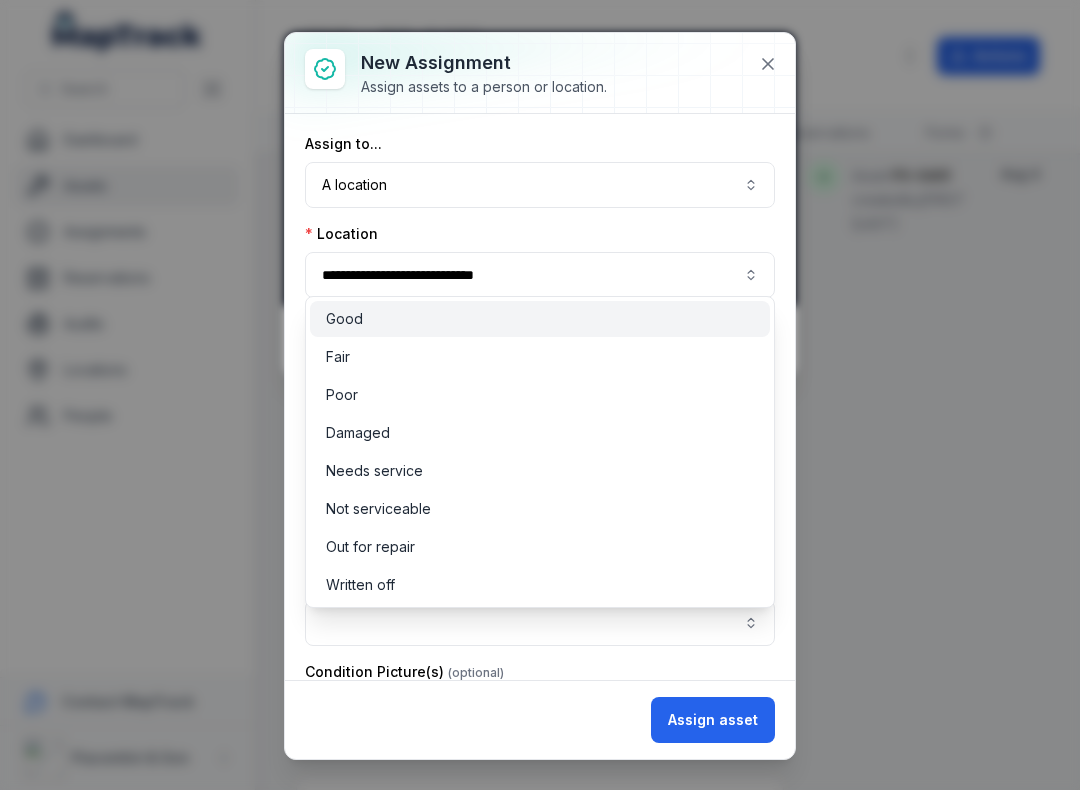 click on "Good" at bounding box center [344, 319] 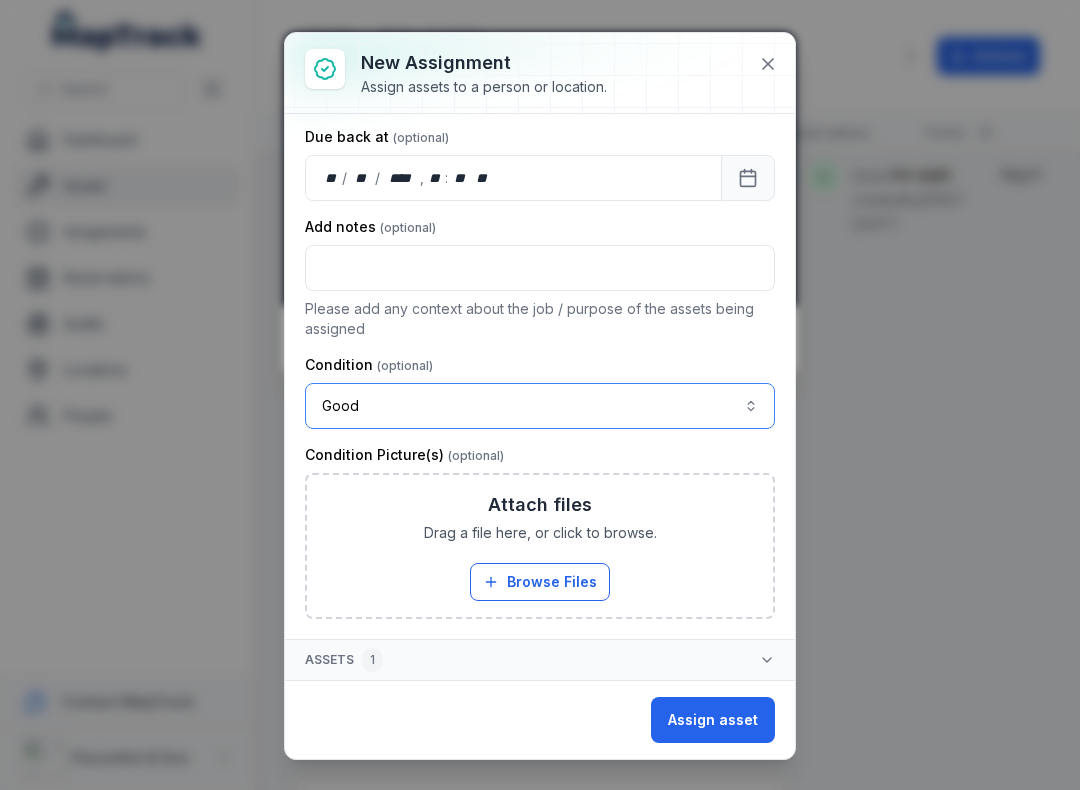 scroll, scrollTop: 217, scrollLeft: 0, axis: vertical 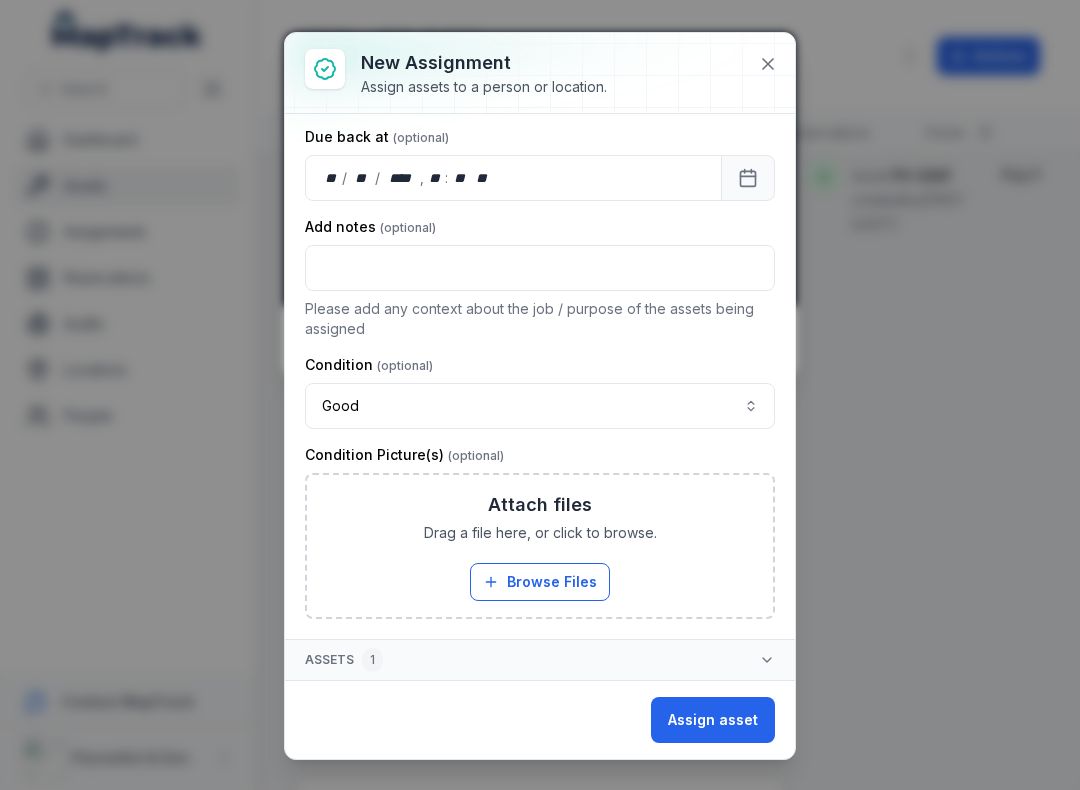 click on "Browse Files" at bounding box center [540, 582] 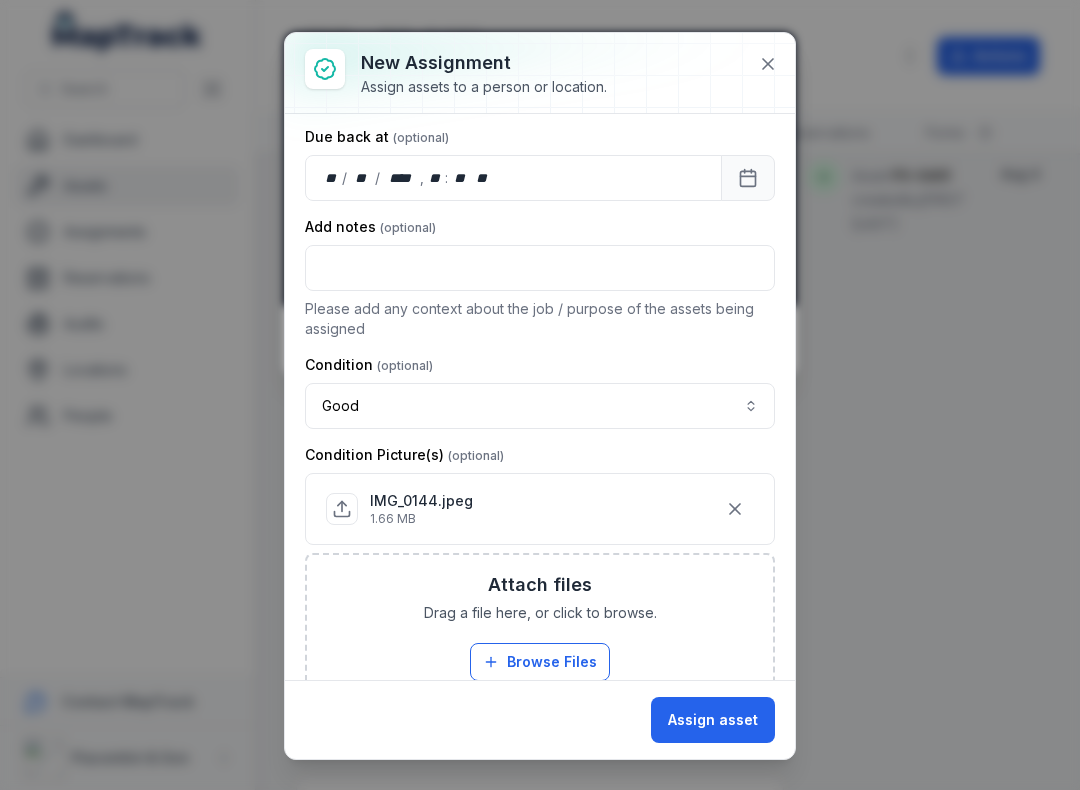 click on "Assign asset" at bounding box center [713, 720] 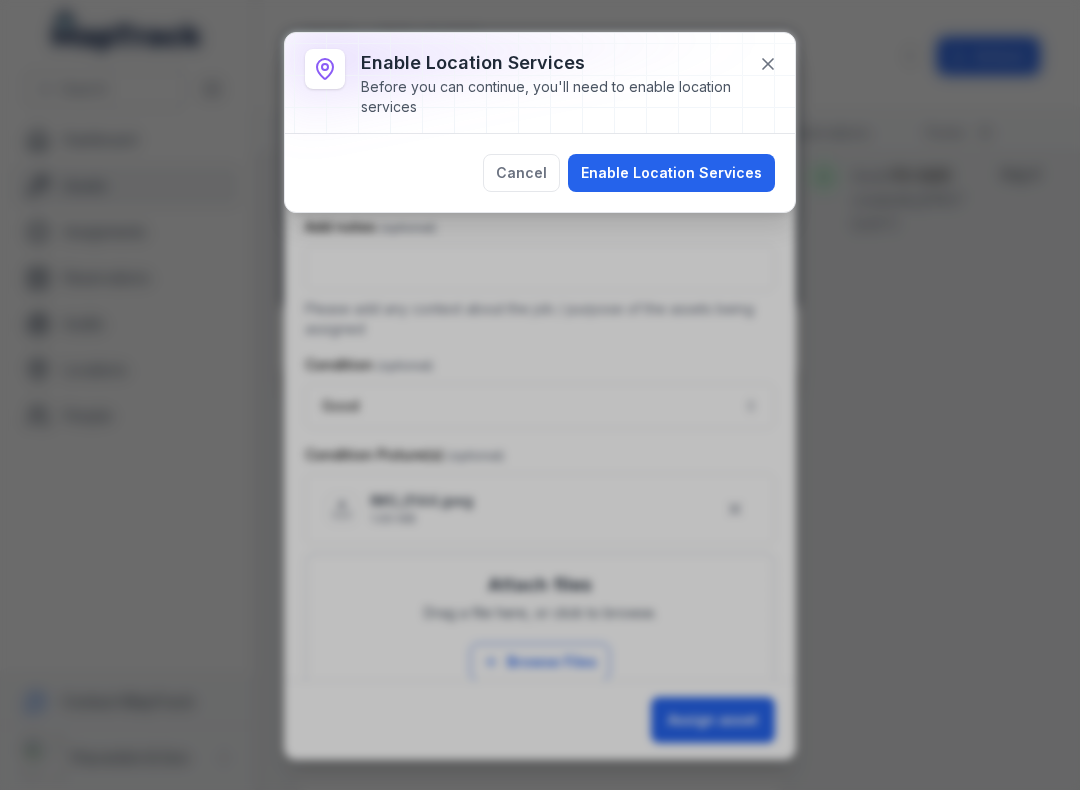 click on "Enable Location Services" at bounding box center (671, 173) 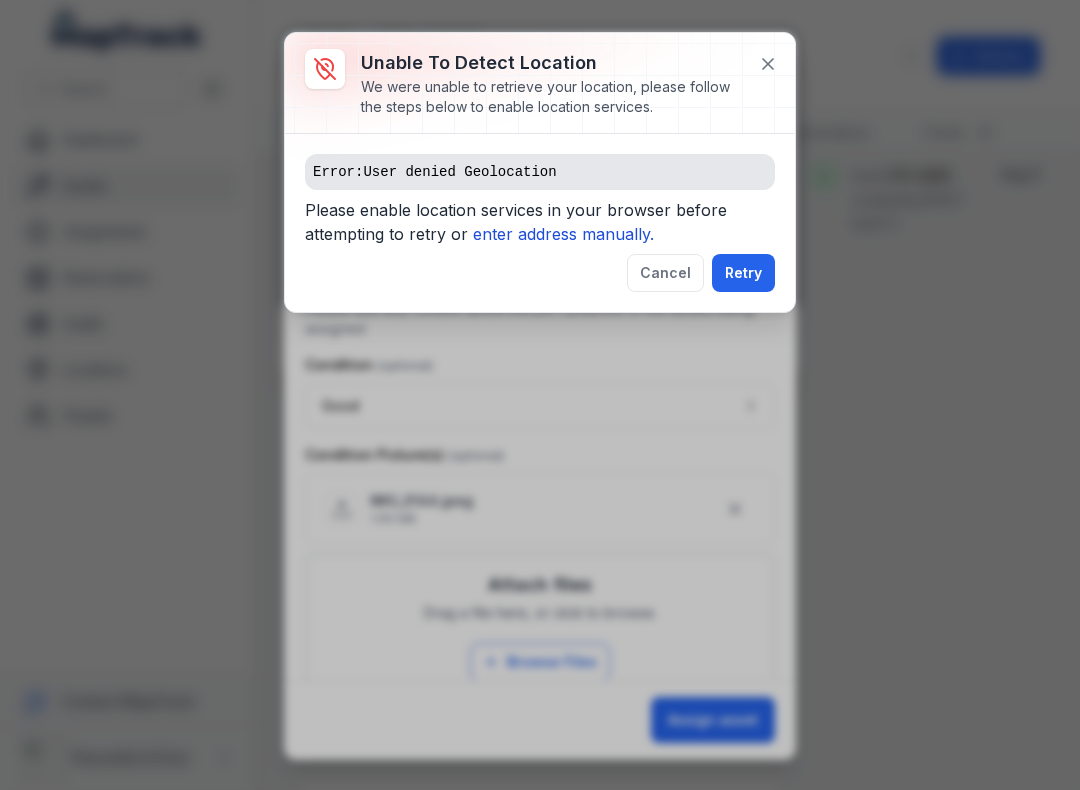 click on "enter address manually." at bounding box center [563, 234] 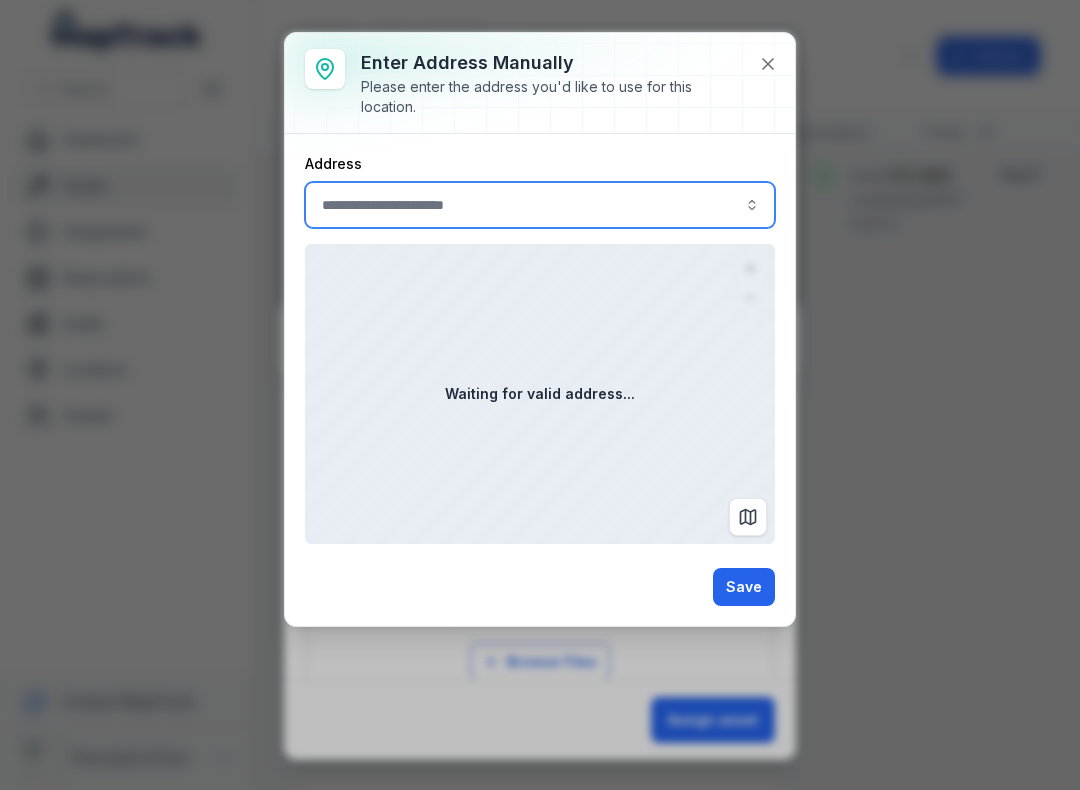click at bounding box center (540, 205) 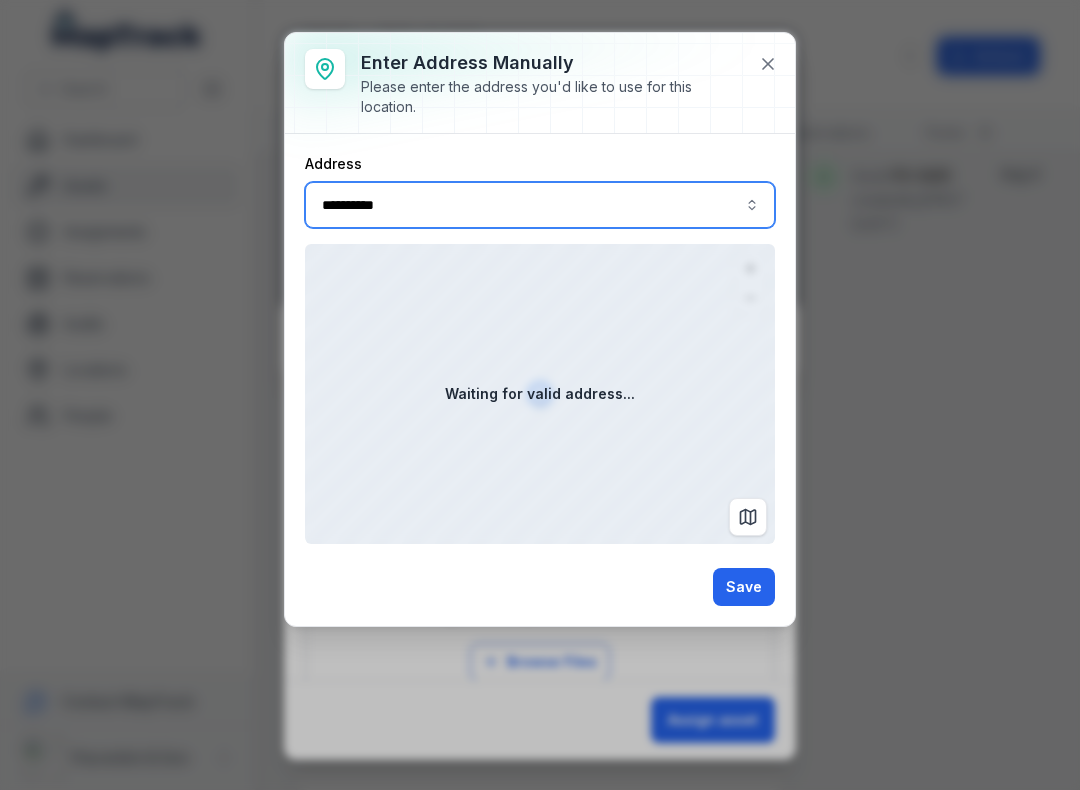 type on "**********" 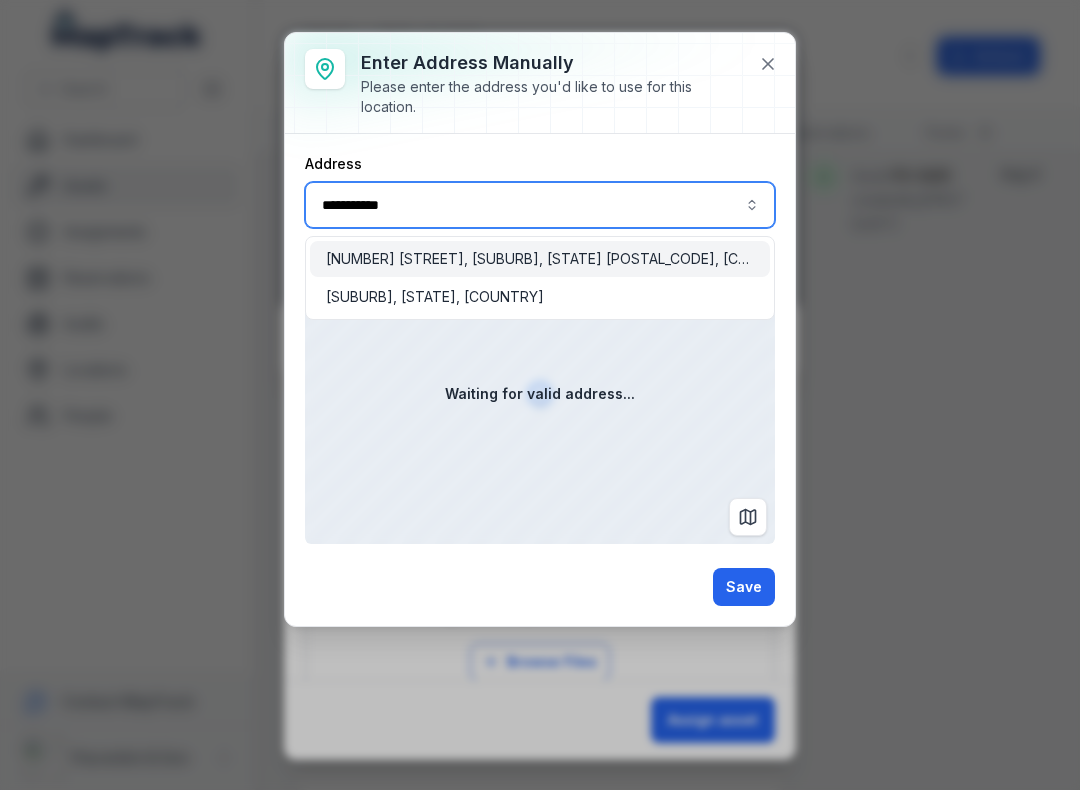 click on "[NUMBER] [STREET], [CITY], [STATE] [POSTAL_CODE], [COUNTRY]" at bounding box center [540, 259] 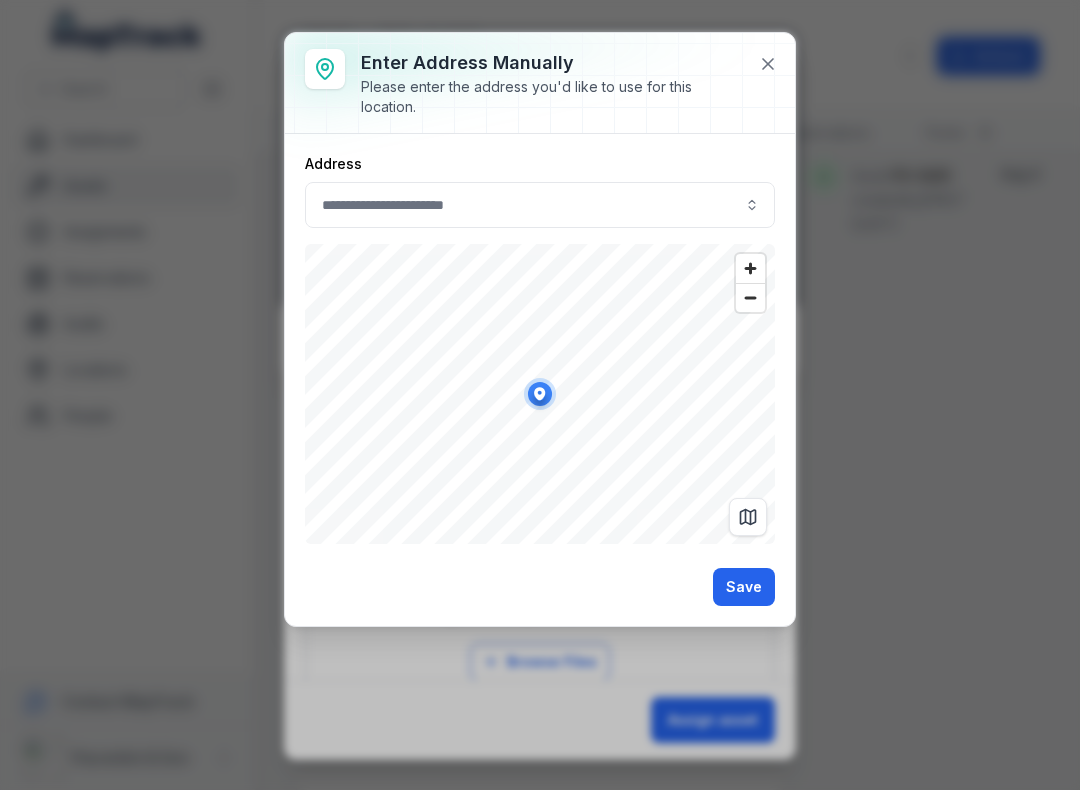 click on "Save" at bounding box center (744, 587) 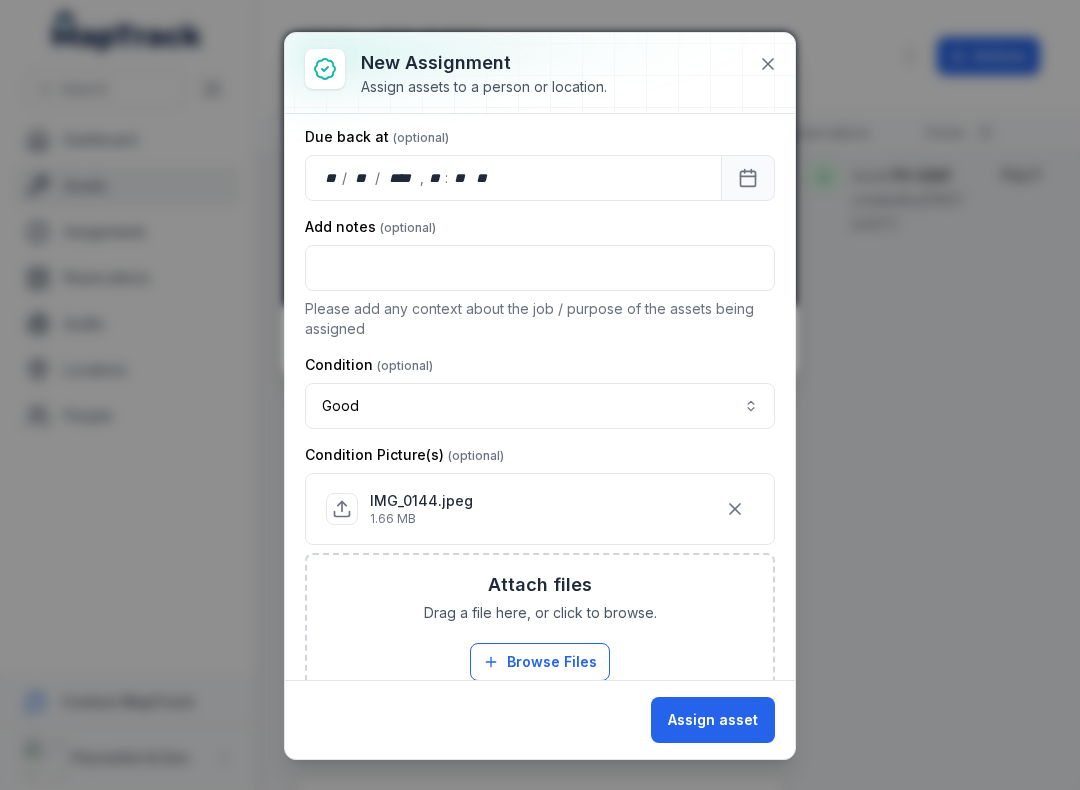 click on "Assign asset" at bounding box center (713, 720) 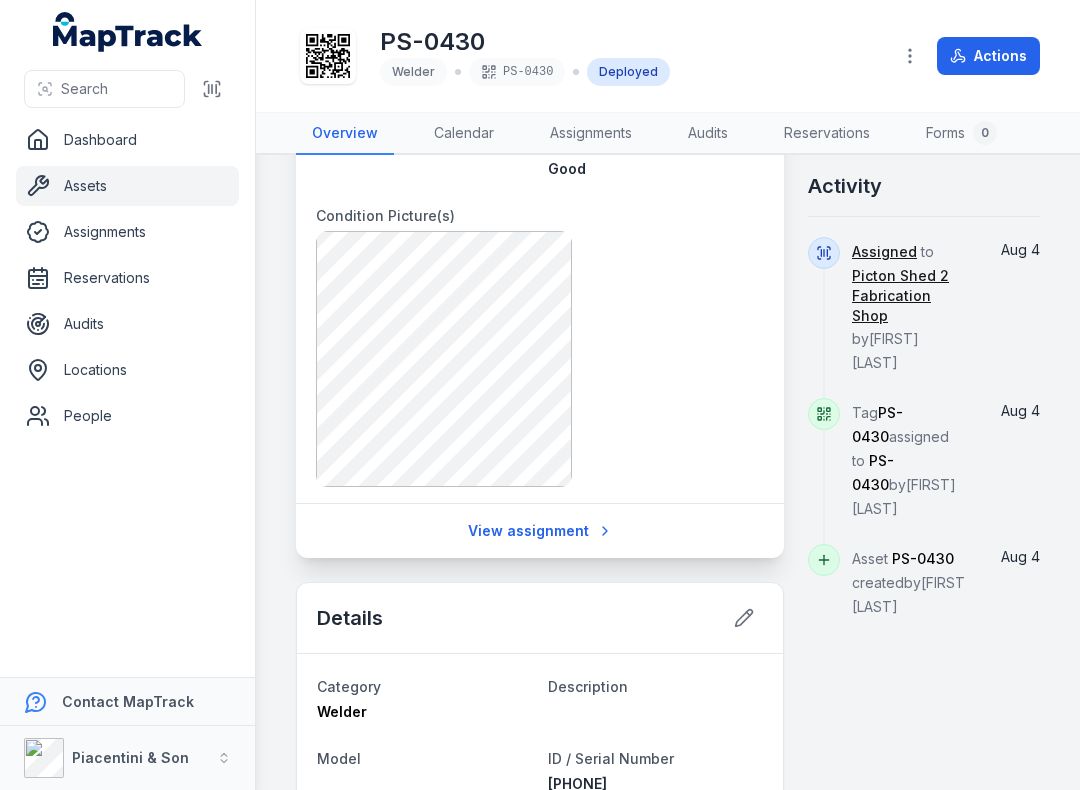 scroll, scrollTop: 409, scrollLeft: 0, axis: vertical 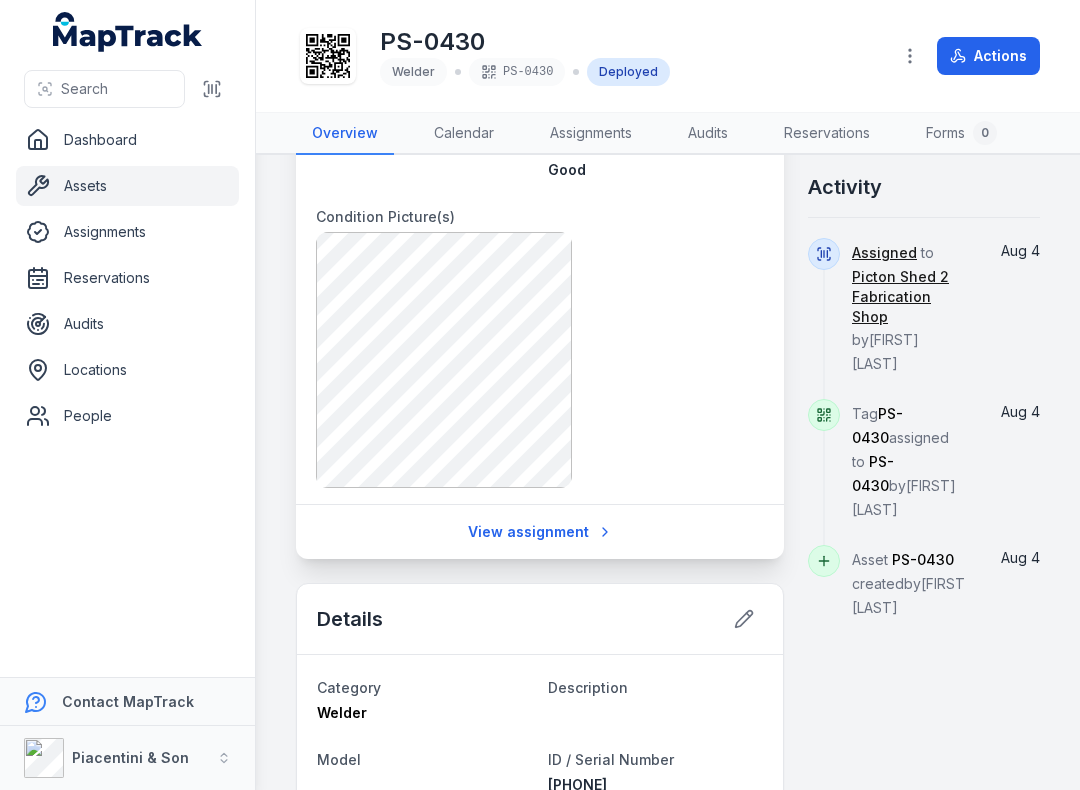 click at bounding box center [212, 89] 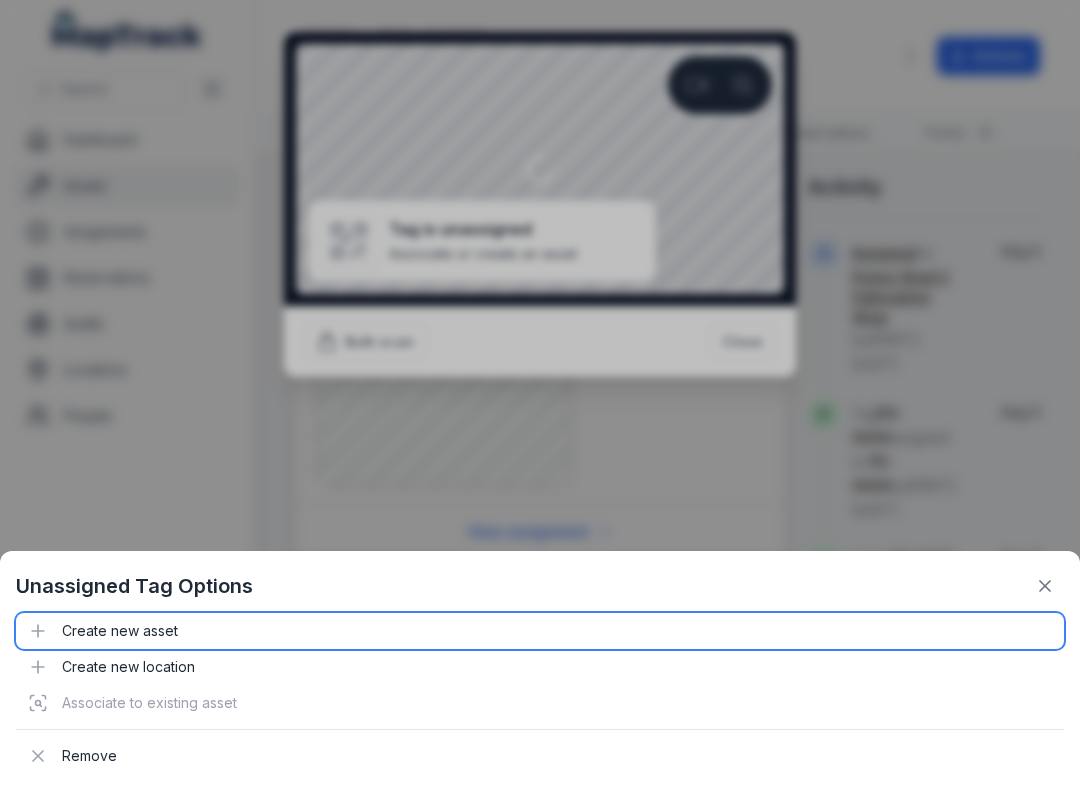 click on "Create new asset" at bounding box center (540, 631) 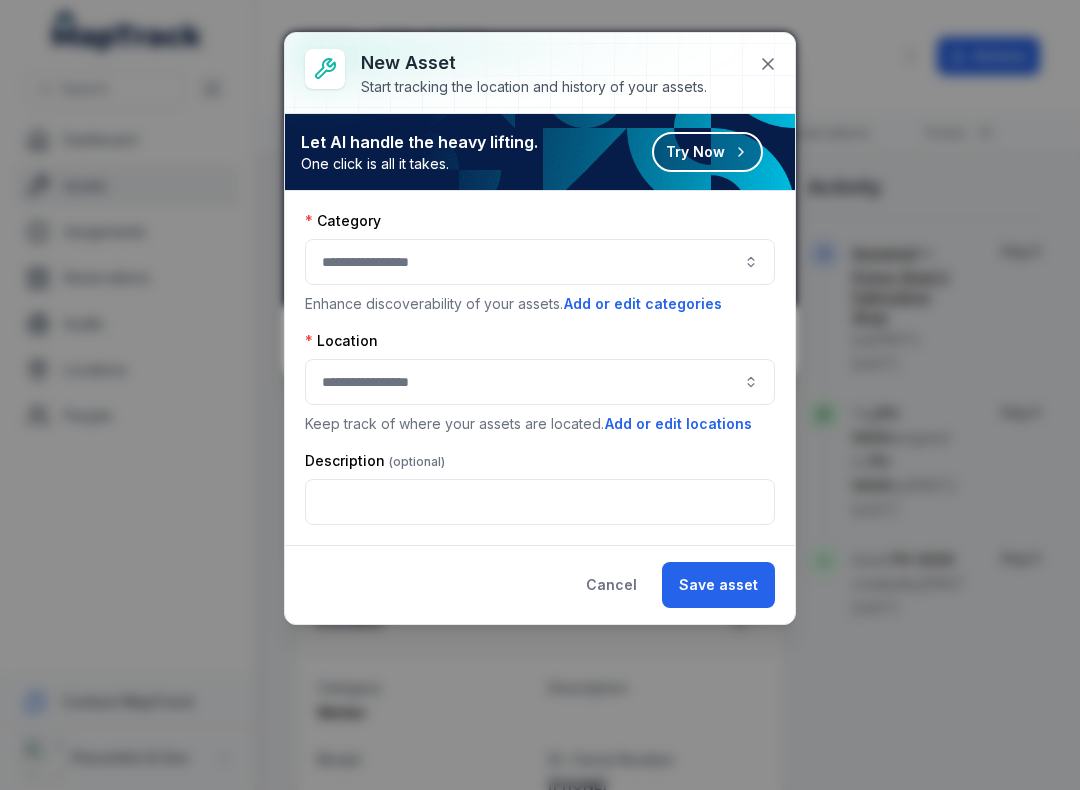 click at bounding box center [540, 262] 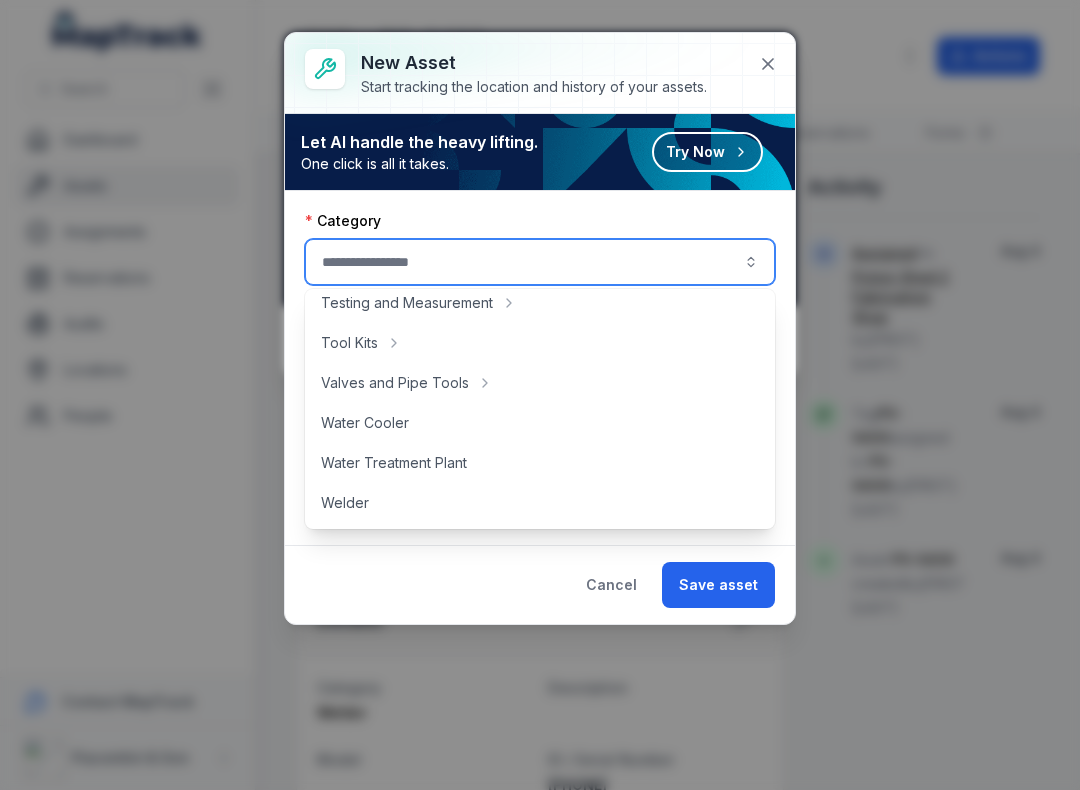 scroll, scrollTop: 892, scrollLeft: 0, axis: vertical 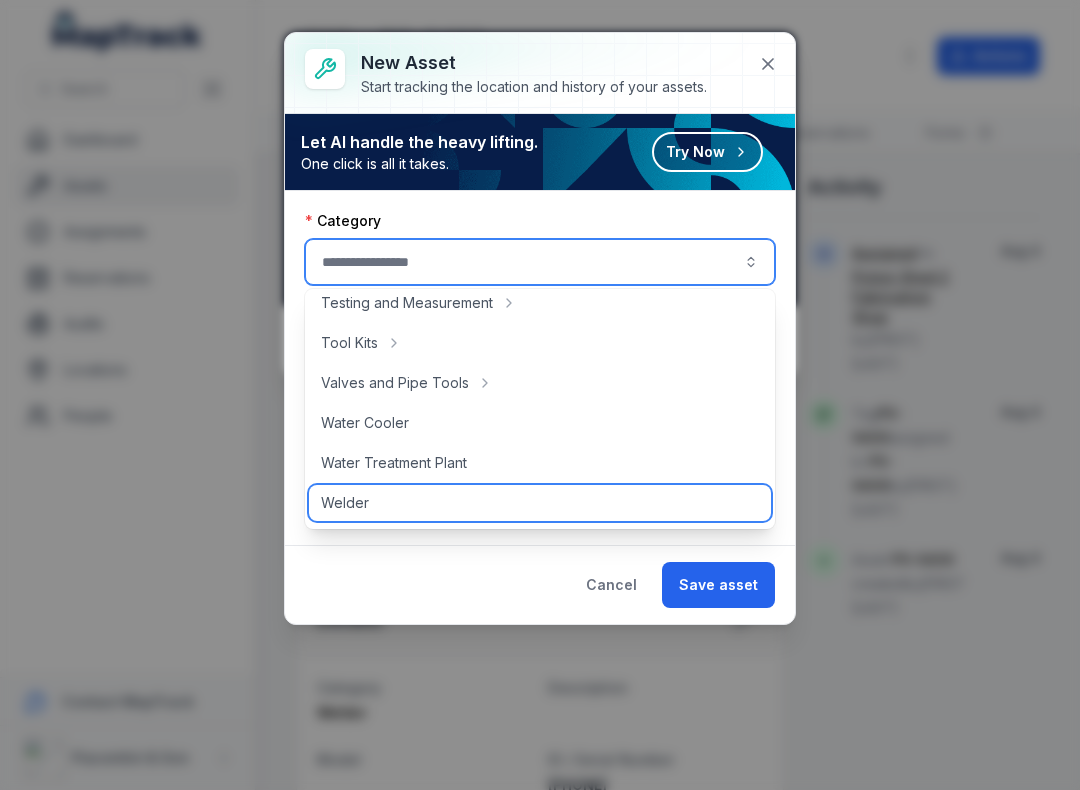 click on "Welder" at bounding box center (540, 503) 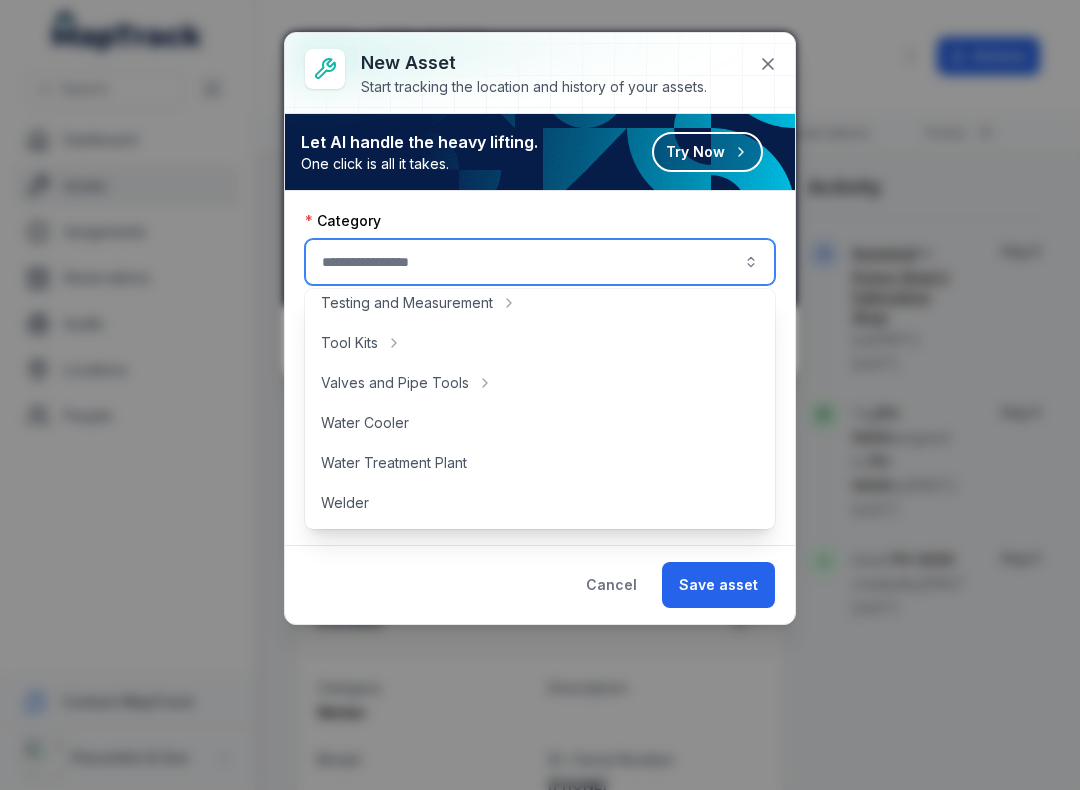 type on "******" 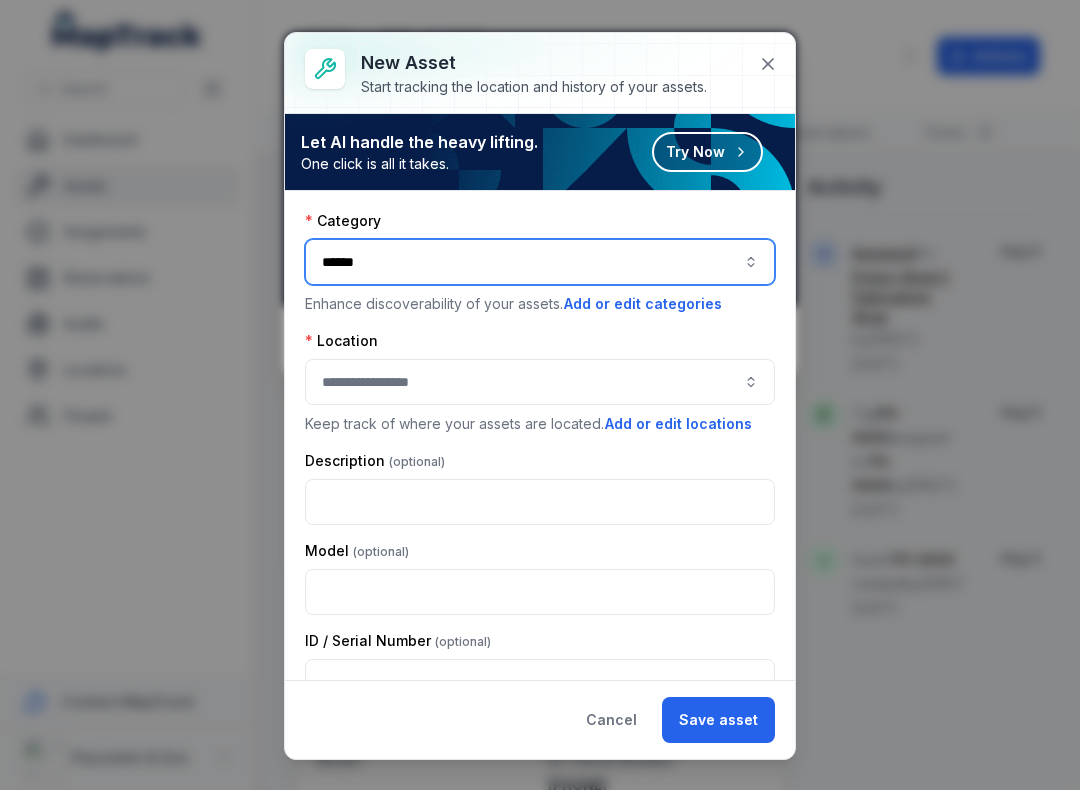 click at bounding box center (540, 382) 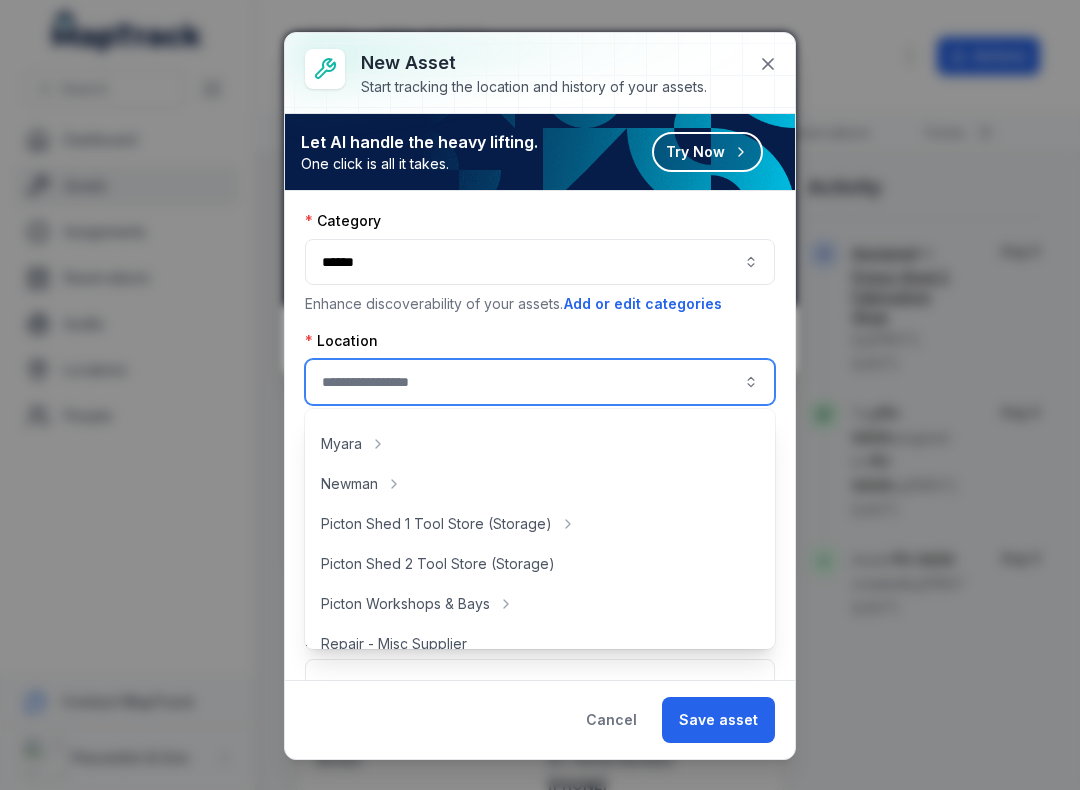 scroll, scrollTop: 312, scrollLeft: 0, axis: vertical 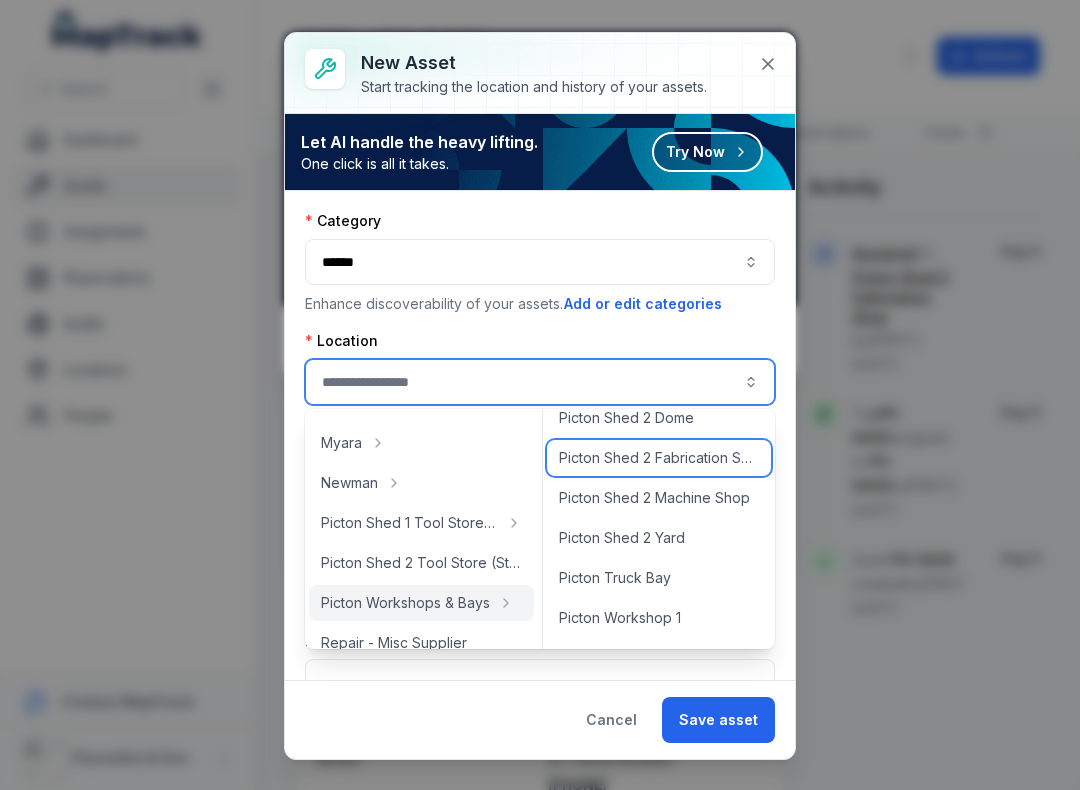 click on "Picton Shed 2 Fabrication Shop" at bounding box center [659, 458] 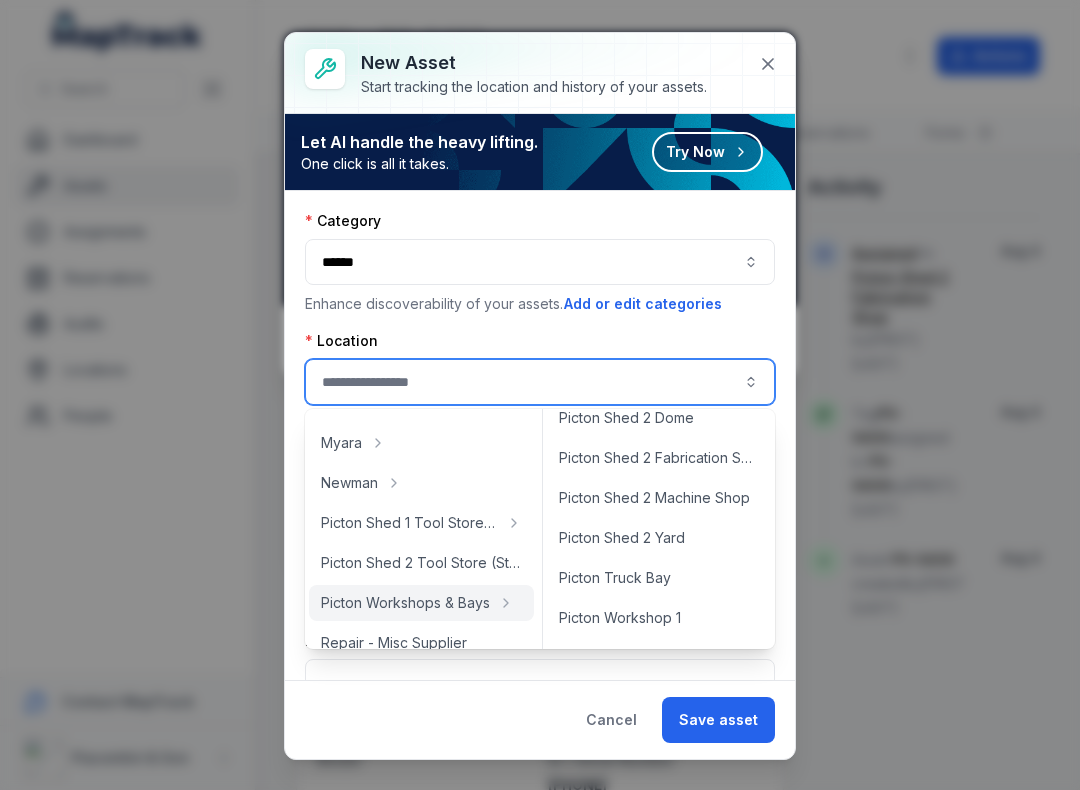 type on "**********" 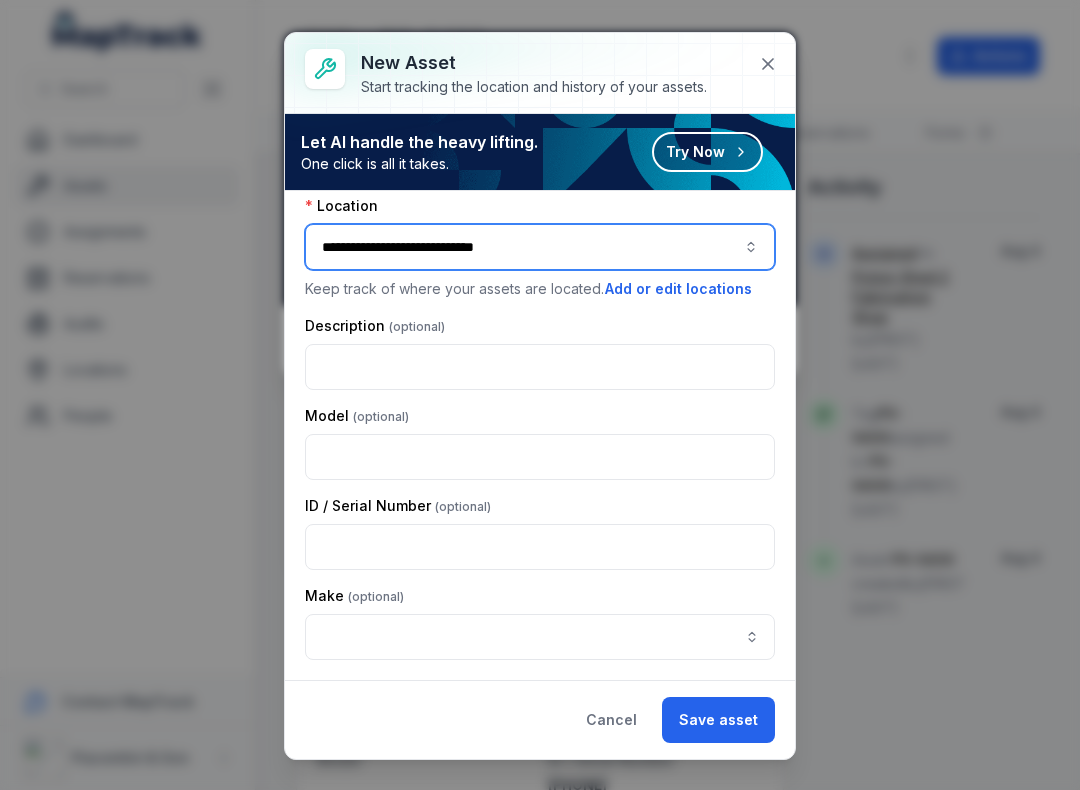 scroll, scrollTop: 136, scrollLeft: 0, axis: vertical 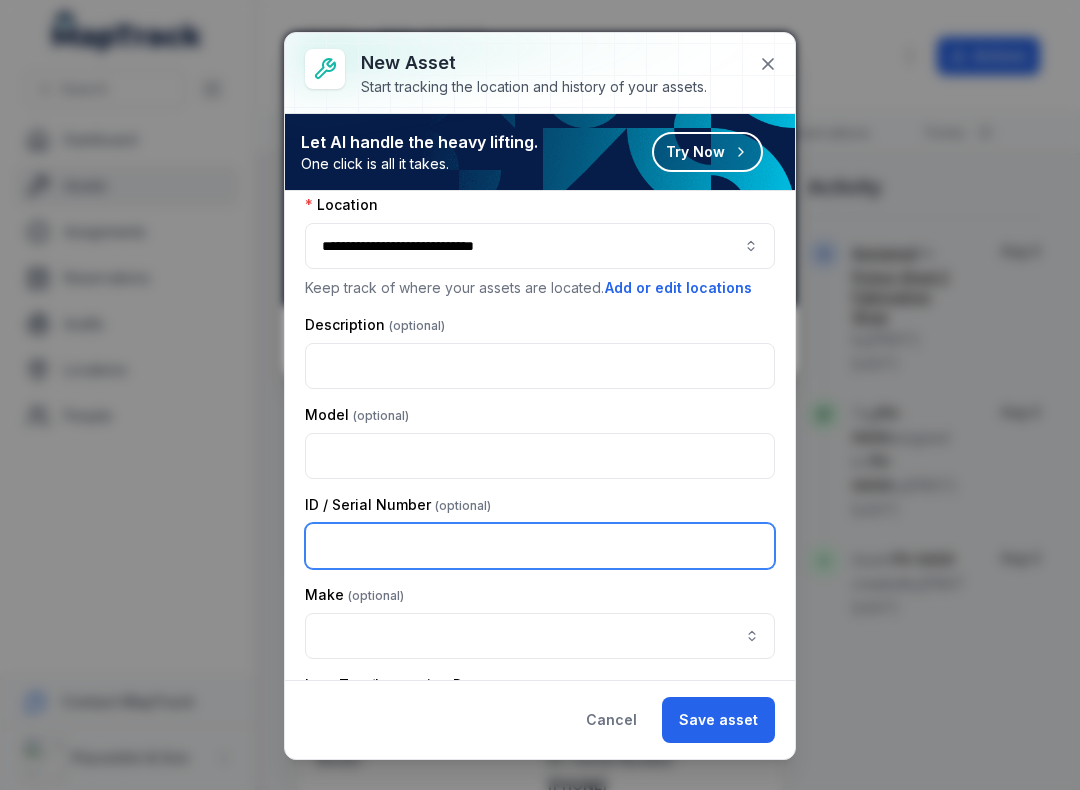 click at bounding box center (540, 546) 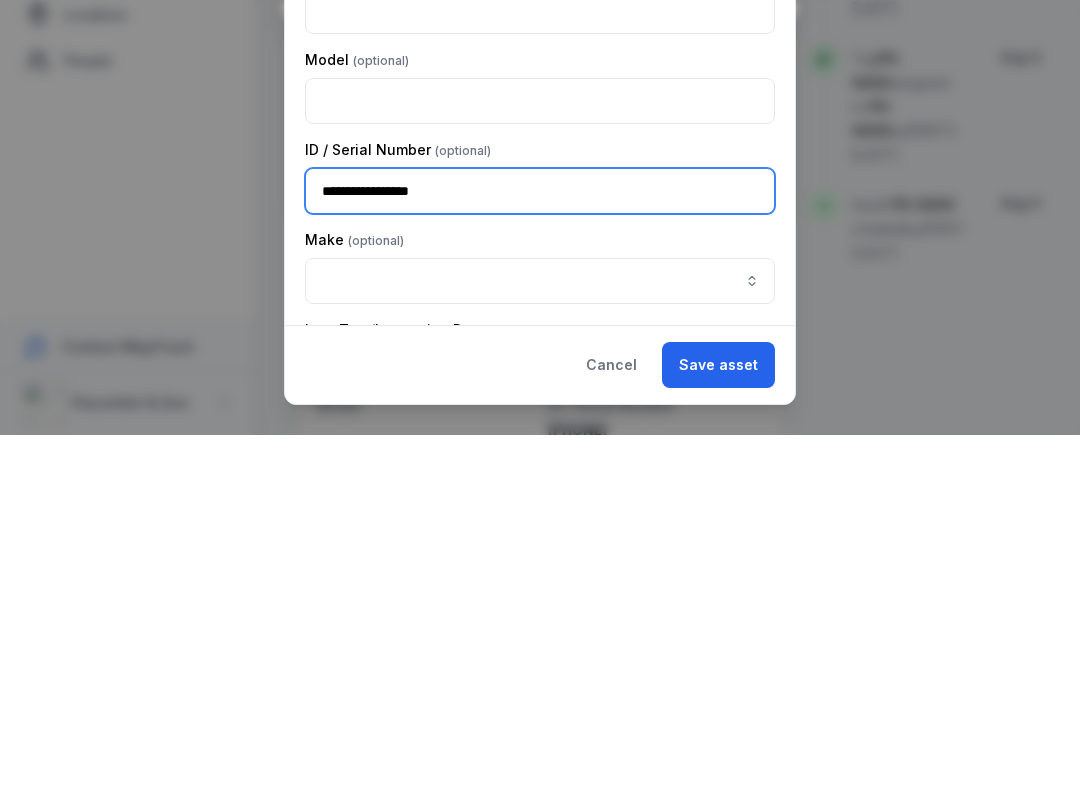 type on "**********" 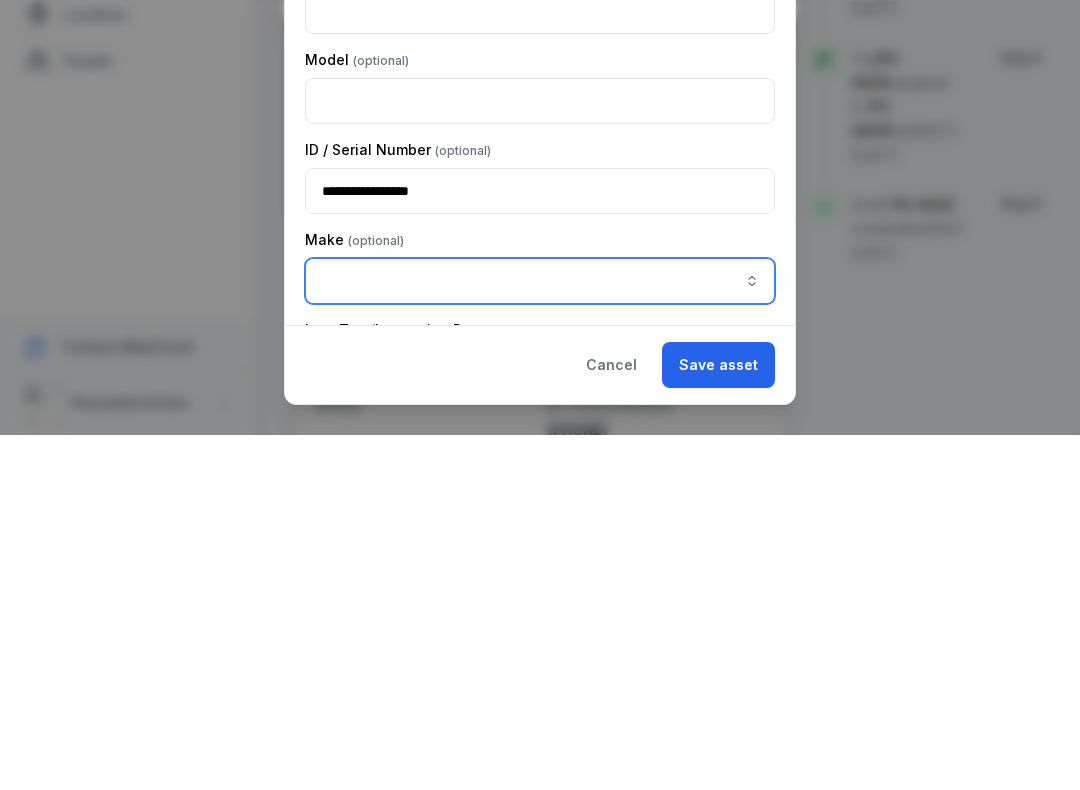 click at bounding box center (752, 636) 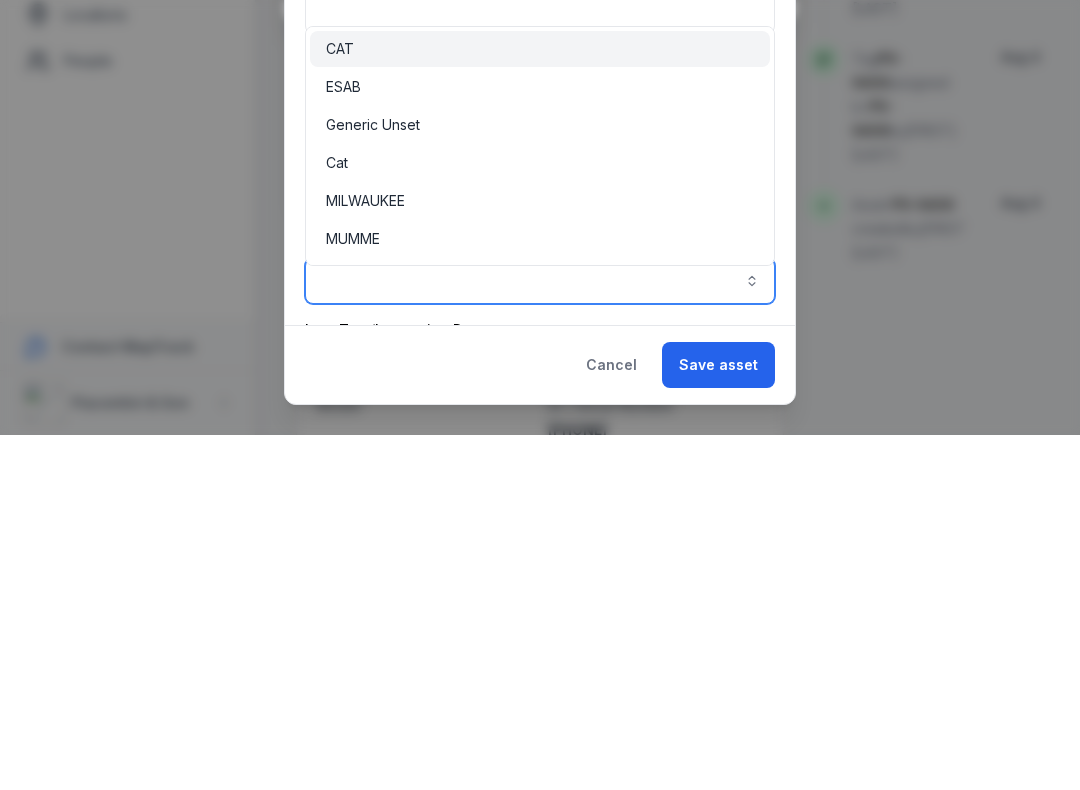 click on "ESAB" at bounding box center [540, 442] 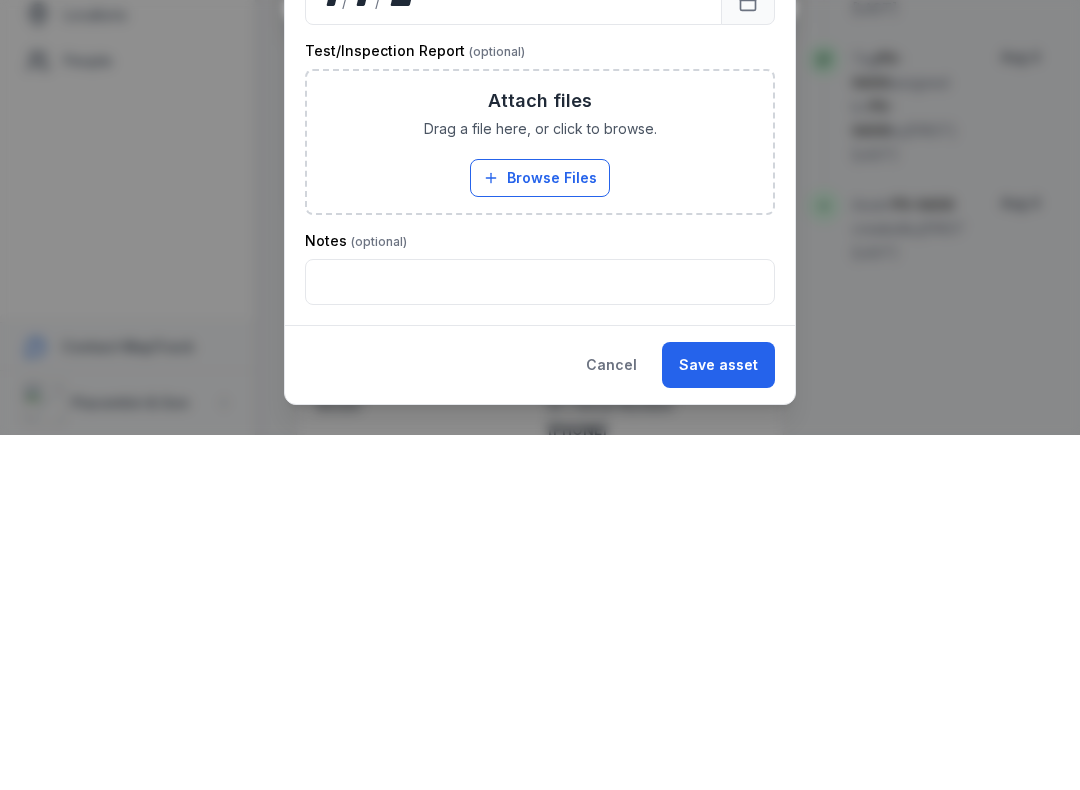 scroll, scrollTop: 595, scrollLeft: 0, axis: vertical 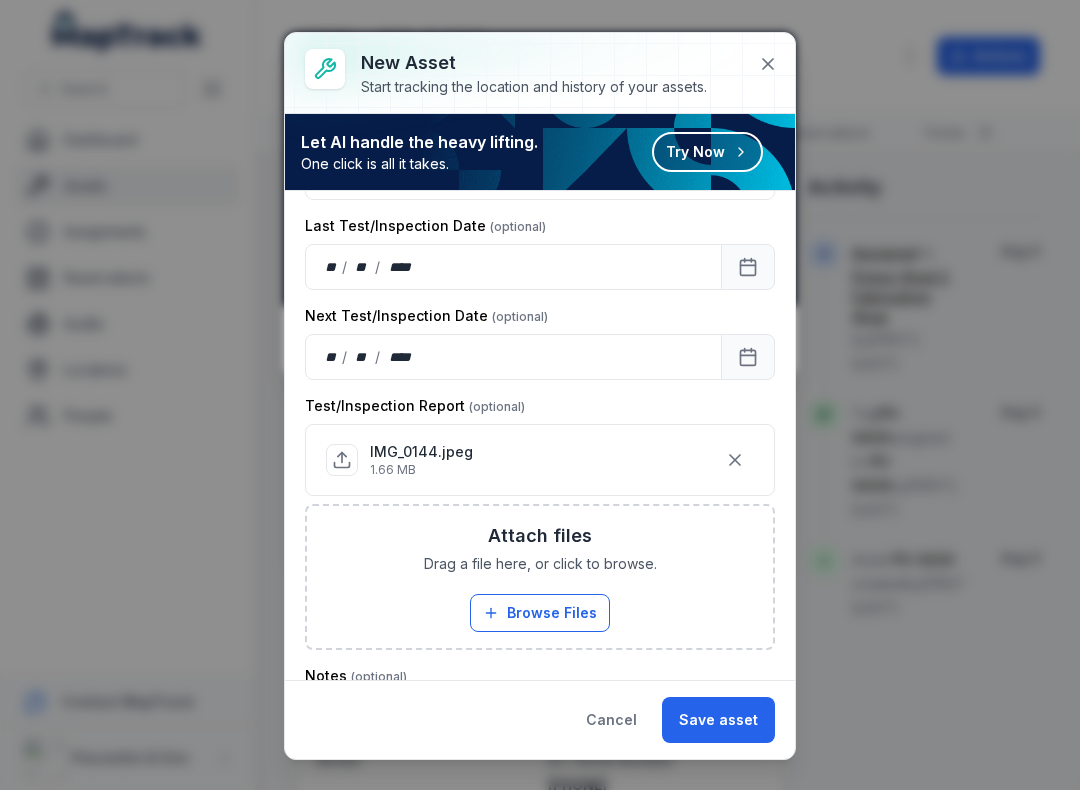 click on "Save asset" at bounding box center [718, 720] 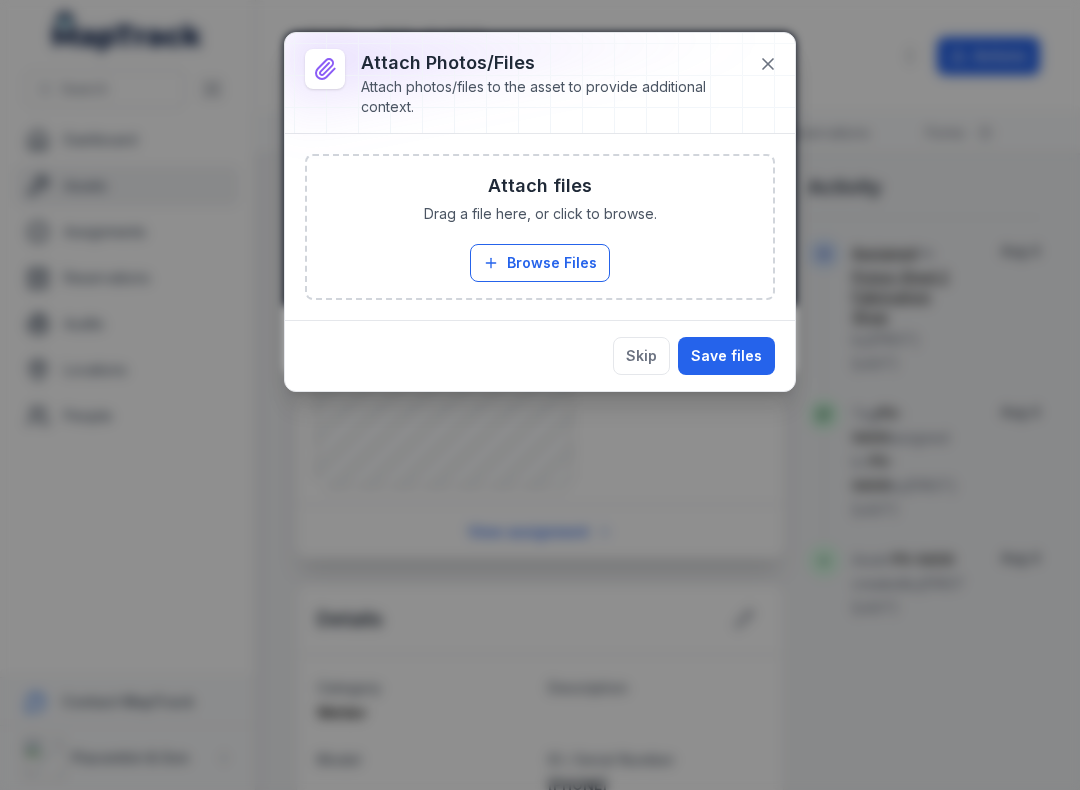 click on "Browse Files" at bounding box center (540, 263) 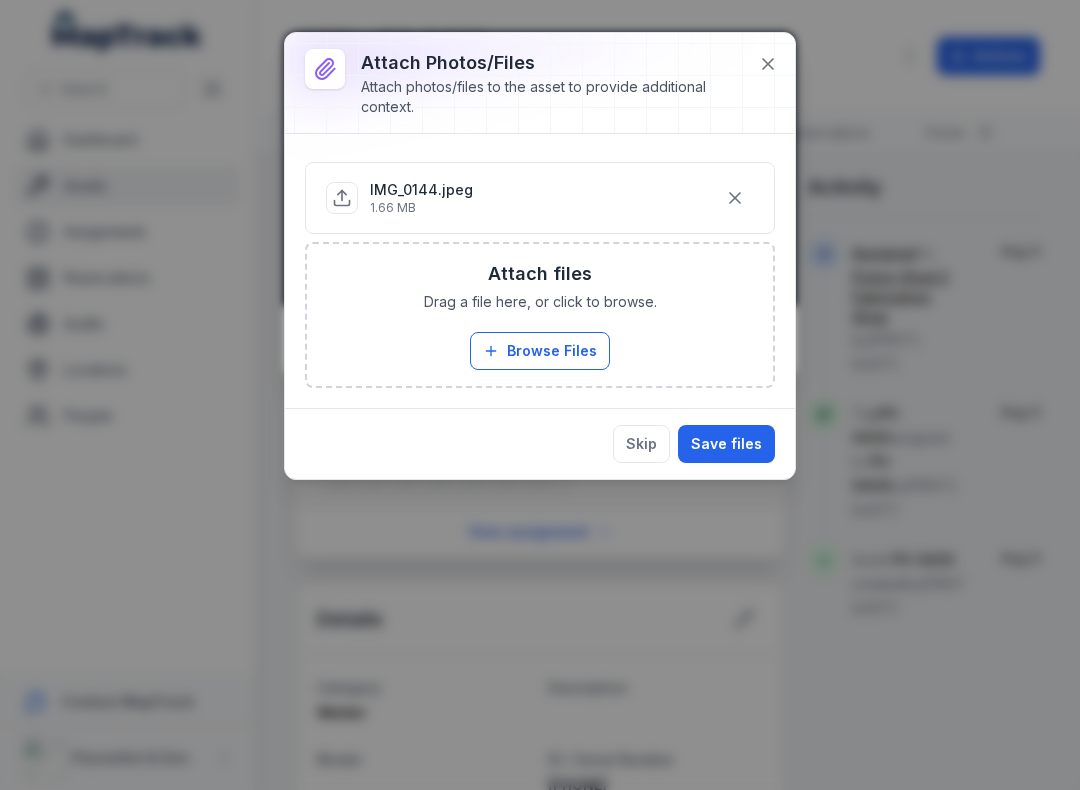 click on "Save files" at bounding box center [726, 444] 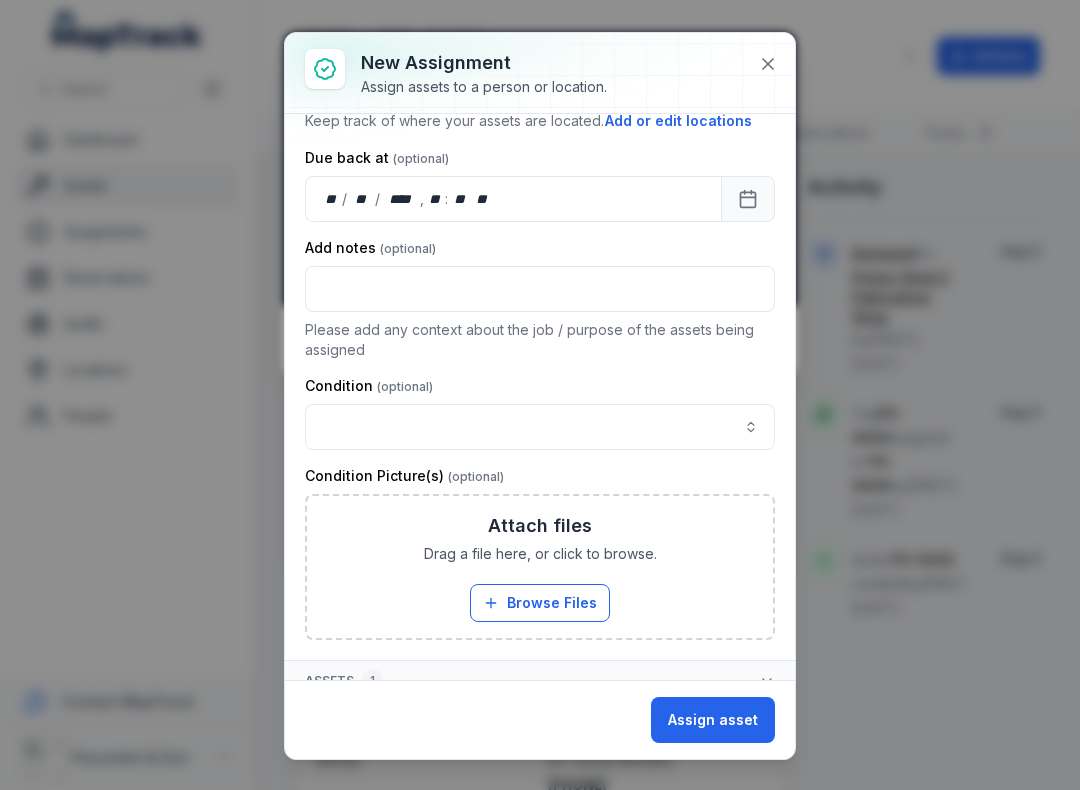 scroll, scrollTop: 196, scrollLeft: 4, axis: both 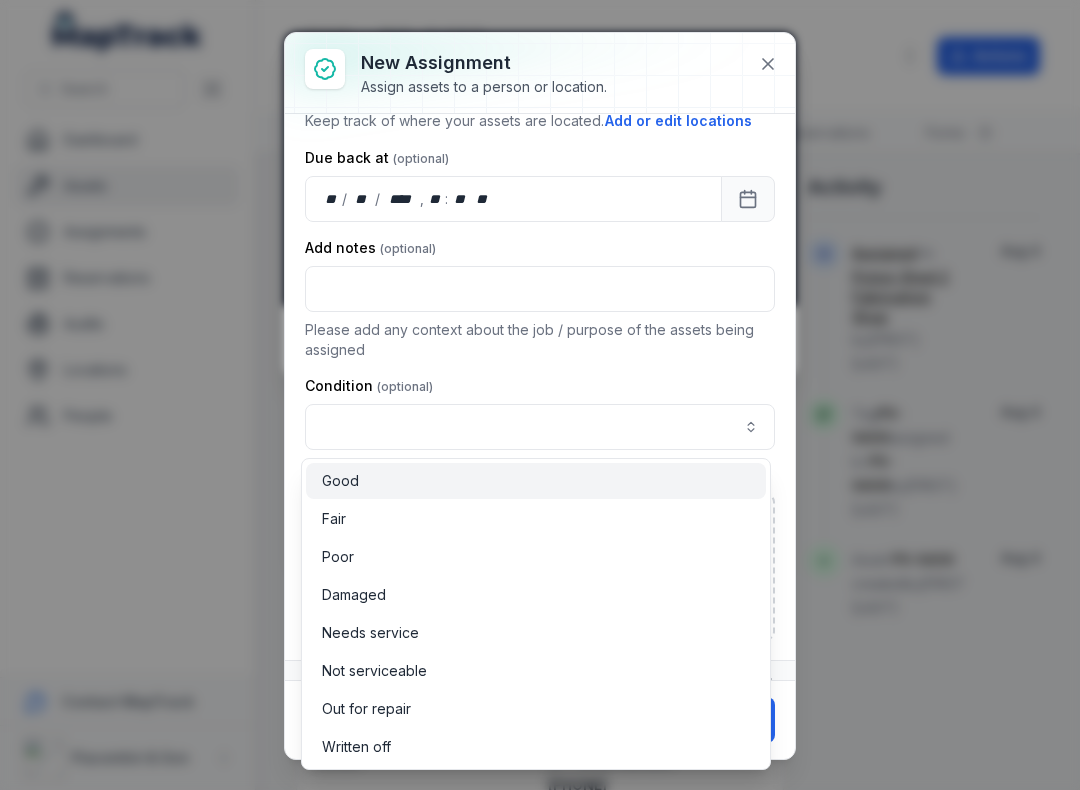click on "Good" at bounding box center [340, 481] 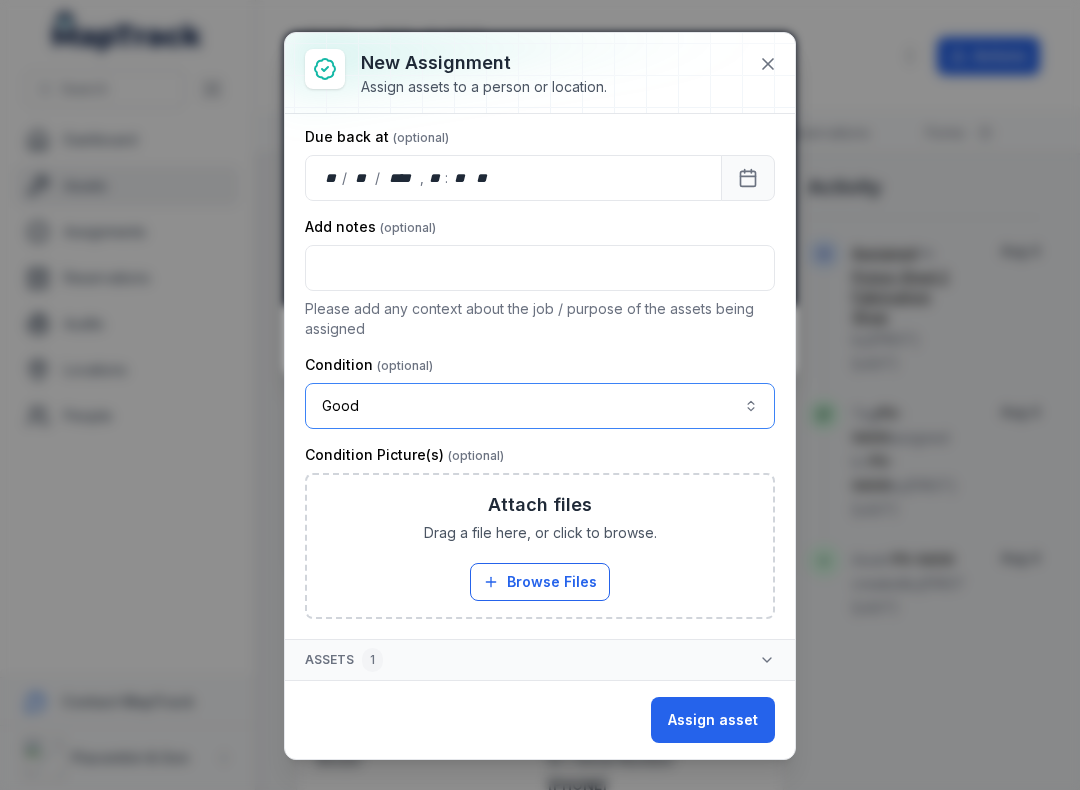 scroll, scrollTop: 217, scrollLeft: 0, axis: vertical 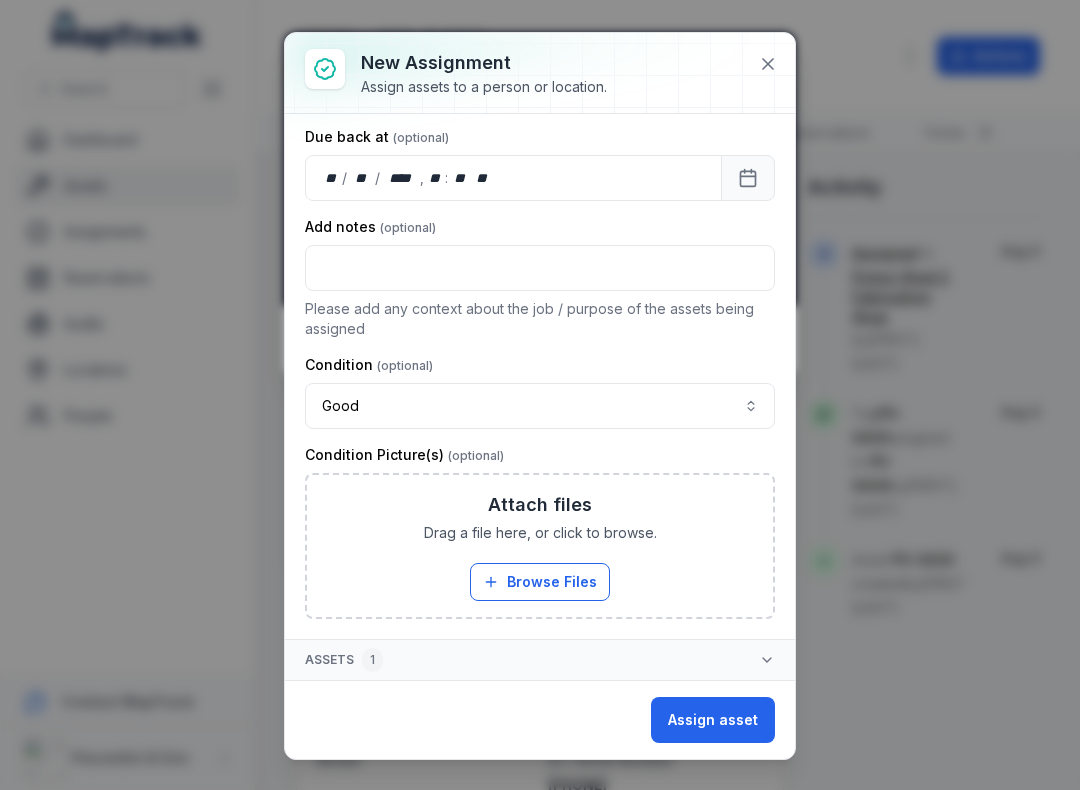 click on "Assign asset" at bounding box center [713, 720] 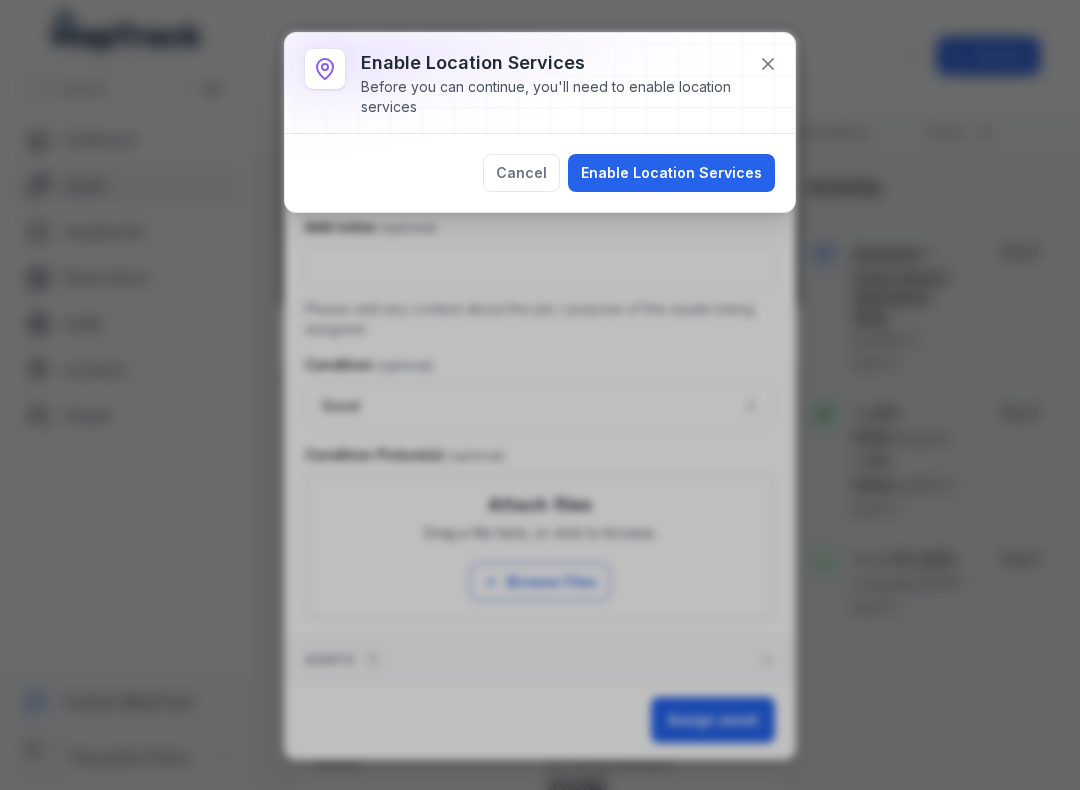 click on "Enable Location Services" at bounding box center (671, 173) 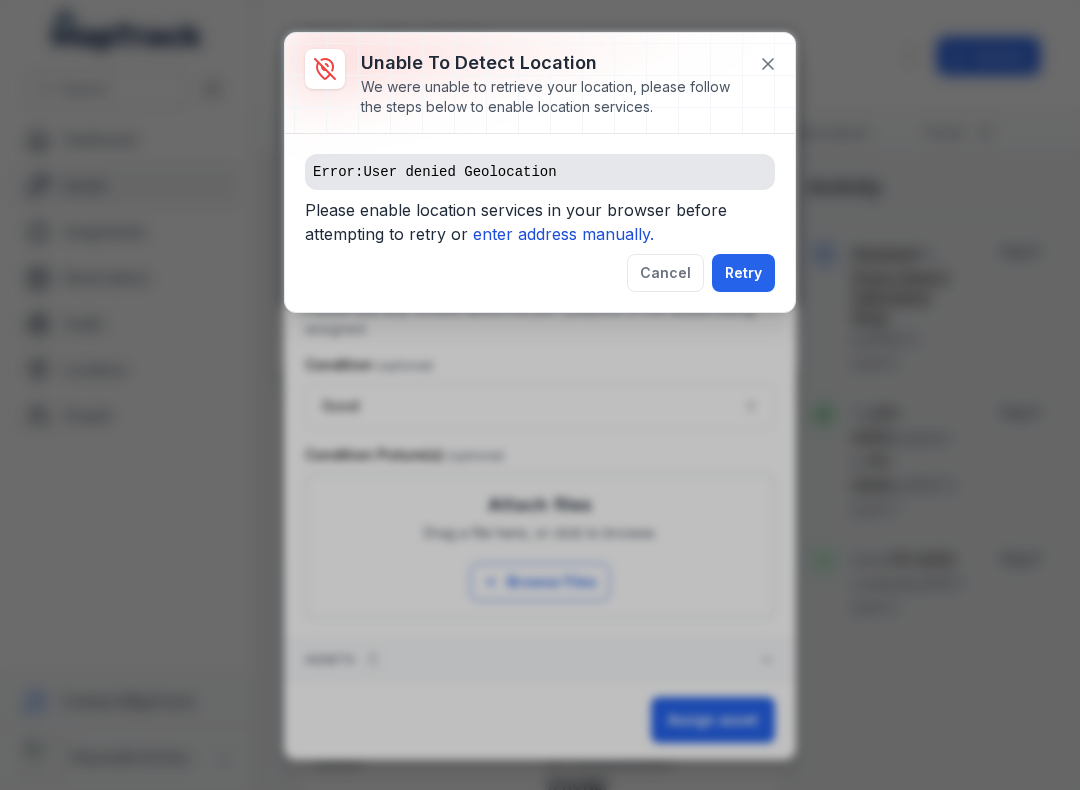 click on "enter address manually." at bounding box center (563, 234) 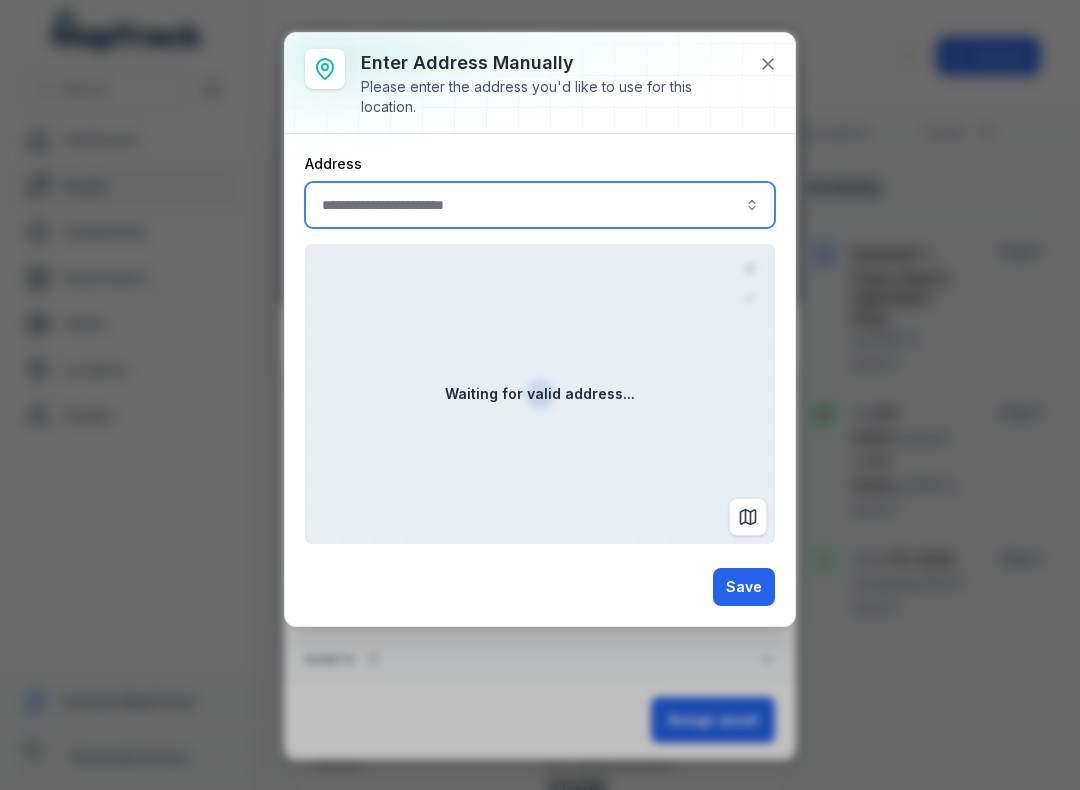 click at bounding box center [540, 205] 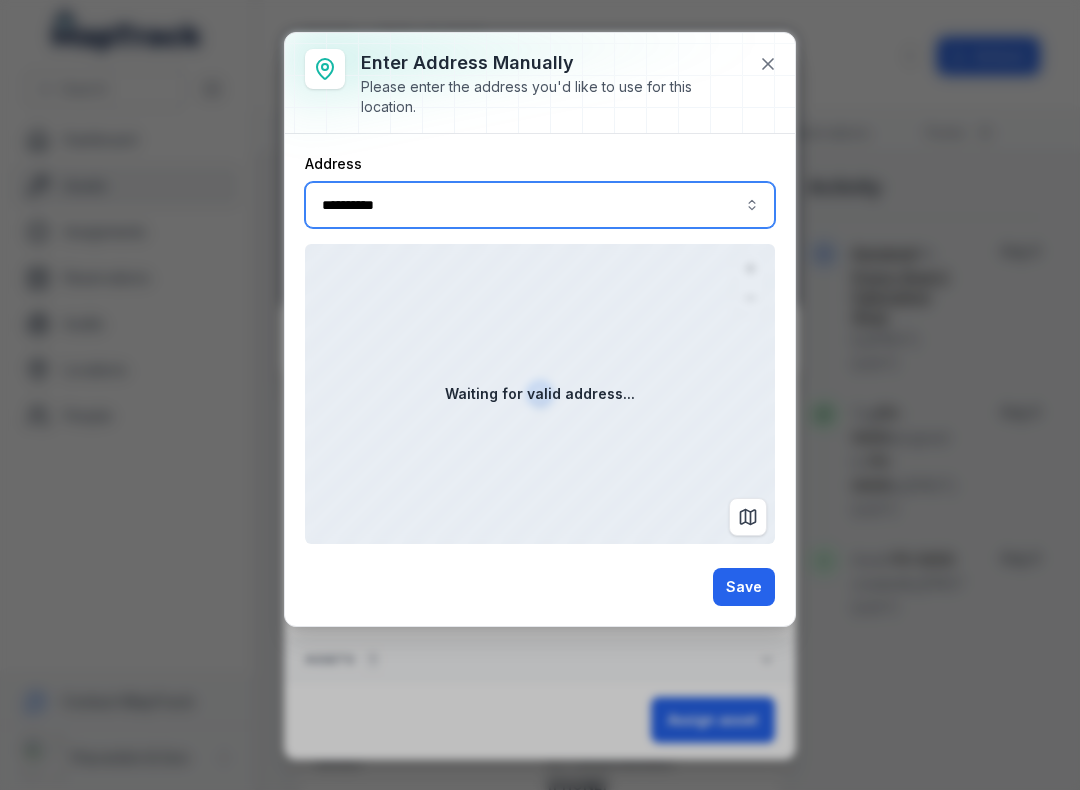 type on "**********" 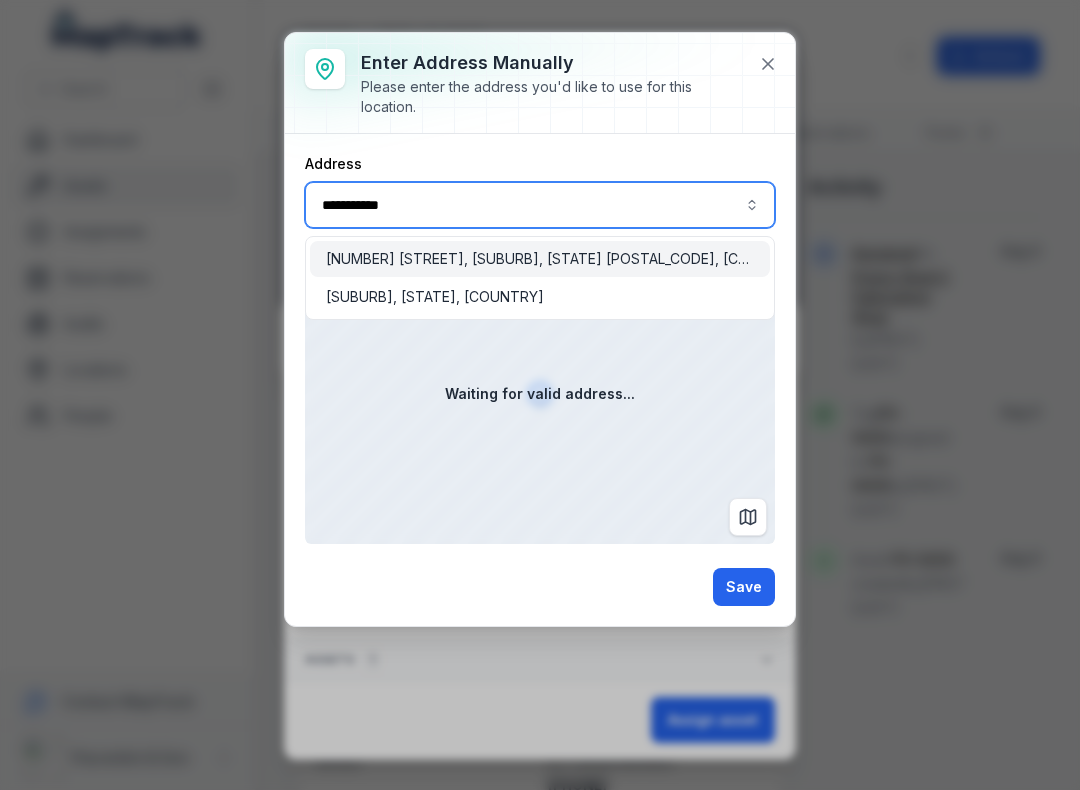click on "[NUMBER] [STREET], [CITY], [STATE] [POSTAL_CODE], [COUNTRY]" at bounding box center (540, 259) 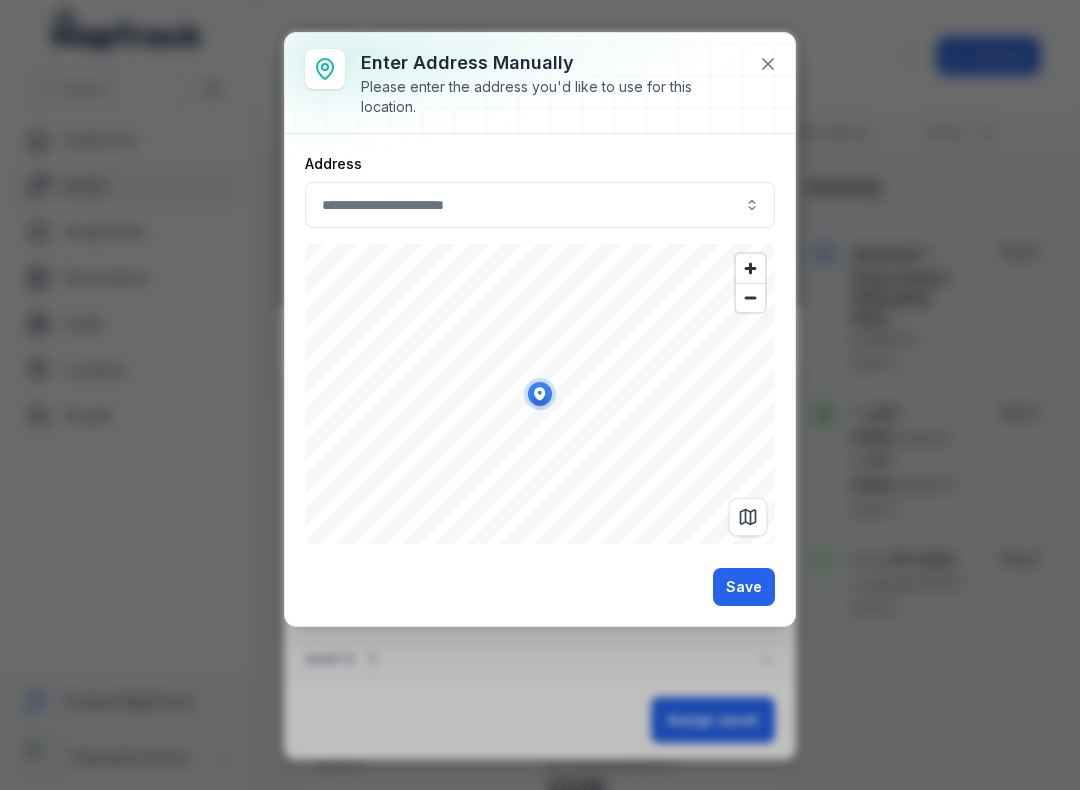 click on "Save" at bounding box center [744, 587] 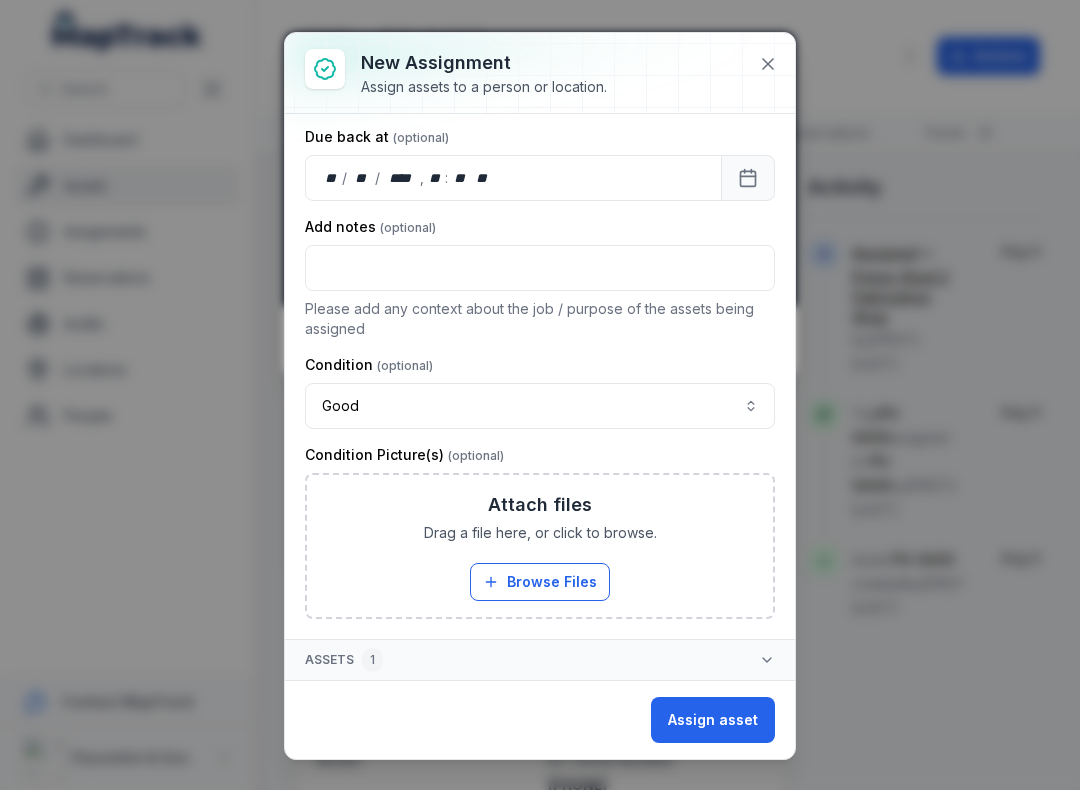 click on "Assign asset" at bounding box center [713, 720] 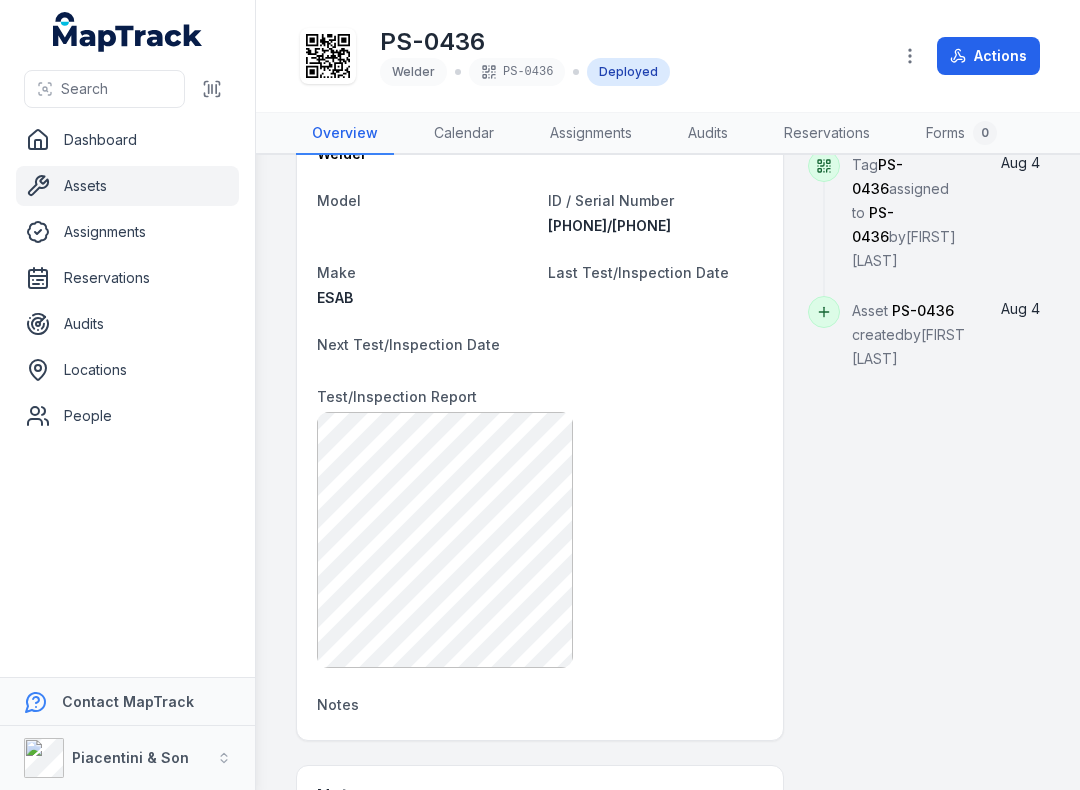 scroll, scrollTop: 711, scrollLeft: 0, axis: vertical 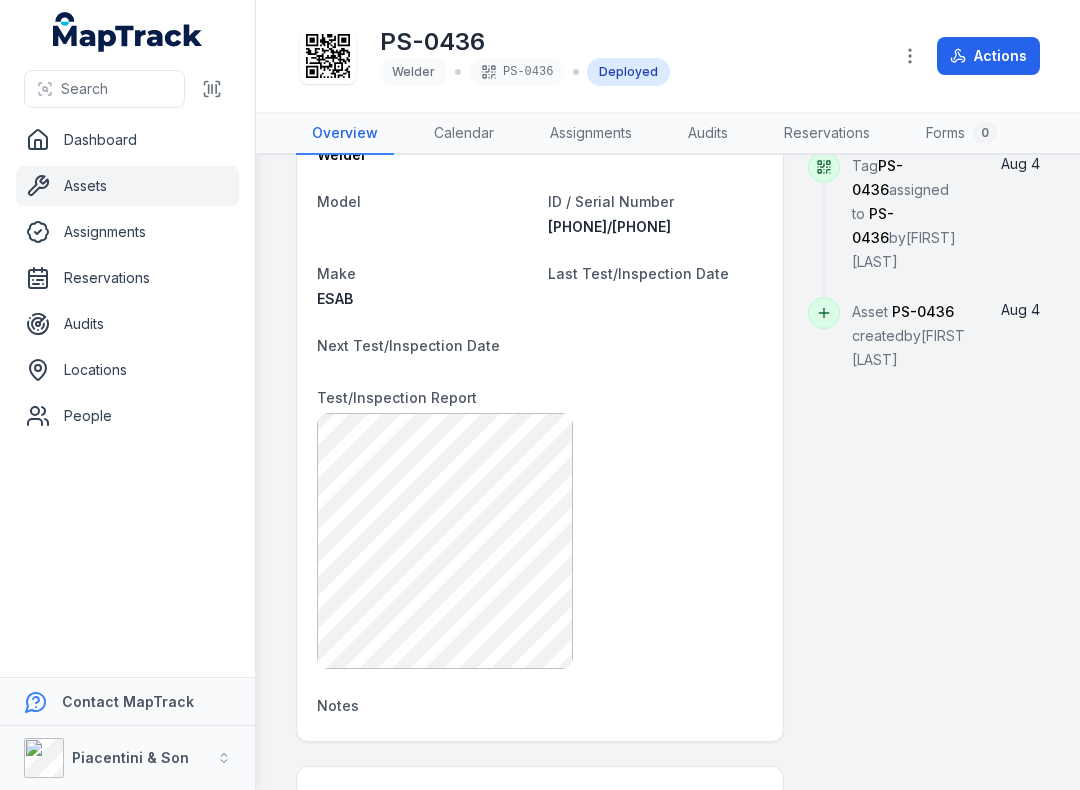 click 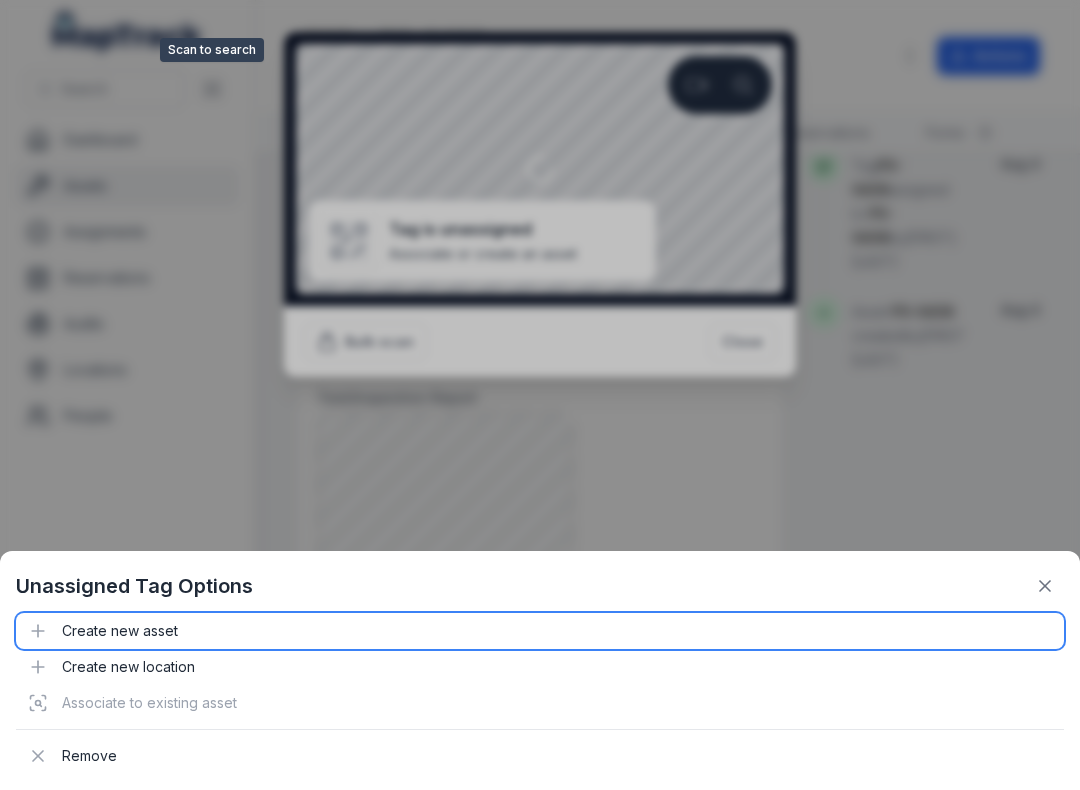 click on "Create new asset" at bounding box center (540, 631) 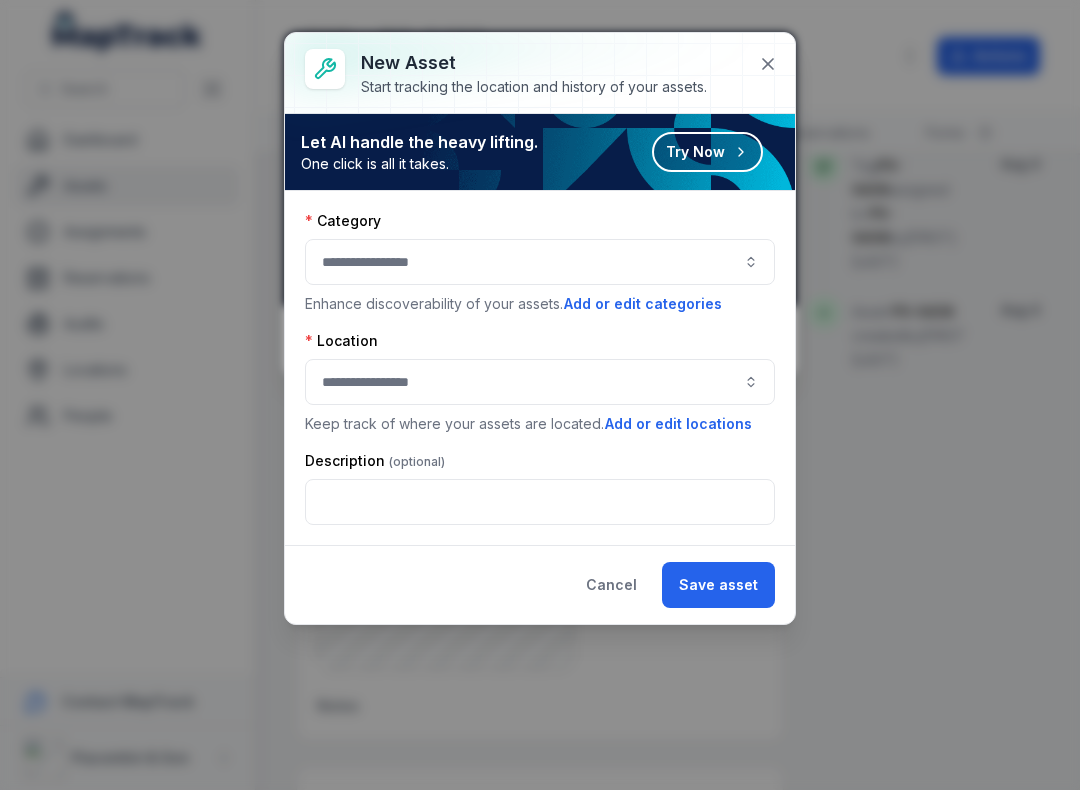 click at bounding box center [540, 262] 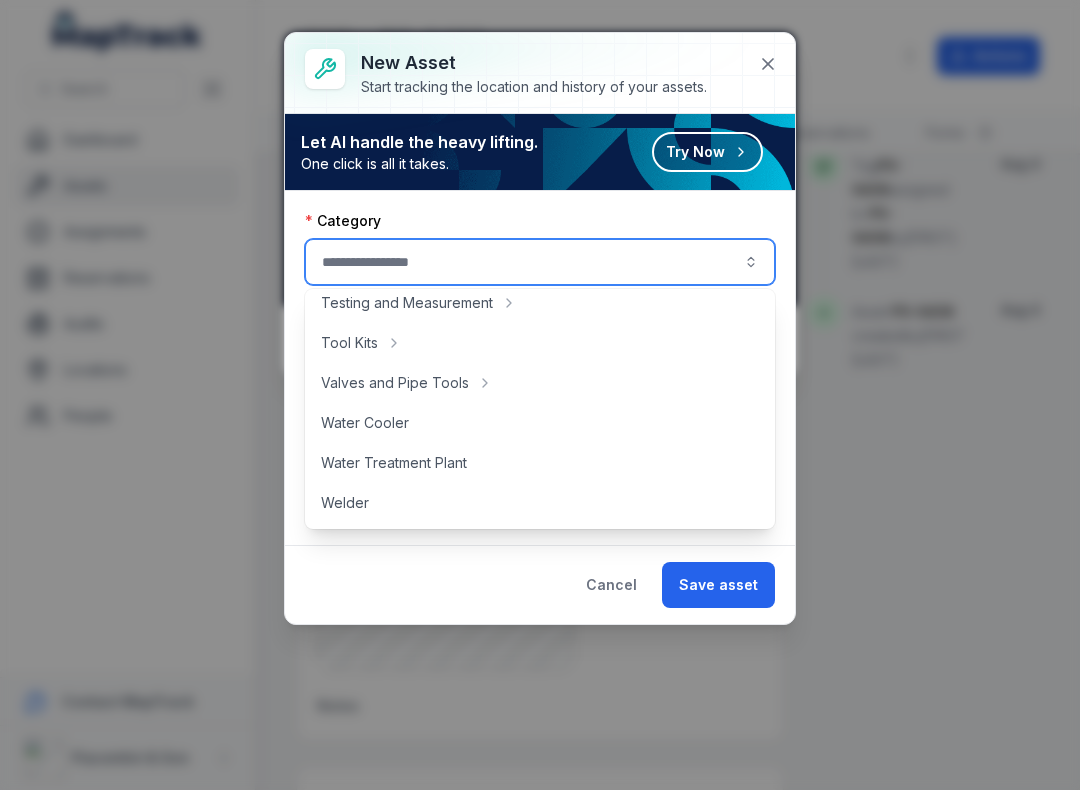 scroll, scrollTop: 892, scrollLeft: 0, axis: vertical 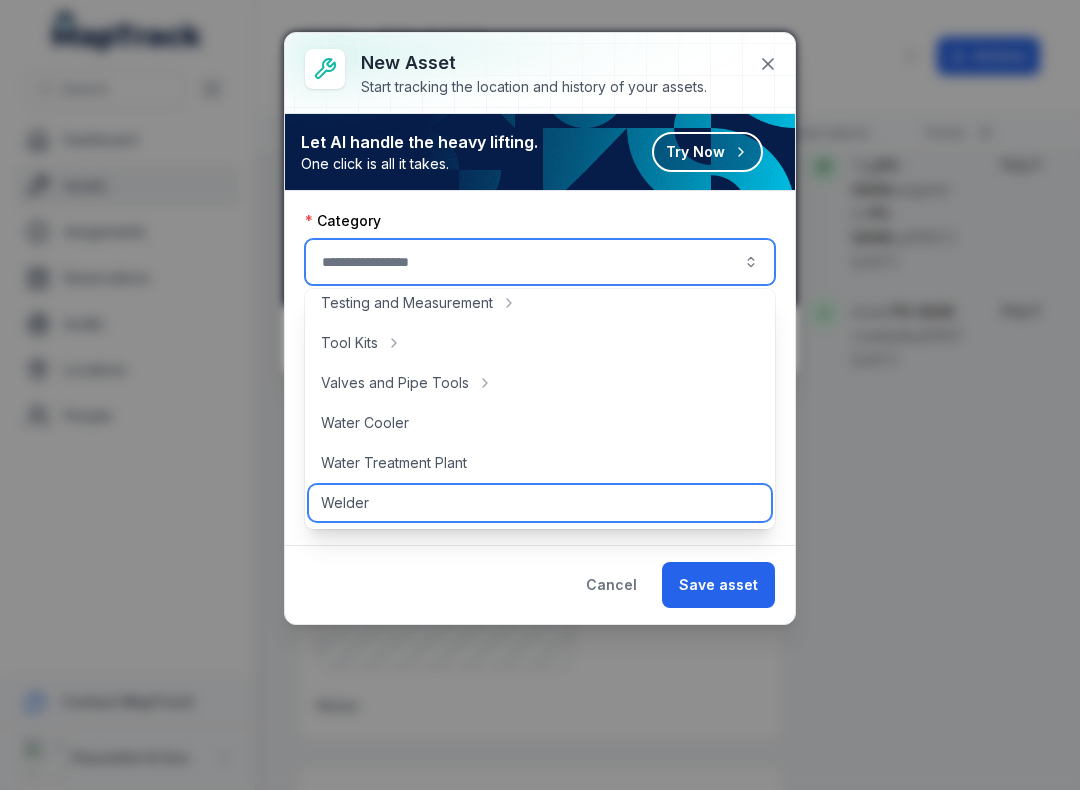 click on "Welder" at bounding box center [540, 503] 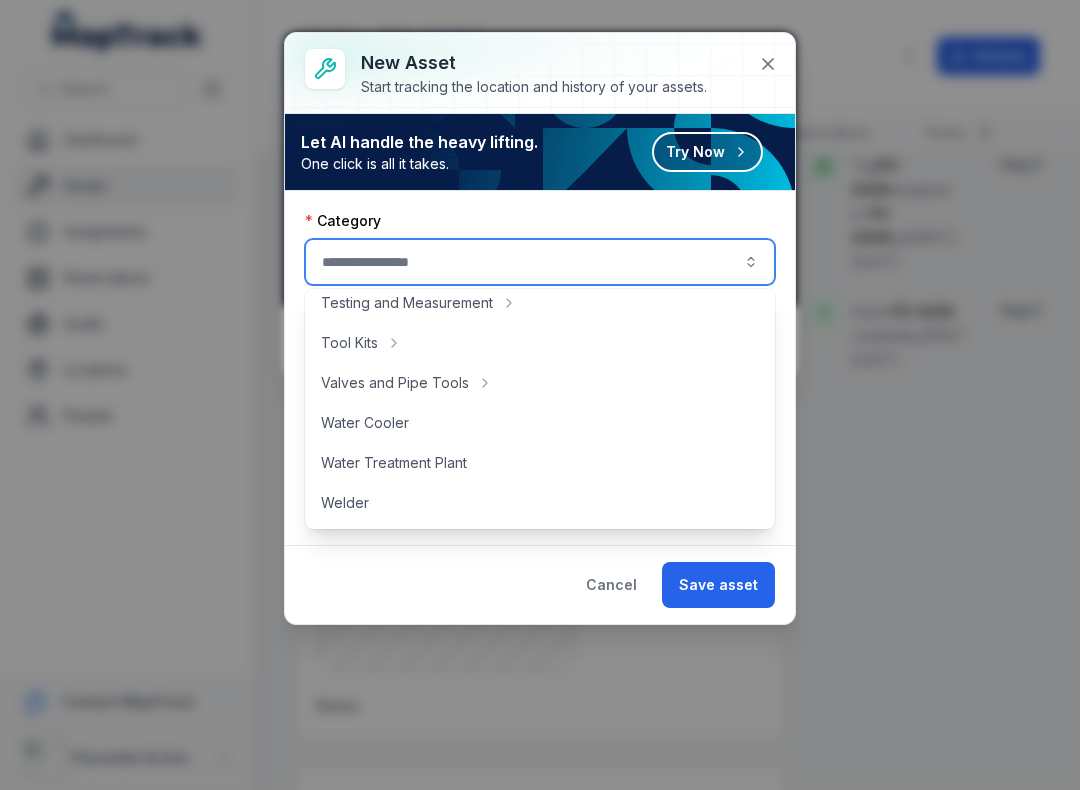 type on "******" 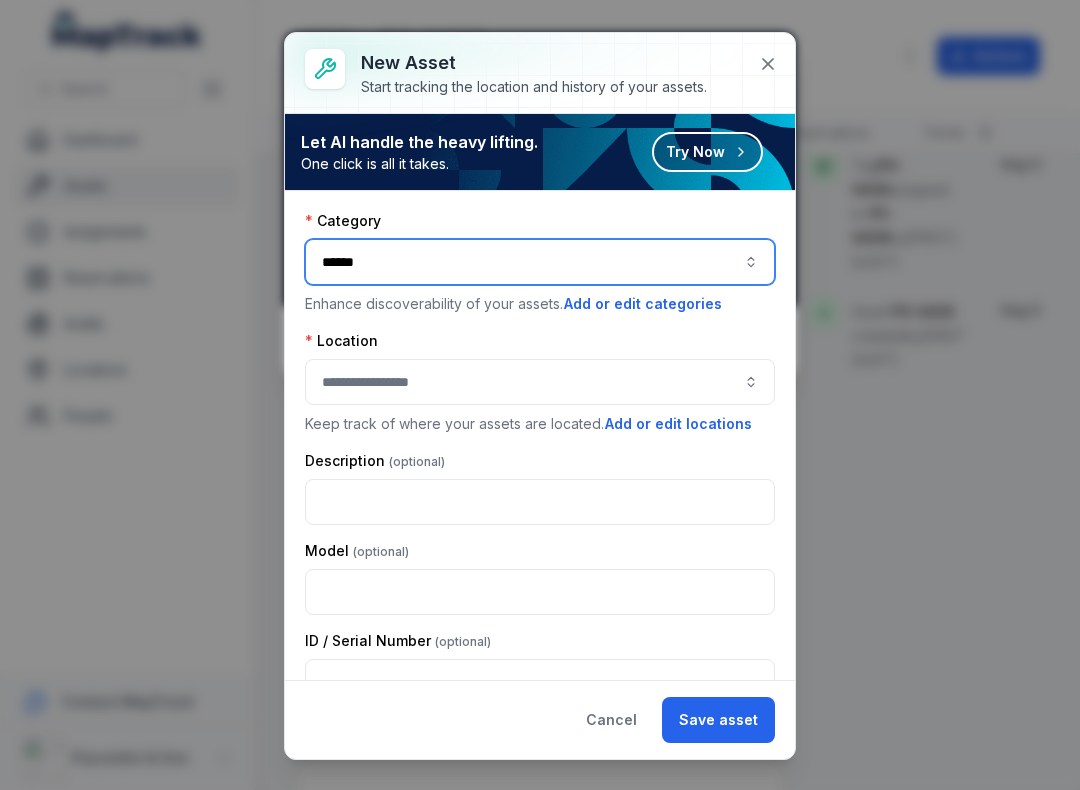 click at bounding box center [540, 382] 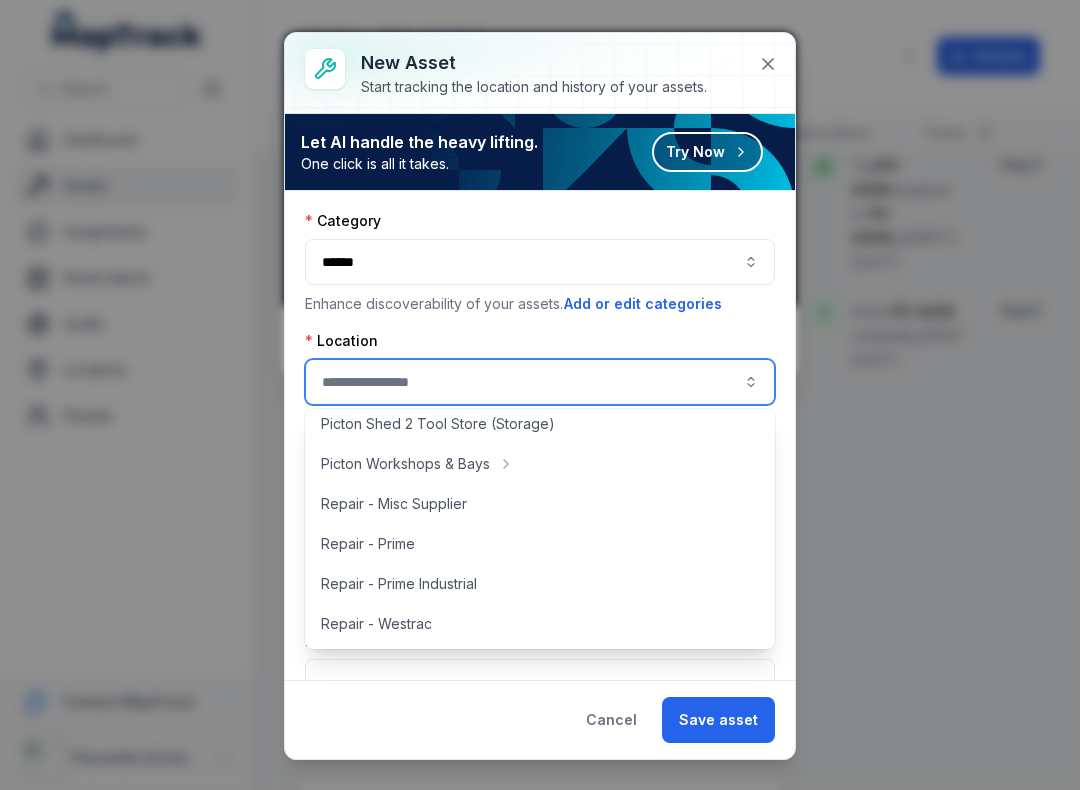 scroll, scrollTop: 448, scrollLeft: 0, axis: vertical 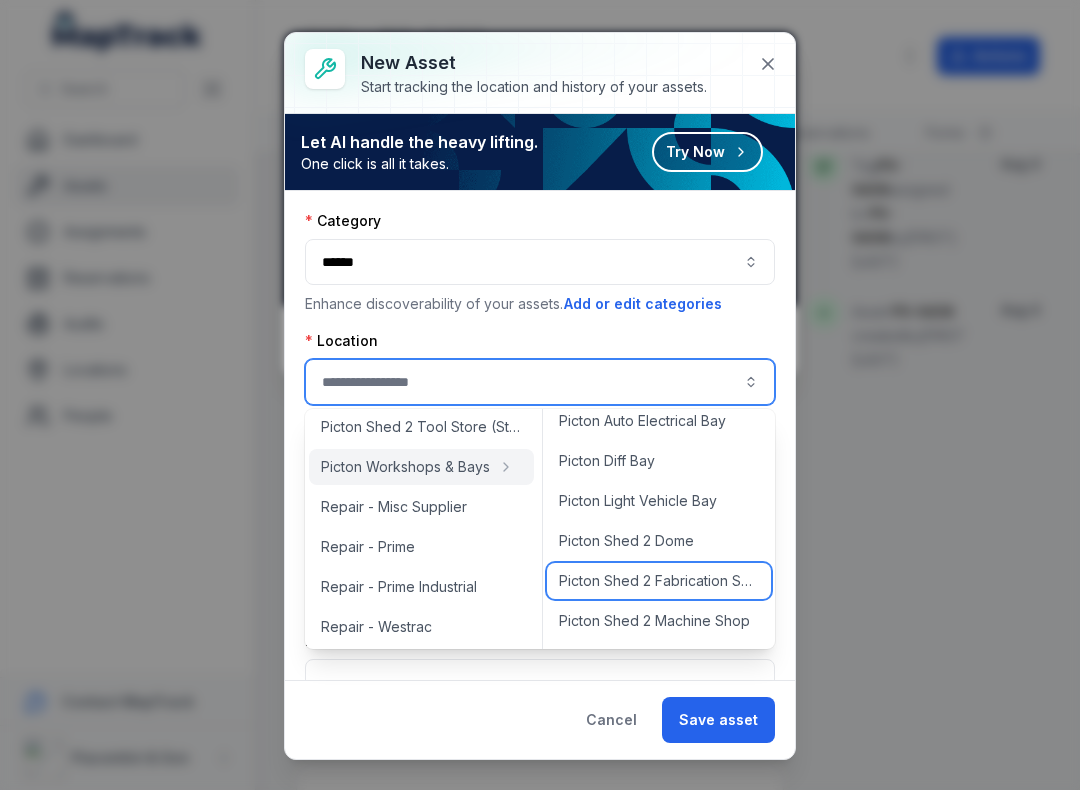 click on "Picton Shed 2 Fabrication Shop" at bounding box center (659, 581) 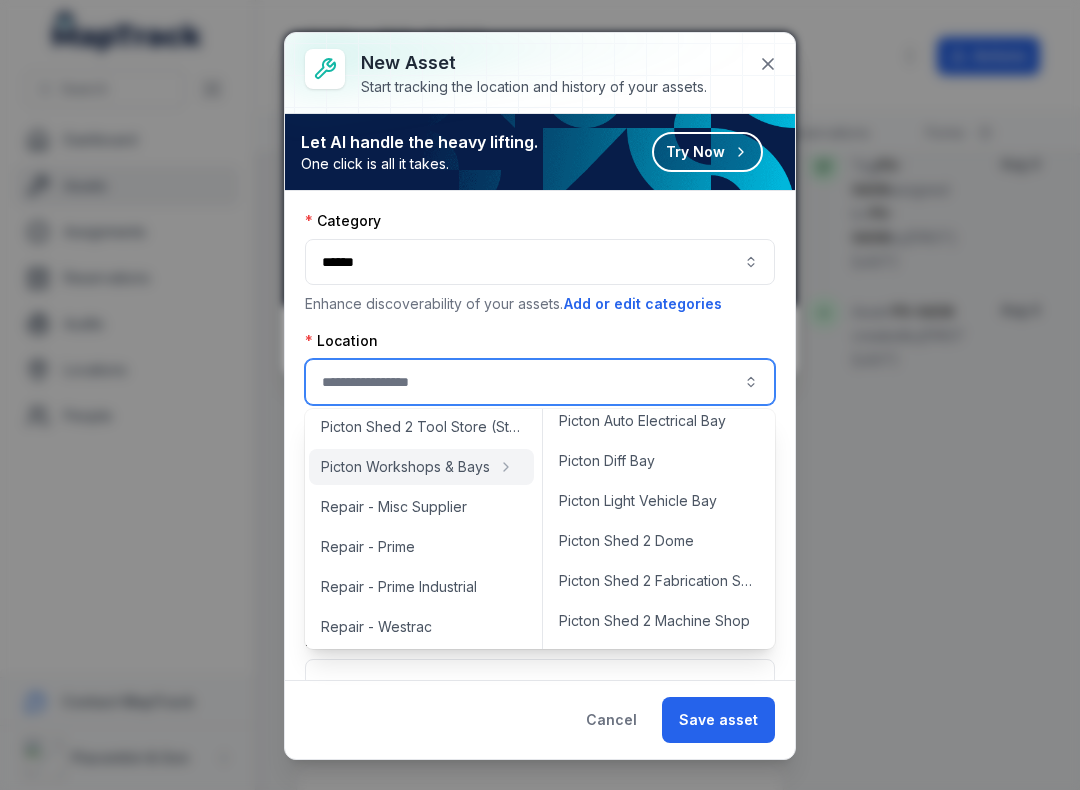 type on "**********" 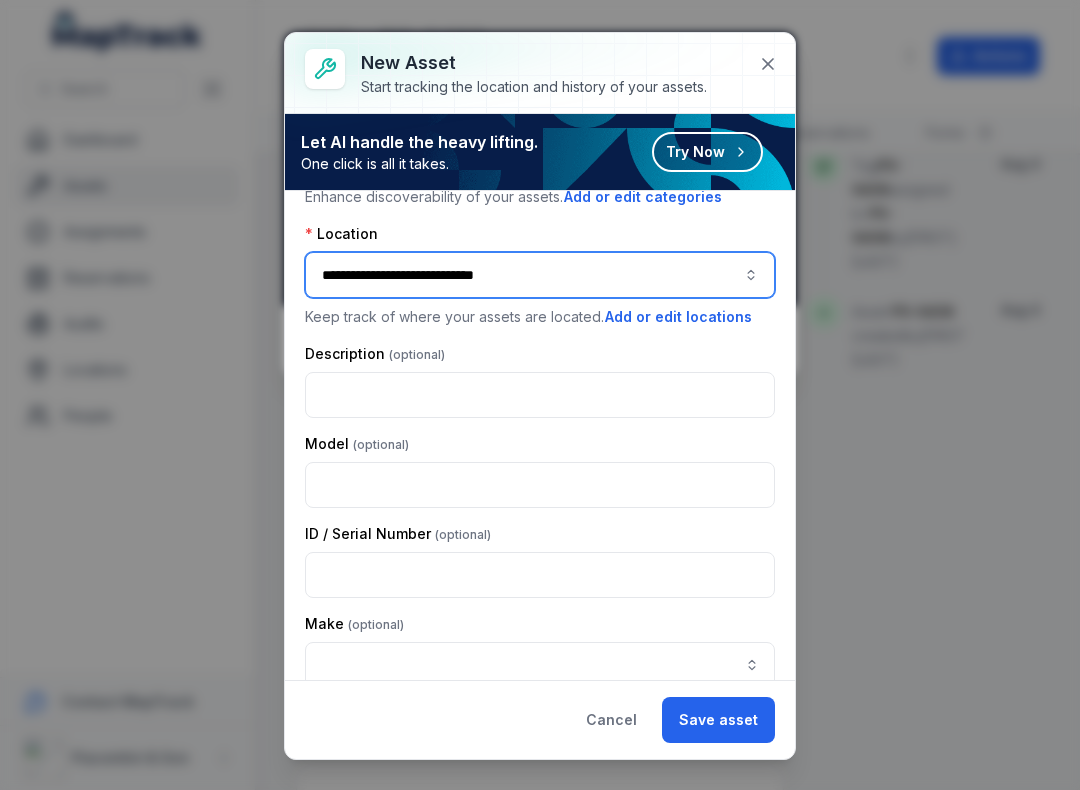 scroll, scrollTop: 115, scrollLeft: 0, axis: vertical 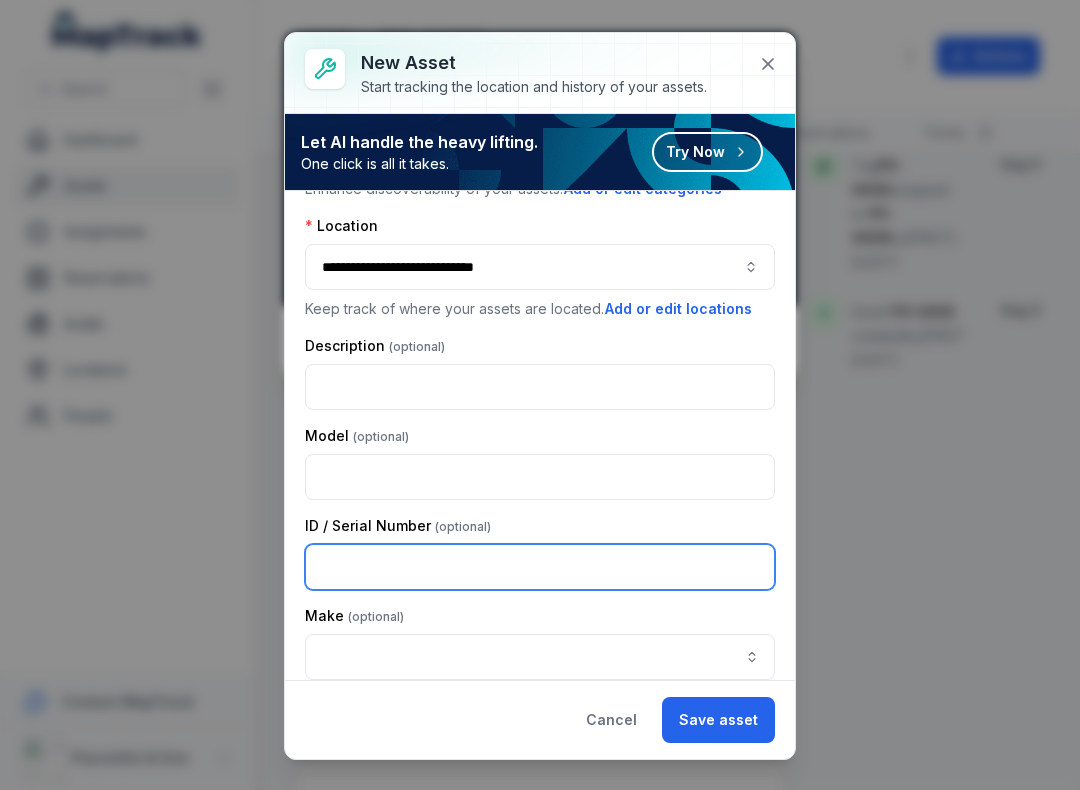 click at bounding box center (540, 567) 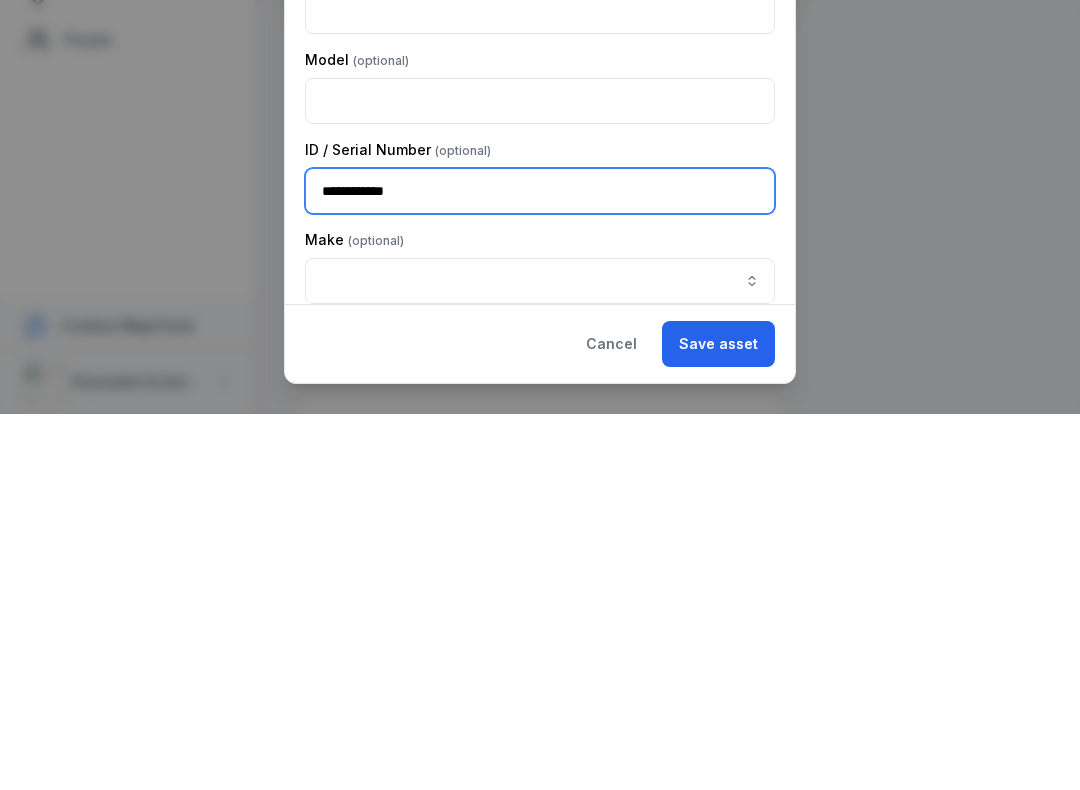 type on "**********" 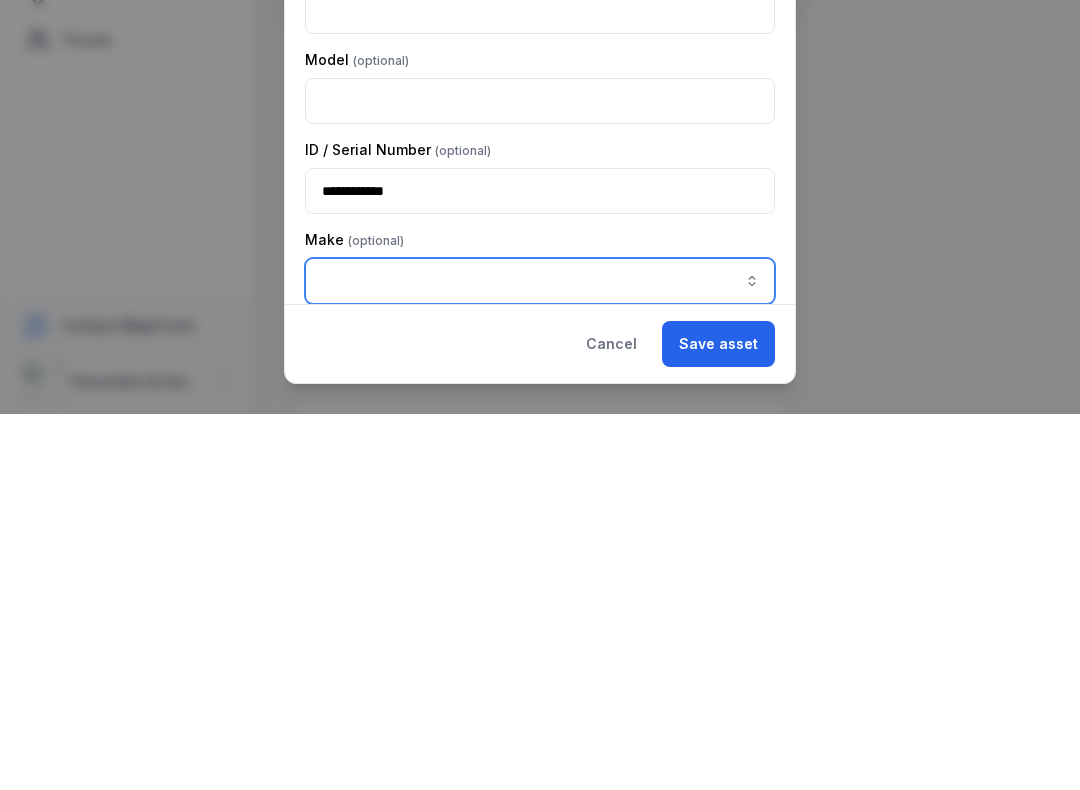 click at bounding box center (752, 657) 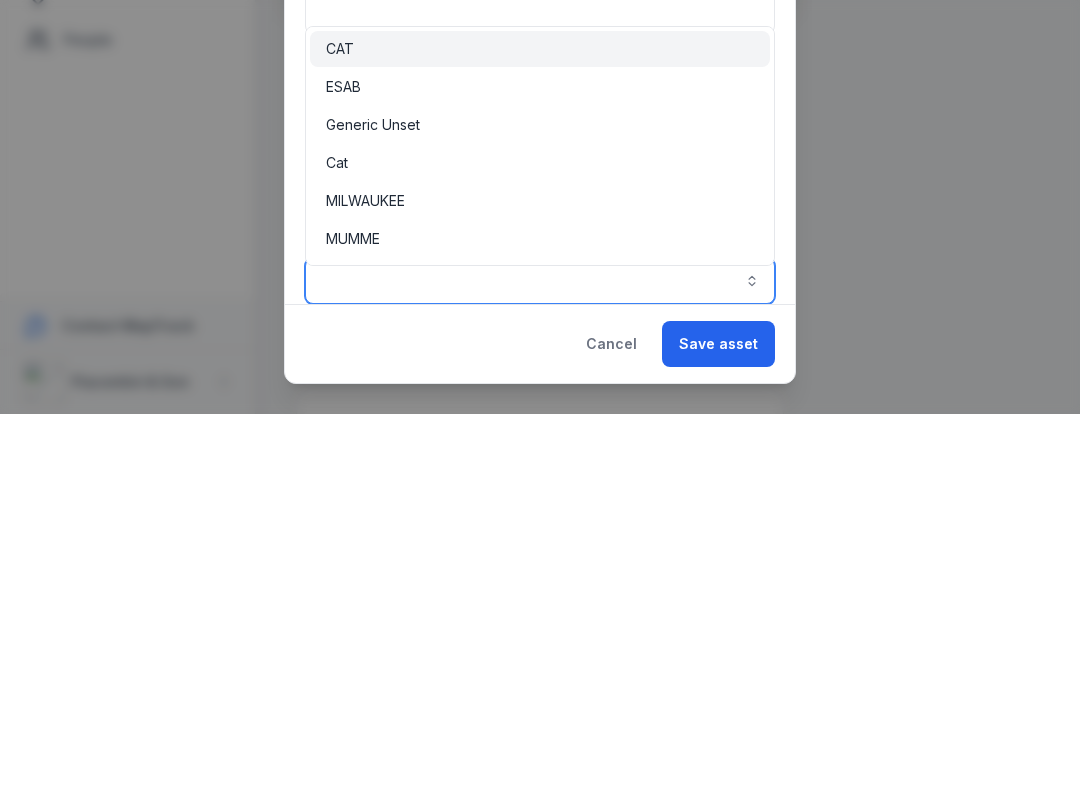 click on "ESAB" at bounding box center [540, 463] 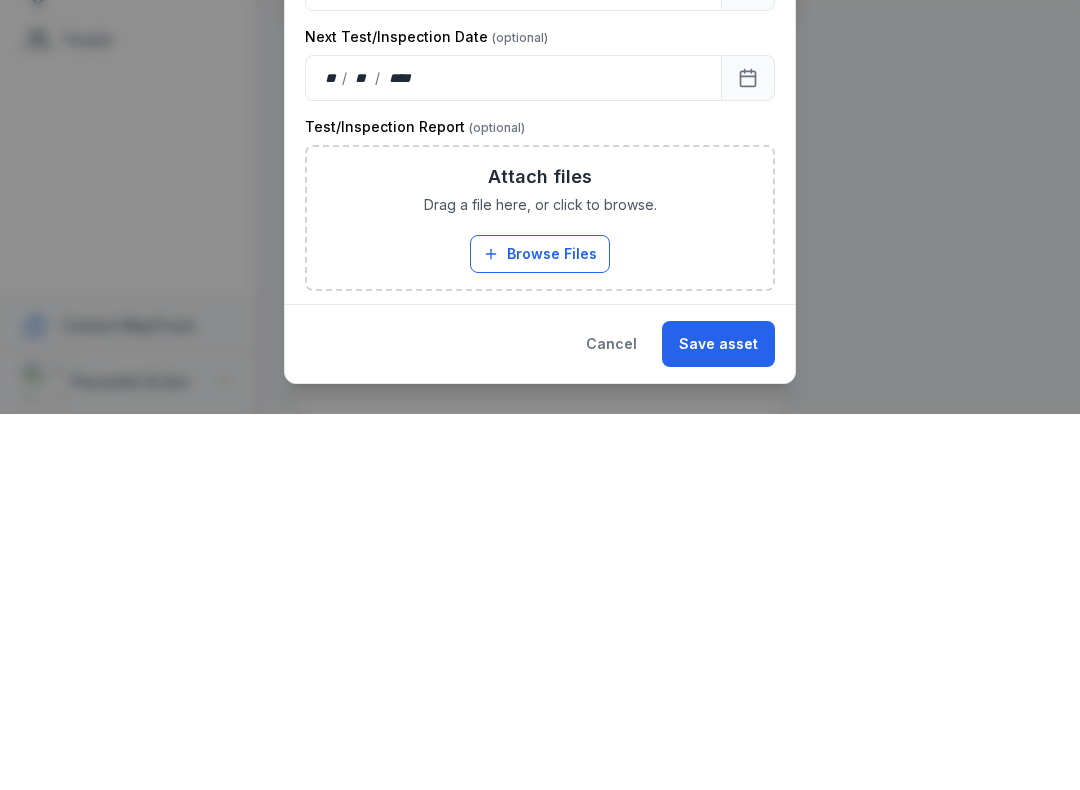scroll, scrollTop: 500, scrollLeft: 0, axis: vertical 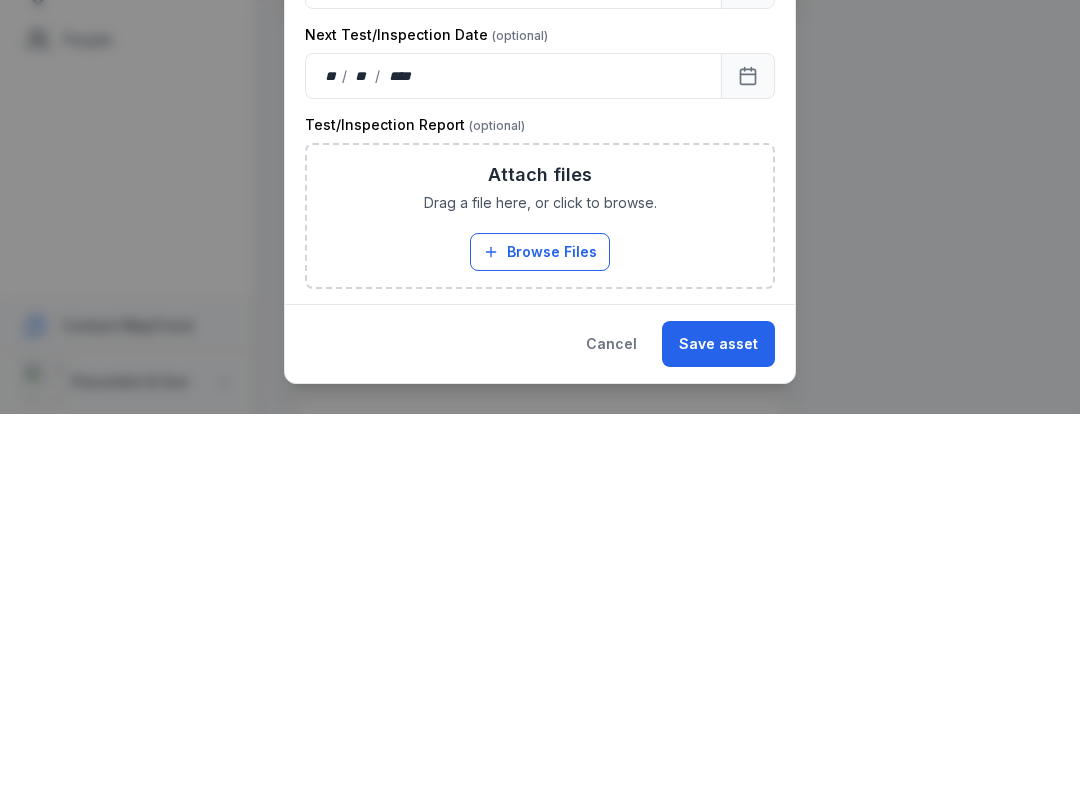 click on "Browse Files" at bounding box center [540, 628] 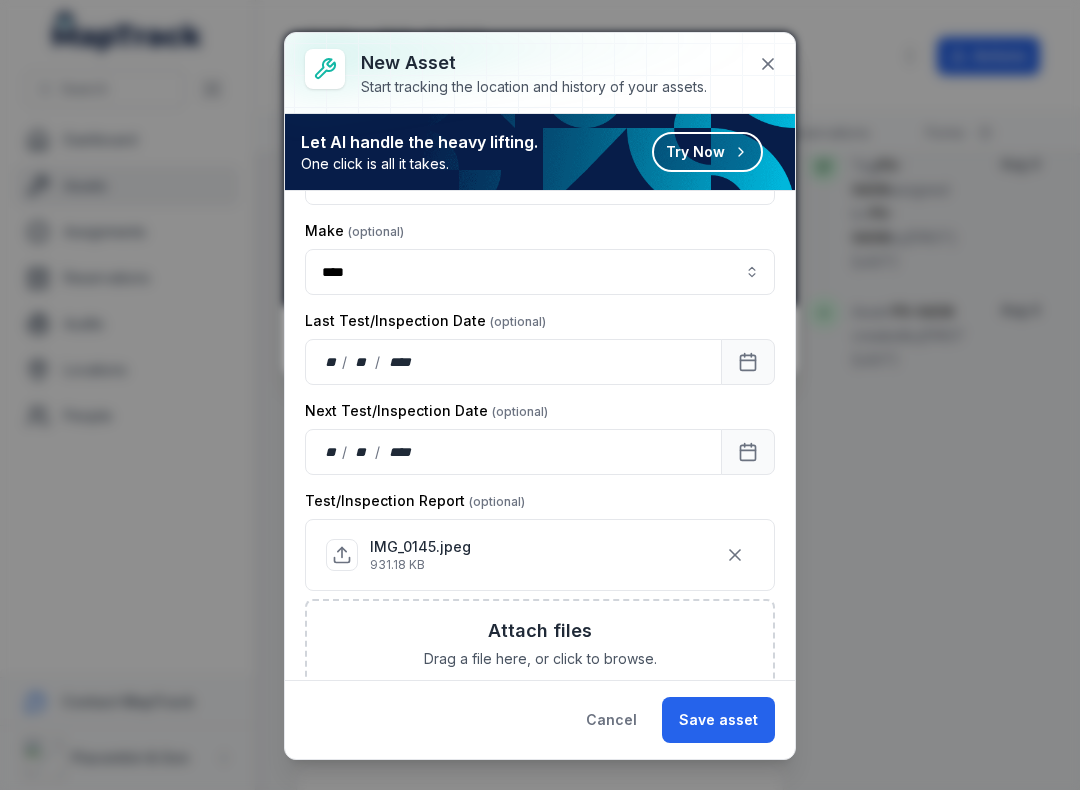 click on "Save asset" at bounding box center (718, 720) 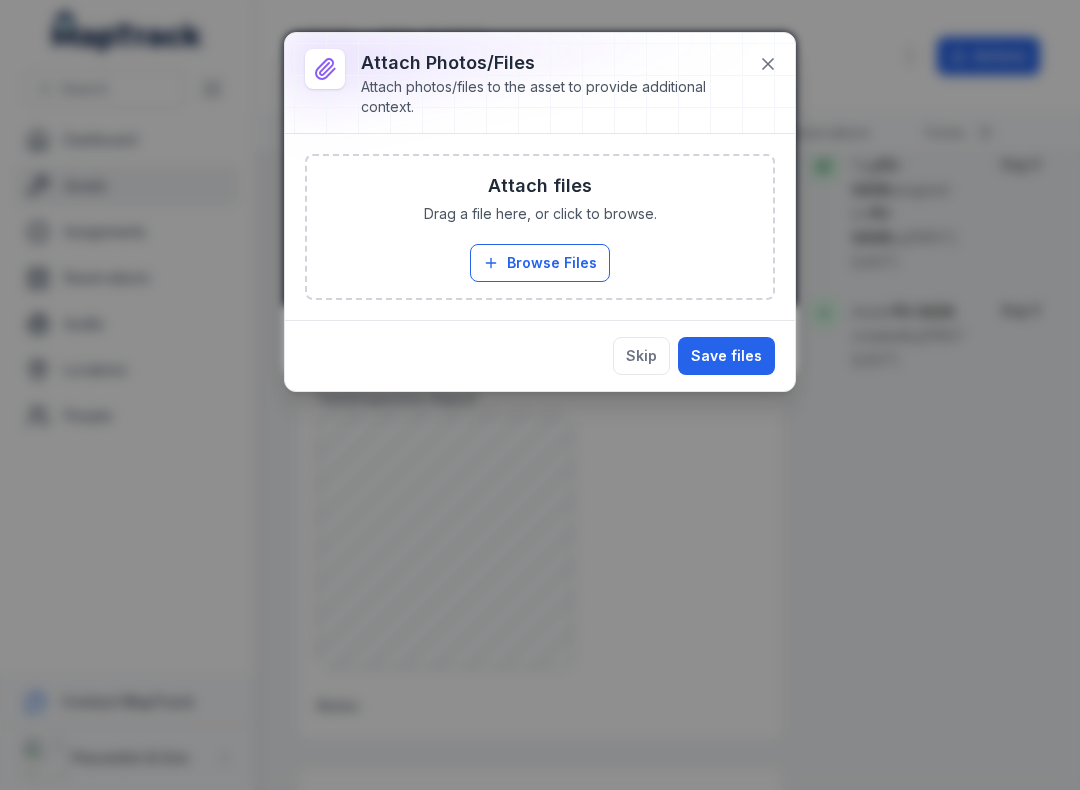 click on "Browse Files" at bounding box center [540, 263] 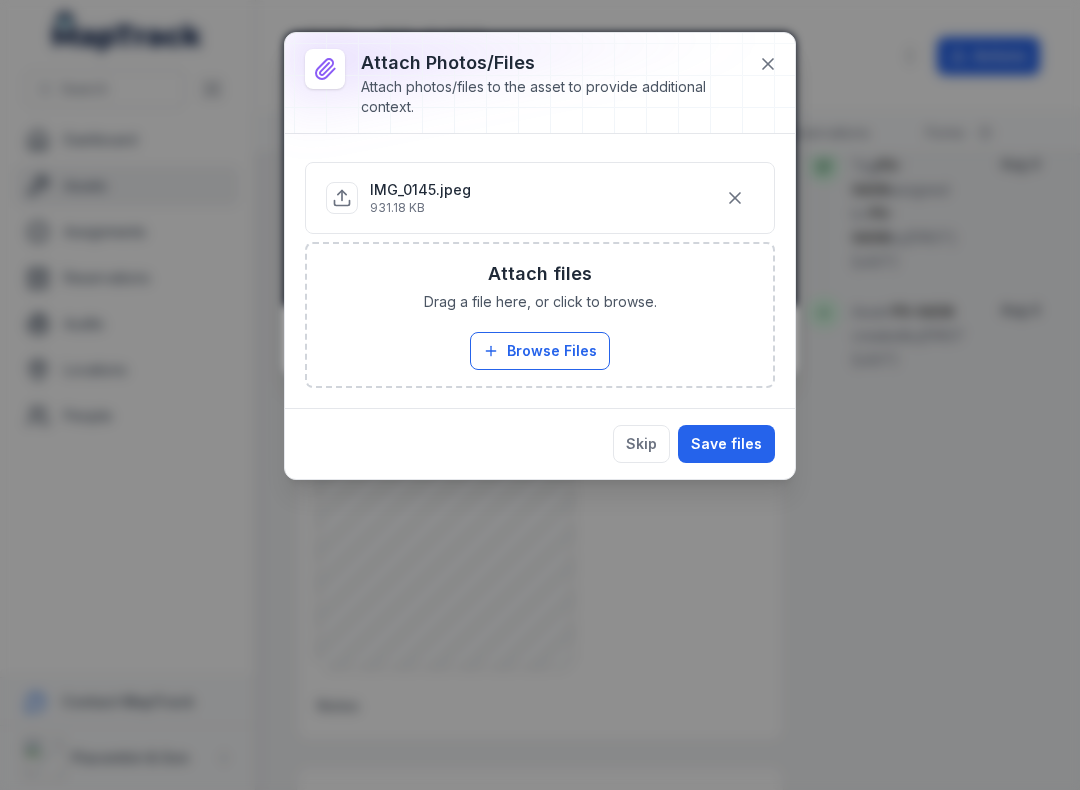 click on "Save files" at bounding box center (726, 444) 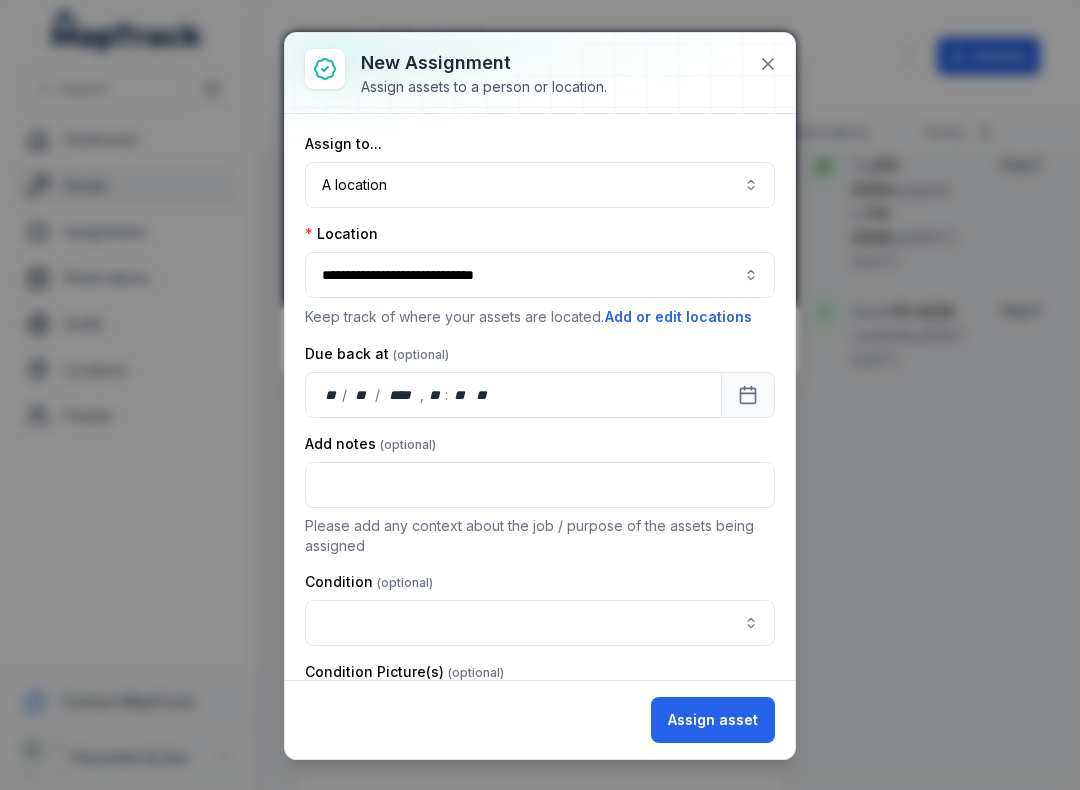 click at bounding box center (540, 623) 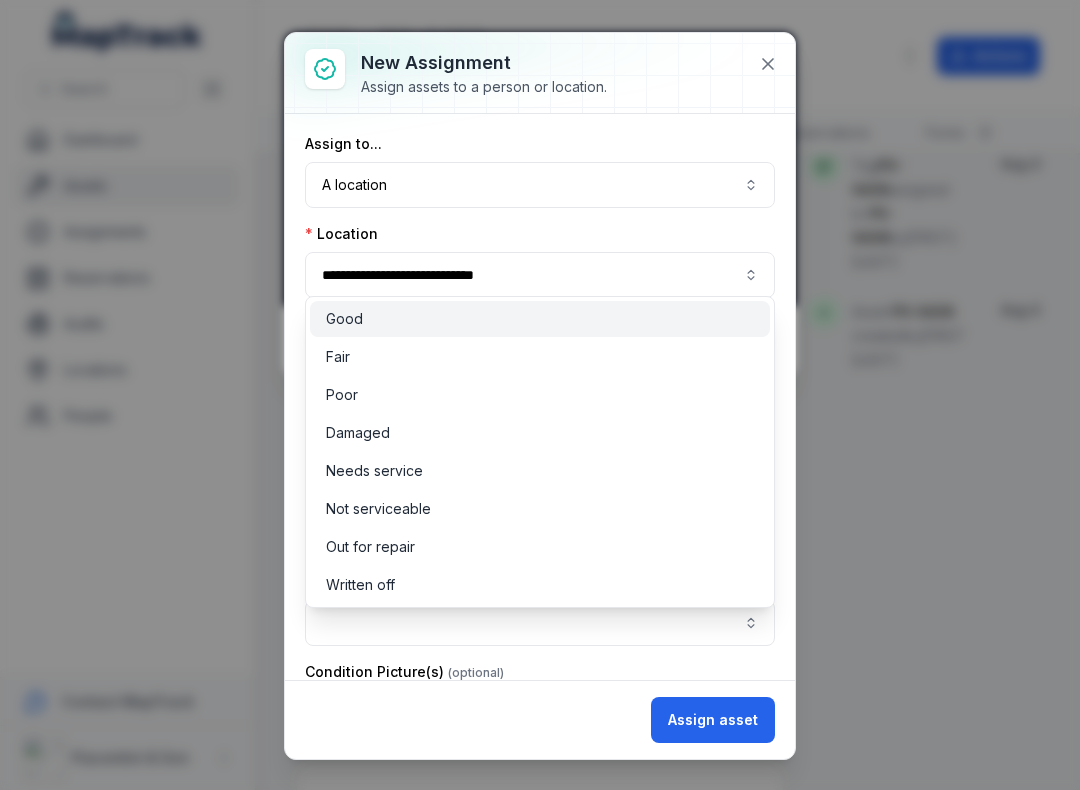 click on "Good" at bounding box center [540, 319] 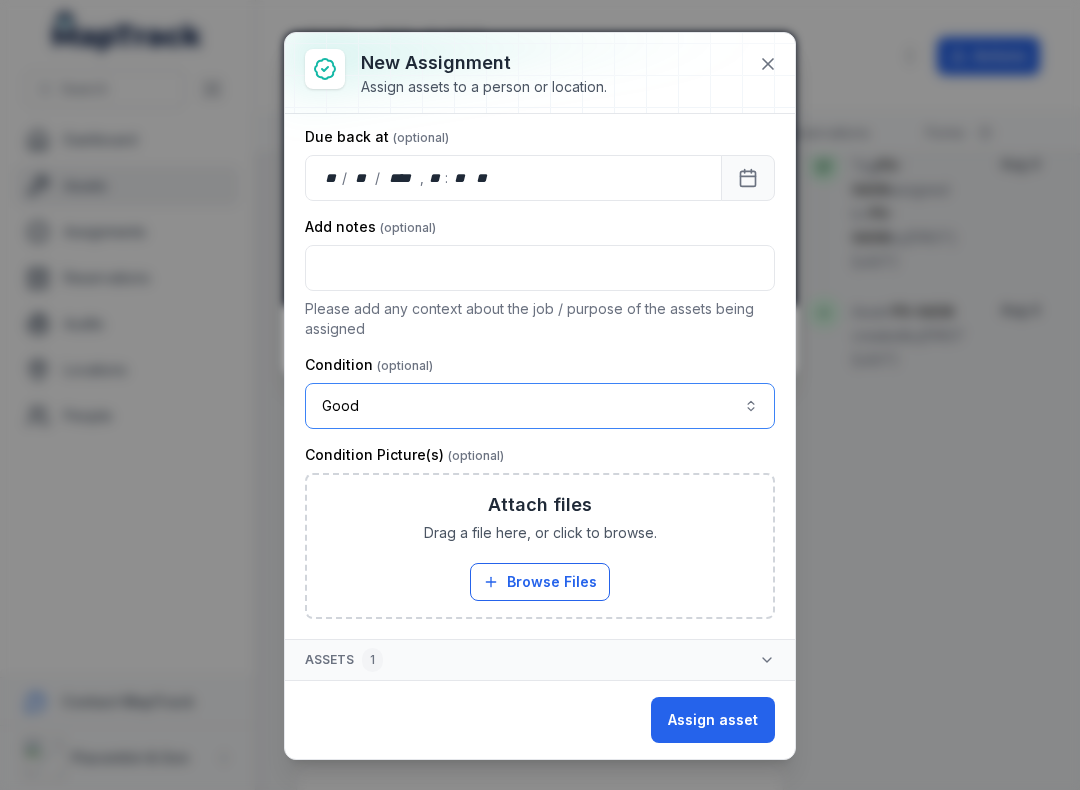 scroll, scrollTop: 217, scrollLeft: 0, axis: vertical 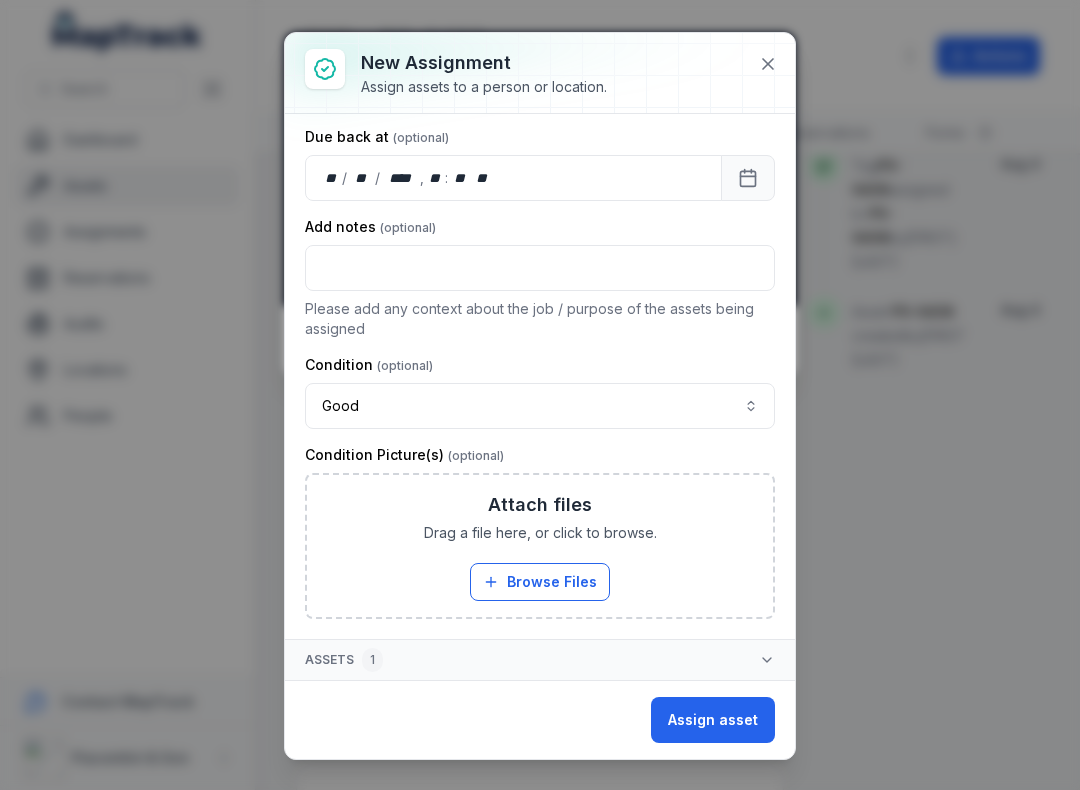 click on "Browse Files" at bounding box center (540, 582) 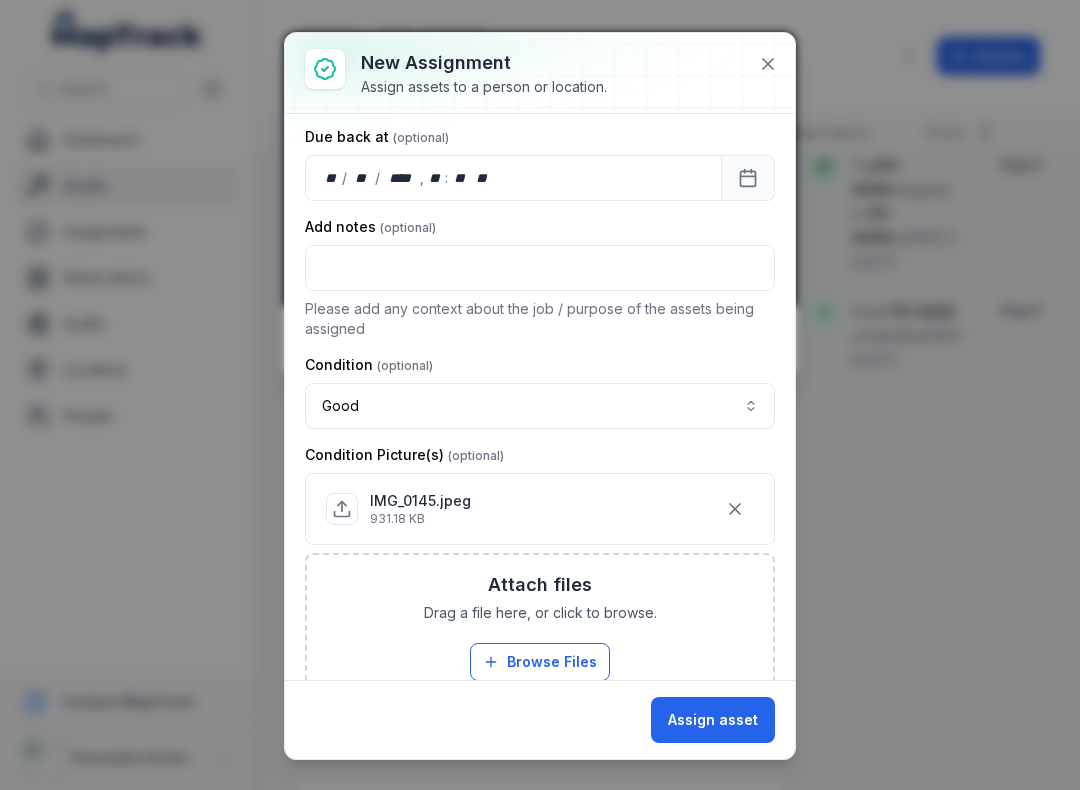 click on "Assign asset" at bounding box center [713, 720] 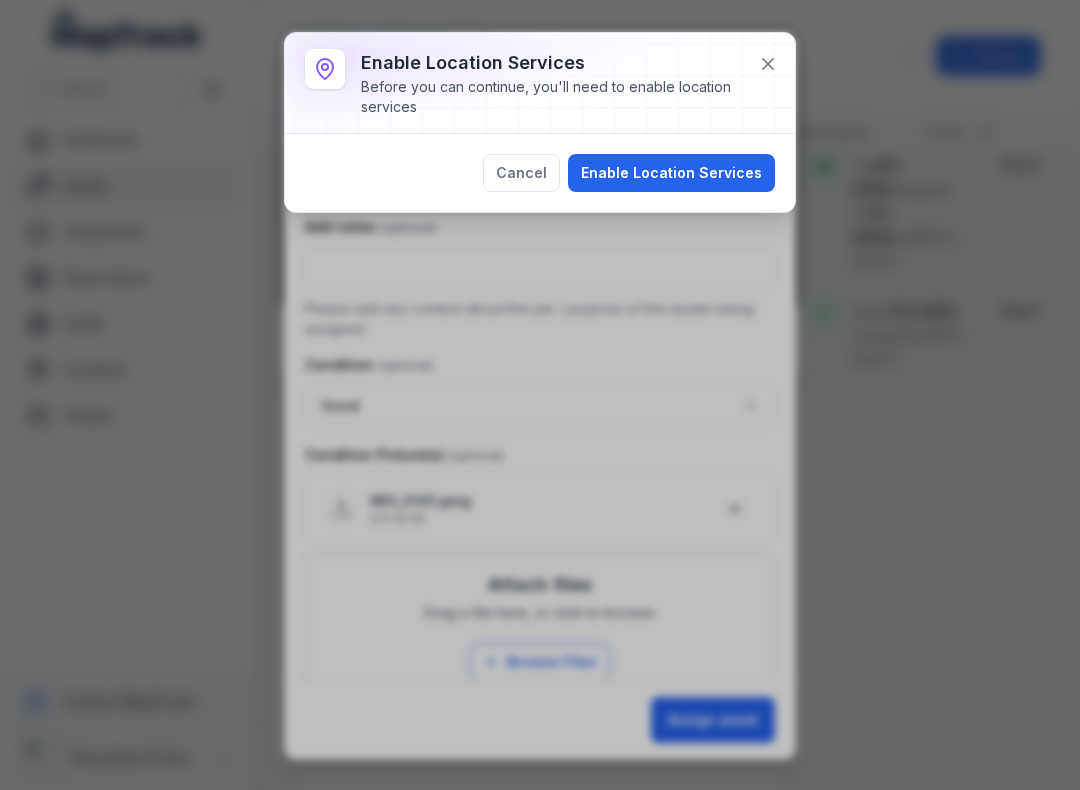 click on "Enable Location Services" at bounding box center [671, 173] 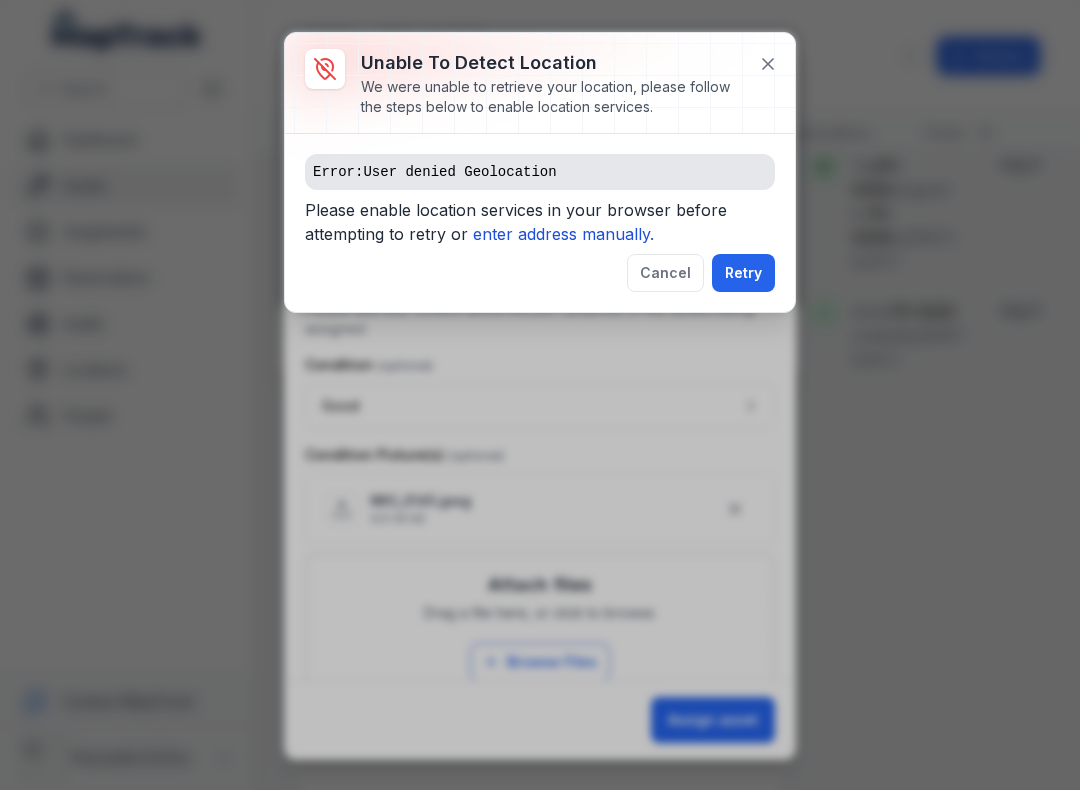 click on "enter address manually." at bounding box center [563, 234] 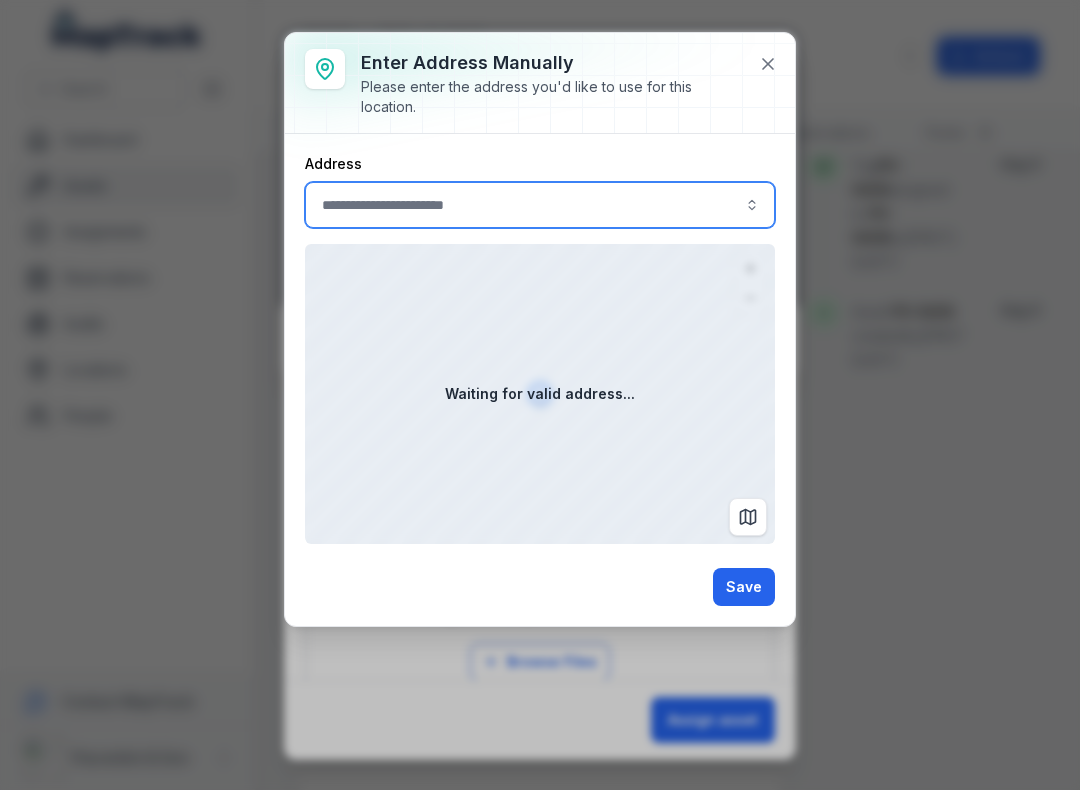 click at bounding box center (540, 205) 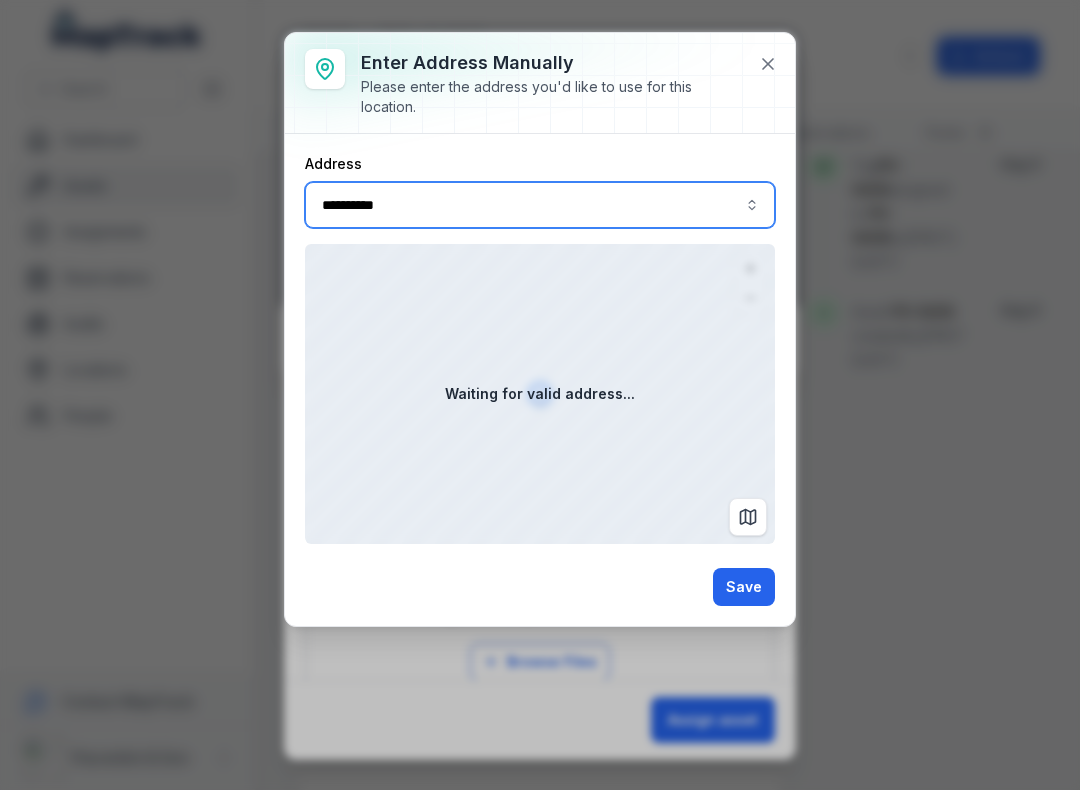 type on "**********" 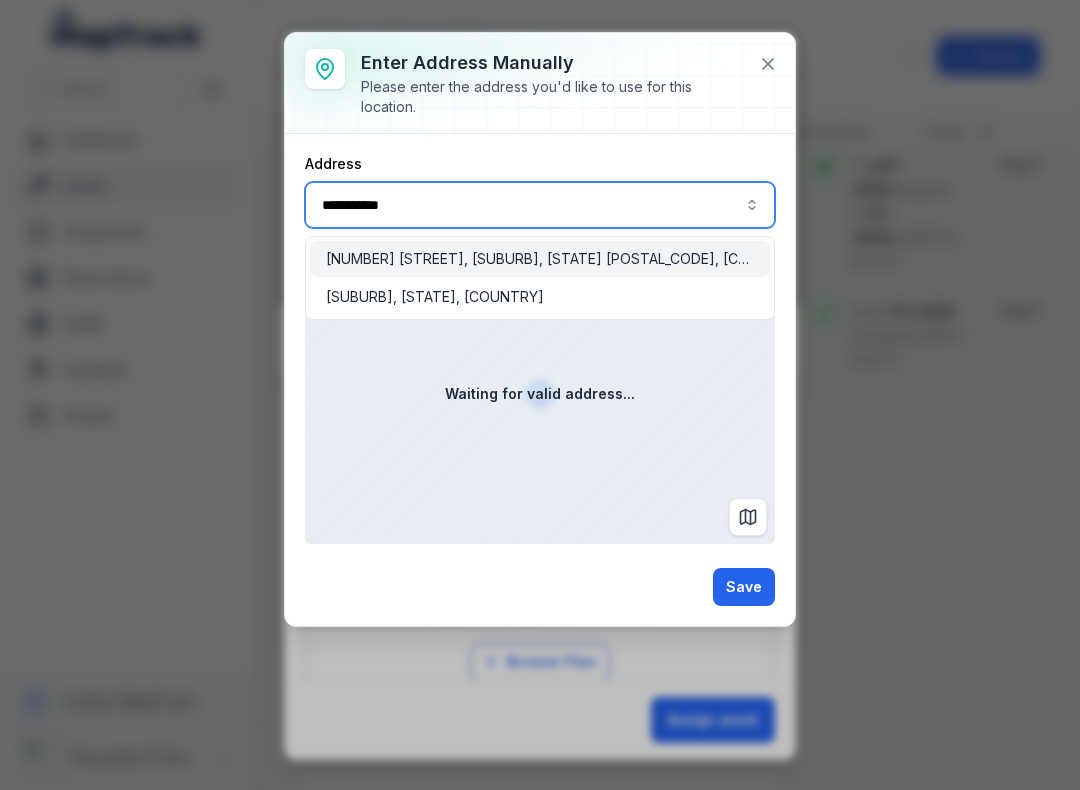 click on "[NUMBER] [STREET], [CITY], [STATE] [POSTAL_CODE], [COUNTRY]" at bounding box center [540, 259] 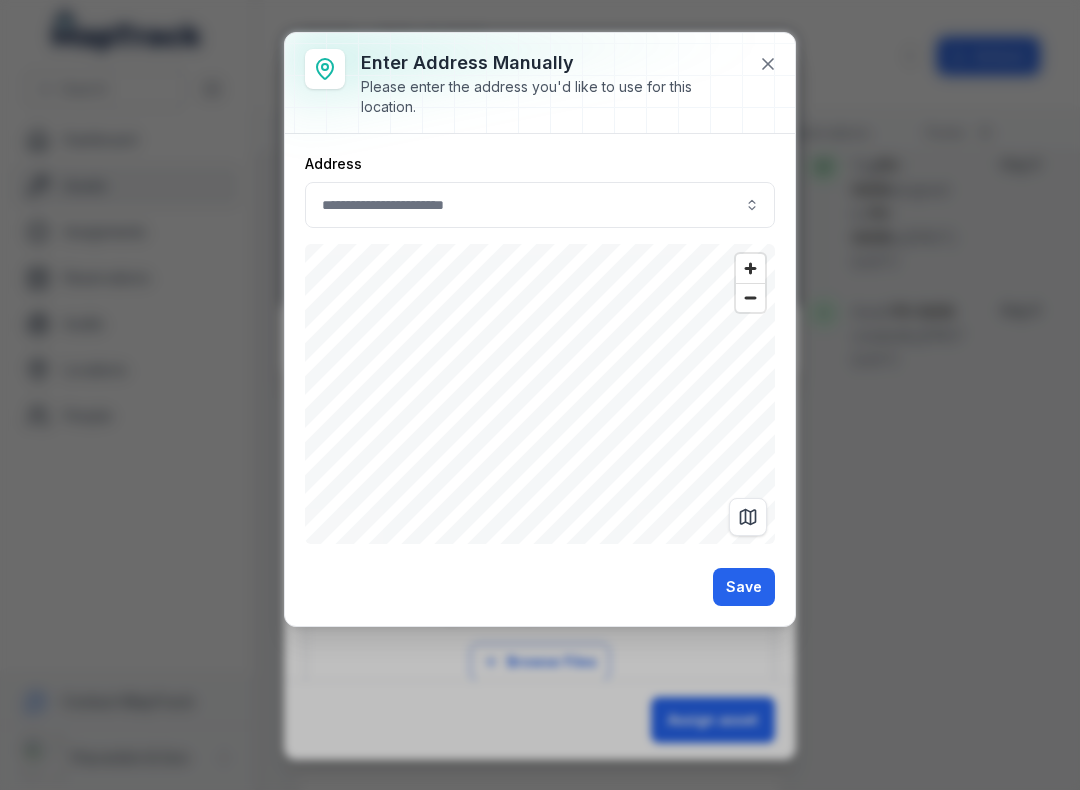 click on "Save" at bounding box center [744, 587] 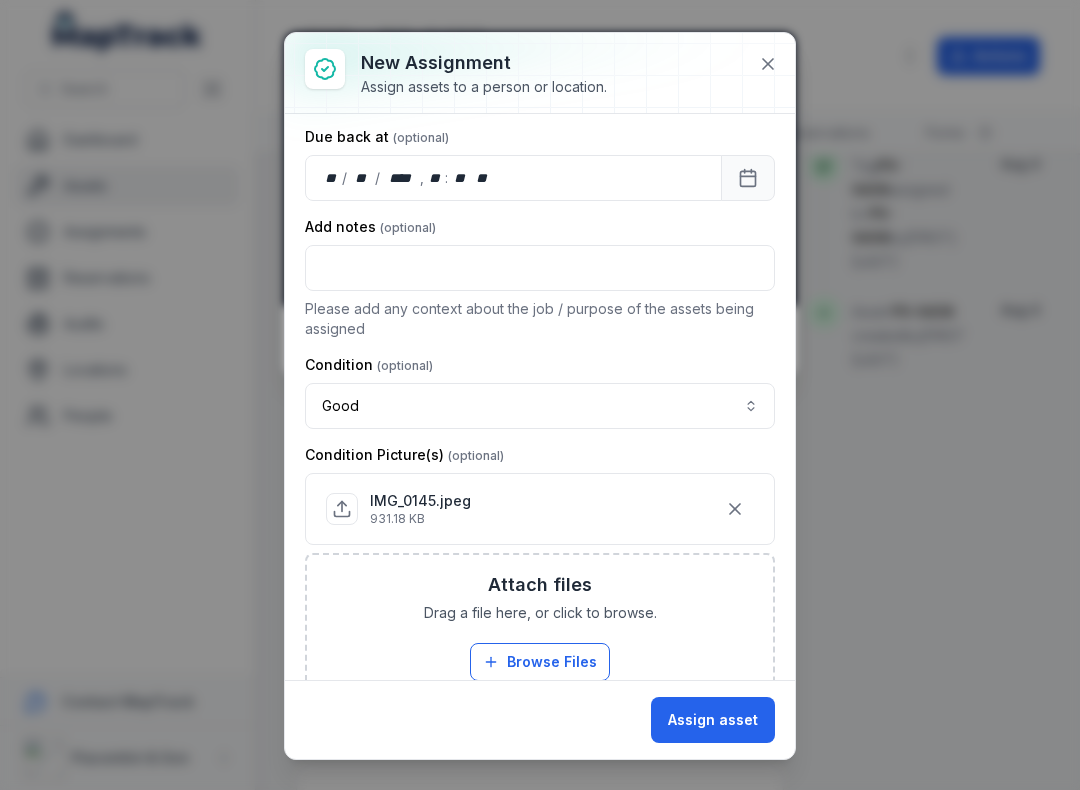 click on "Assign asset" at bounding box center [713, 720] 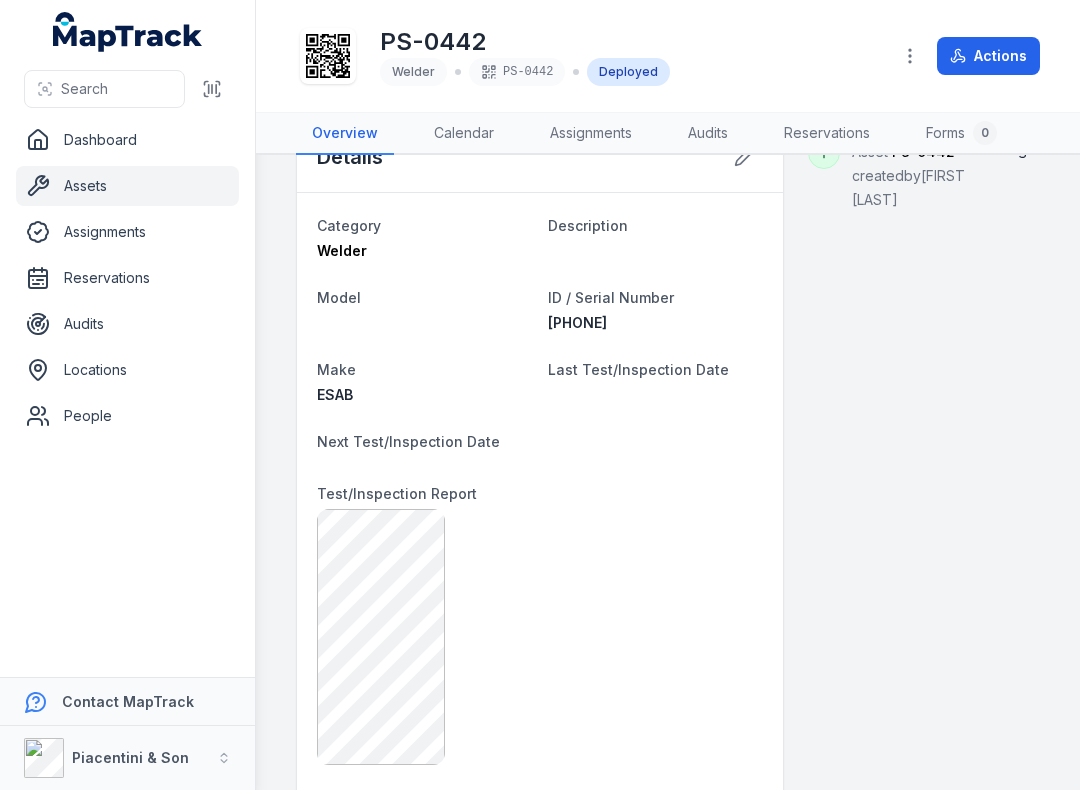 scroll, scrollTop: 872, scrollLeft: 0, axis: vertical 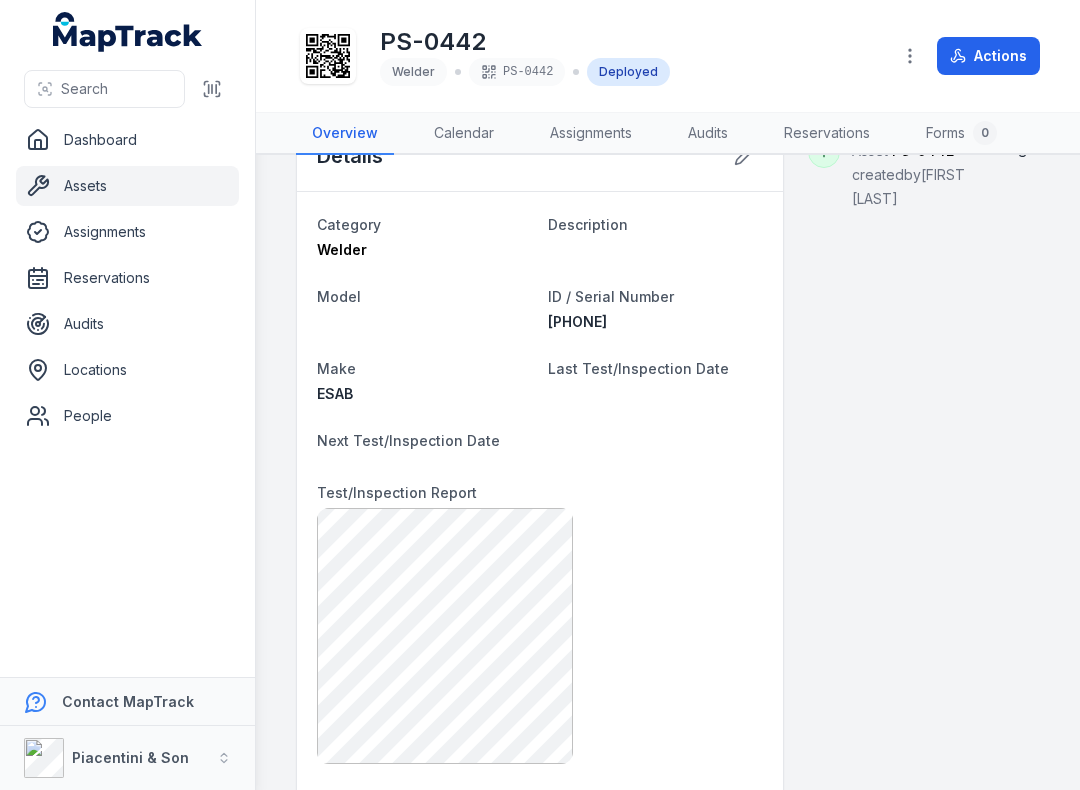 click 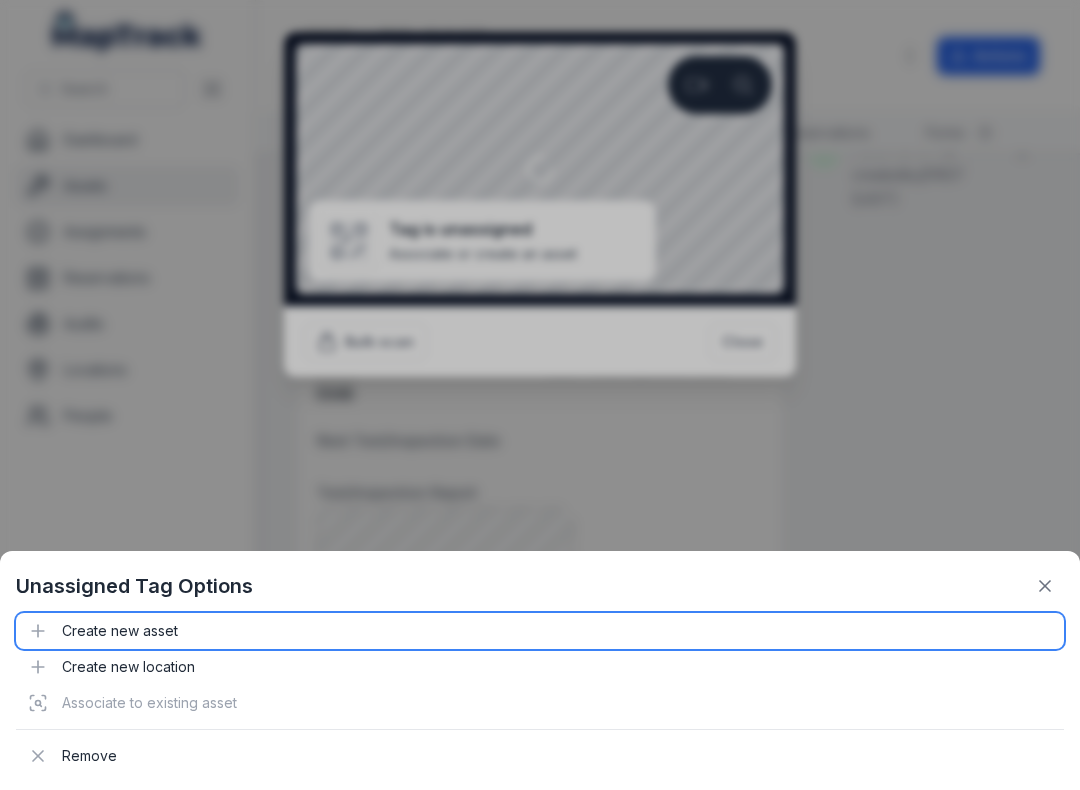 click on "Create new asset" at bounding box center (540, 631) 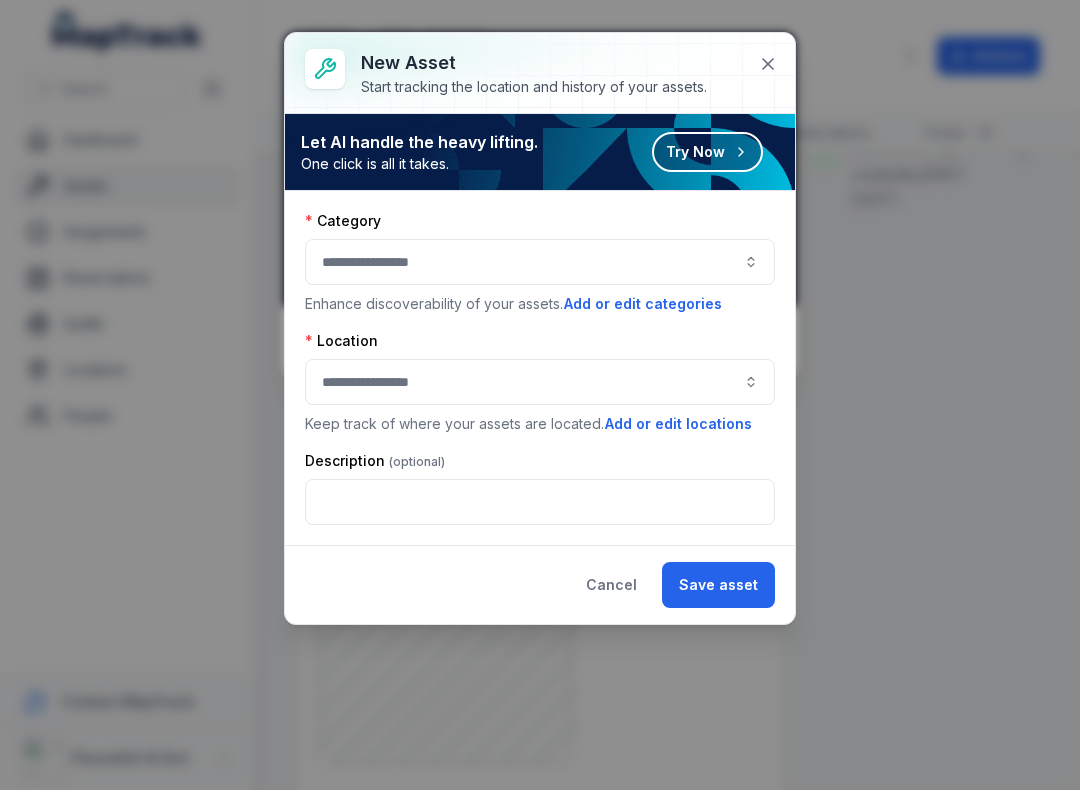 click at bounding box center [540, 262] 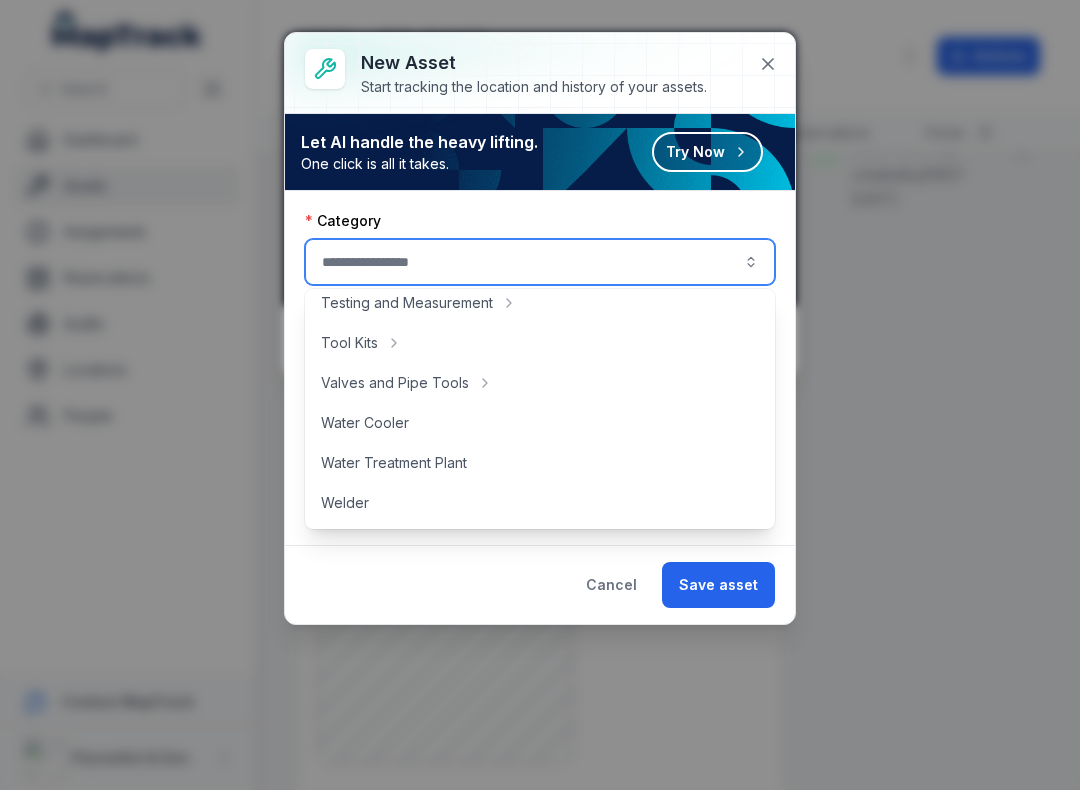 scroll, scrollTop: 892, scrollLeft: 0, axis: vertical 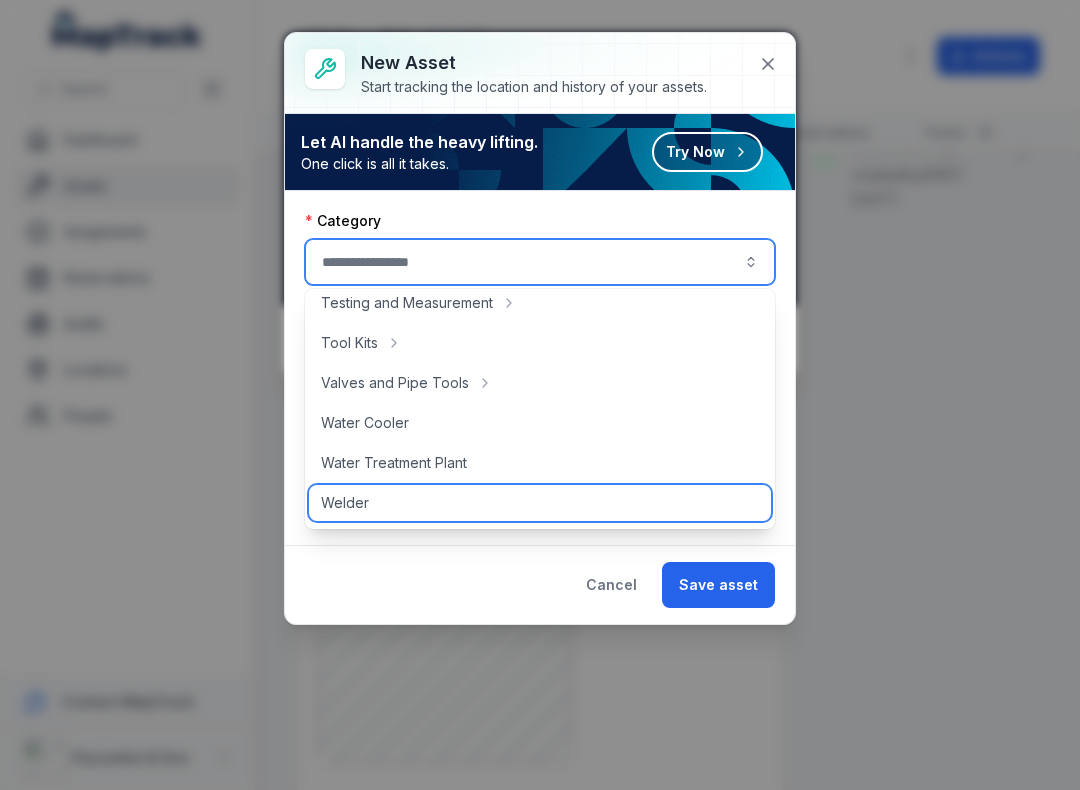 click on "Welder" at bounding box center [345, 503] 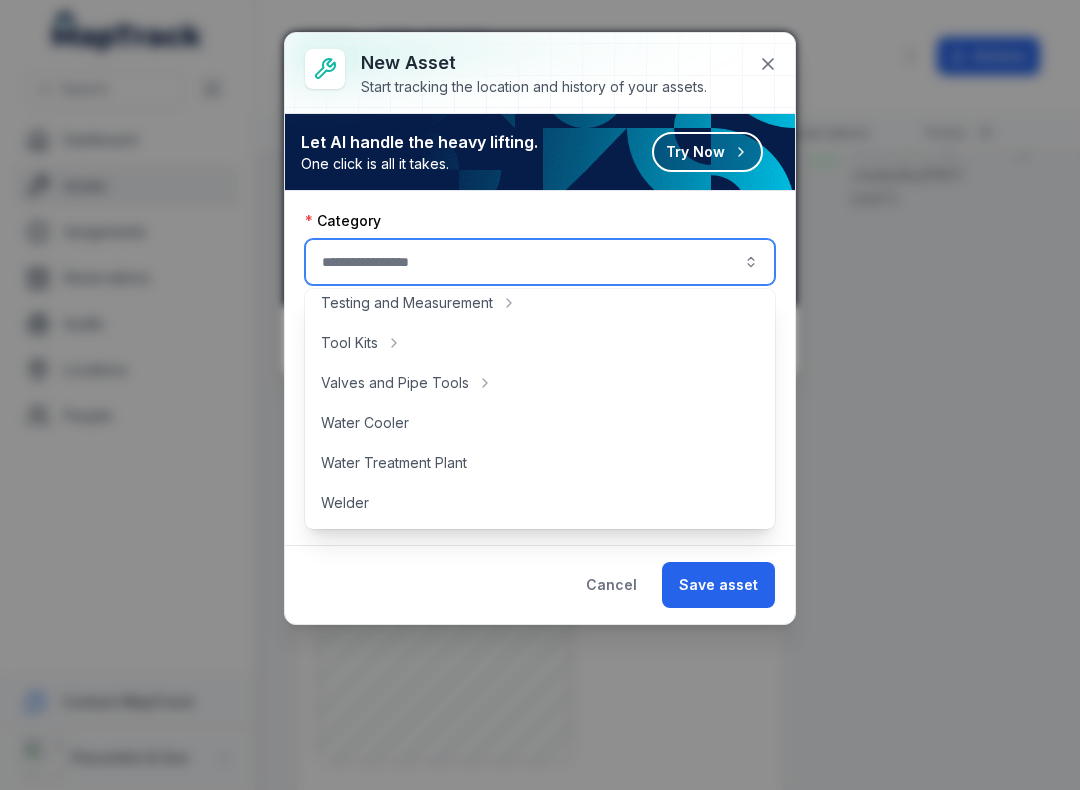 type on "******" 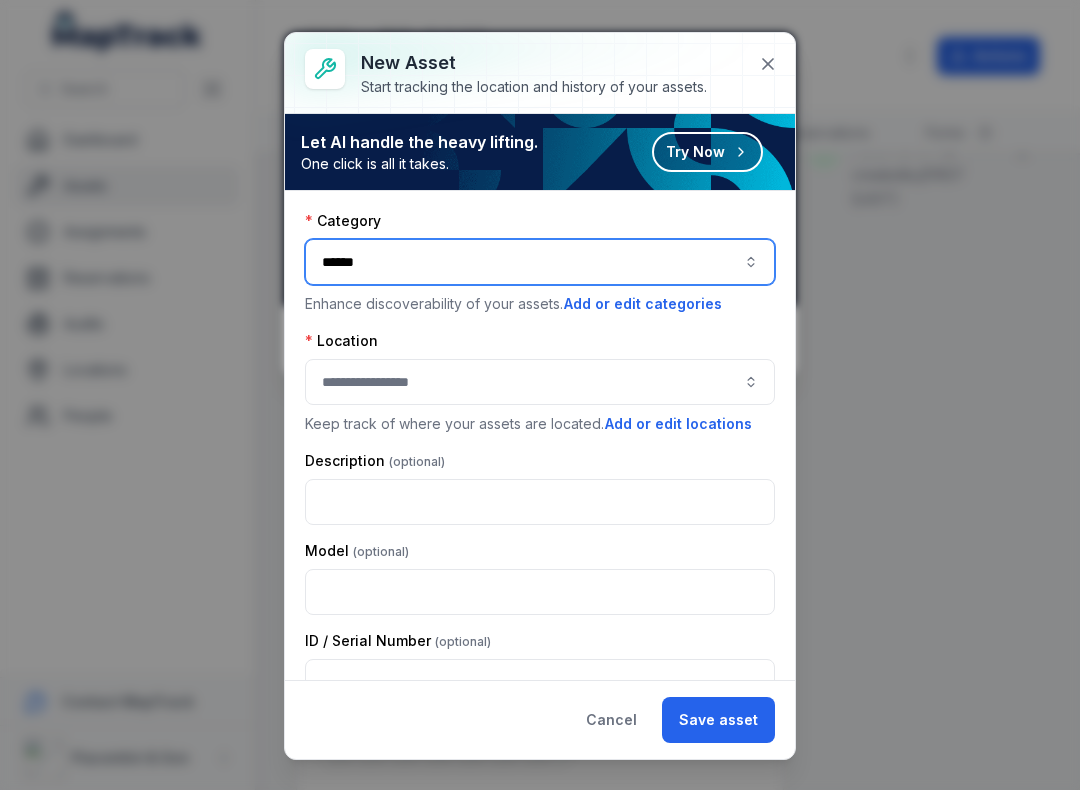 click at bounding box center [540, 382] 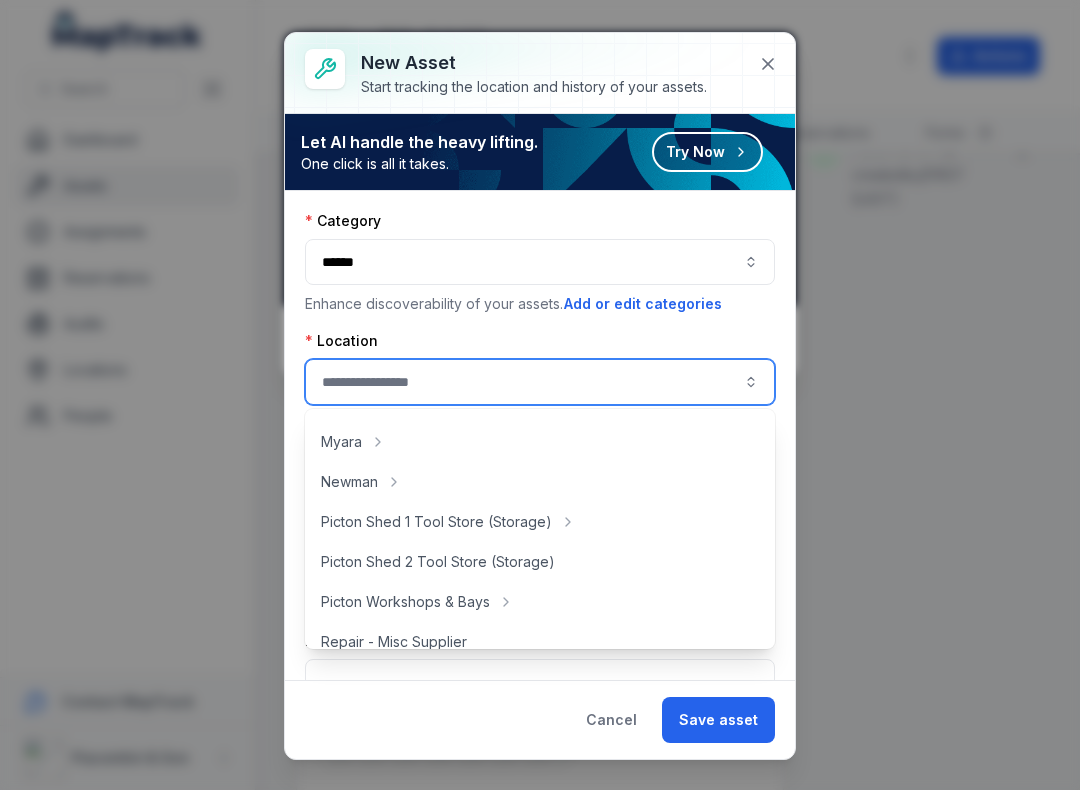 scroll, scrollTop: 316, scrollLeft: 0, axis: vertical 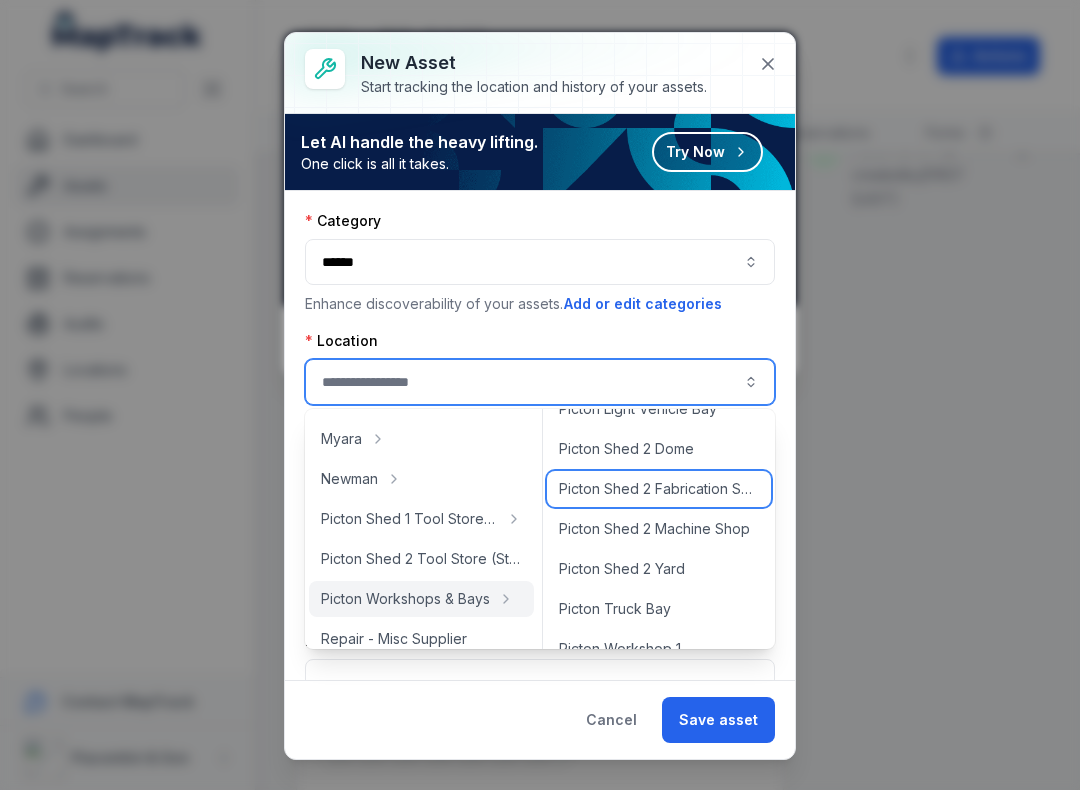 click on "Picton Shed 2 Fabrication Shop" at bounding box center (659, 489) 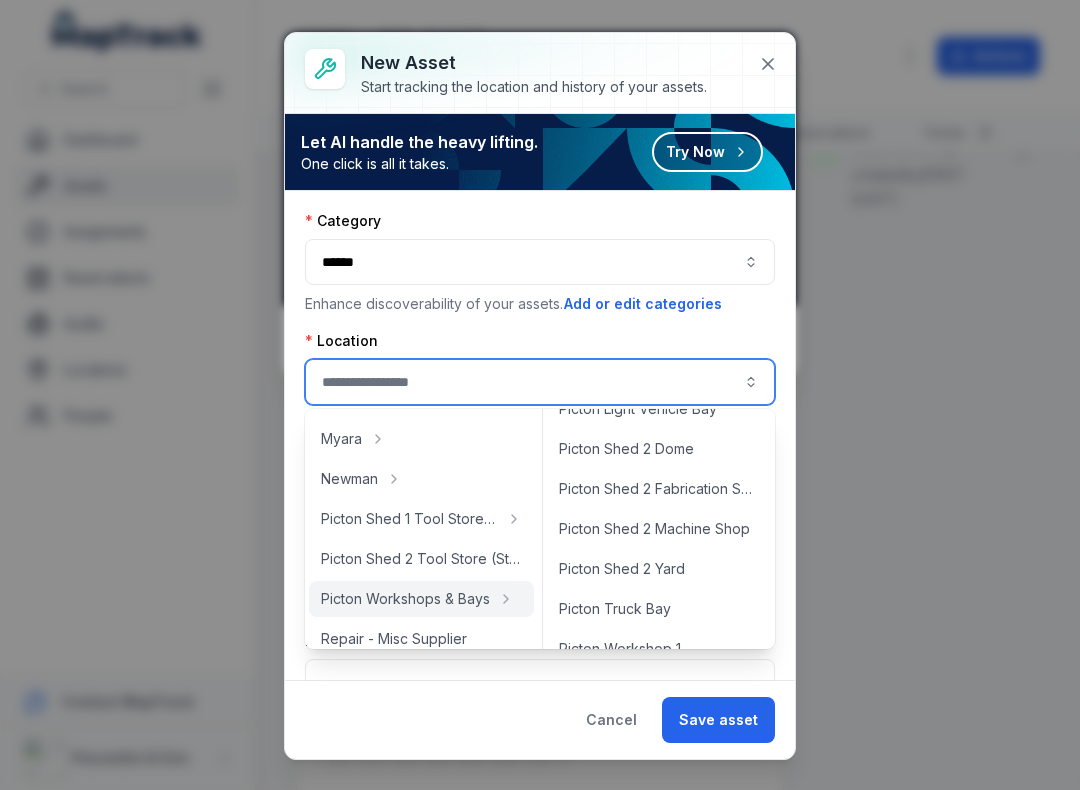 type on "**********" 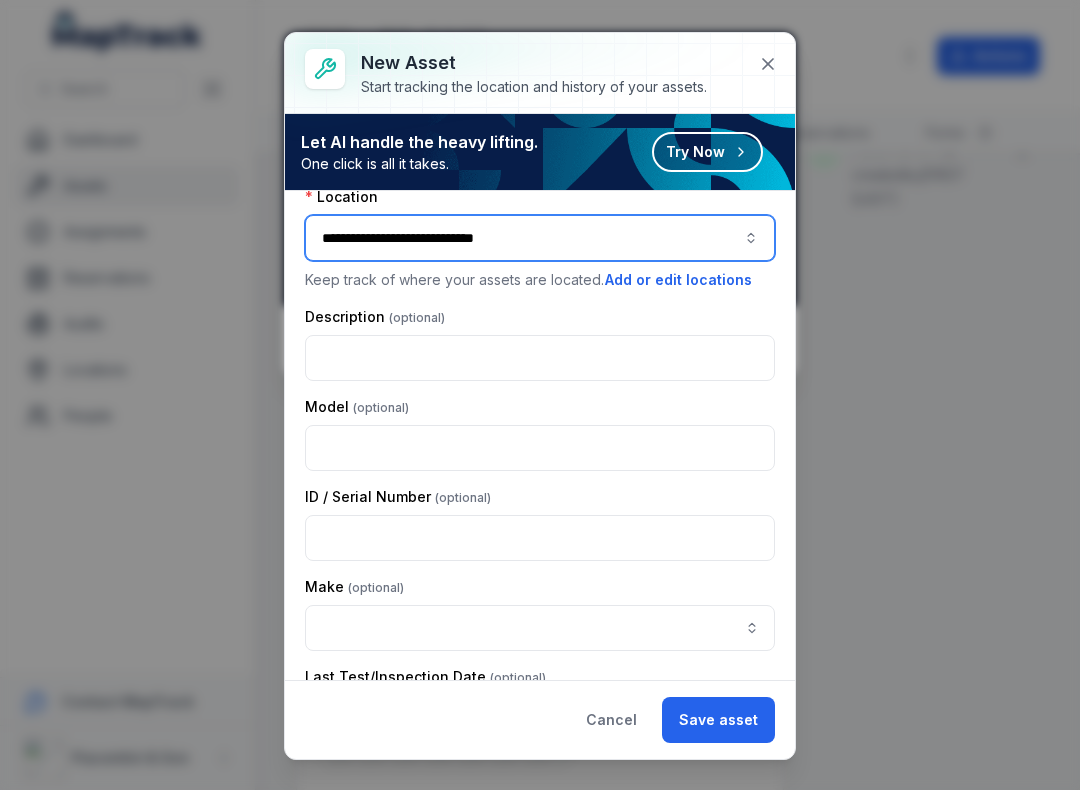 scroll, scrollTop: 149, scrollLeft: 0, axis: vertical 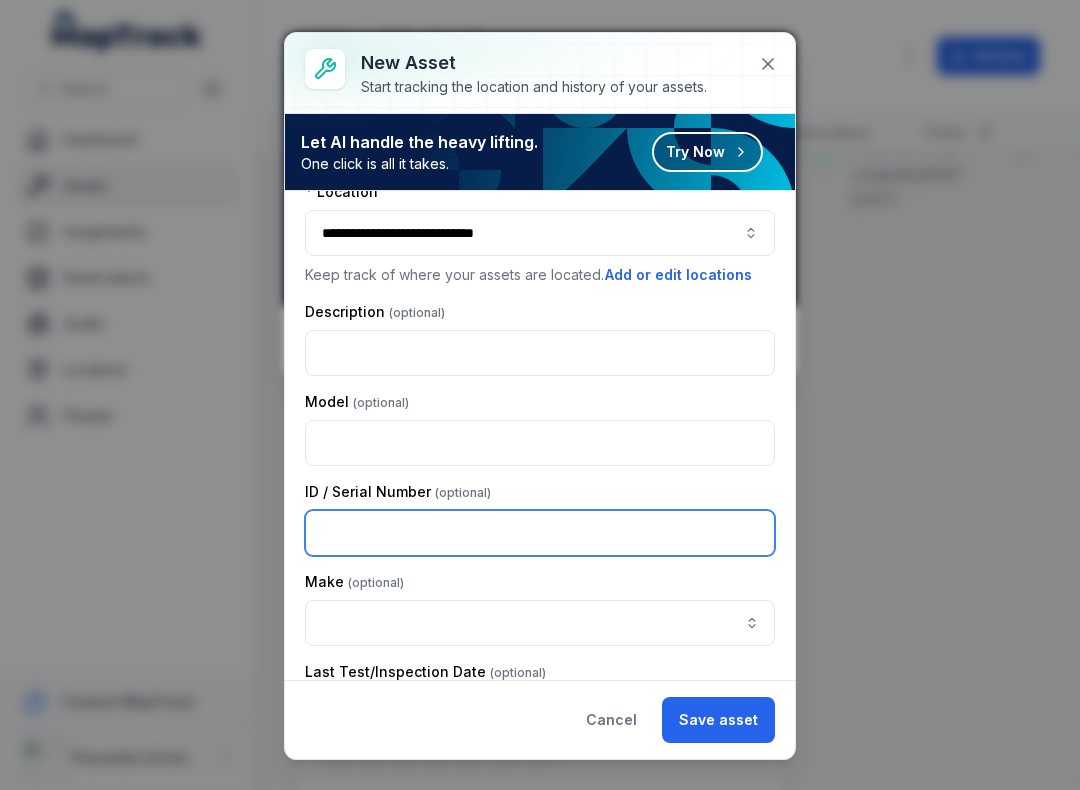 click at bounding box center [540, 533] 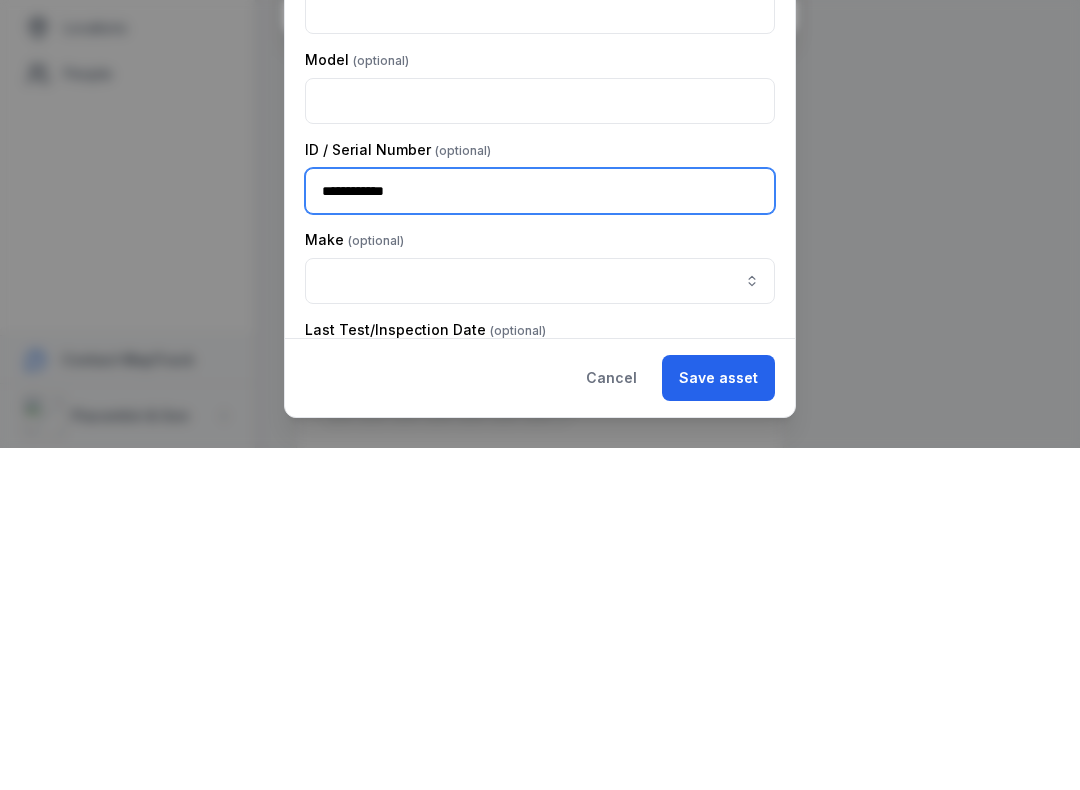 type on "**********" 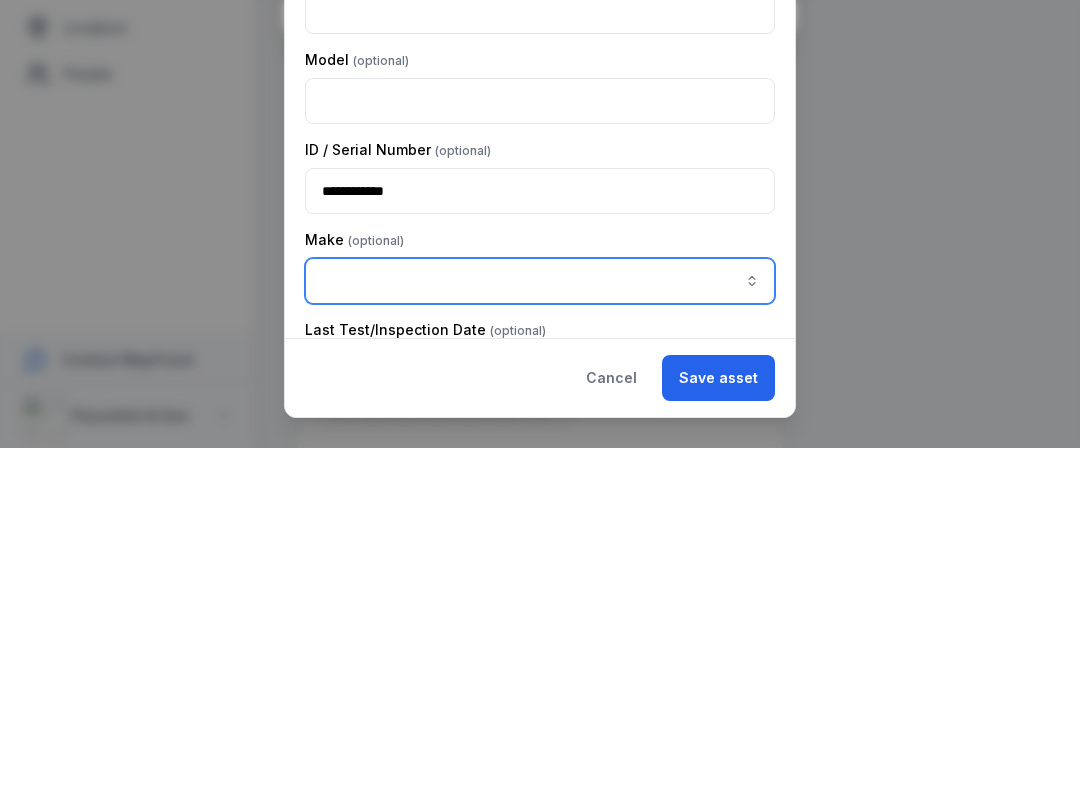 click at bounding box center [540, 623] 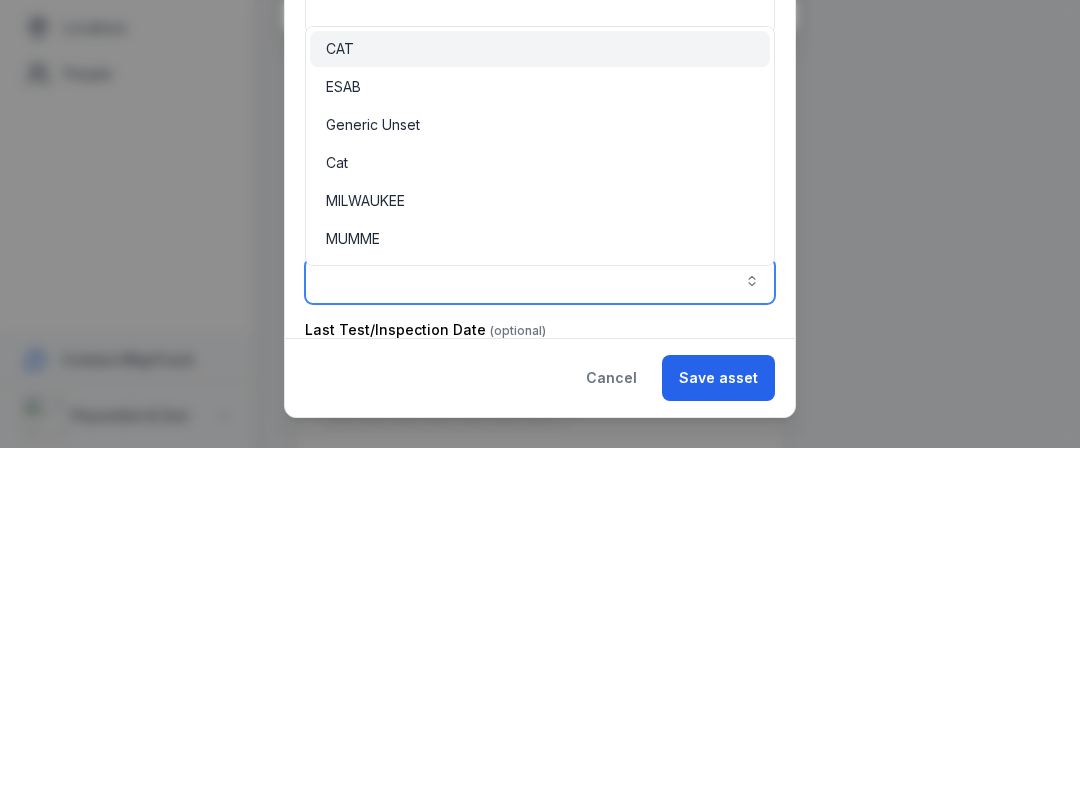 click on "ESAB" at bounding box center (343, 429) 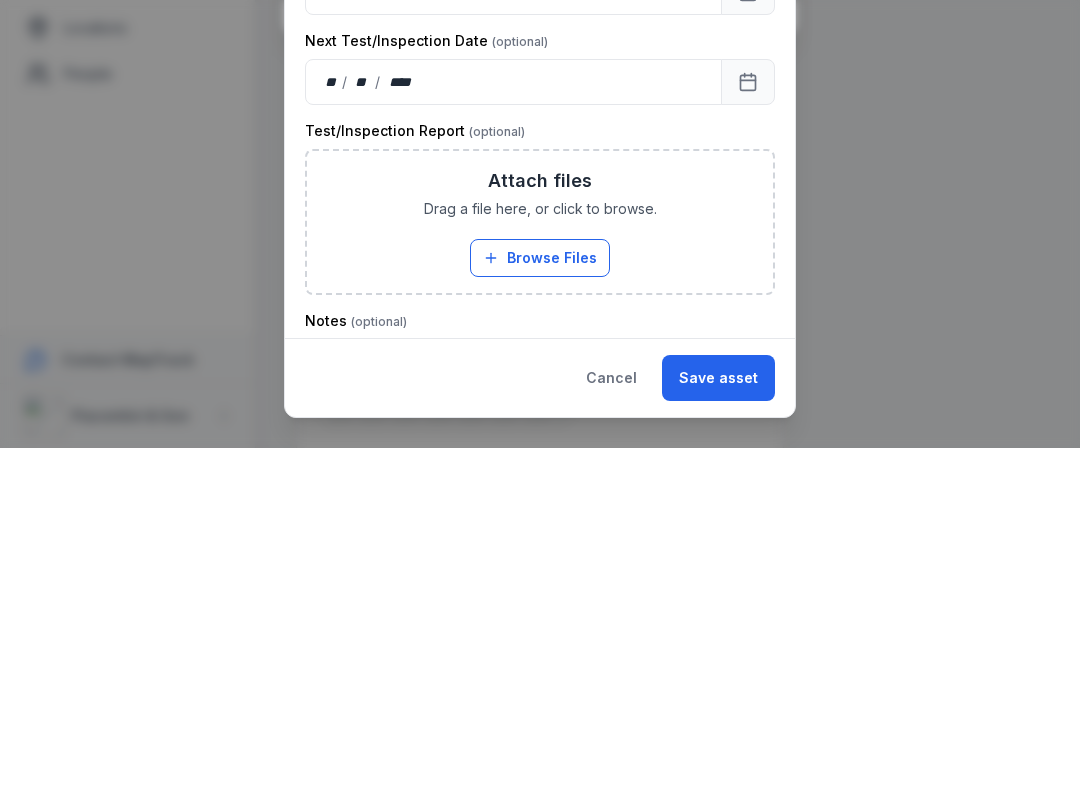 scroll, scrollTop: 530, scrollLeft: 0, axis: vertical 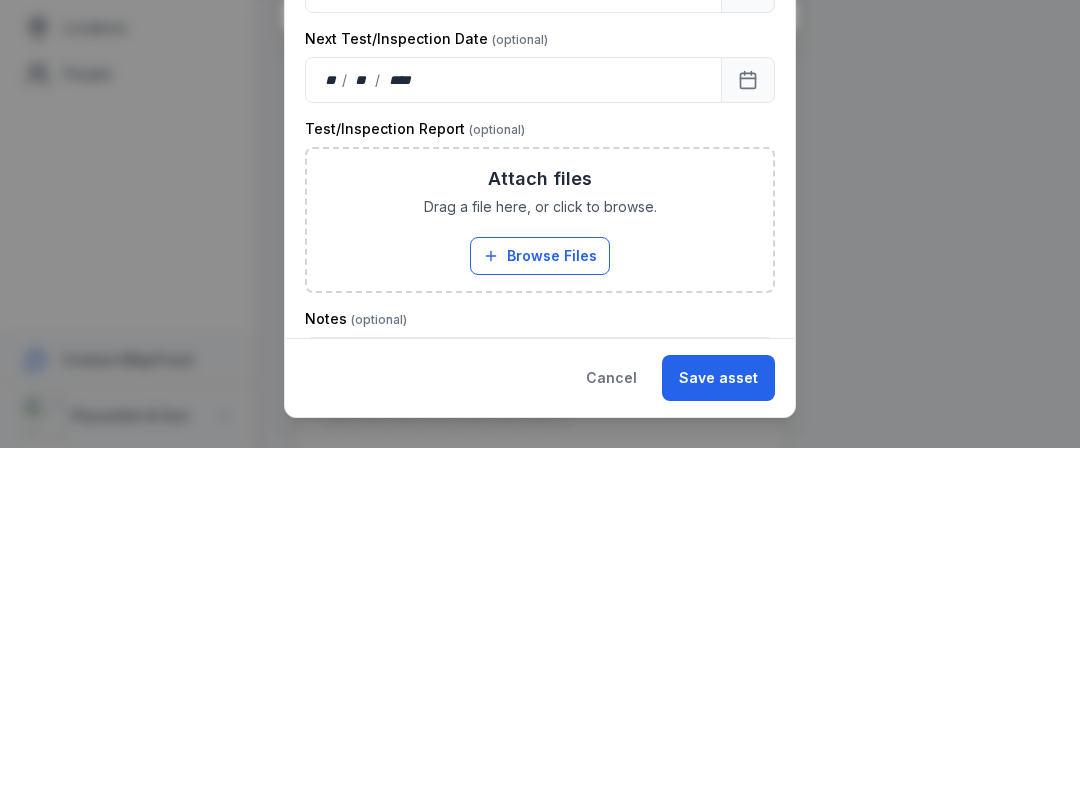 click on "Browse Files" at bounding box center (540, 598) 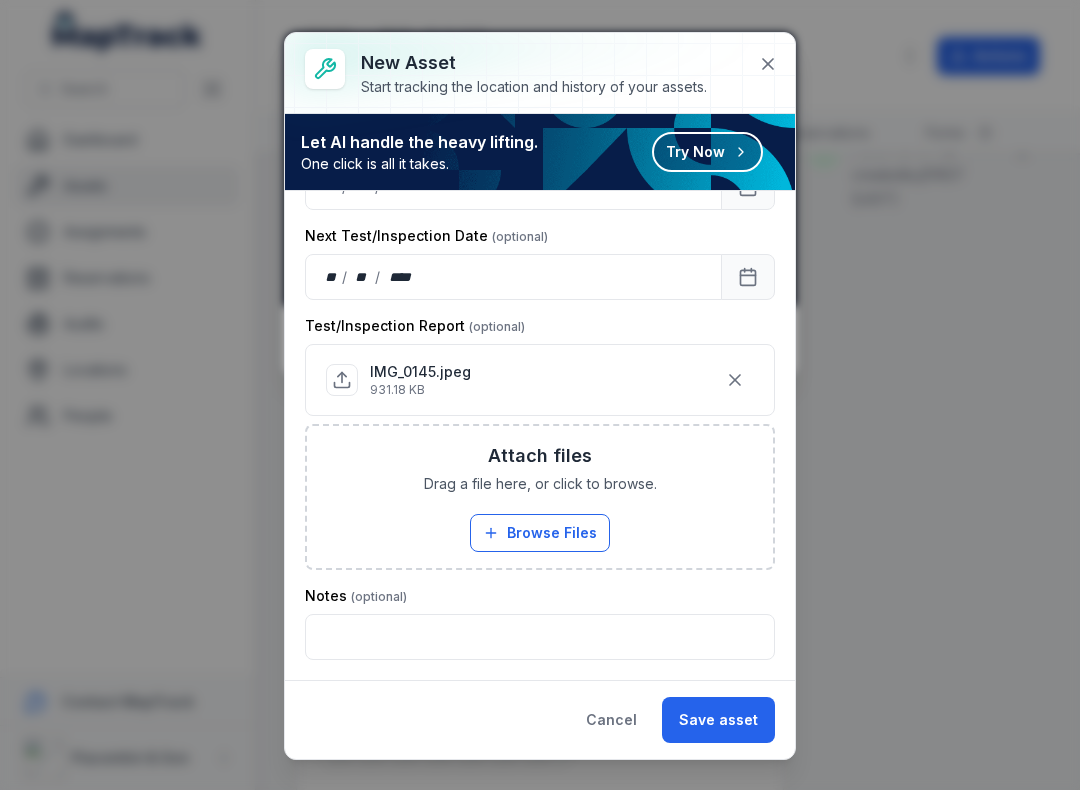 scroll, scrollTop: 675, scrollLeft: 0, axis: vertical 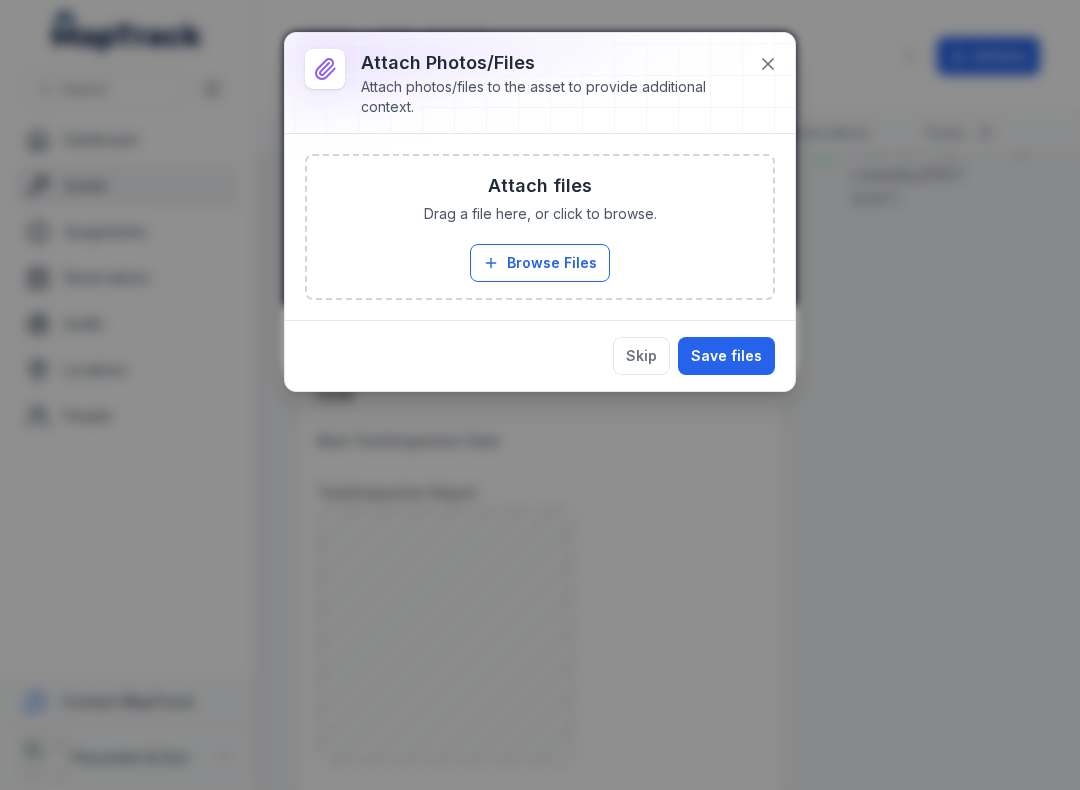 click on "Browse Files" at bounding box center [540, 263] 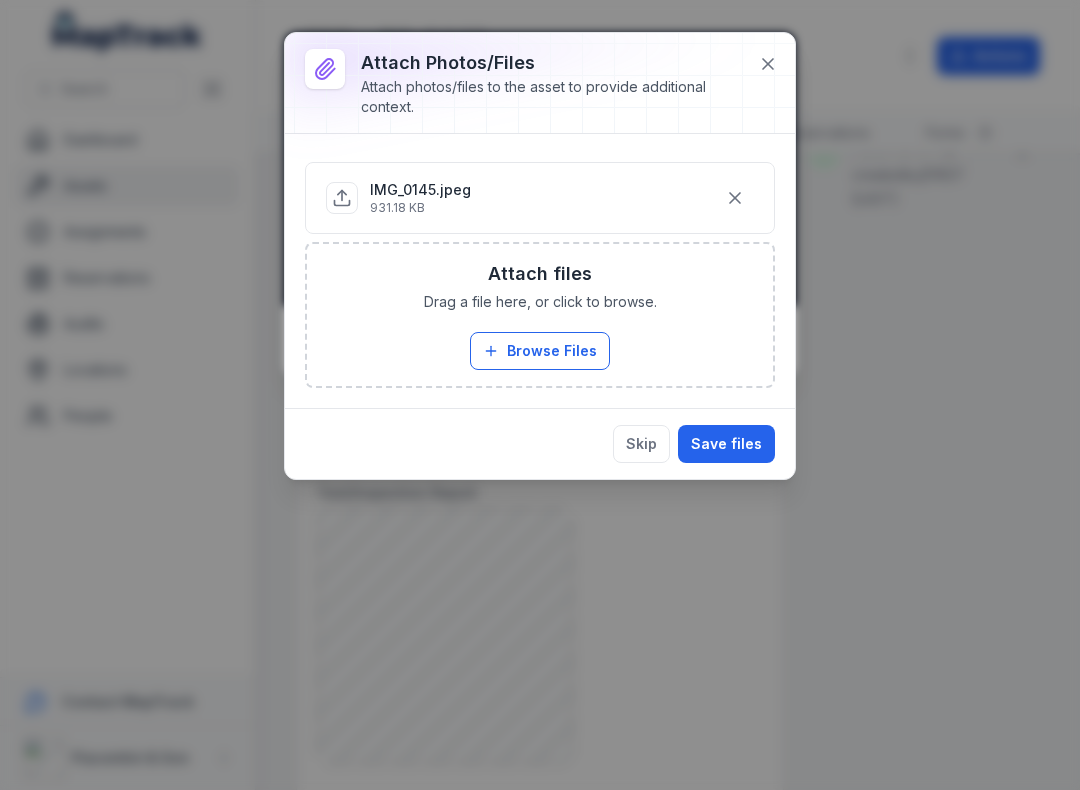 click on "Save files" at bounding box center [726, 444] 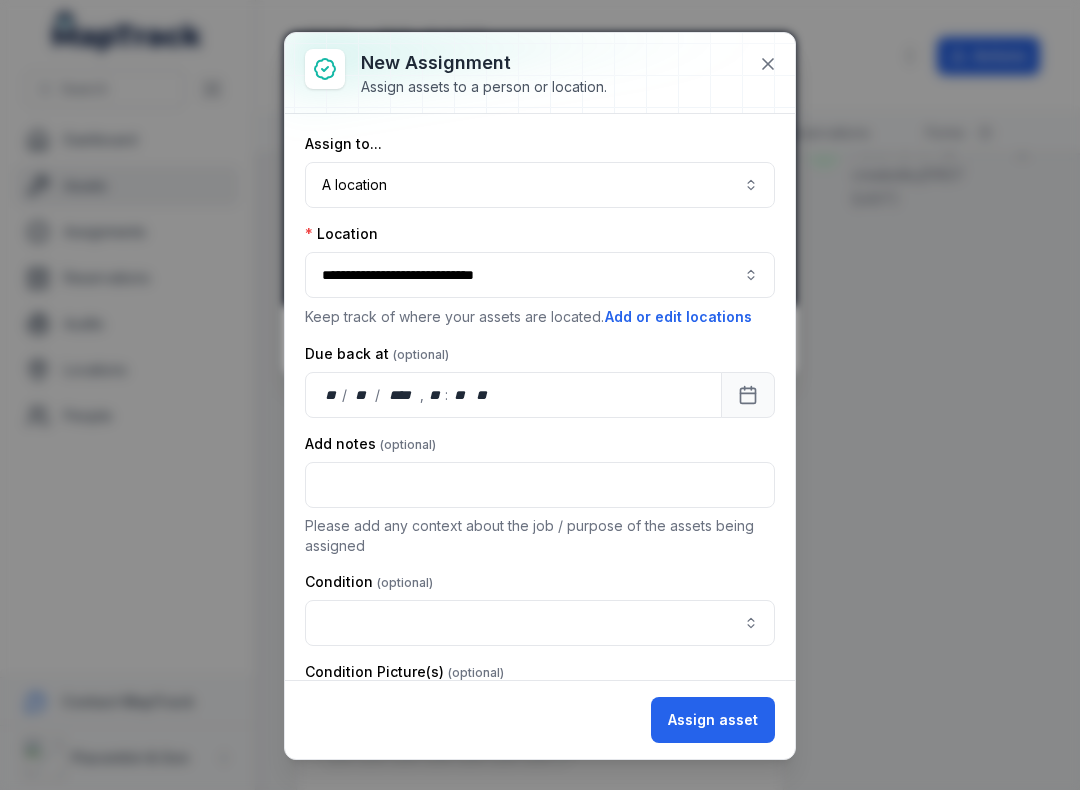 click at bounding box center [540, 623] 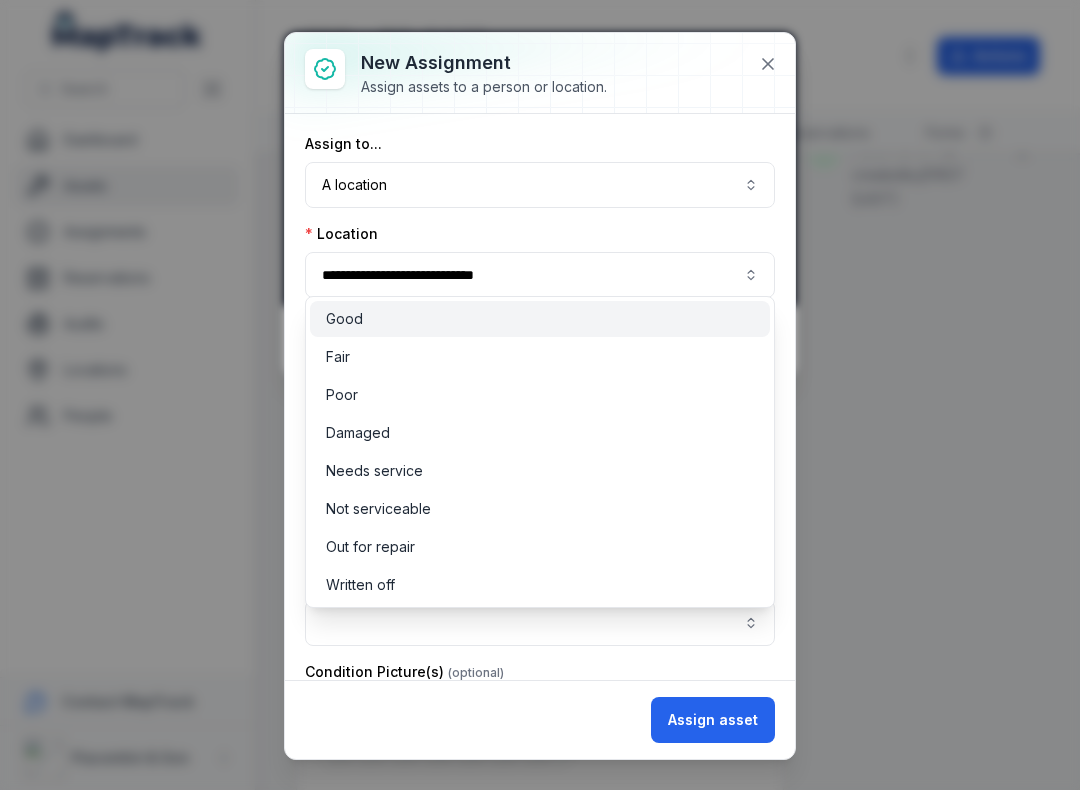 click on "Good" at bounding box center [540, 319] 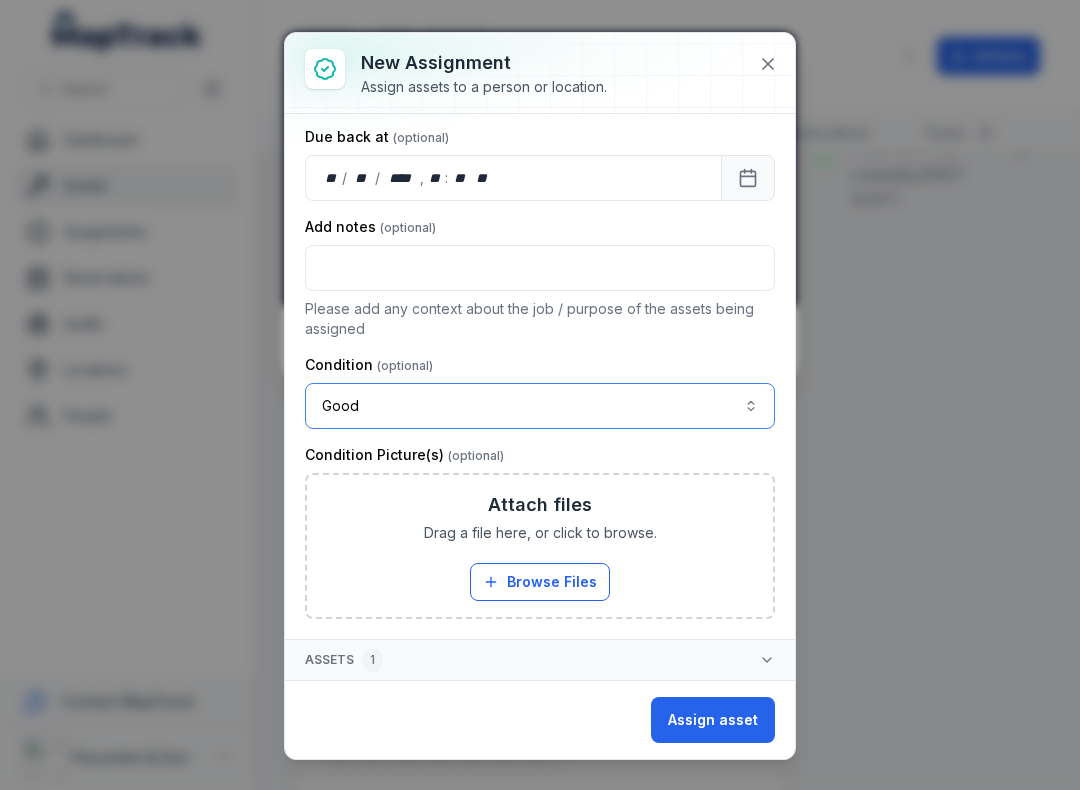 scroll, scrollTop: 217, scrollLeft: 0, axis: vertical 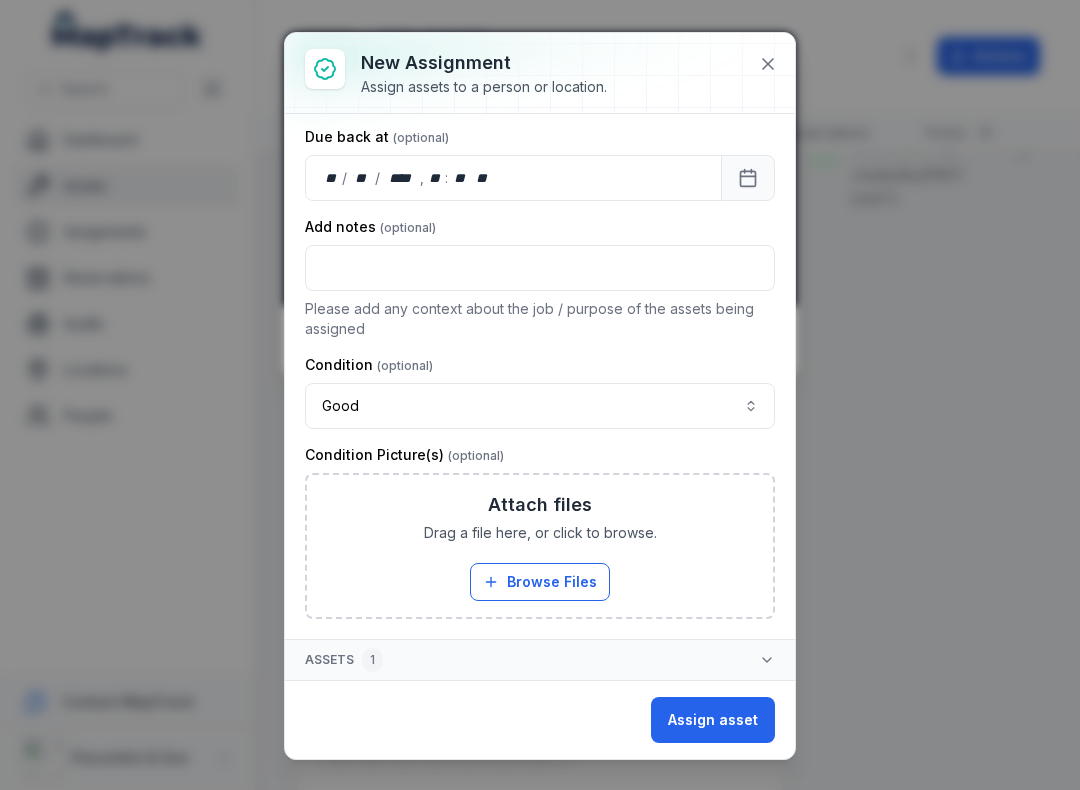 click on "Browse Files" at bounding box center [540, 582] 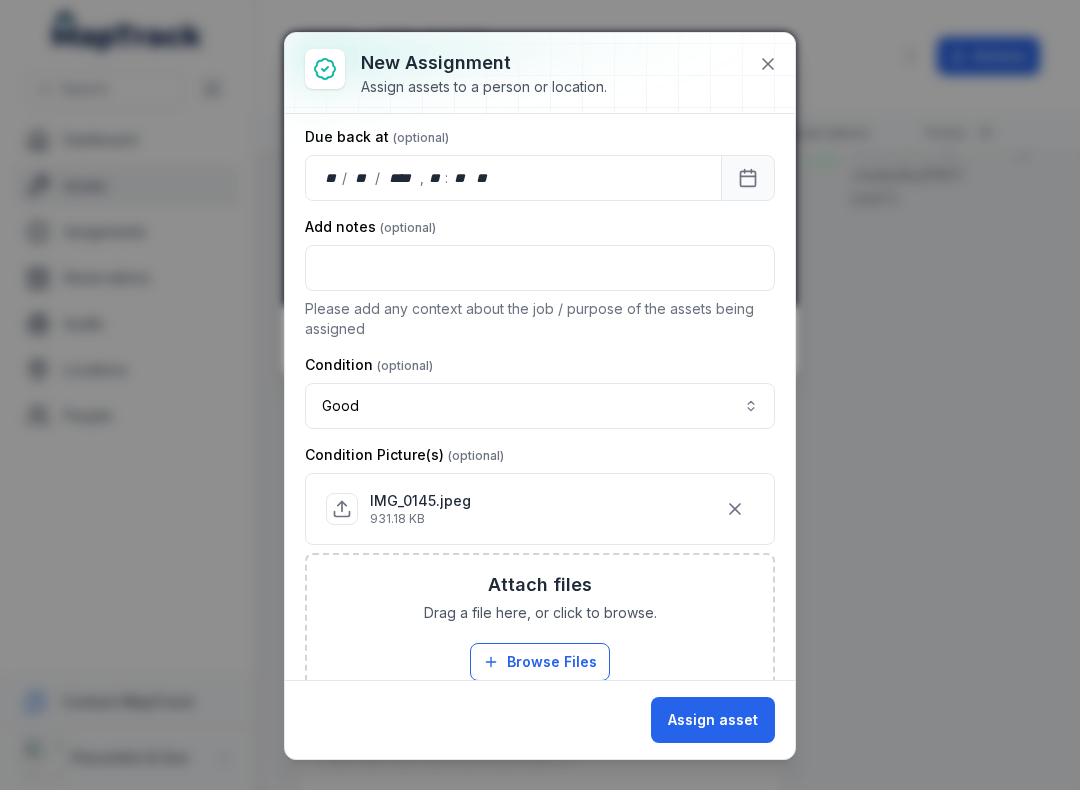 click on "Assign asset" at bounding box center [713, 720] 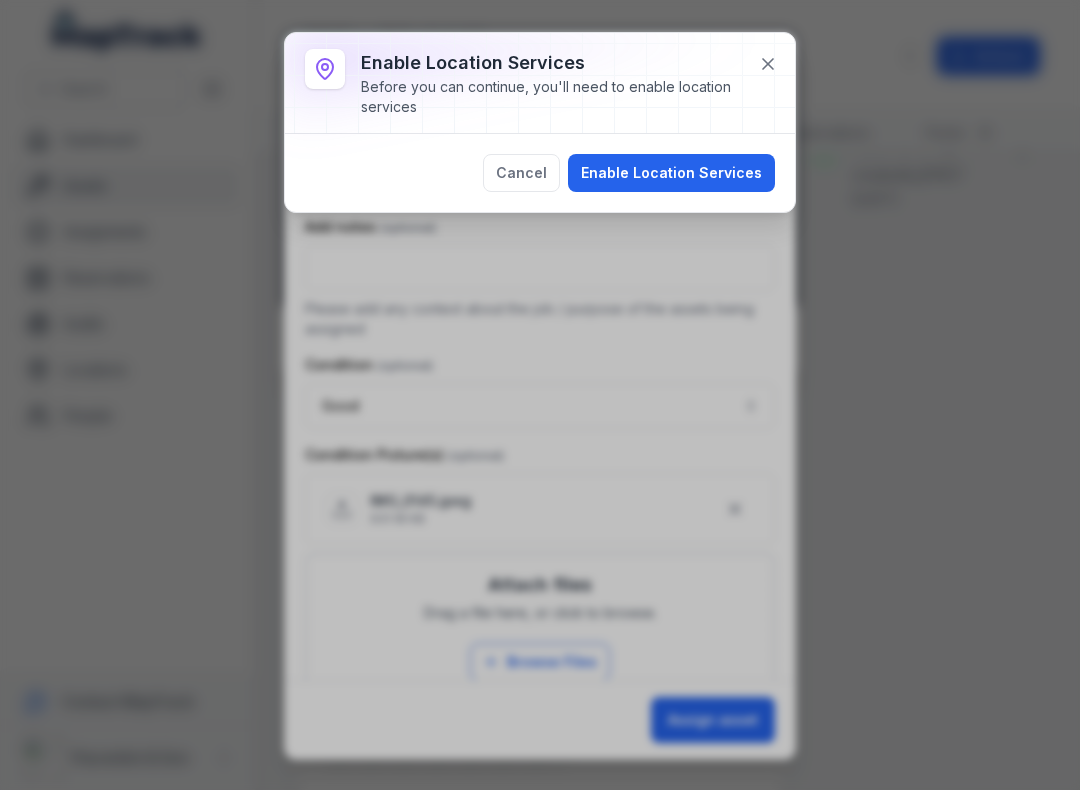 click on "Enable Location Services" at bounding box center (671, 173) 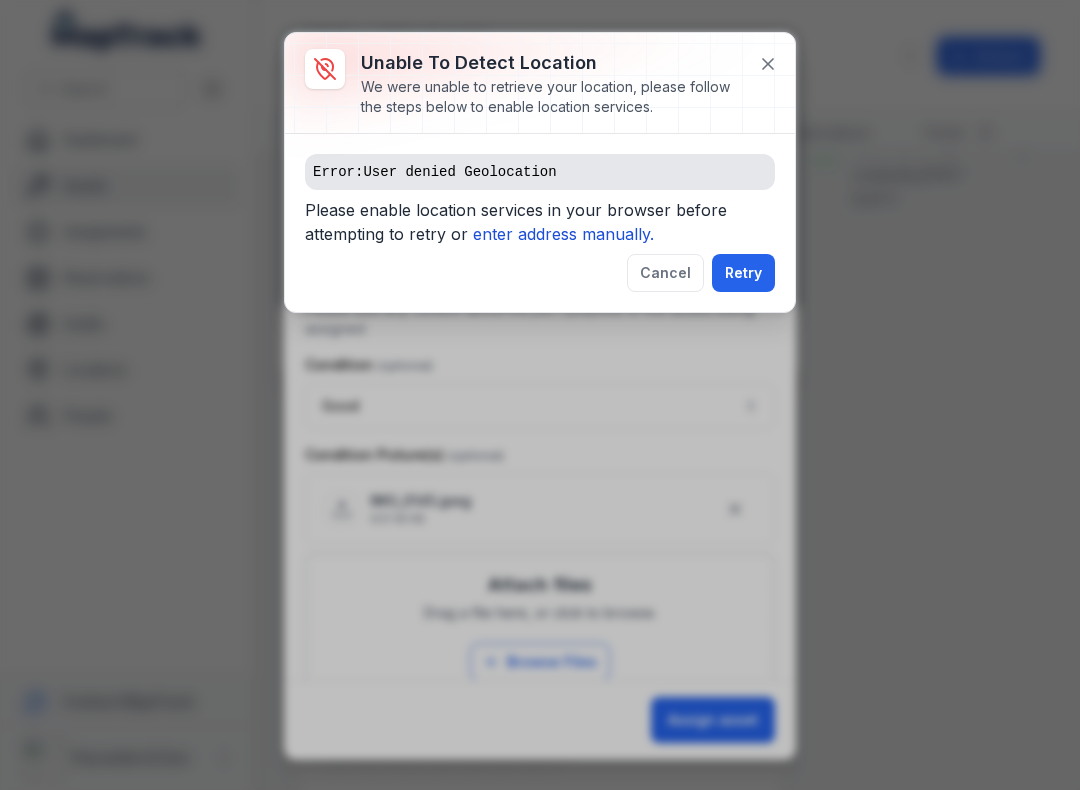 click on "enter address manually." at bounding box center (563, 234) 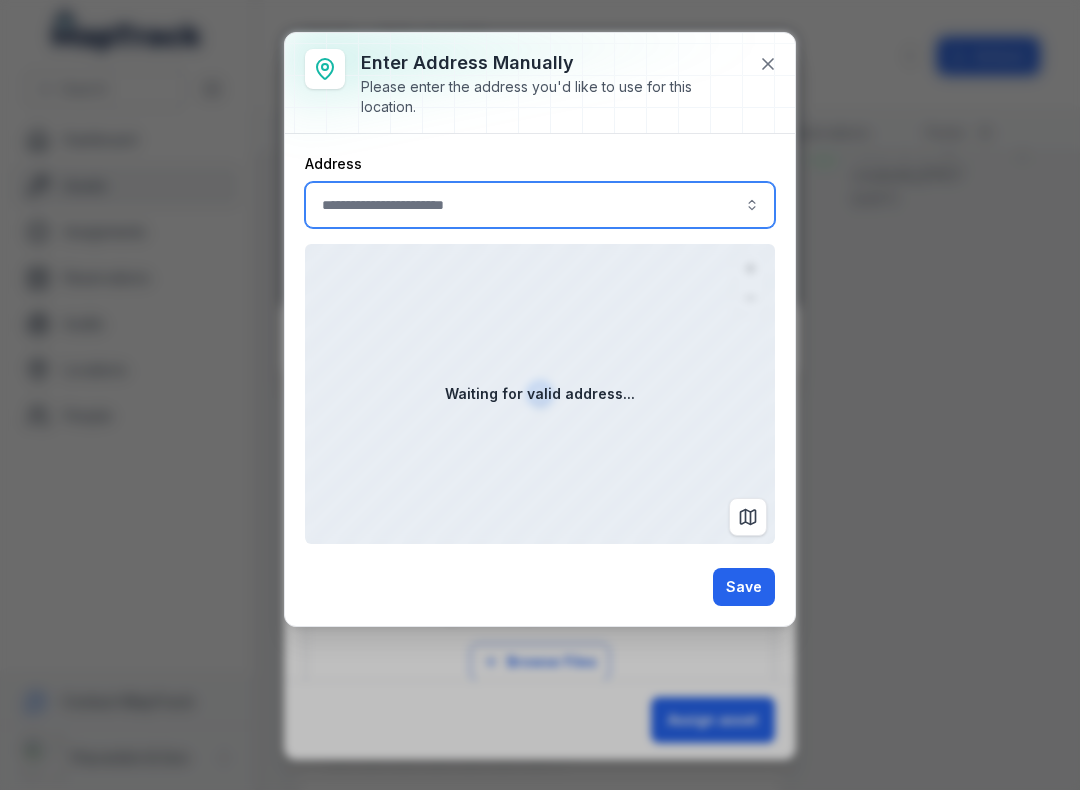 click at bounding box center (540, 205) 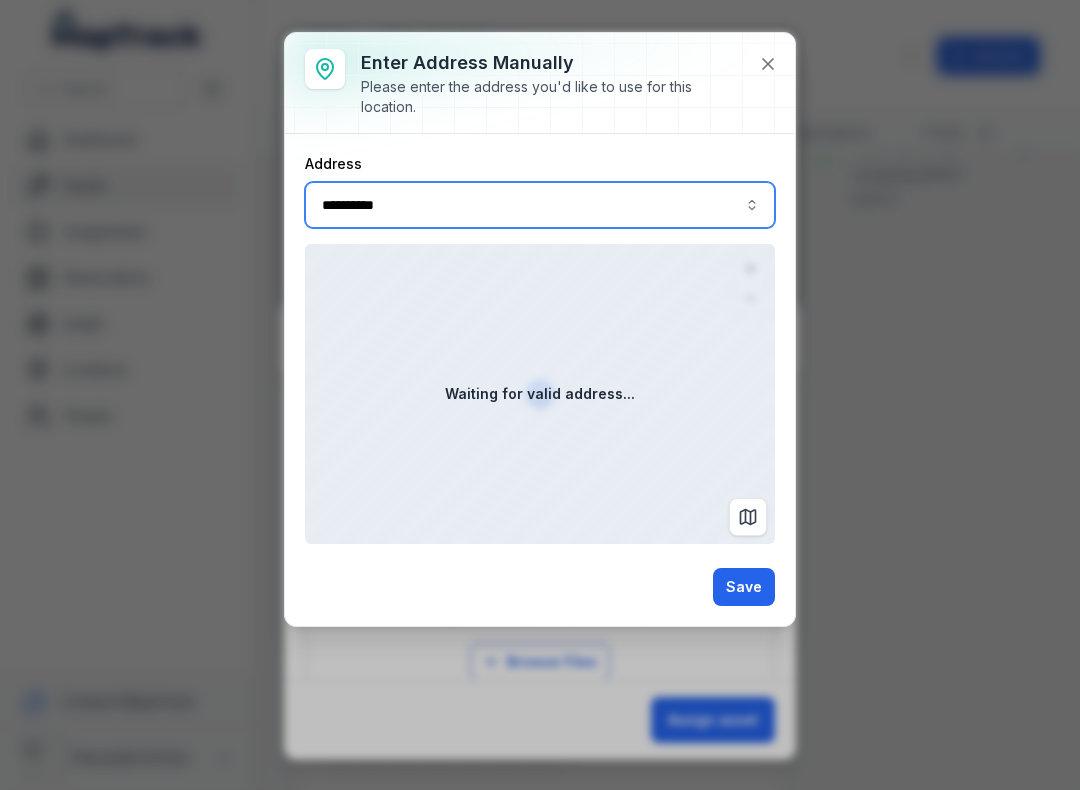 type on "**********" 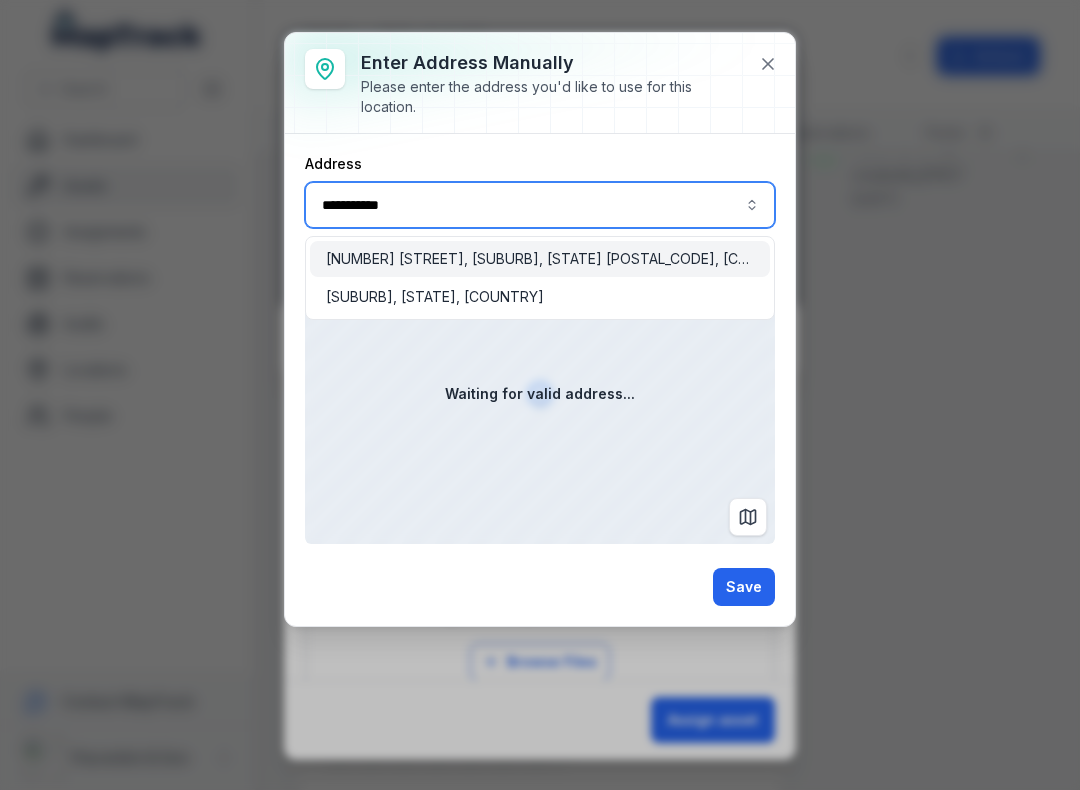click on "[NUMBER] [STREET], [CITY], [STATE] [POSTAL_CODE], [COUNTRY]" at bounding box center (540, 259) 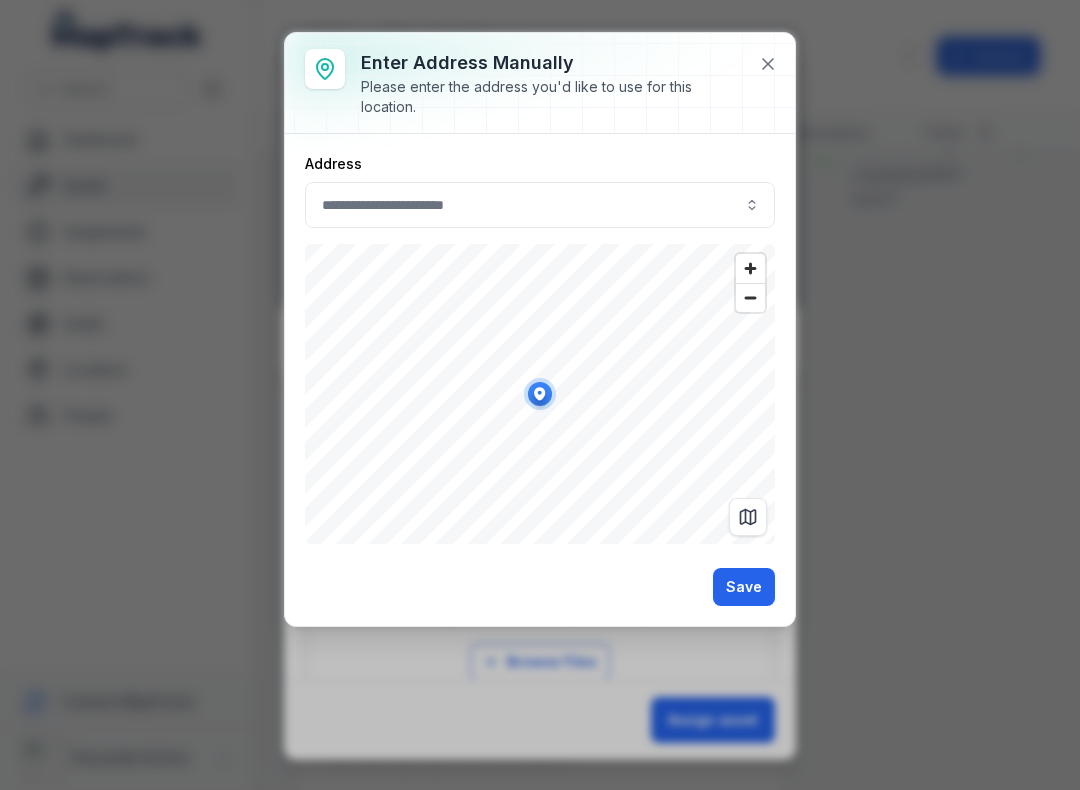 click on "Save" at bounding box center [744, 587] 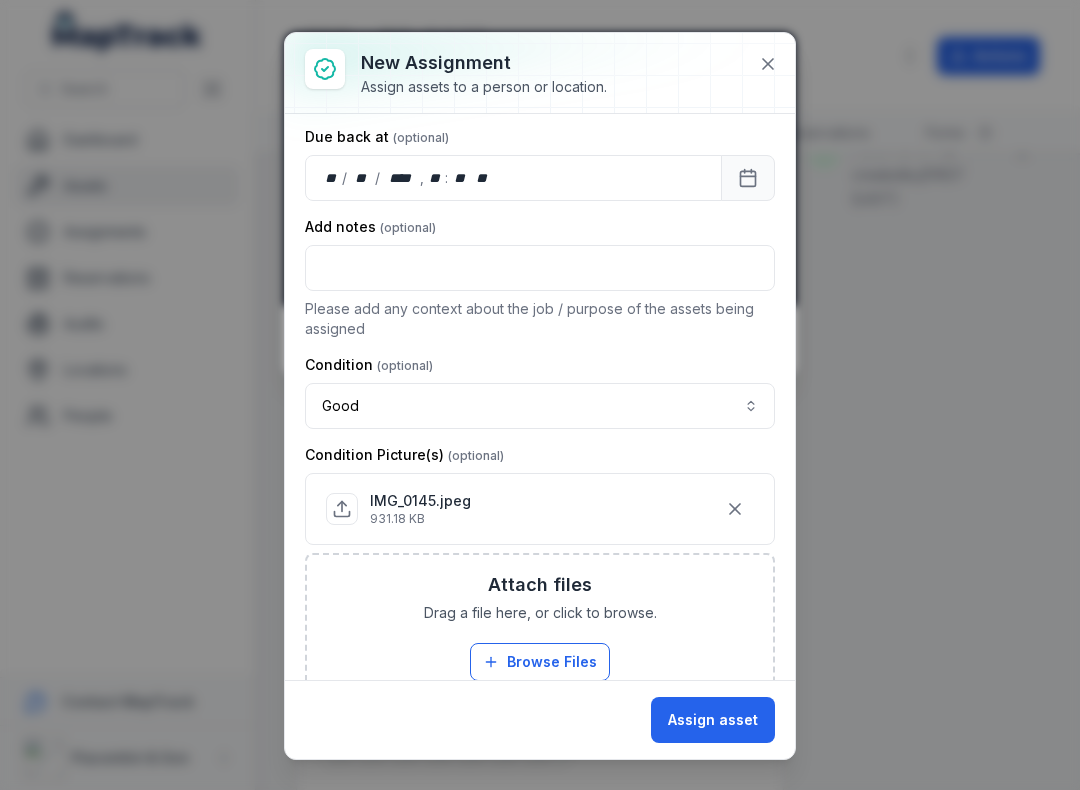 click on "Assign asset" at bounding box center (713, 720) 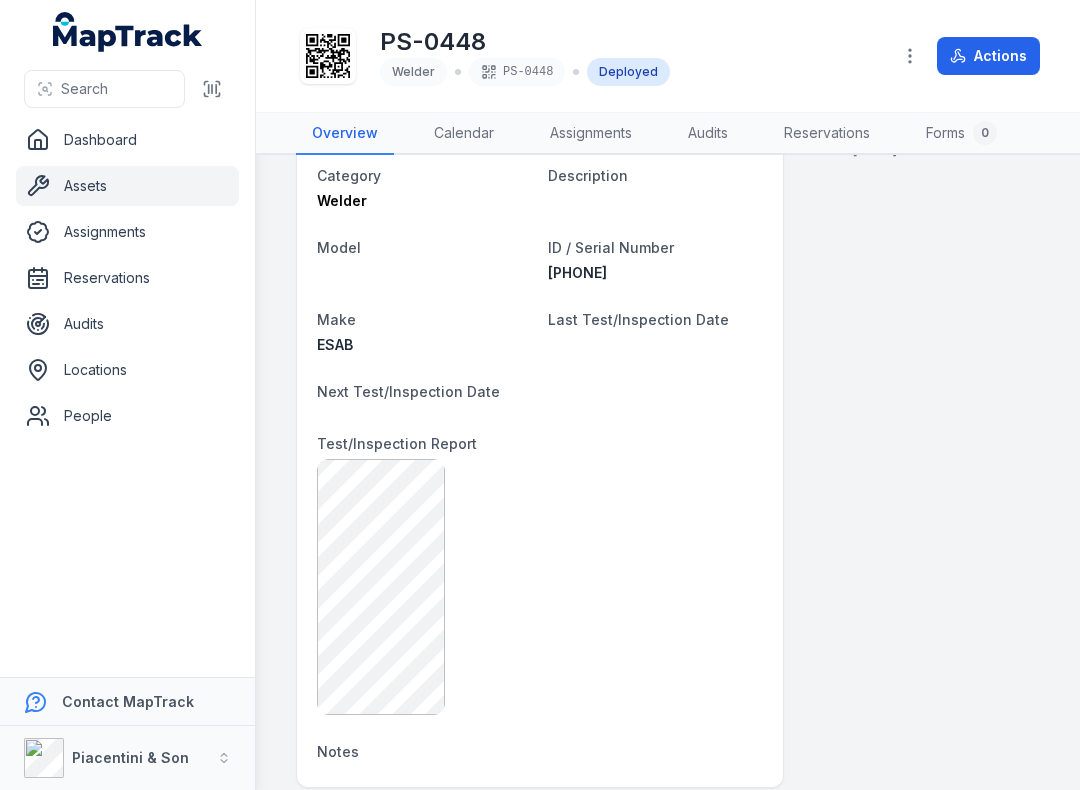 scroll, scrollTop: 922, scrollLeft: 0, axis: vertical 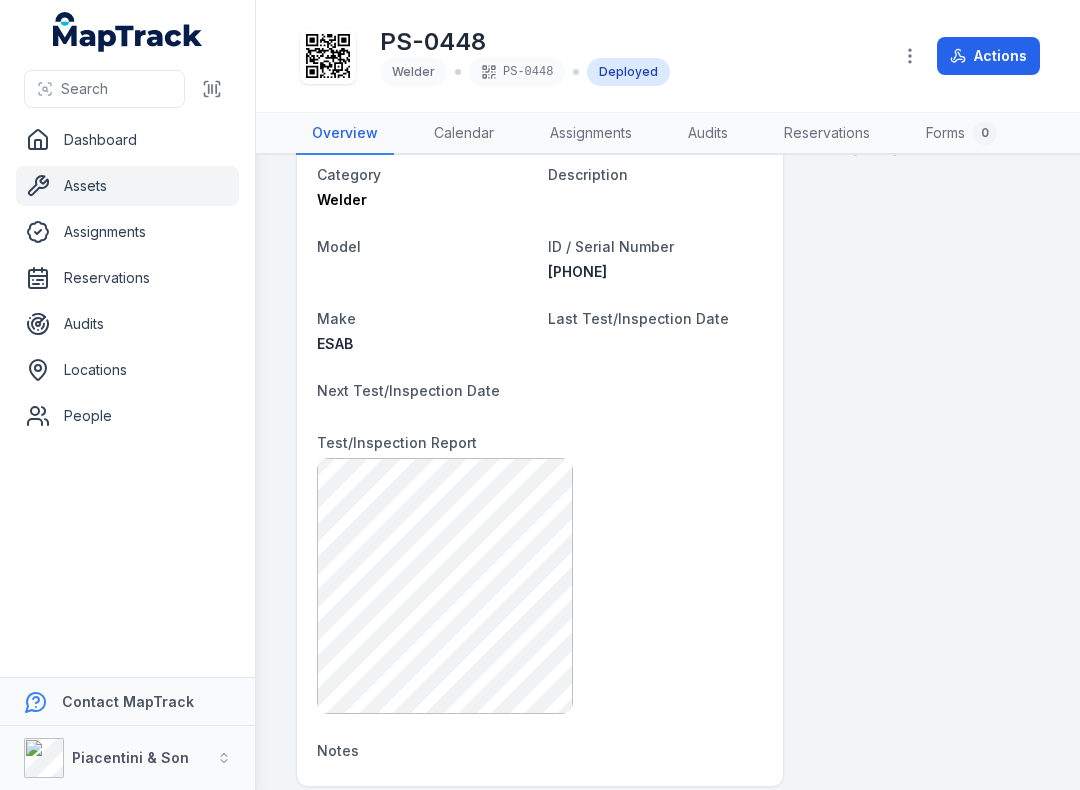 click at bounding box center [212, 89] 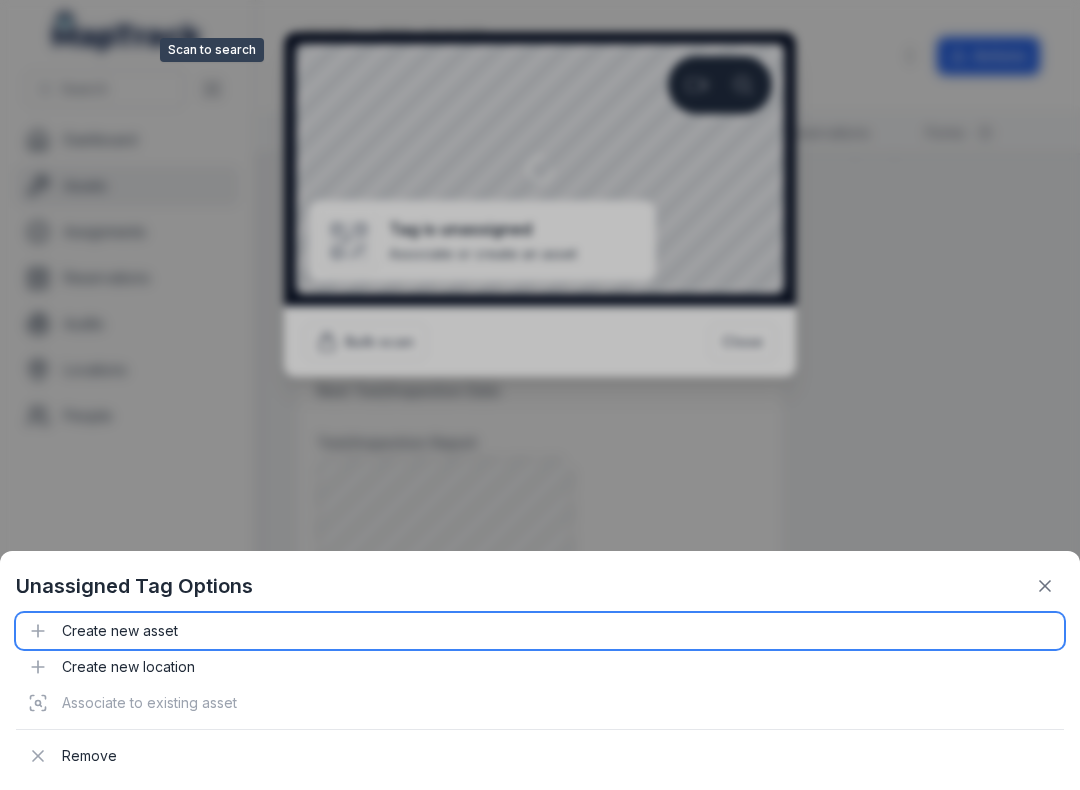 click on "Create new asset" at bounding box center [540, 631] 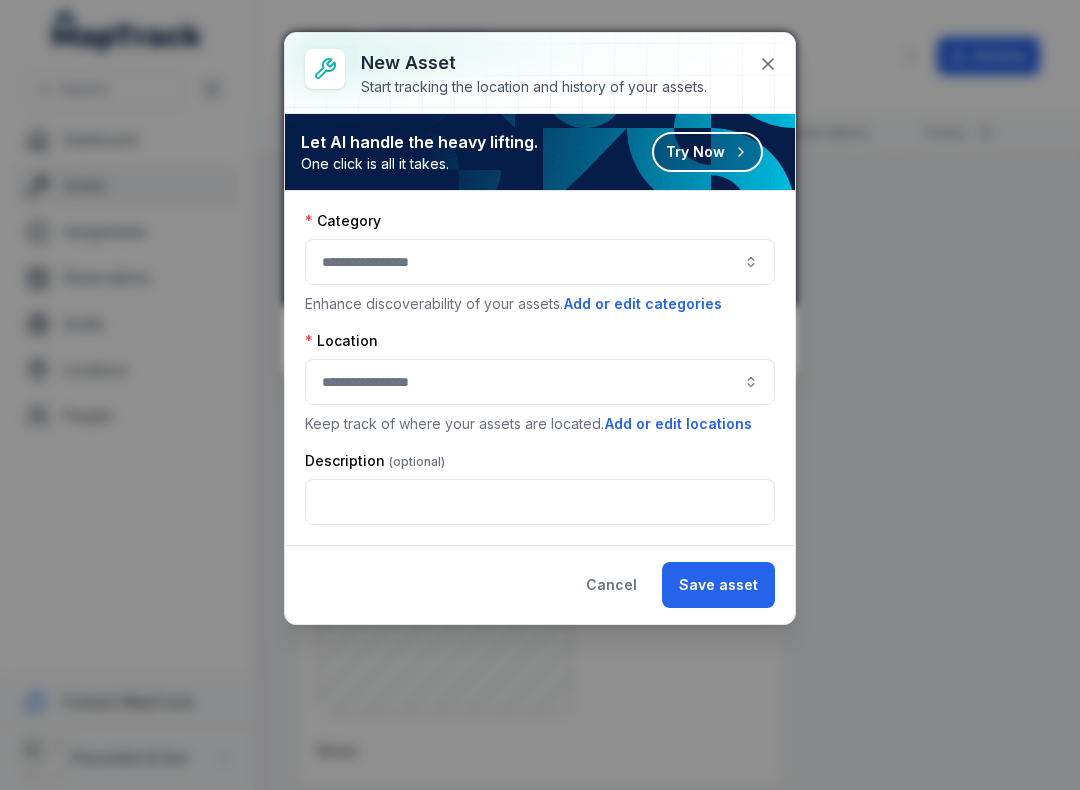 click at bounding box center (540, 262) 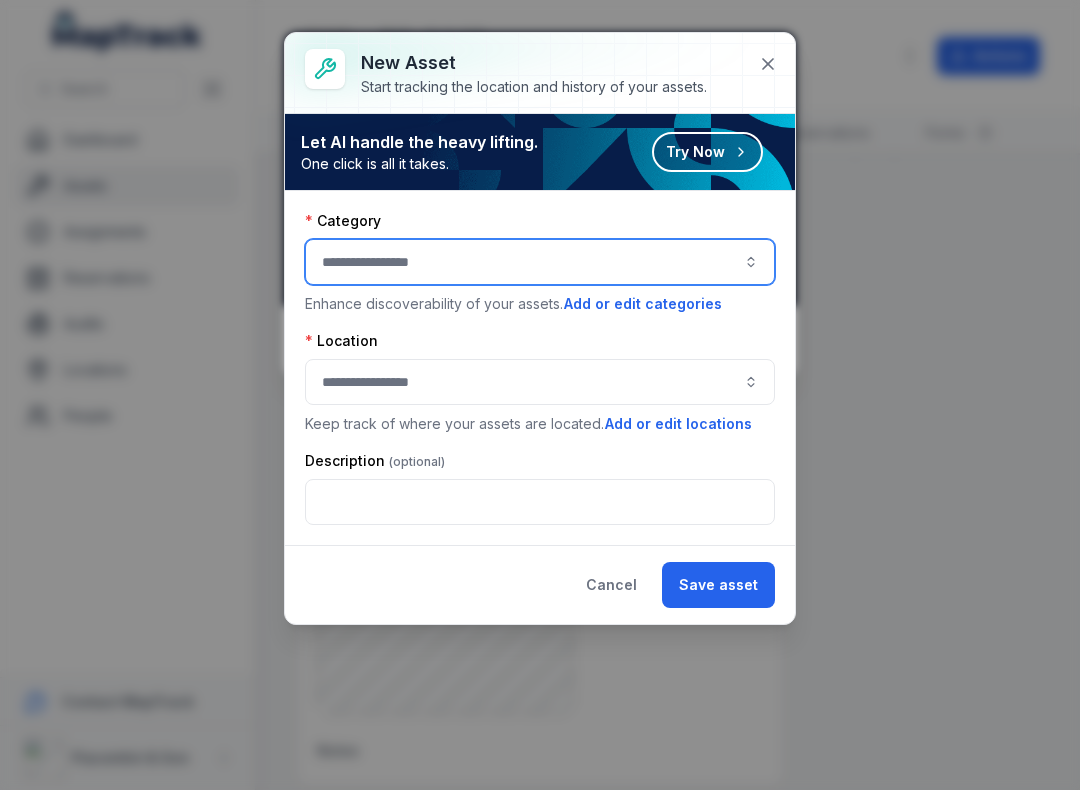 click at bounding box center [540, 262] 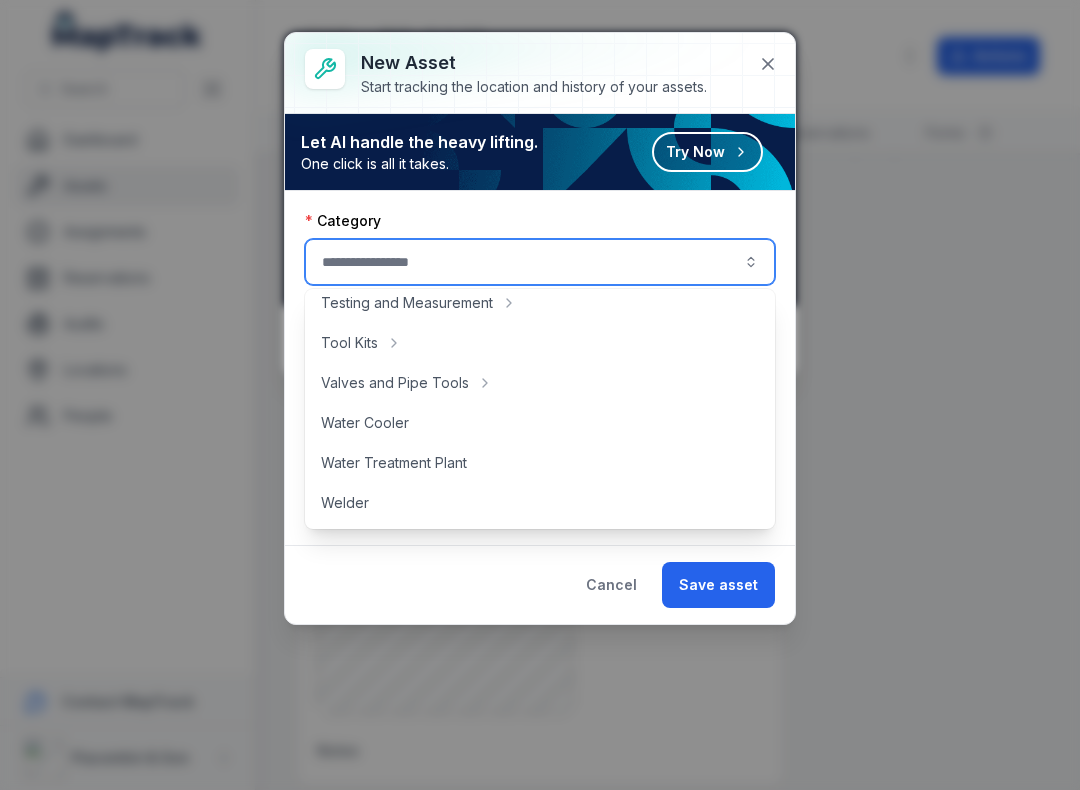 scroll, scrollTop: 892, scrollLeft: 0, axis: vertical 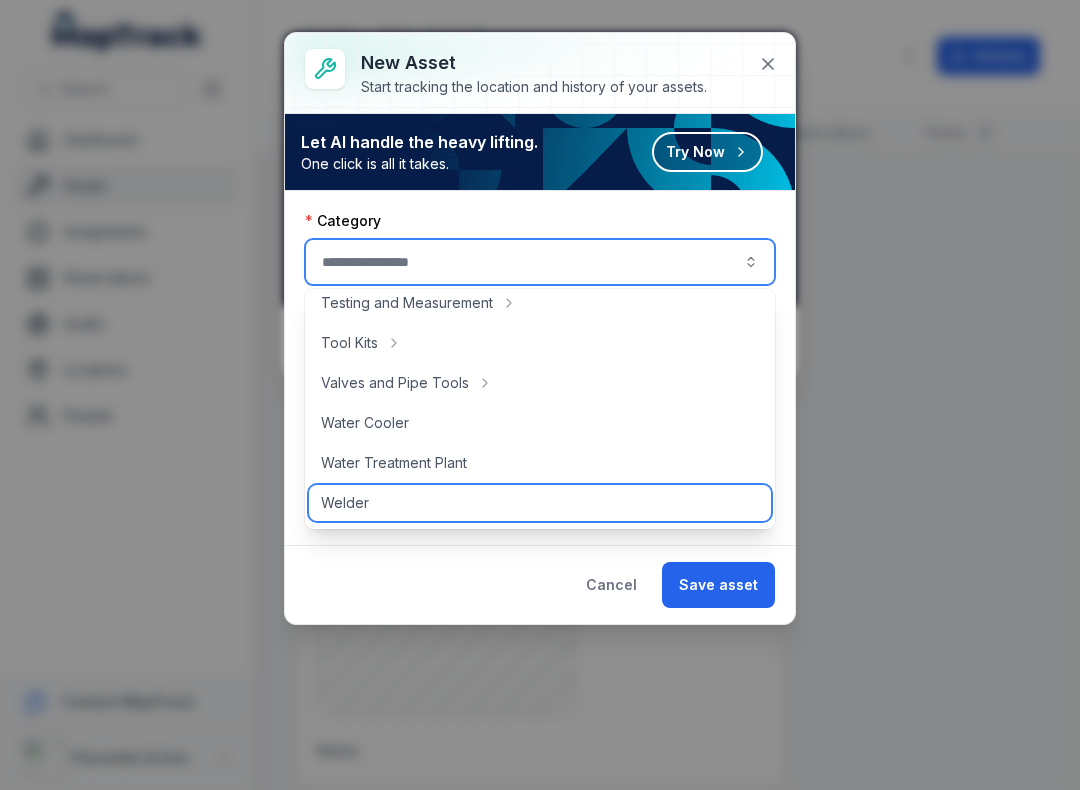 click on "Welder" at bounding box center (345, 503) 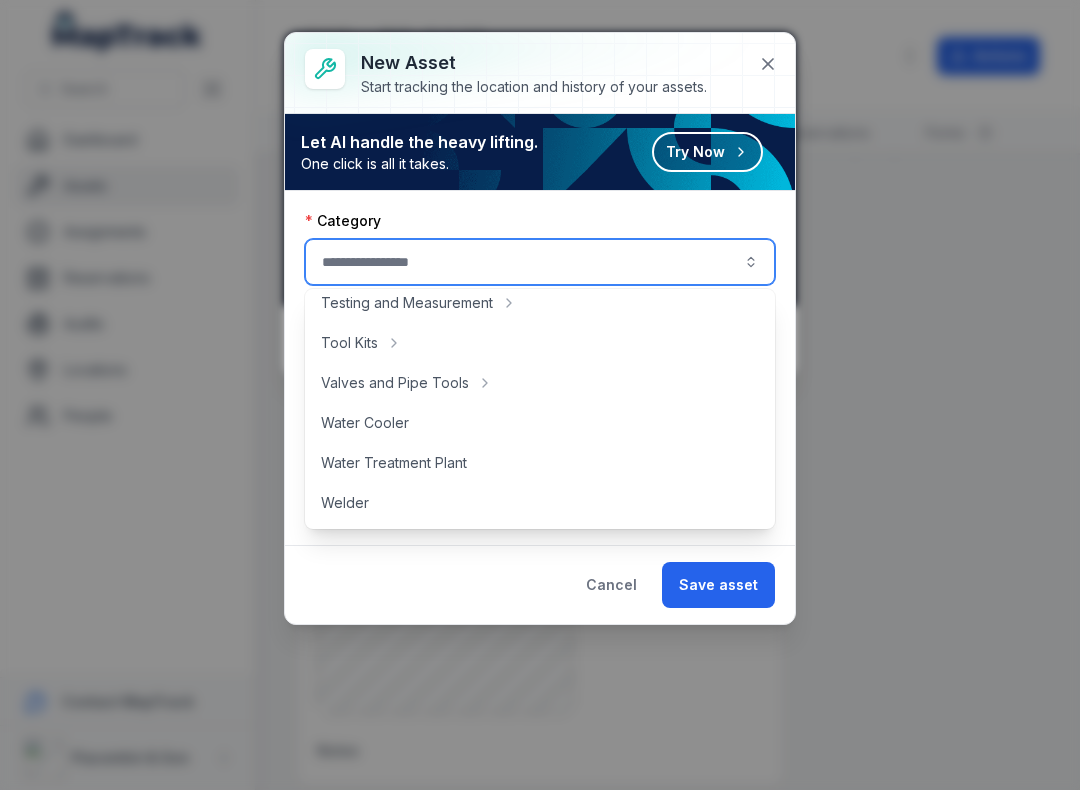 type on "******" 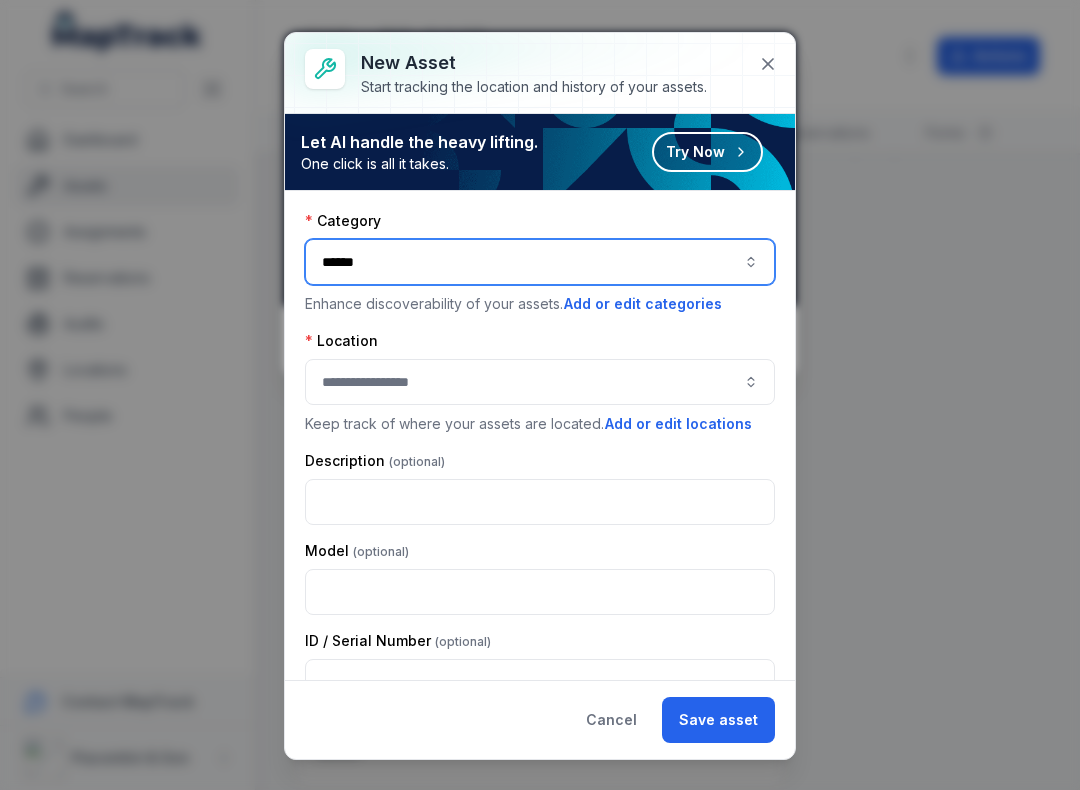 click at bounding box center [540, 382] 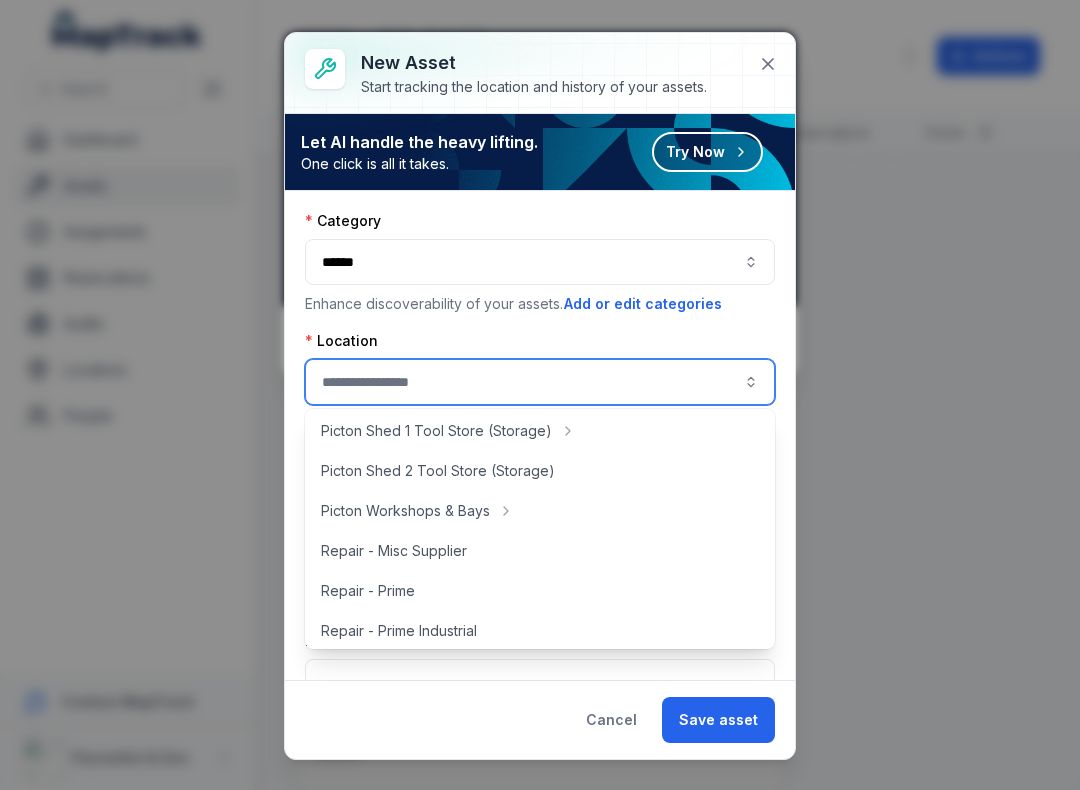 scroll, scrollTop: 405, scrollLeft: 0, axis: vertical 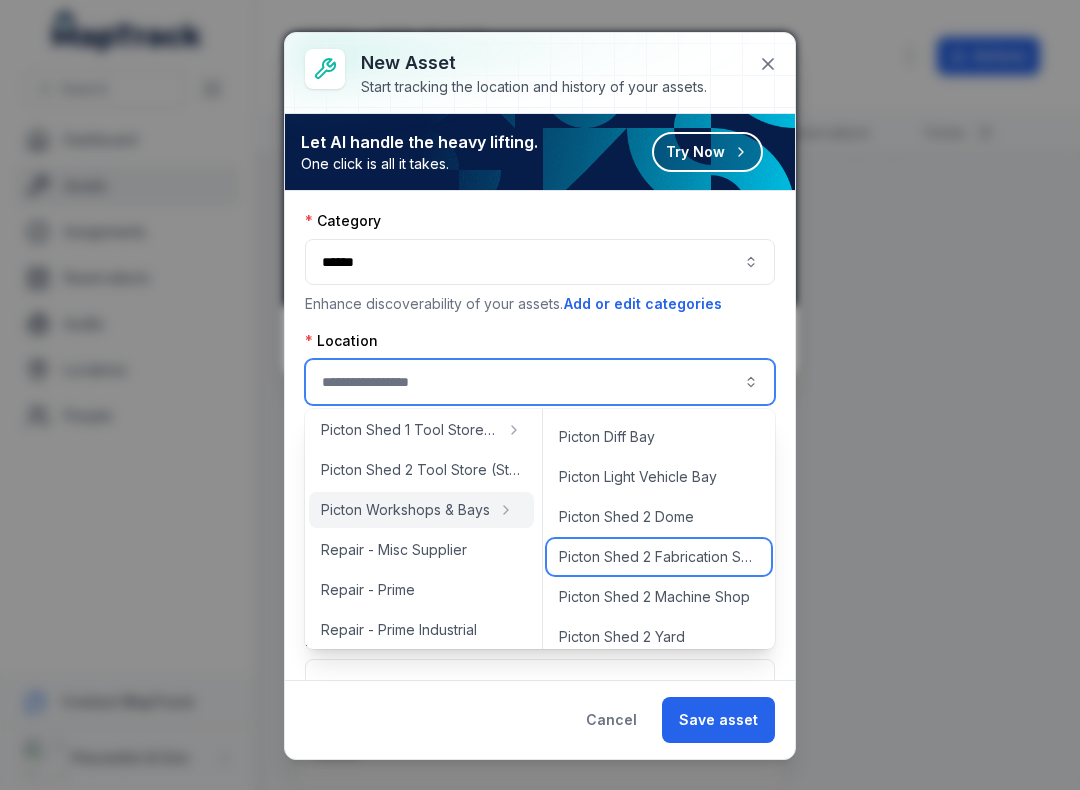 click on "Picton Shed 2 Fabrication Shop" at bounding box center [659, 557] 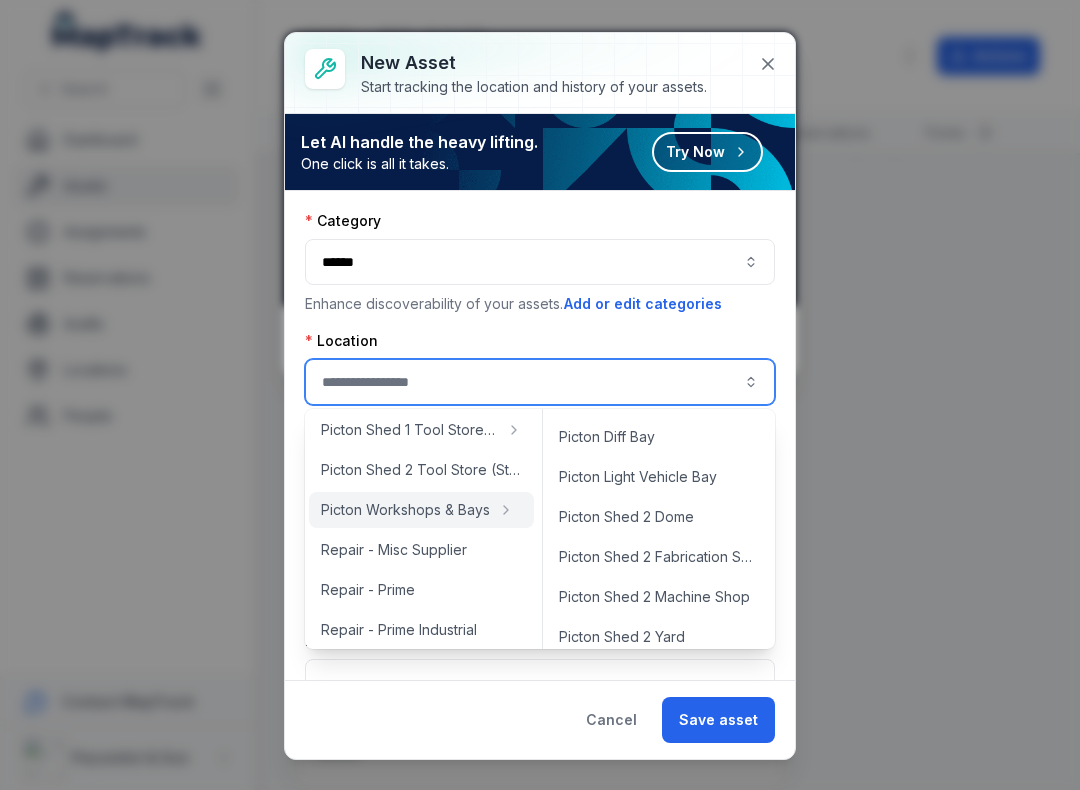 type on "**********" 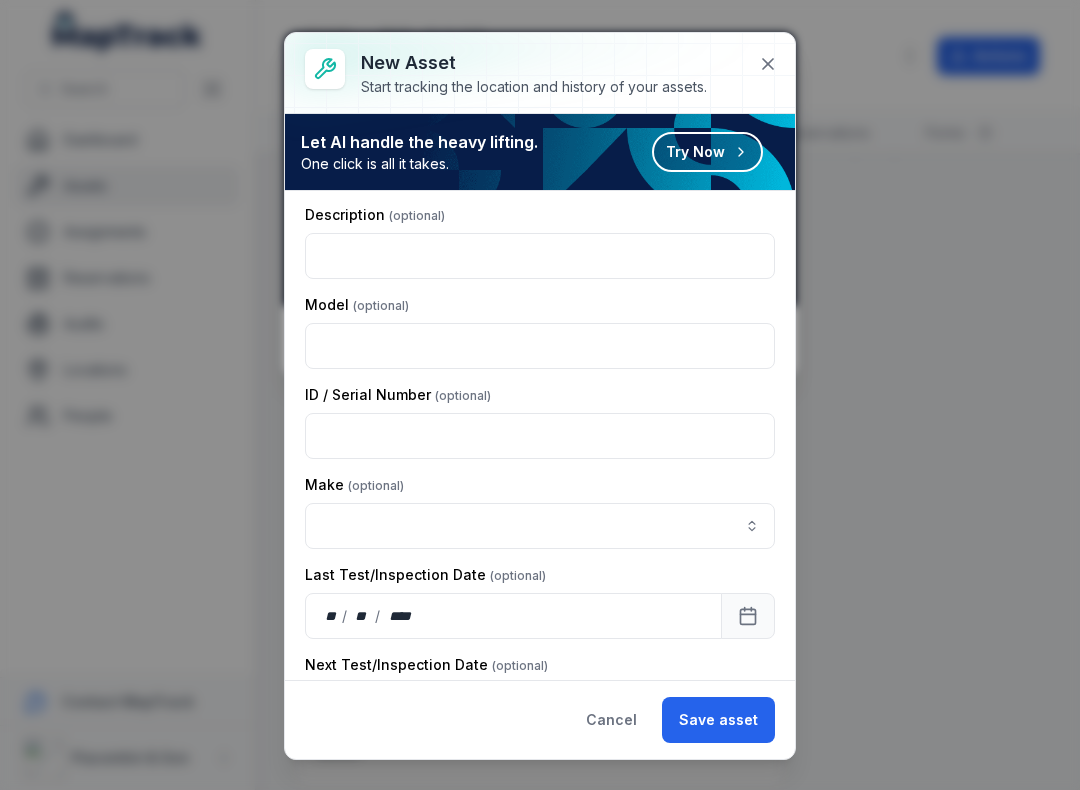 scroll, scrollTop: 248, scrollLeft: 0, axis: vertical 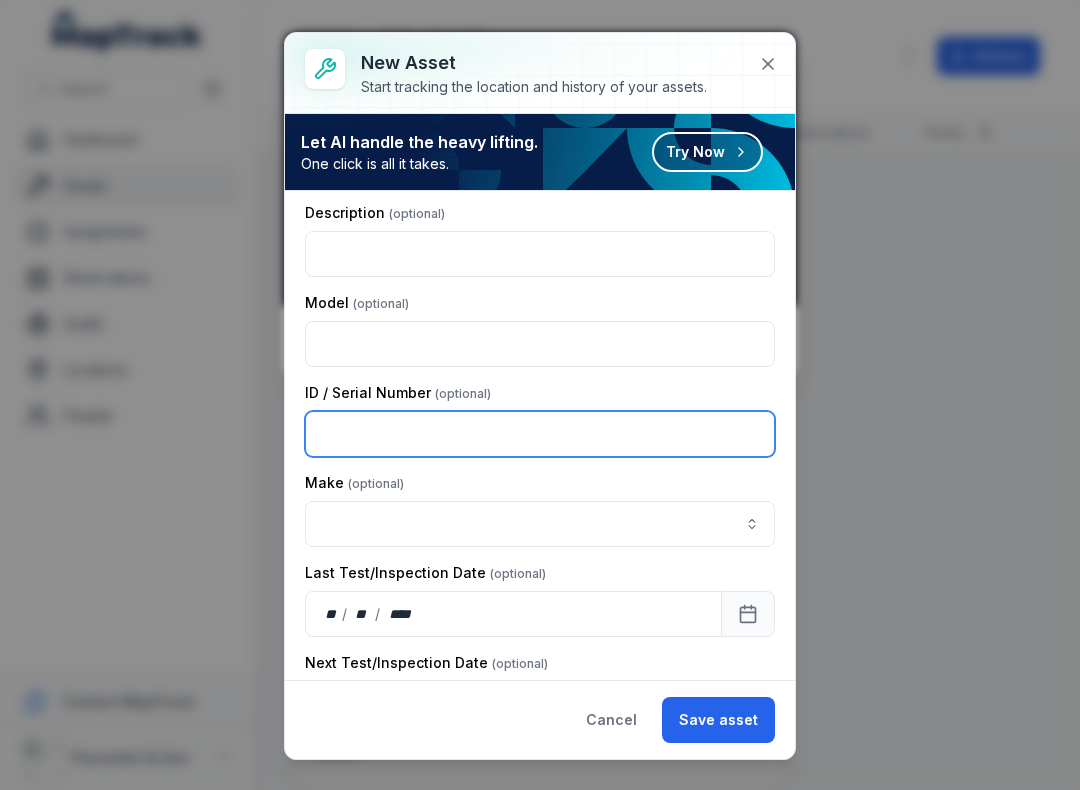click at bounding box center [540, 434] 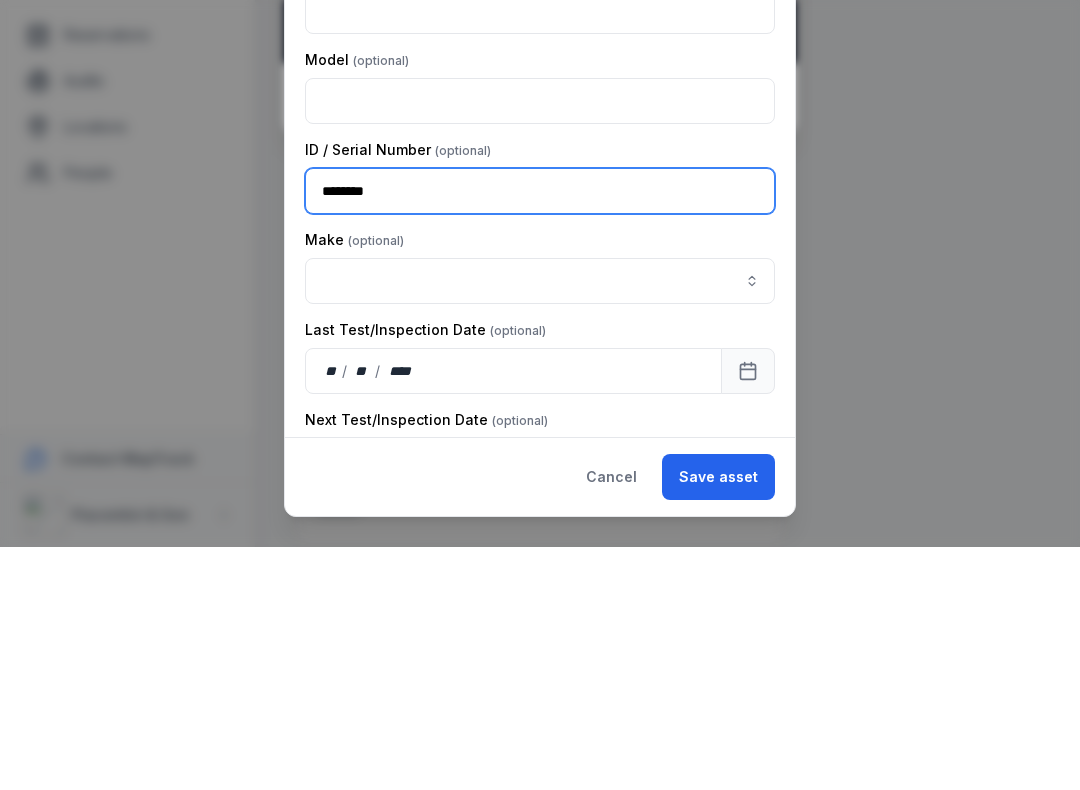 type on "********" 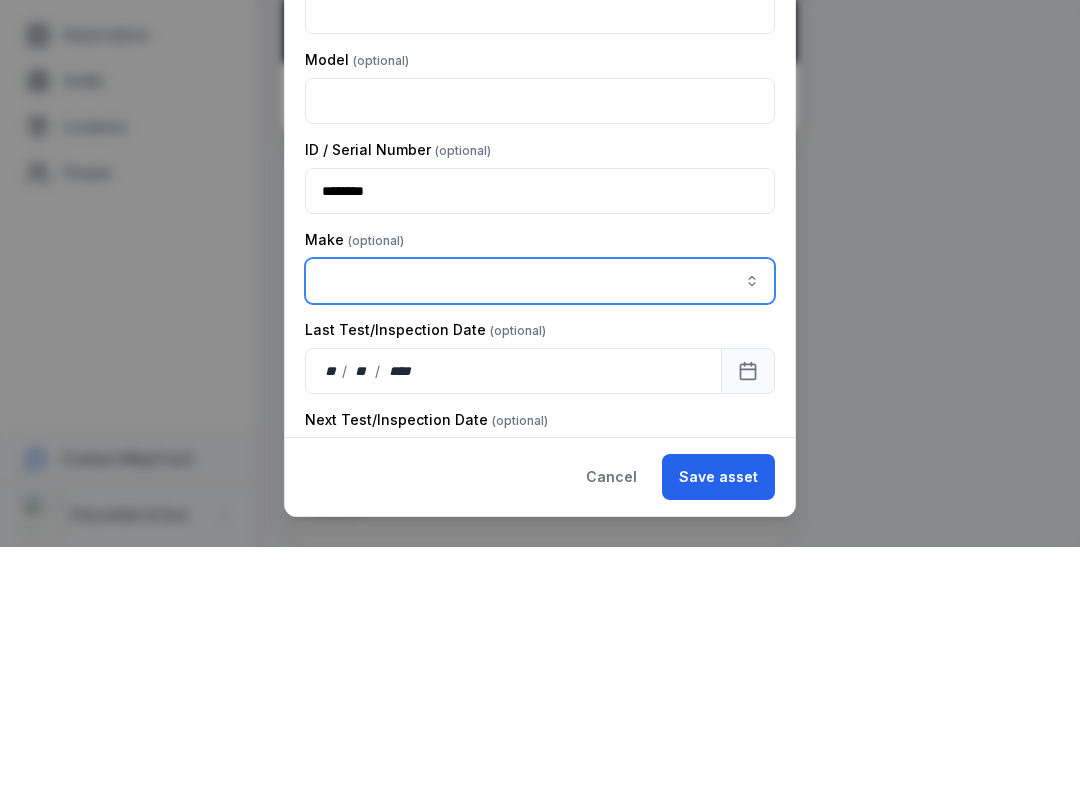 click at bounding box center [540, 524] 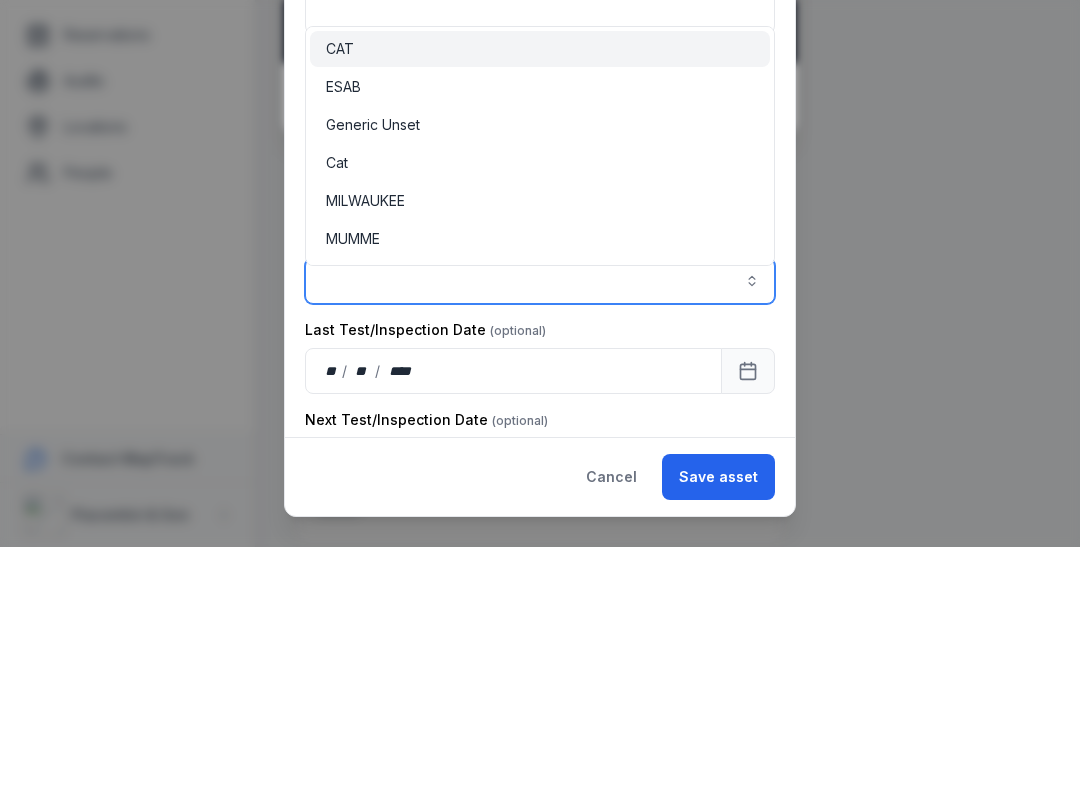 click on "ESAB" at bounding box center [343, 330] 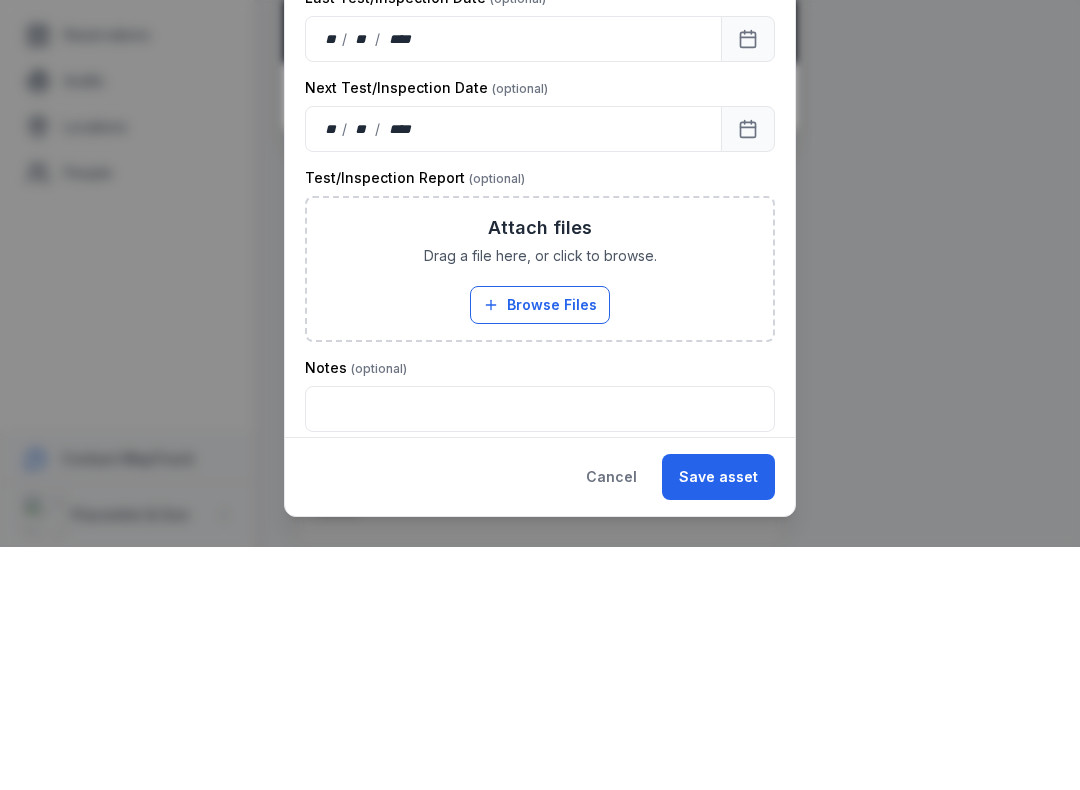 scroll, scrollTop: 588, scrollLeft: 0, axis: vertical 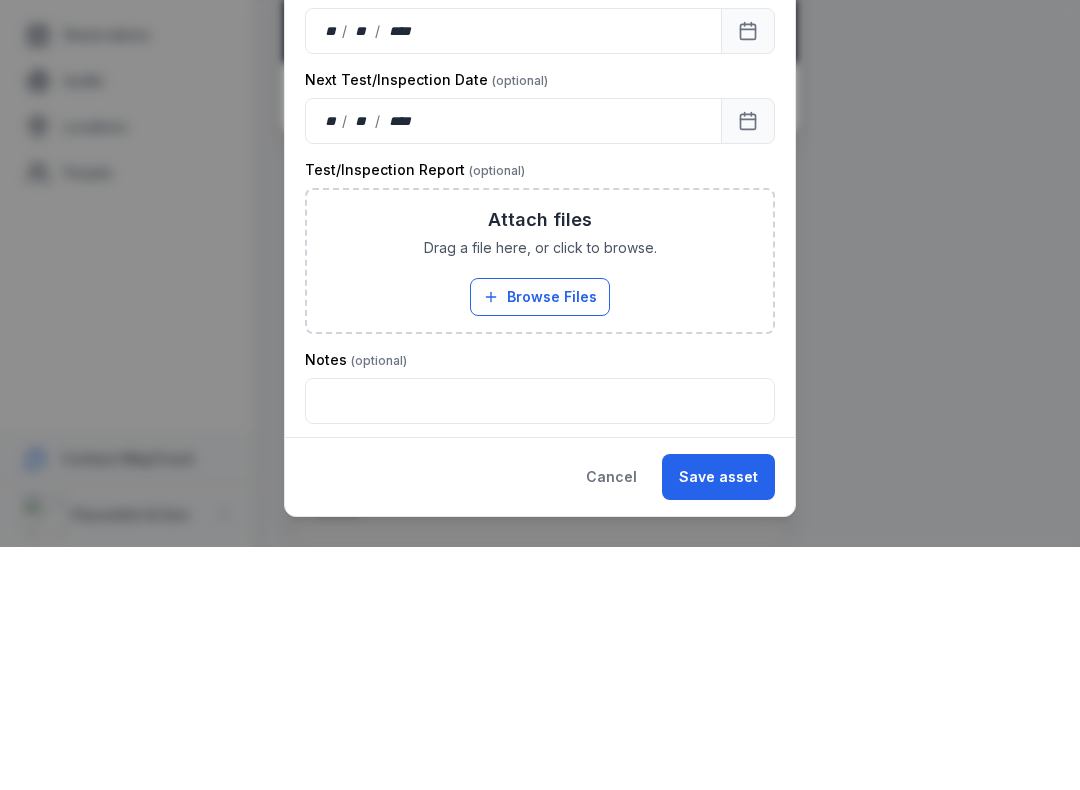 click on "Browse Files" at bounding box center (540, 540) 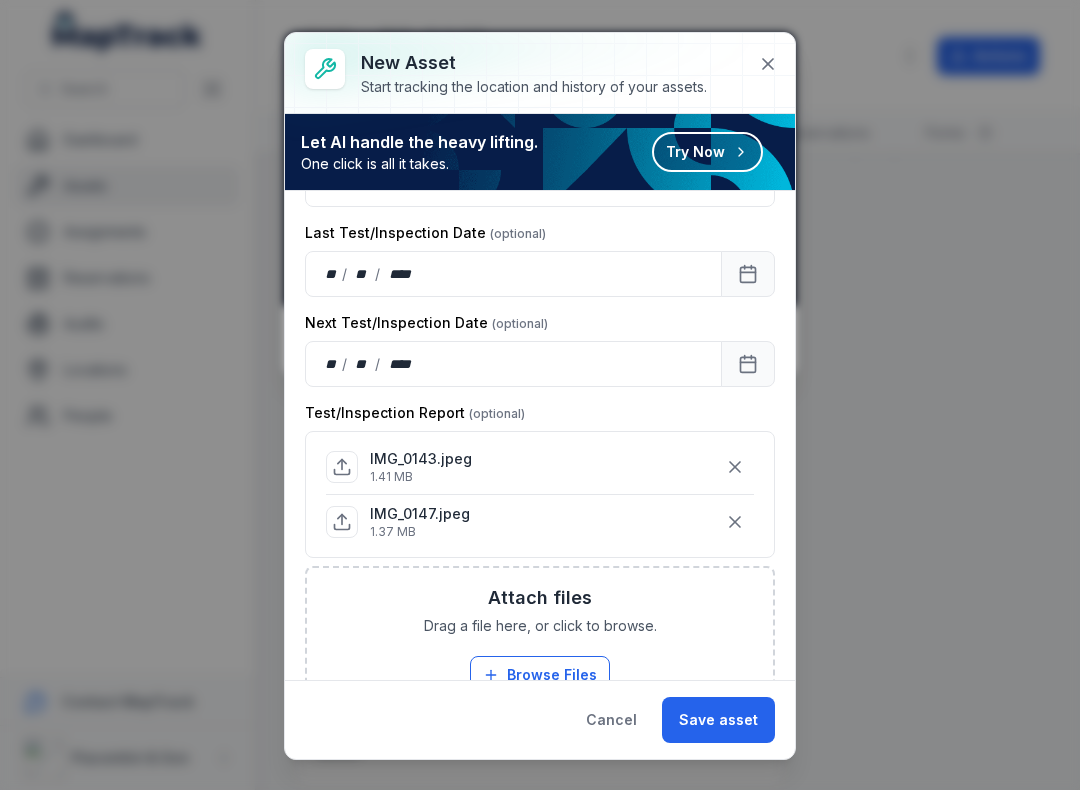 click 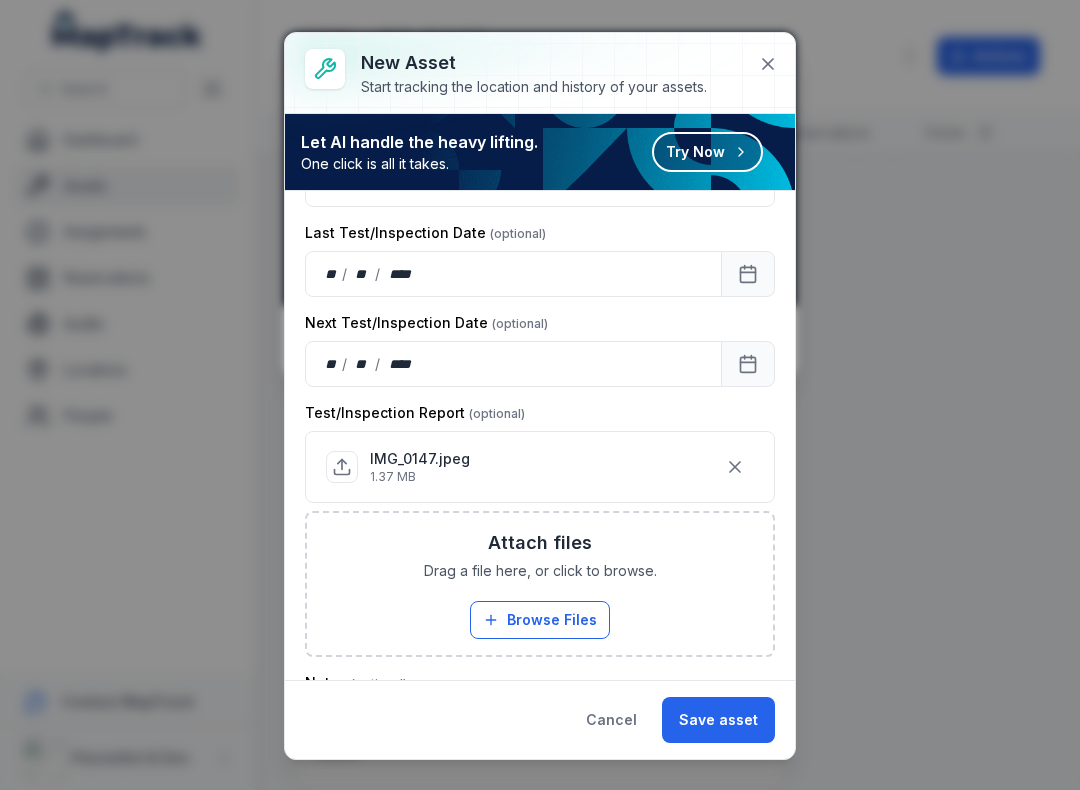 click 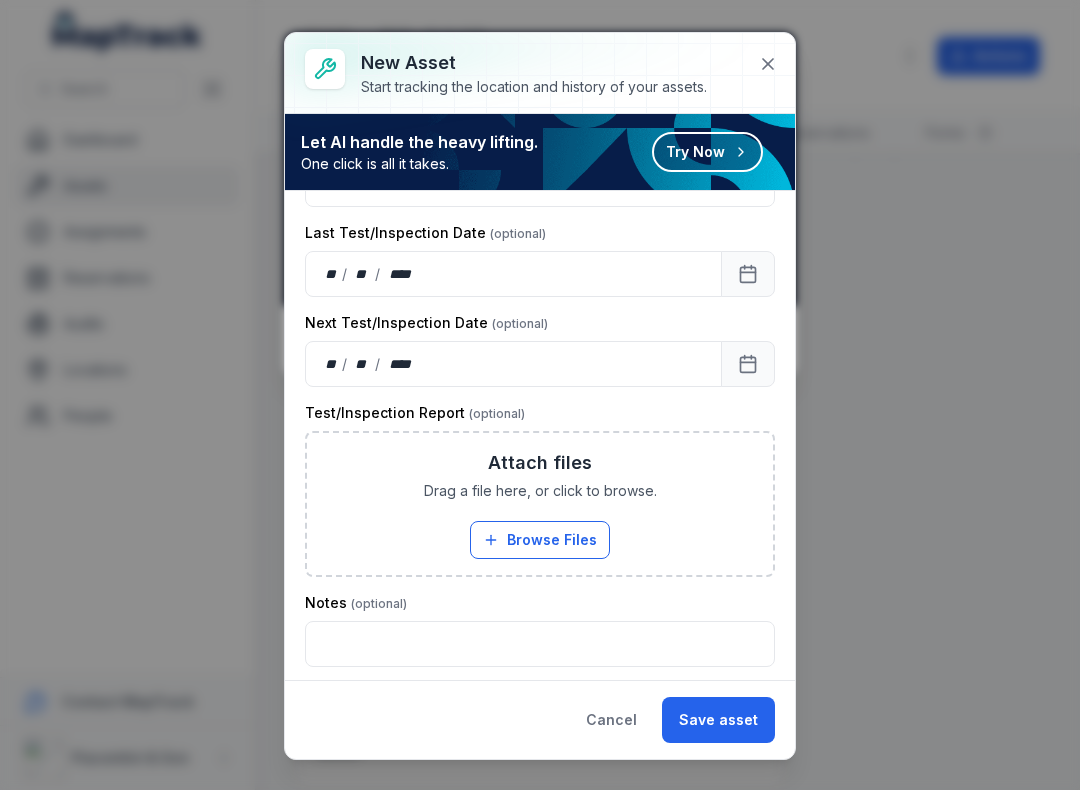 click on "Browse Files" at bounding box center [540, 540] 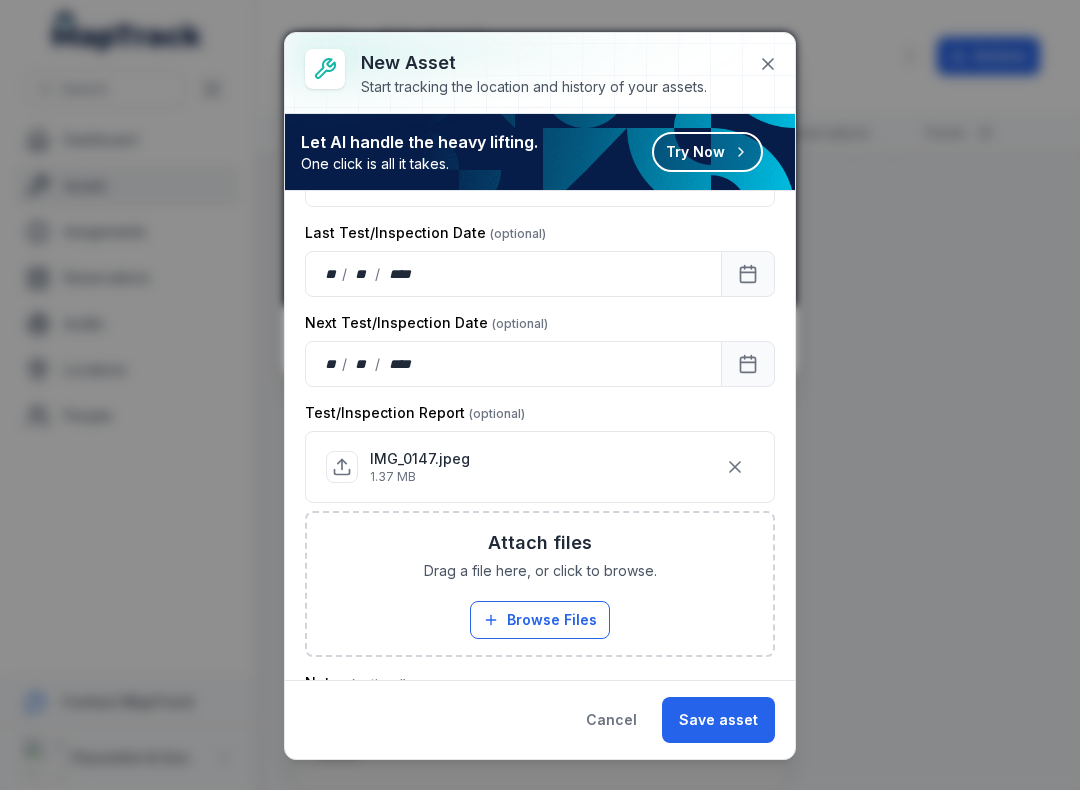 click on "Save asset" at bounding box center (718, 720) 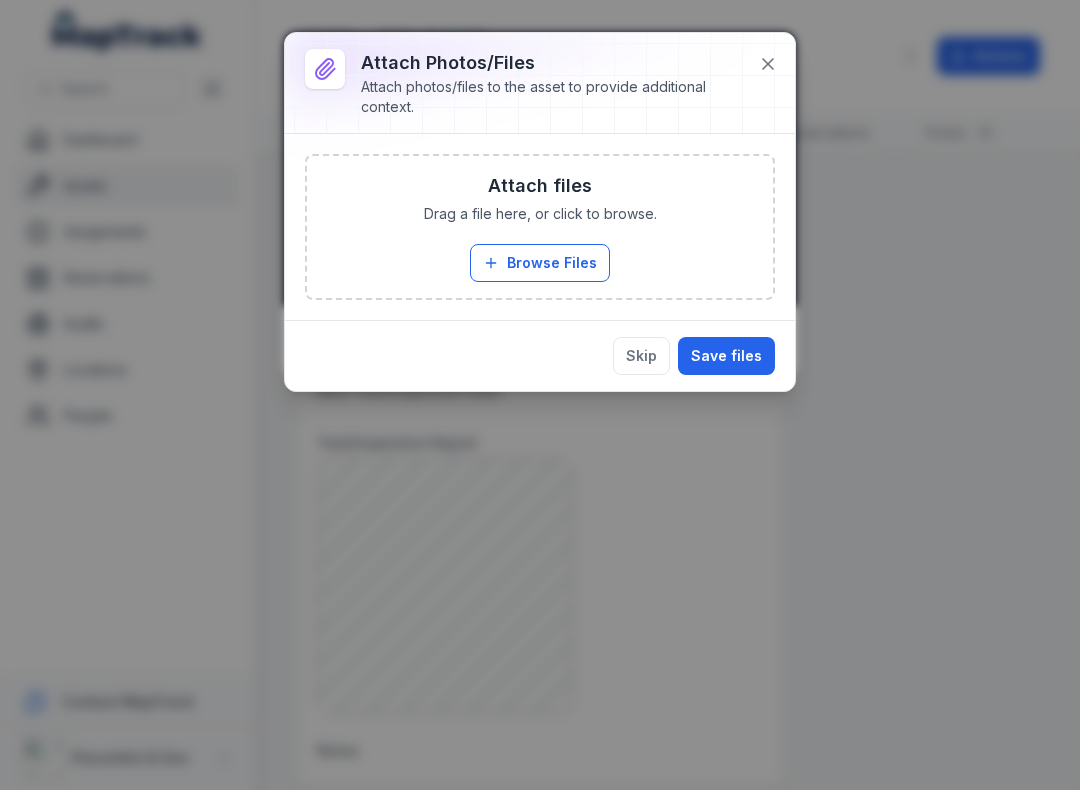 click on "Browse Files" at bounding box center (540, 263) 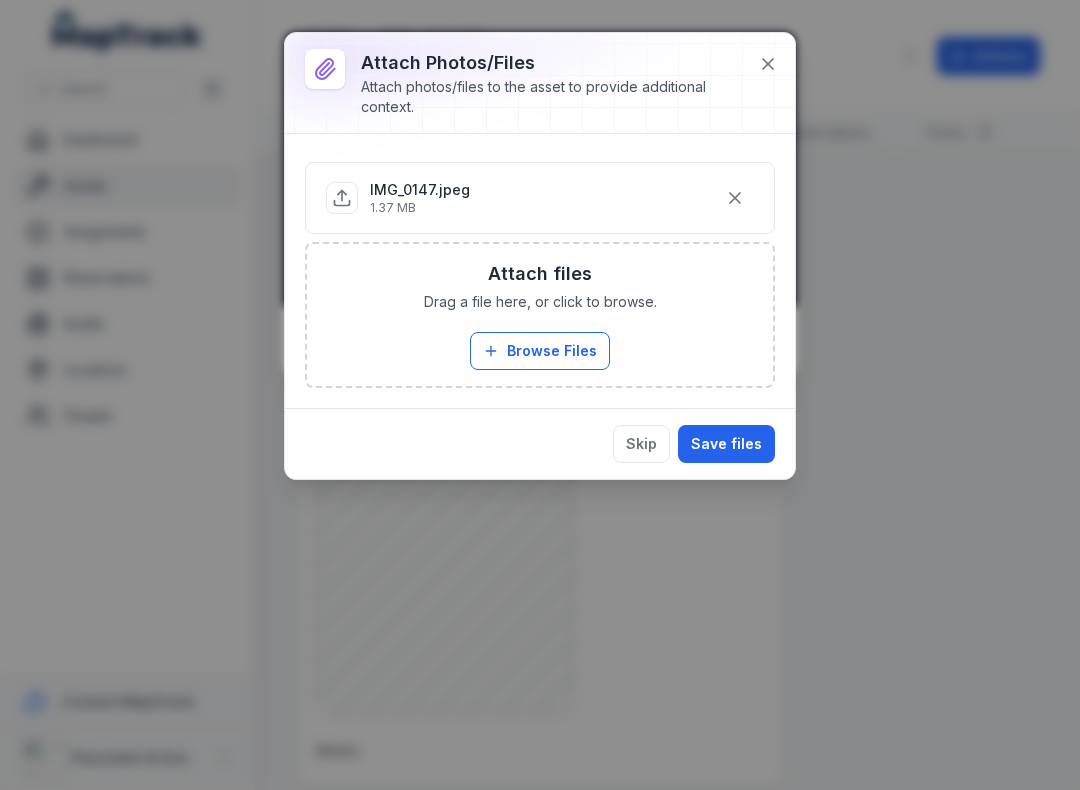 click on "Save files" at bounding box center (726, 444) 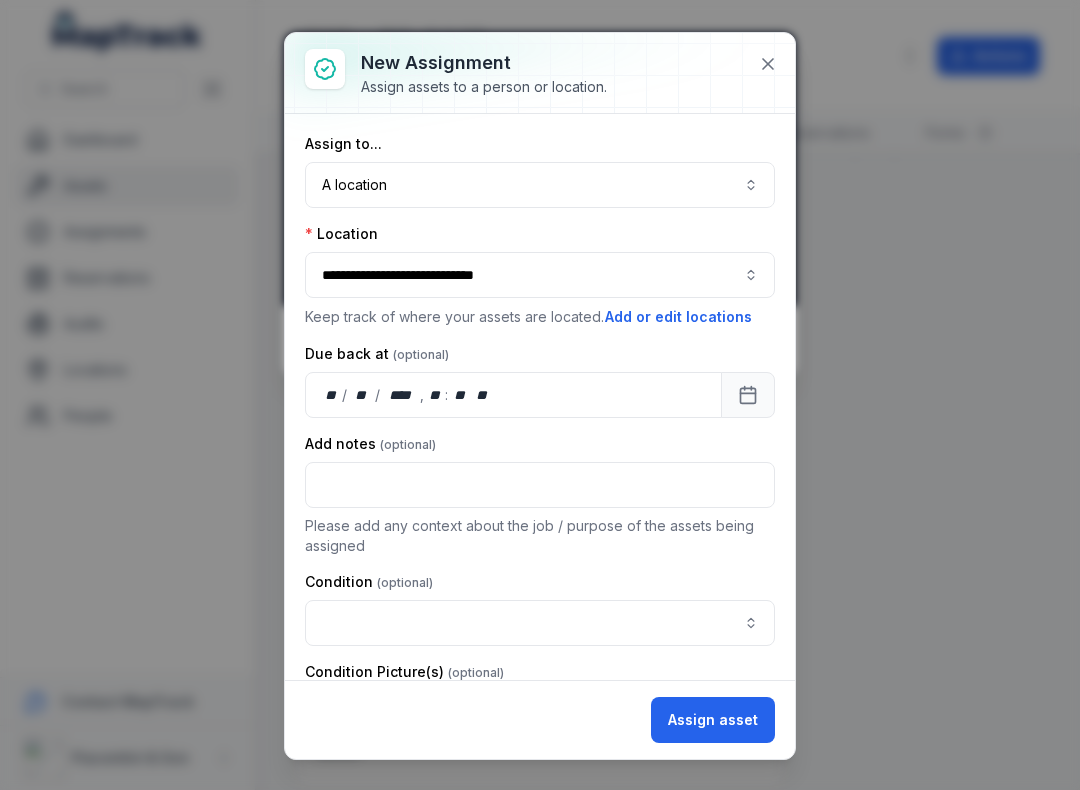 click at bounding box center [540, 623] 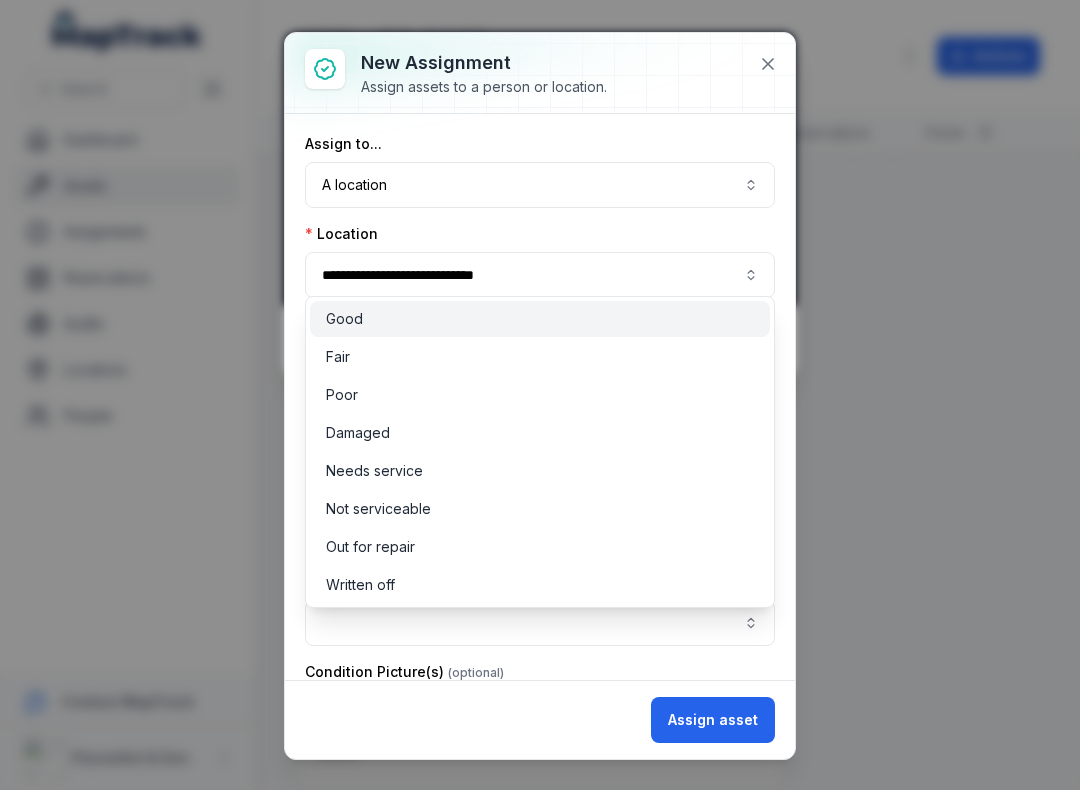 click on "Good" at bounding box center [344, 319] 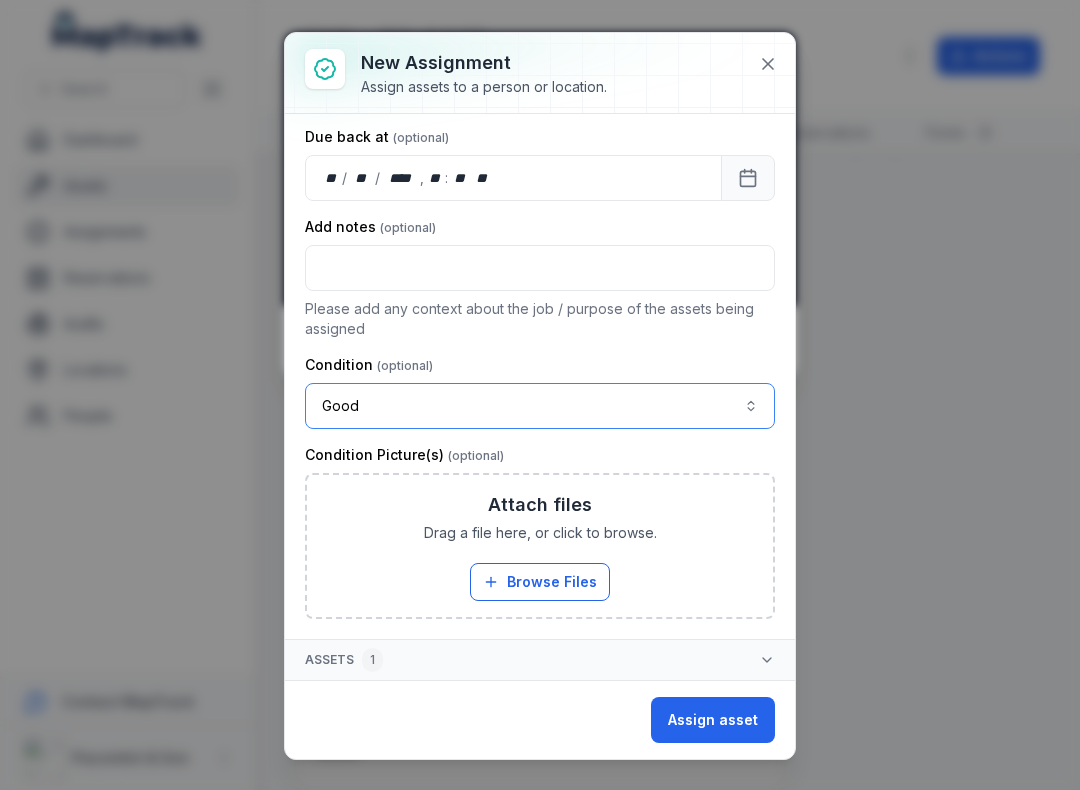 scroll, scrollTop: 217, scrollLeft: 0, axis: vertical 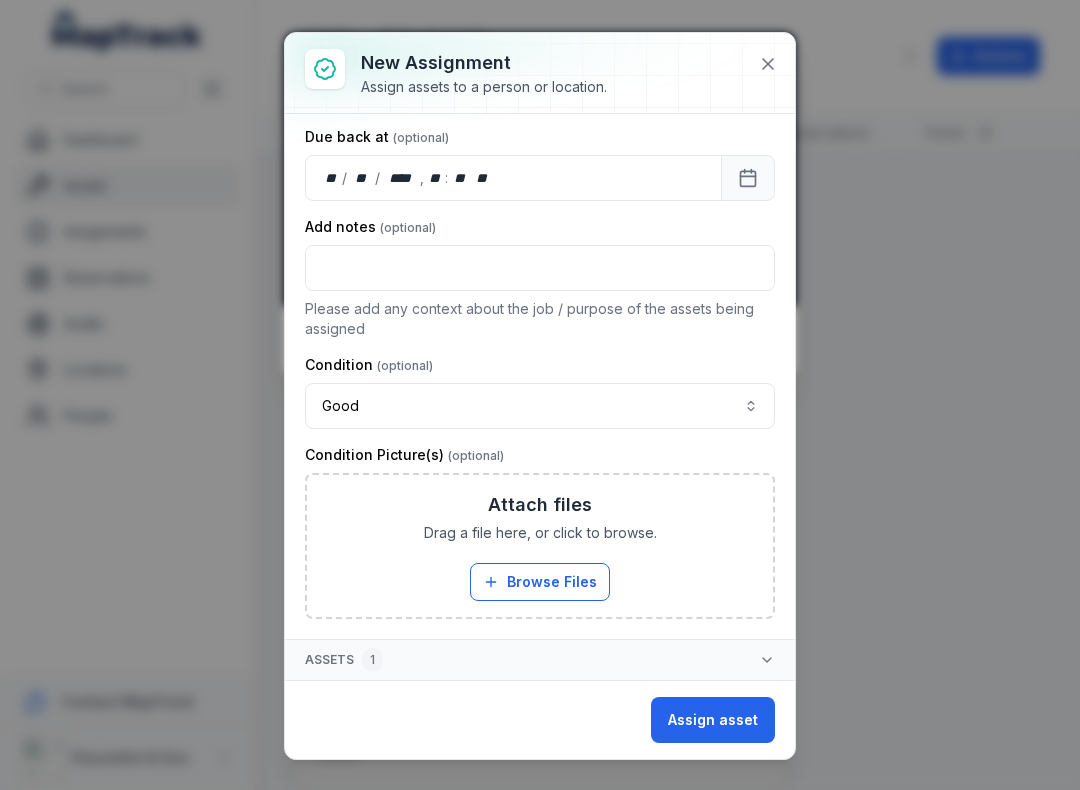 click on "Browse Files" at bounding box center [540, 582] 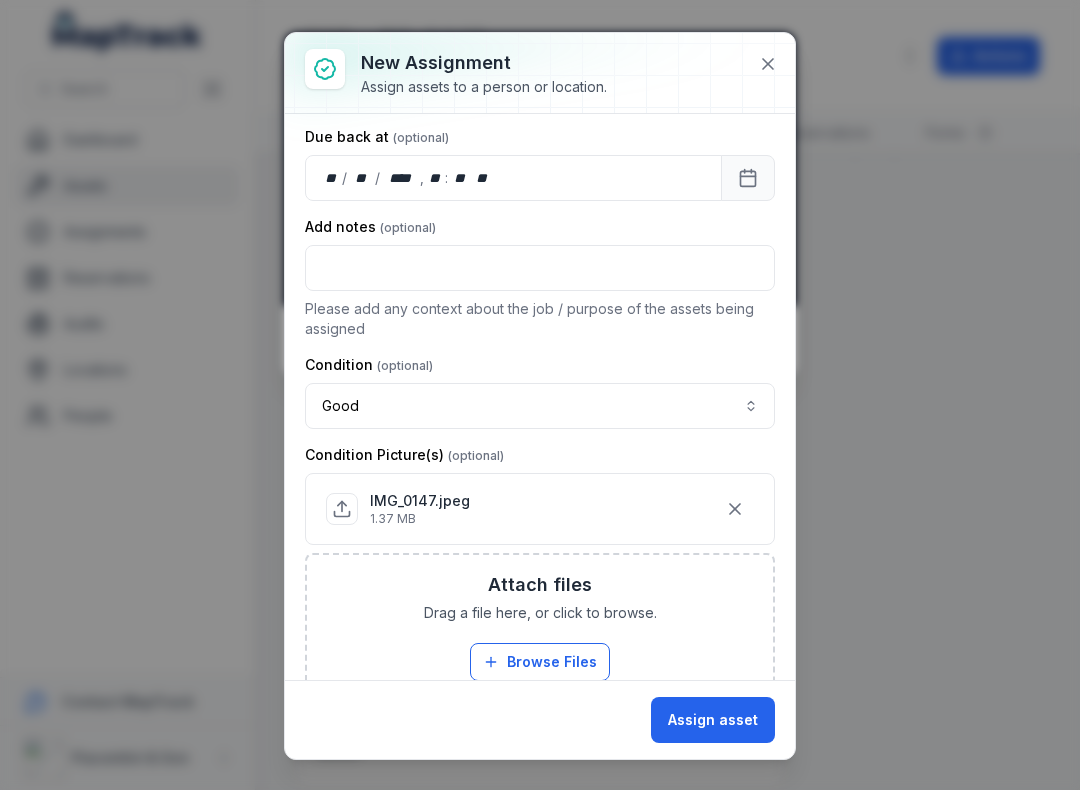 click on "Assign asset" at bounding box center (713, 720) 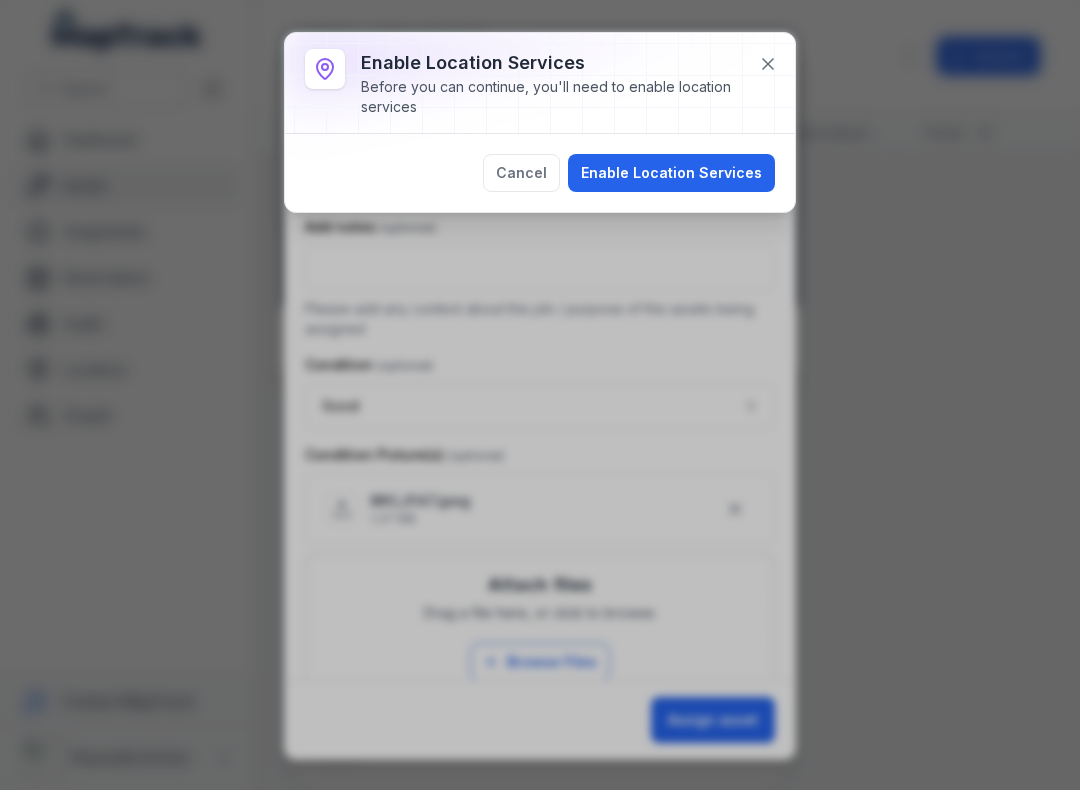 click on "Enable Location Services" at bounding box center (671, 173) 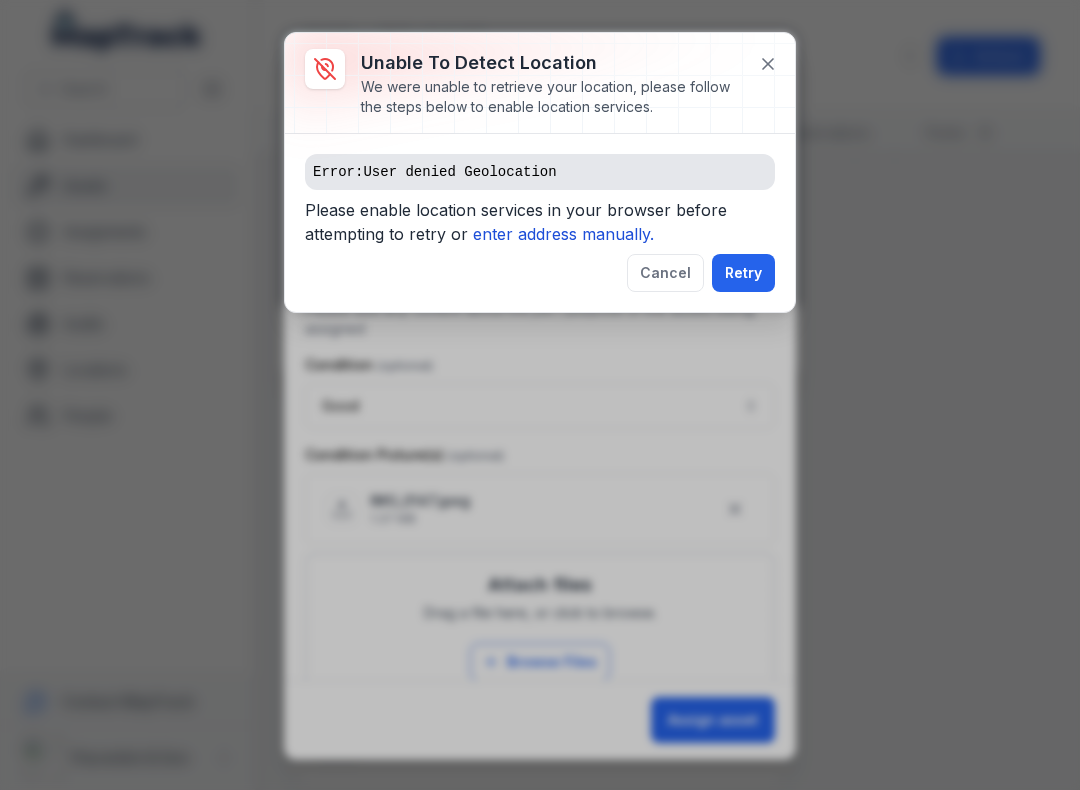 click on "enter address manually." at bounding box center (563, 234) 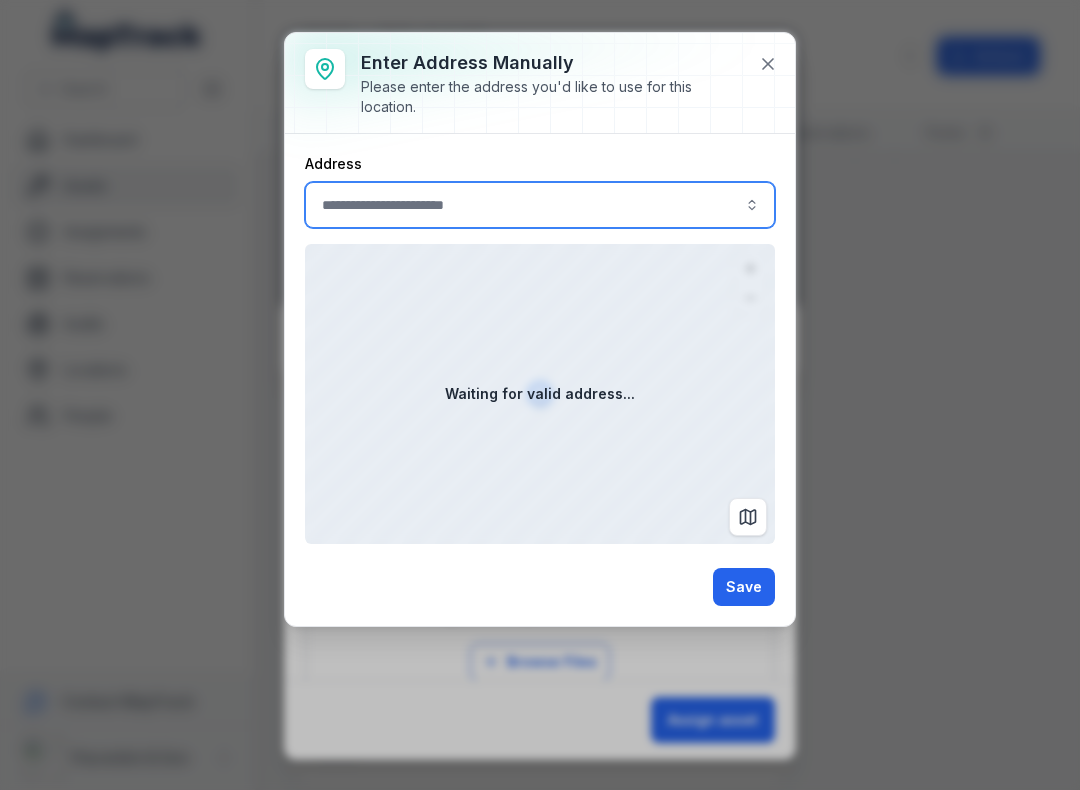 click at bounding box center [540, 205] 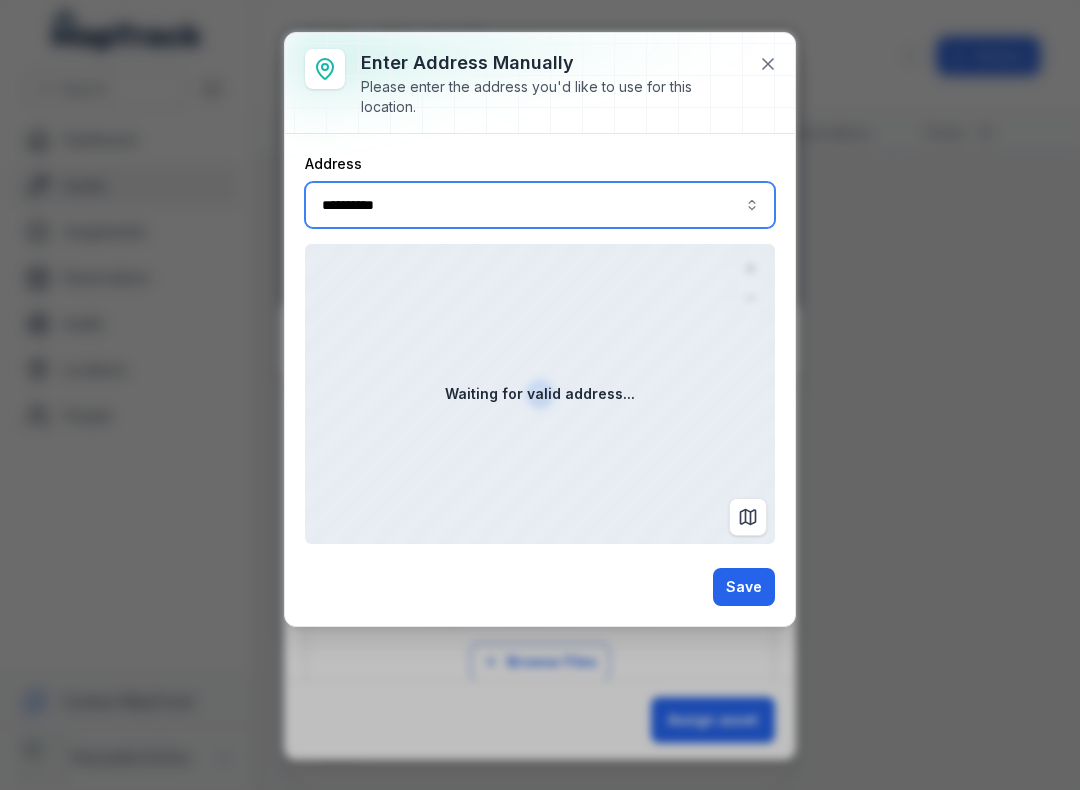 type on "**********" 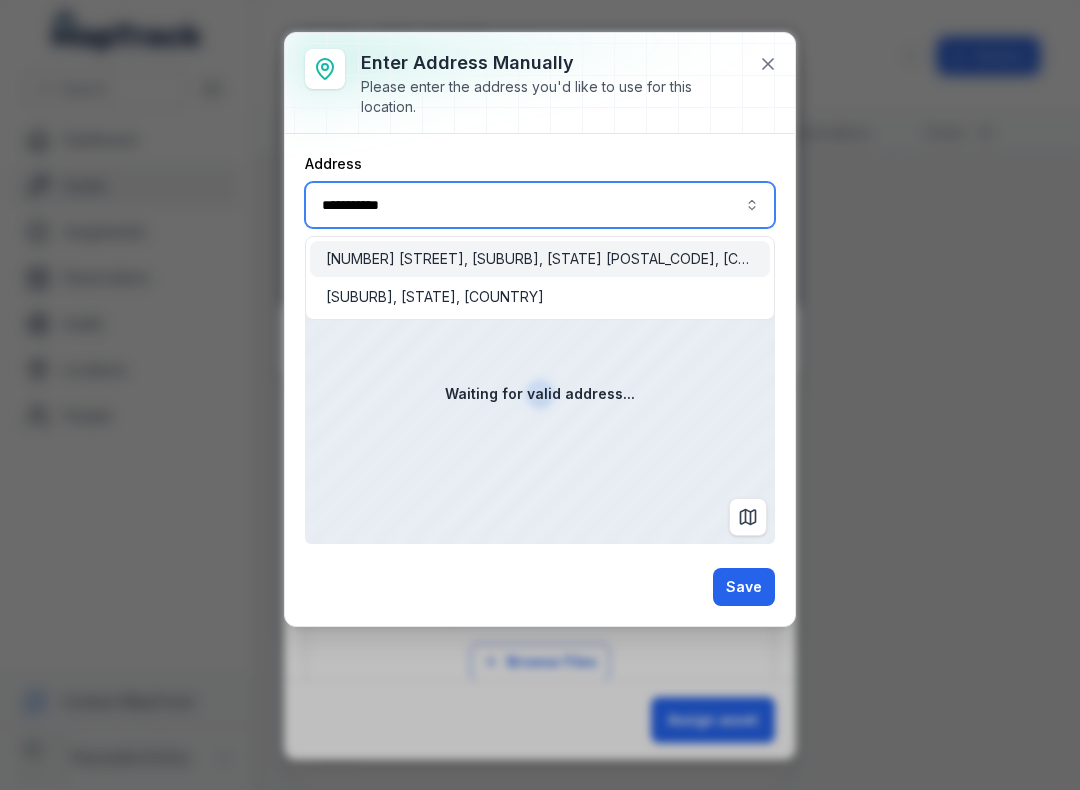 click on "[NUMBER] [STREET], [CITY], [STATE] [POSTAL_CODE], [COUNTRY]" at bounding box center [540, 259] 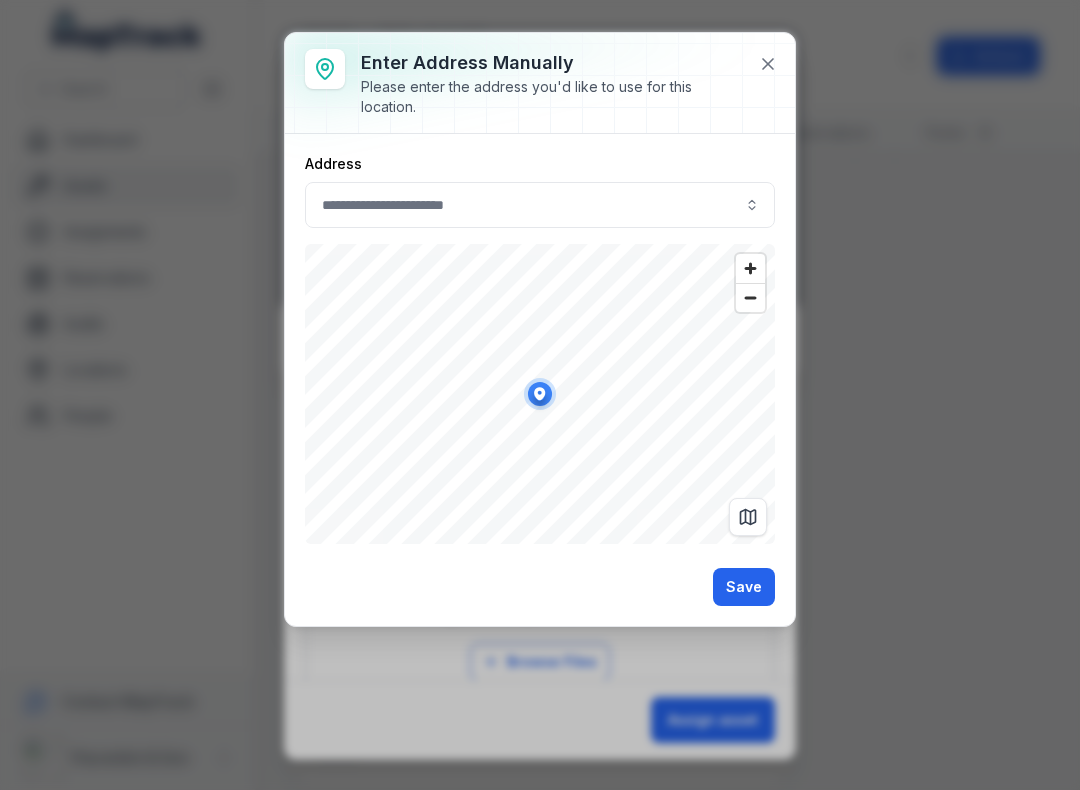 click on "Save" at bounding box center [744, 587] 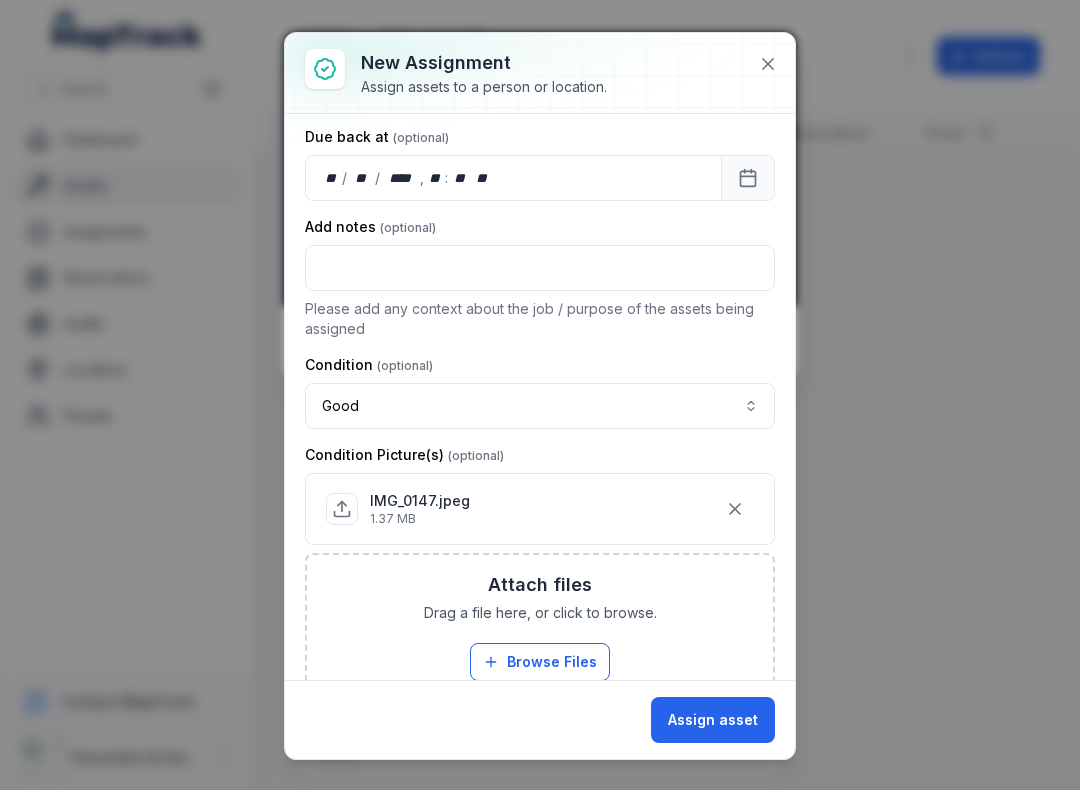 click on "Assign asset" at bounding box center [713, 720] 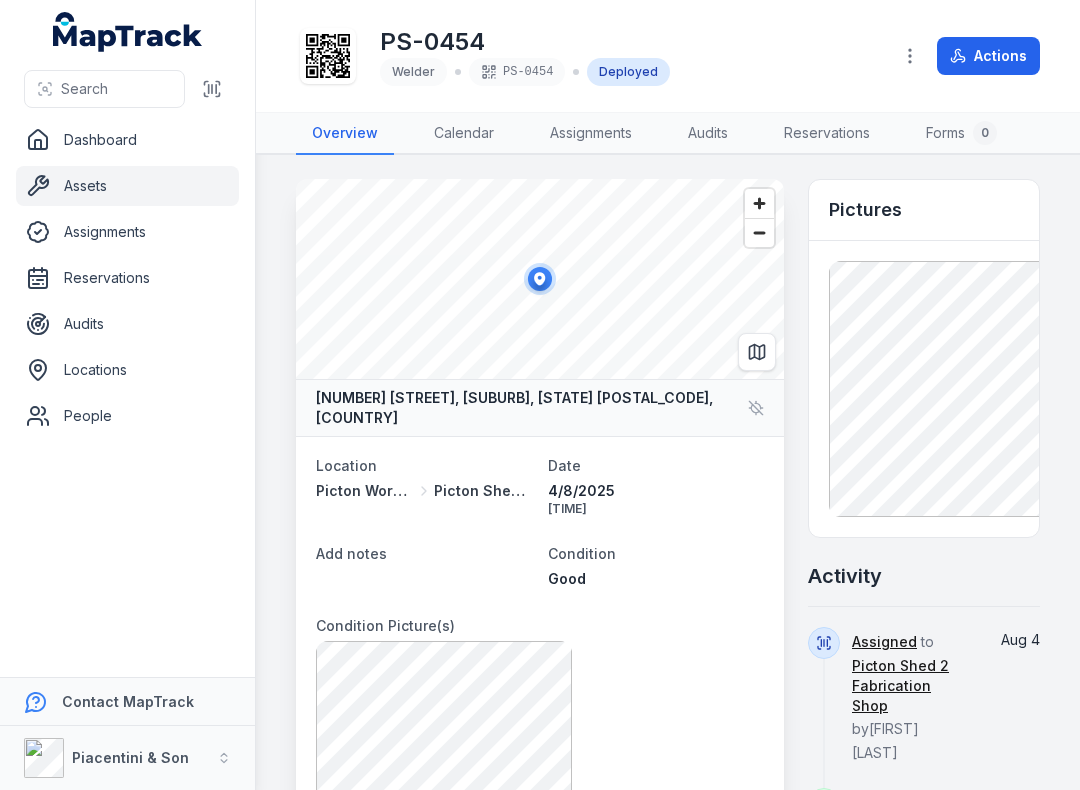 scroll, scrollTop: 0, scrollLeft: 0, axis: both 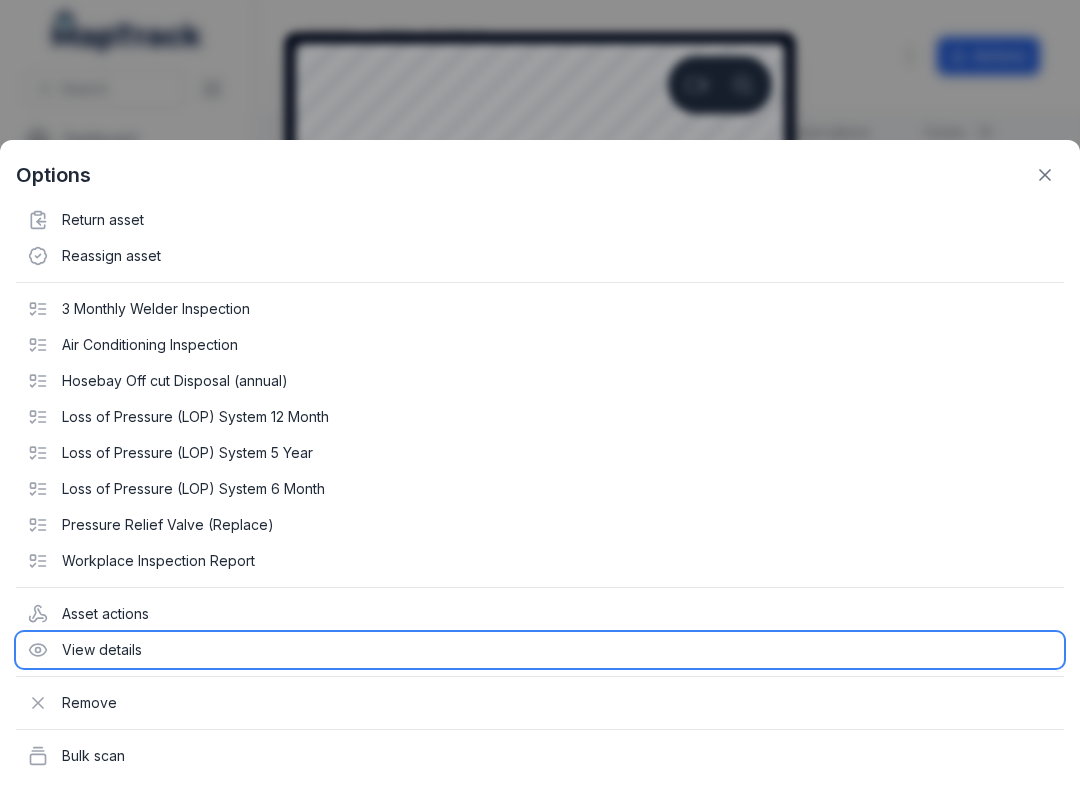 click on "View details" at bounding box center [540, 650] 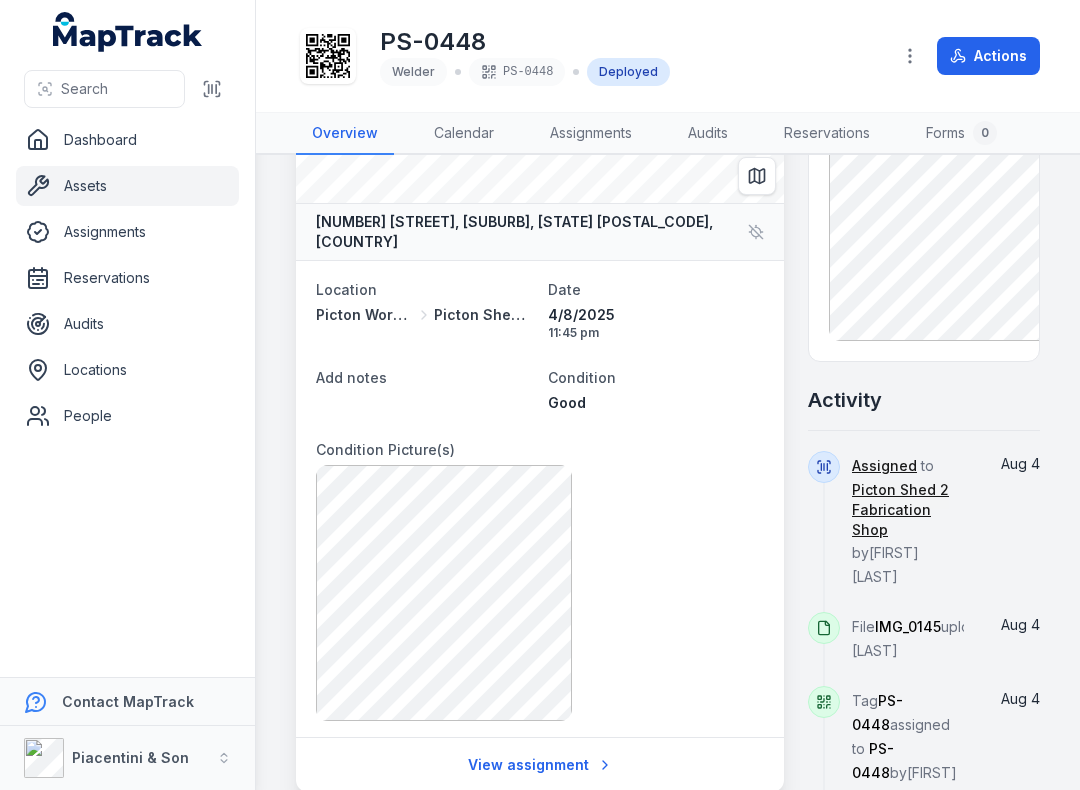 scroll, scrollTop: 213, scrollLeft: 0, axis: vertical 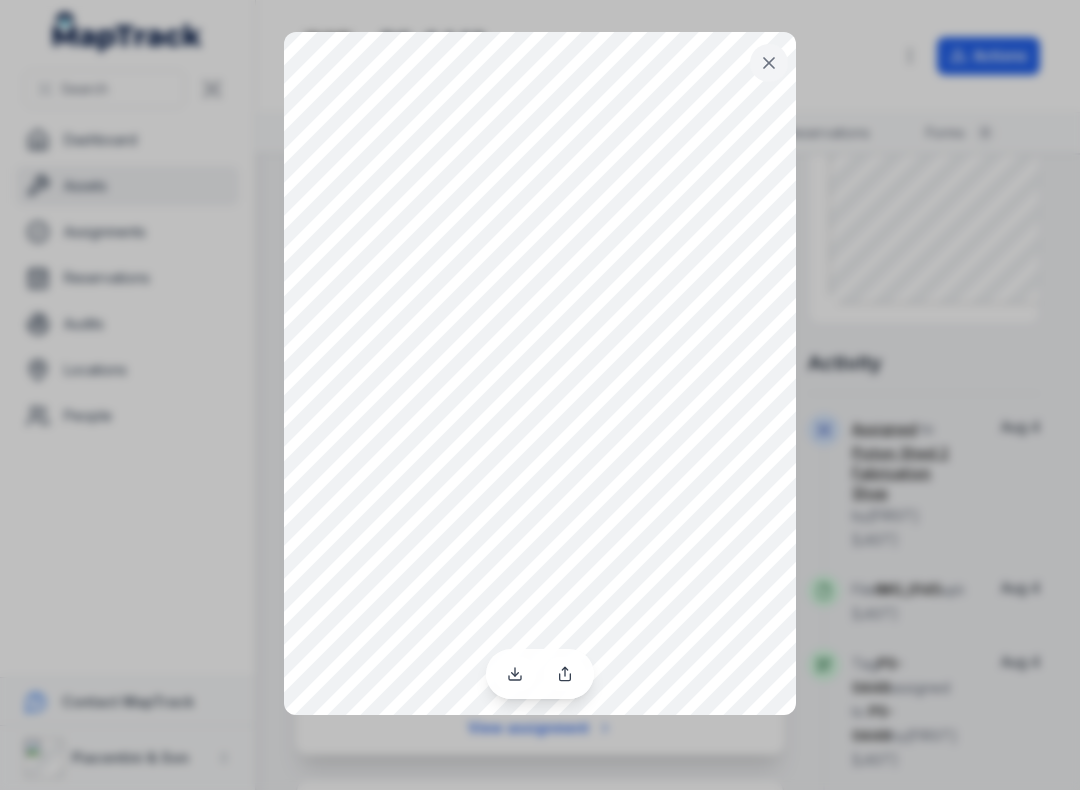 click 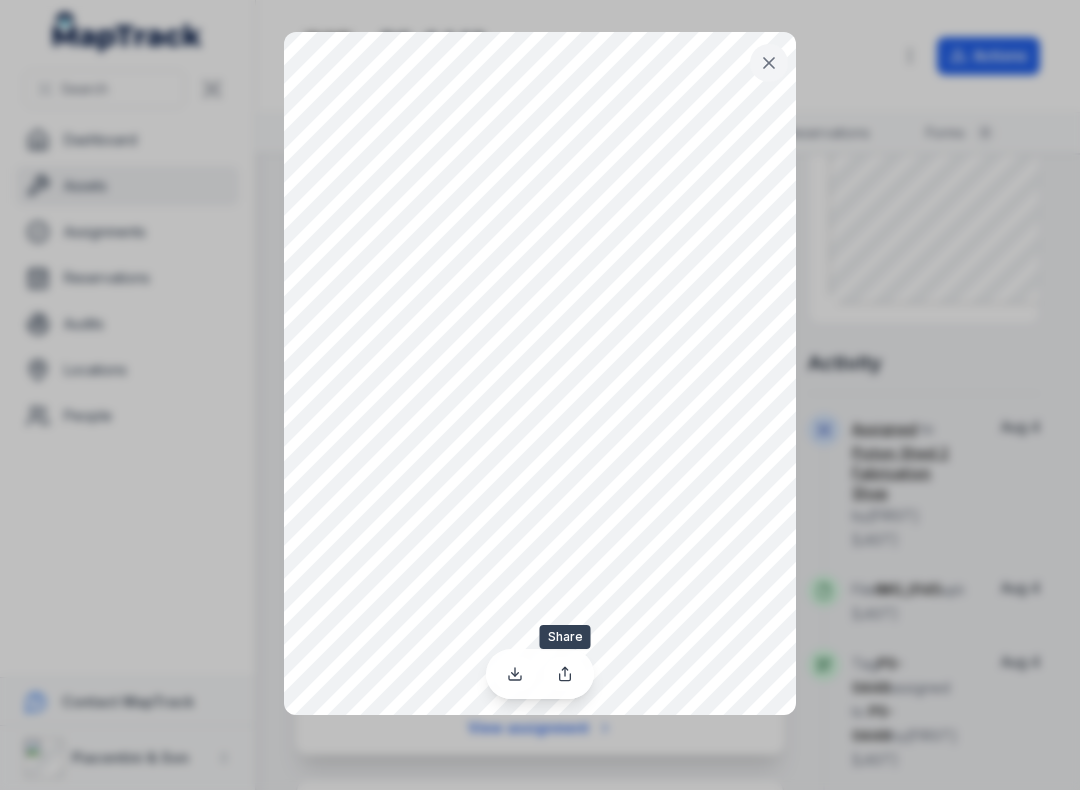 click 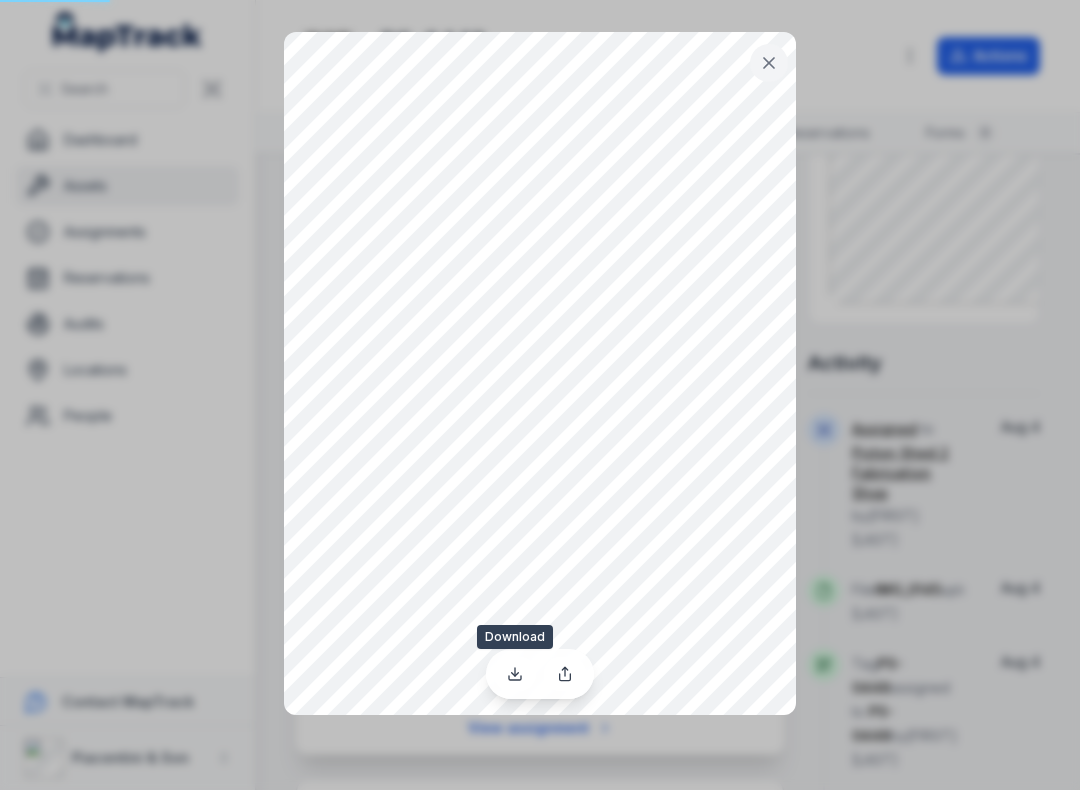 click 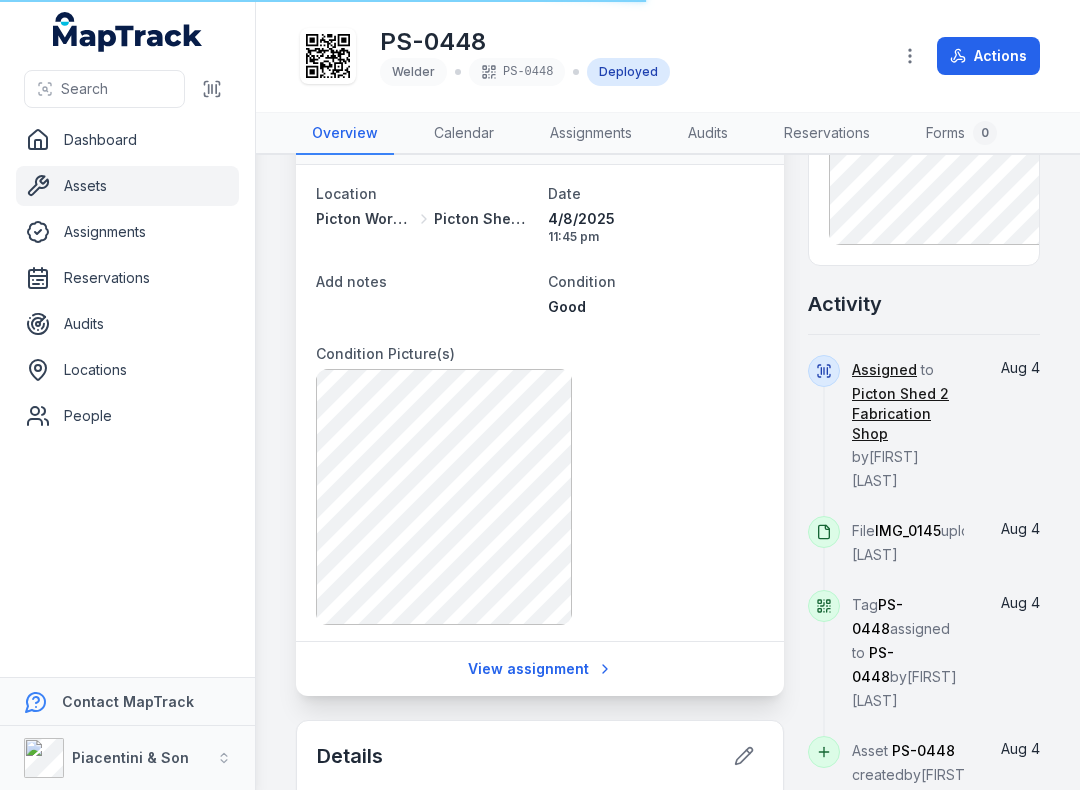 scroll, scrollTop: 277, scrollLeft: 0, axis: vertical 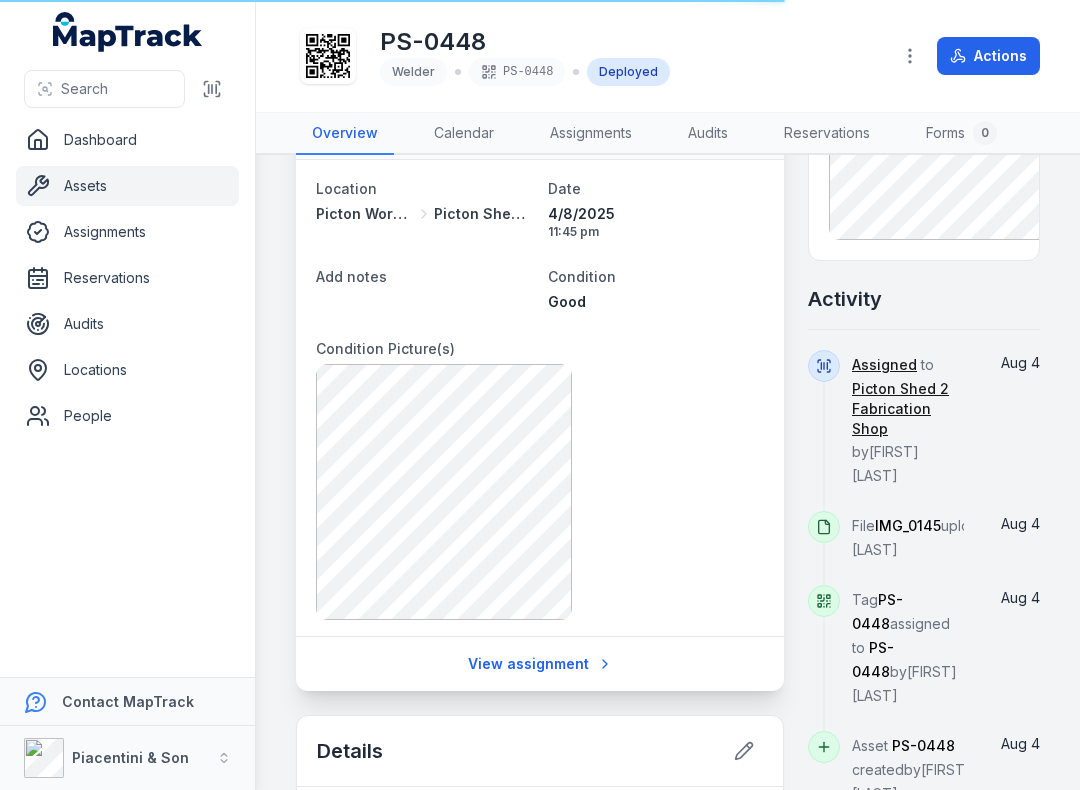 click 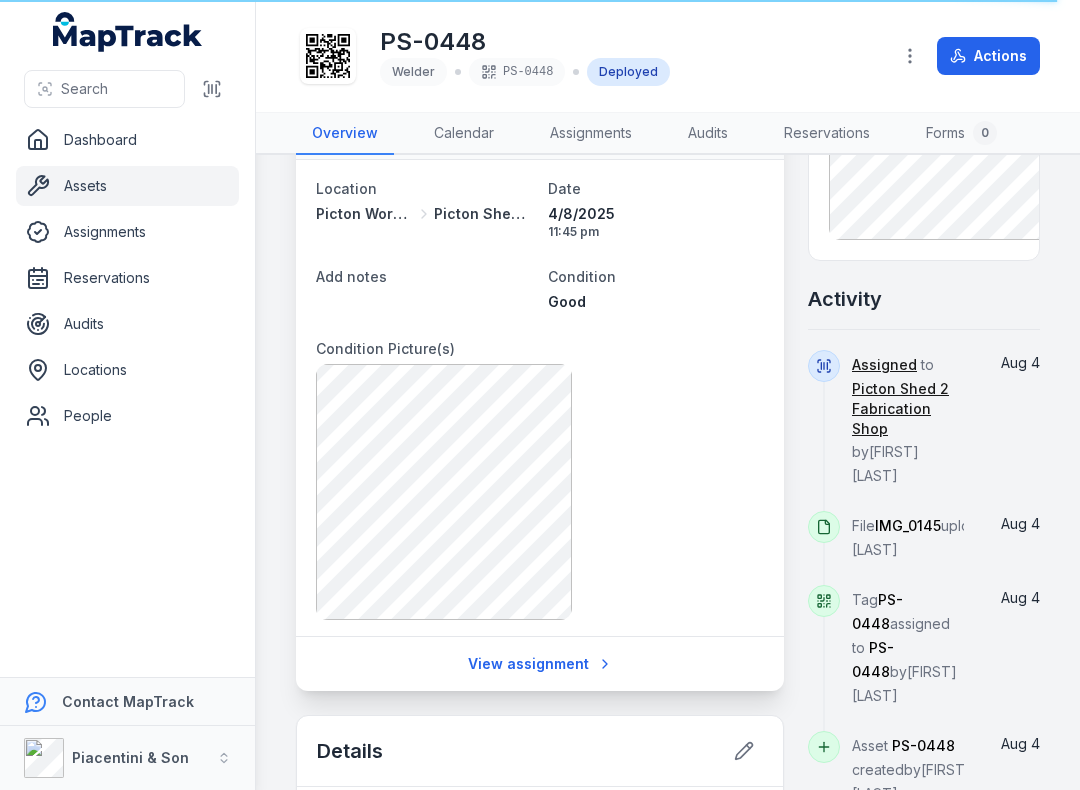 click on "View assignment" at bounding box center [540, 664] 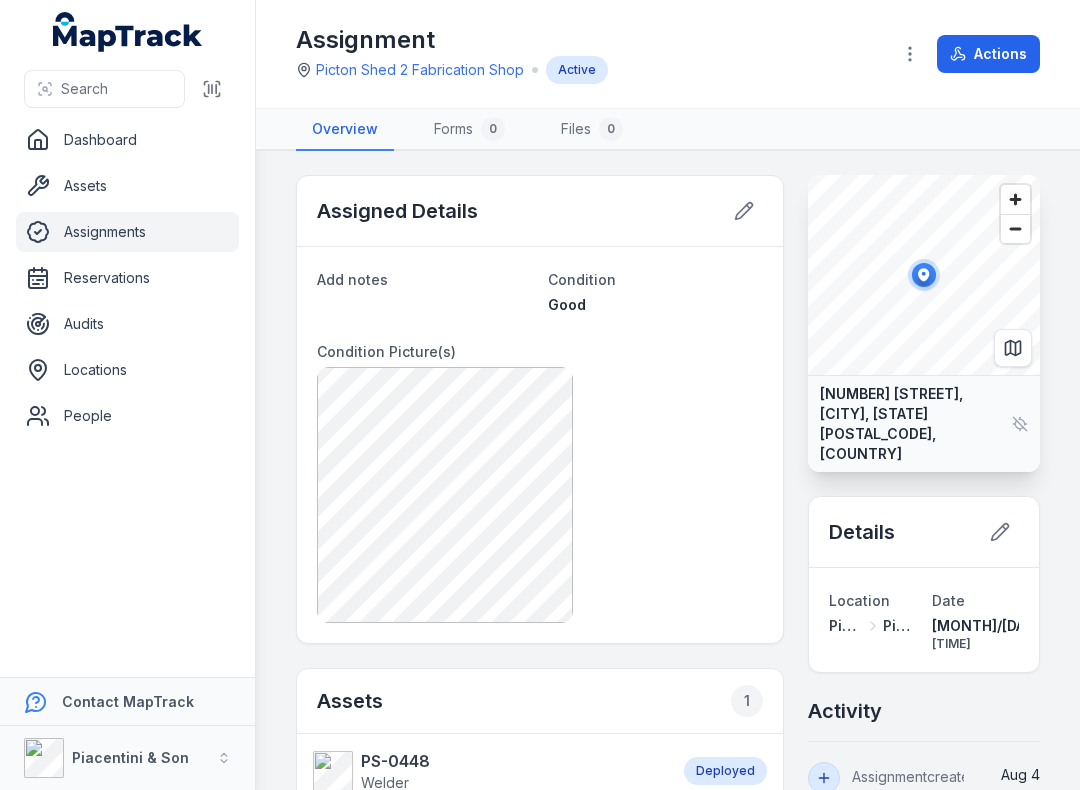 scroll, scrollTop: 0, scrollLeft: 0, axis: both 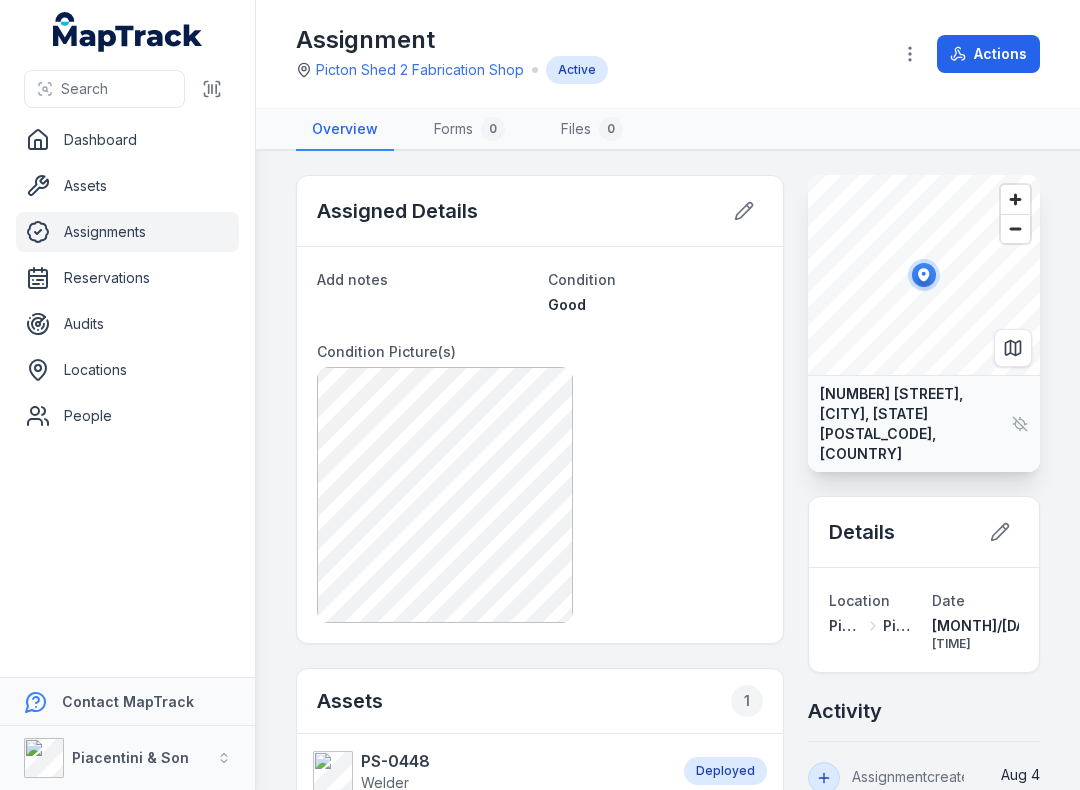 click 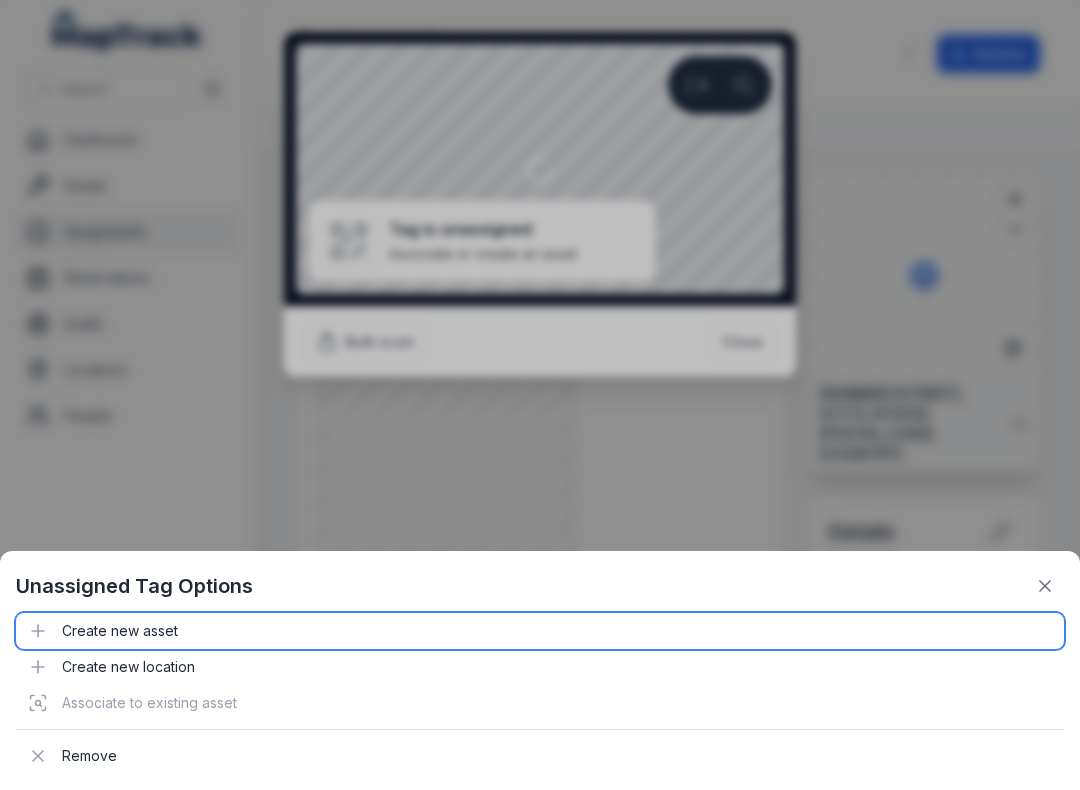 click on "Create new asset" at bounding box center (540, 631) 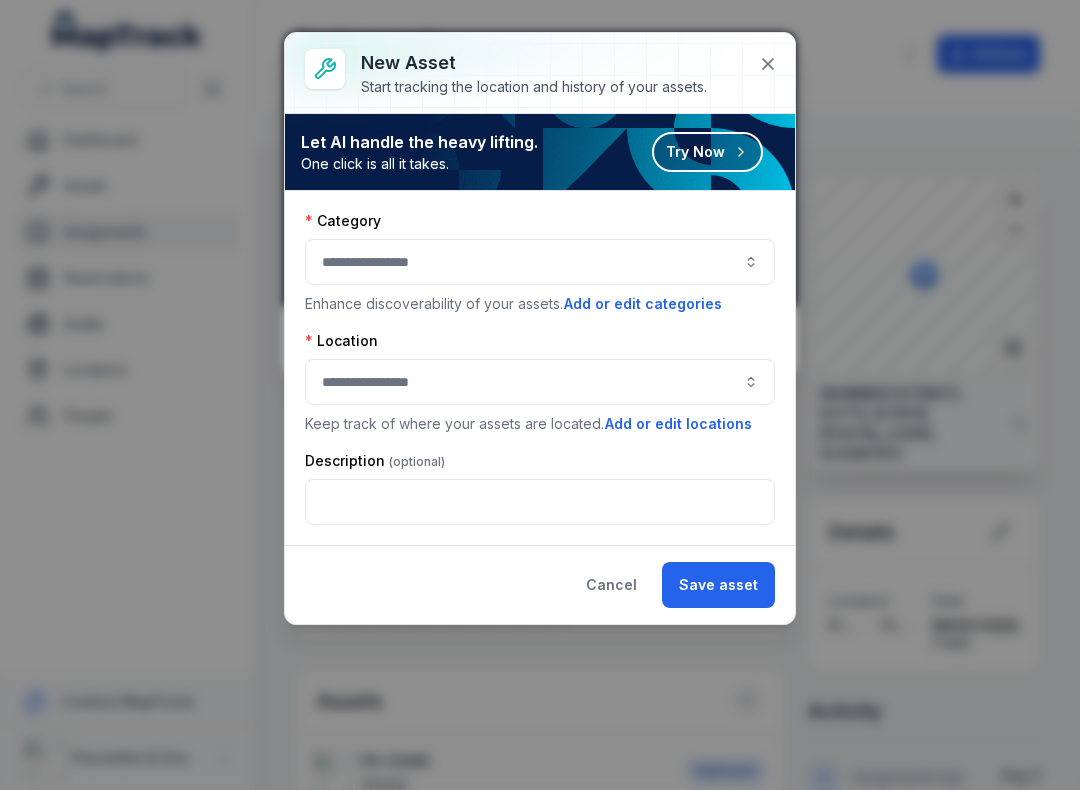 click at bounding box center (540, 262) 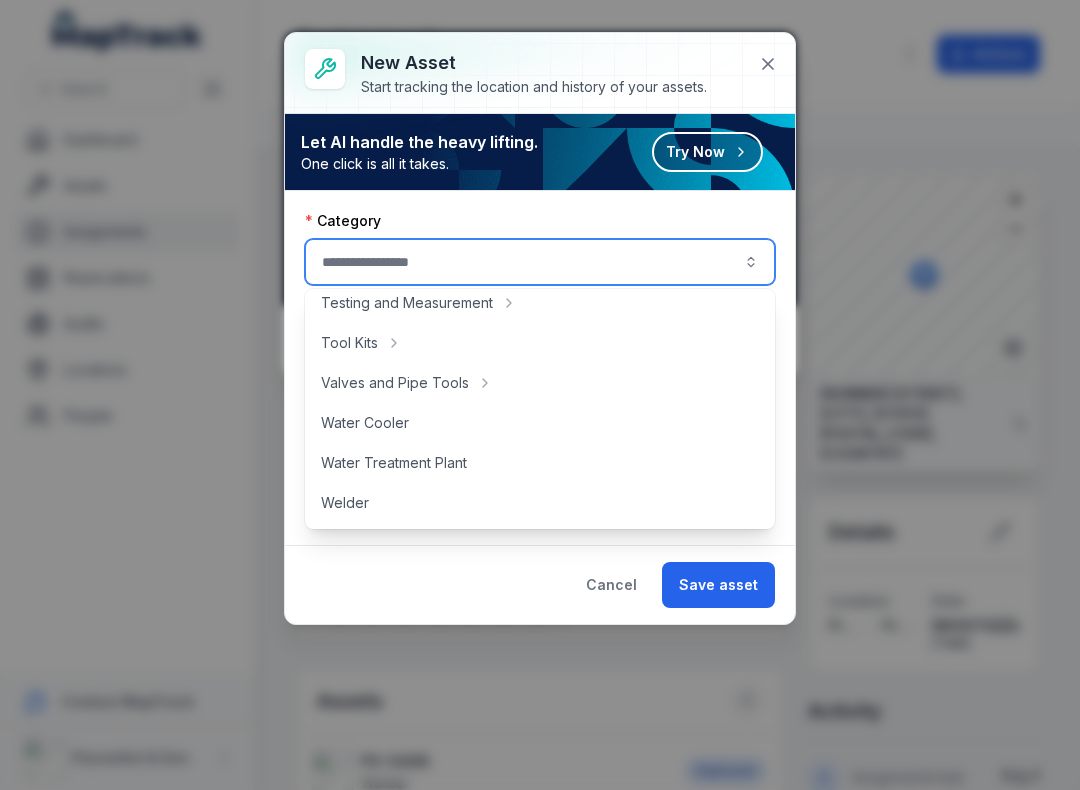 scroll, scrollTop: 892, scrollLeft: 0, axis: vertical 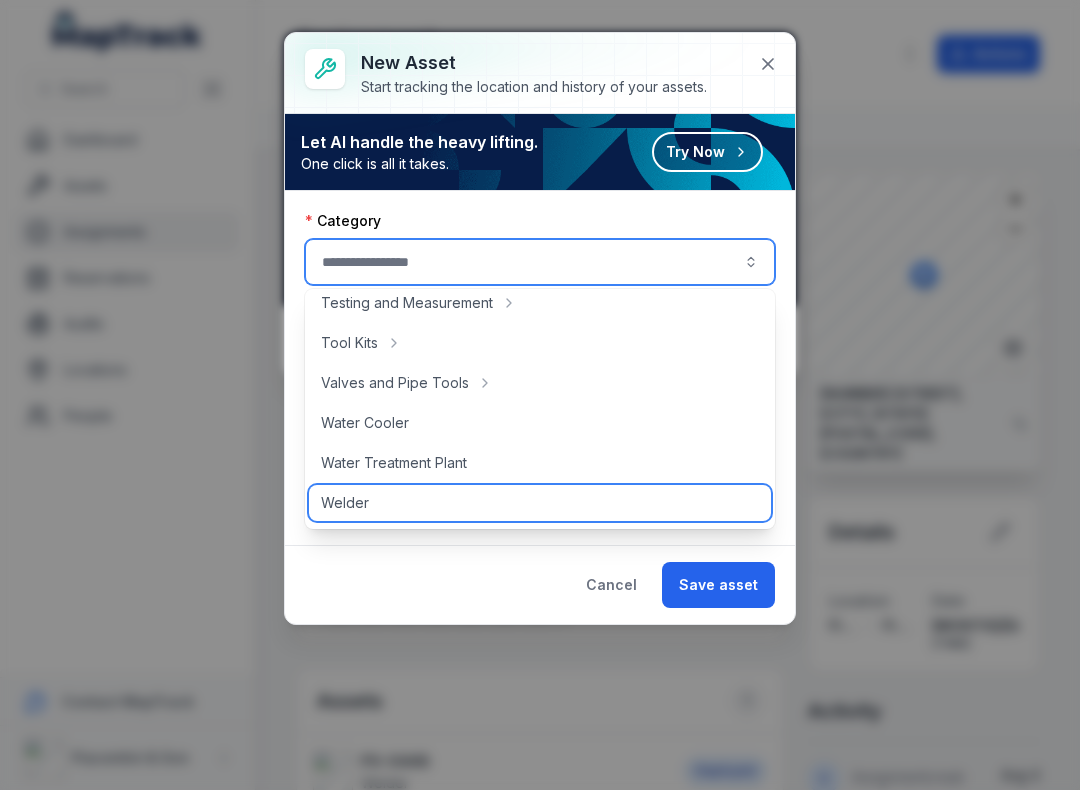 click on "Welder" at bounding box center (540, 503) 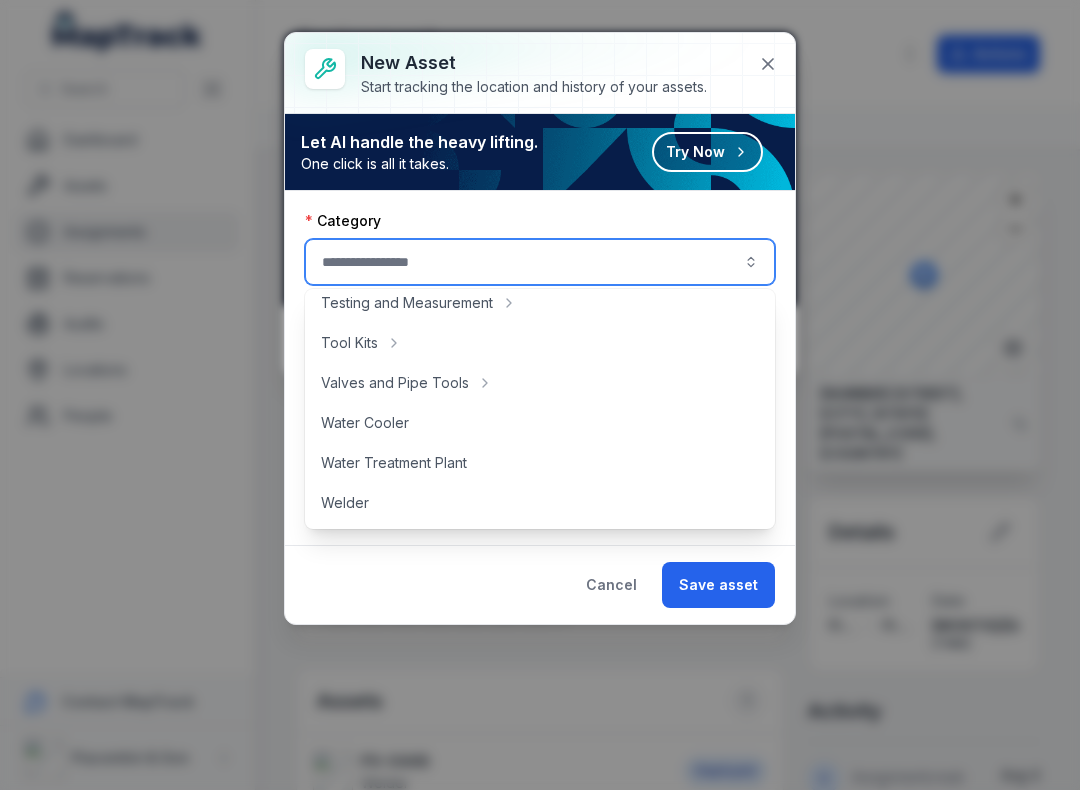 type on "******" 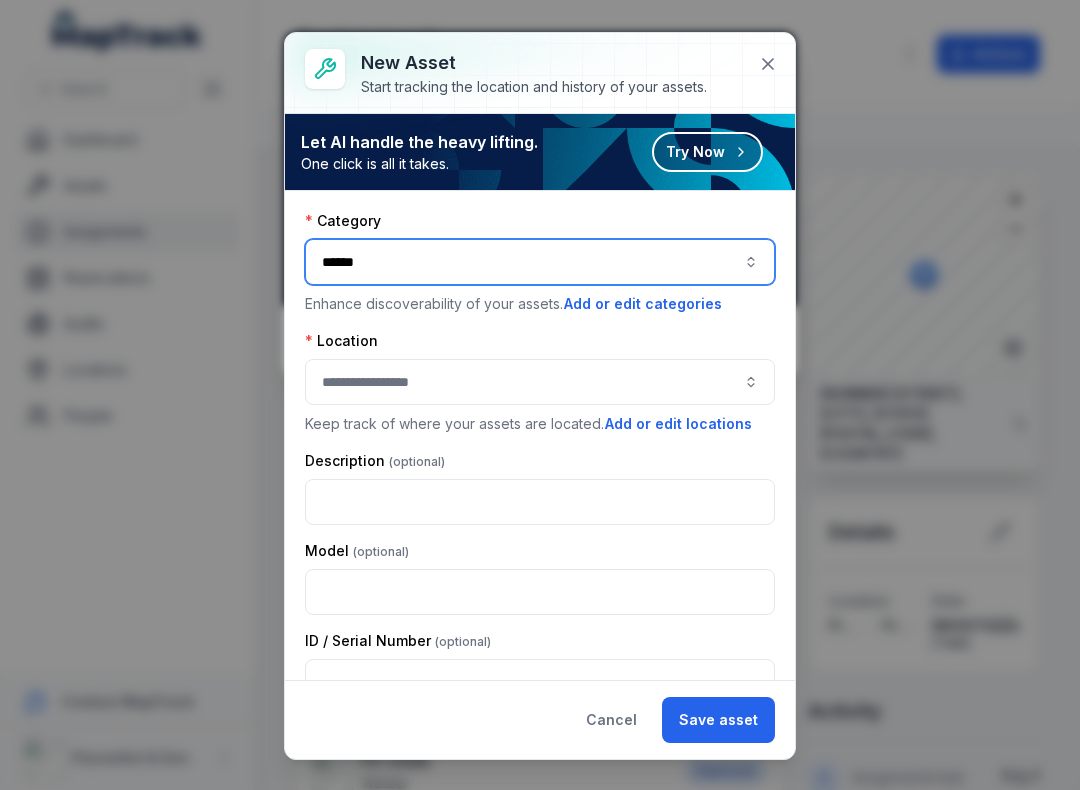 click at bounding box center [540, 382] 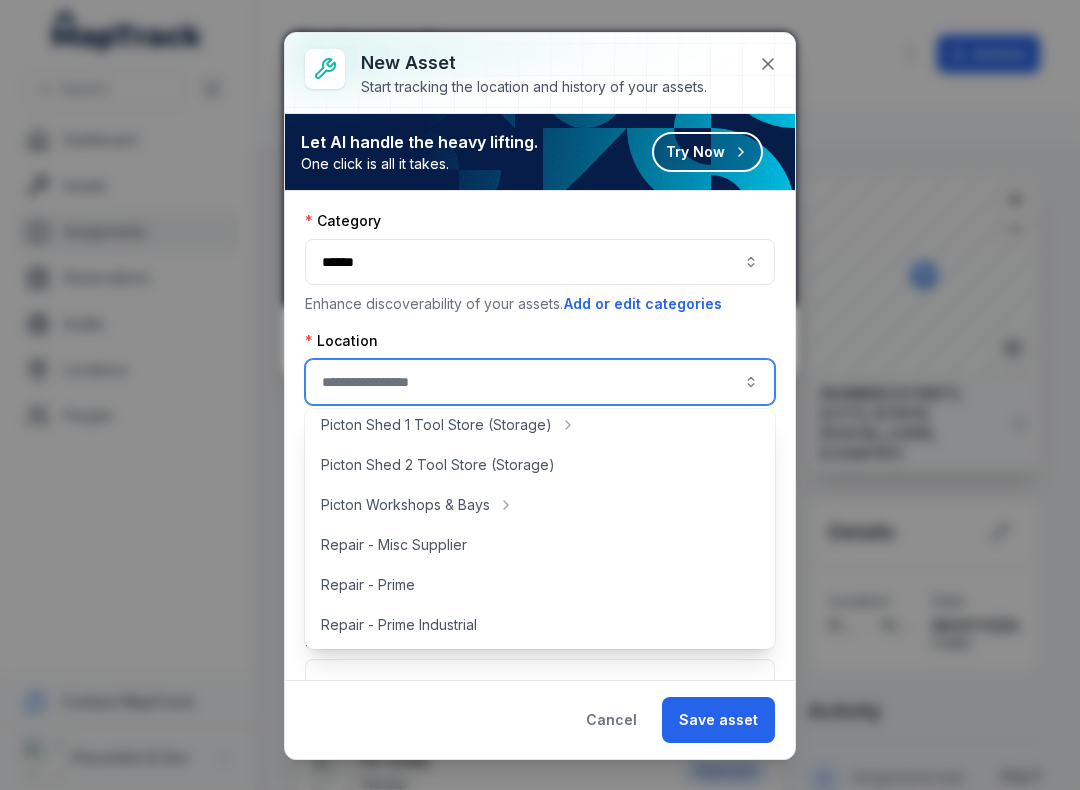 scroll, scrollTop: 415, scrollLeft: 0, axis: vertical 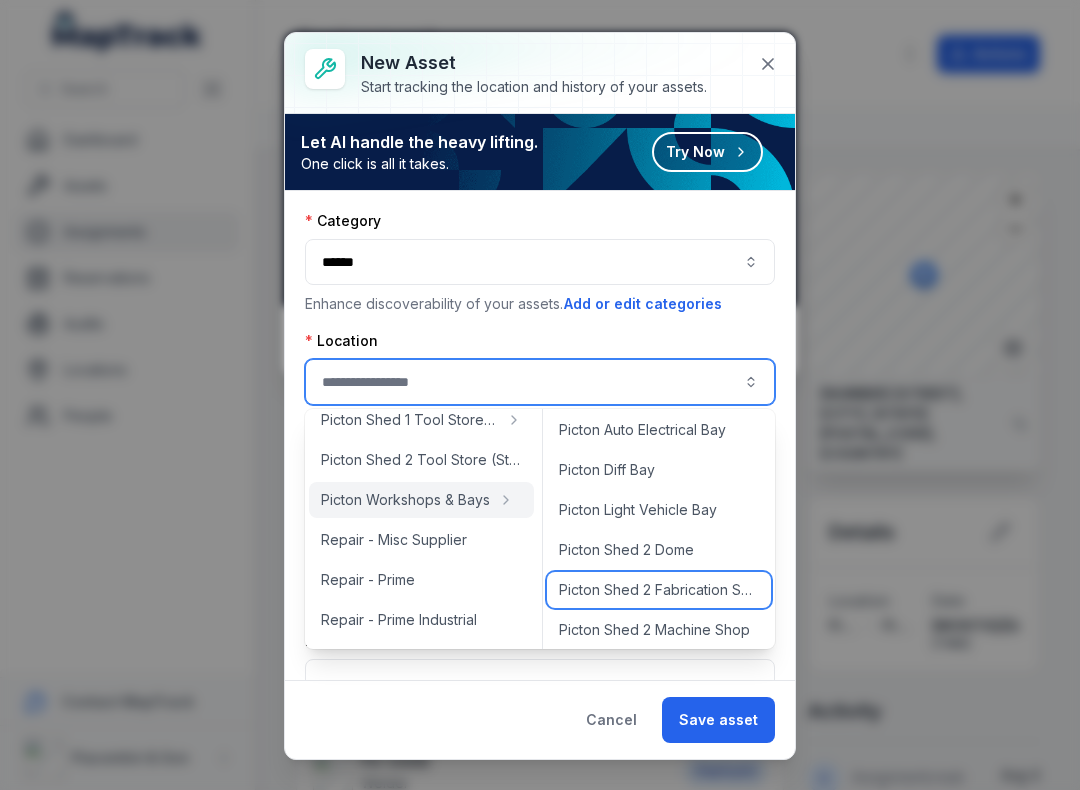 click on "Picton Shed 2 Fabrication Shop" at bounding box center (659, 590) 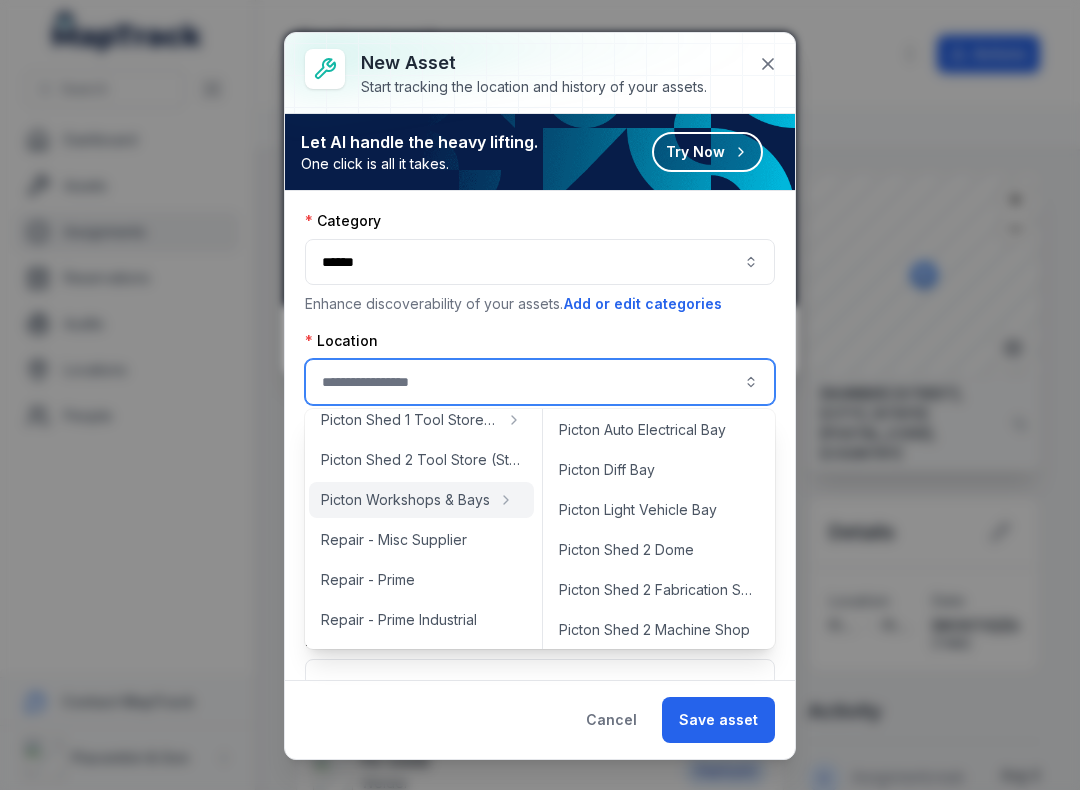 type on "**********" 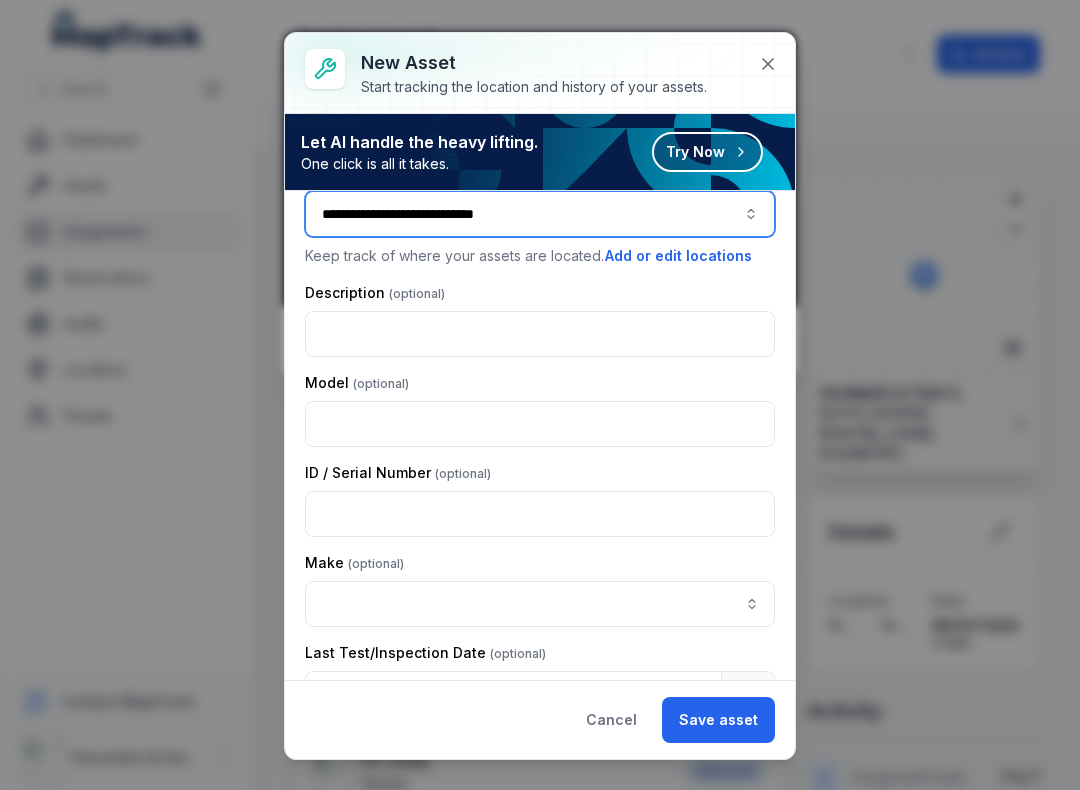scroll, scrollTop: 170, scrollLeft: 0, axis: vertical 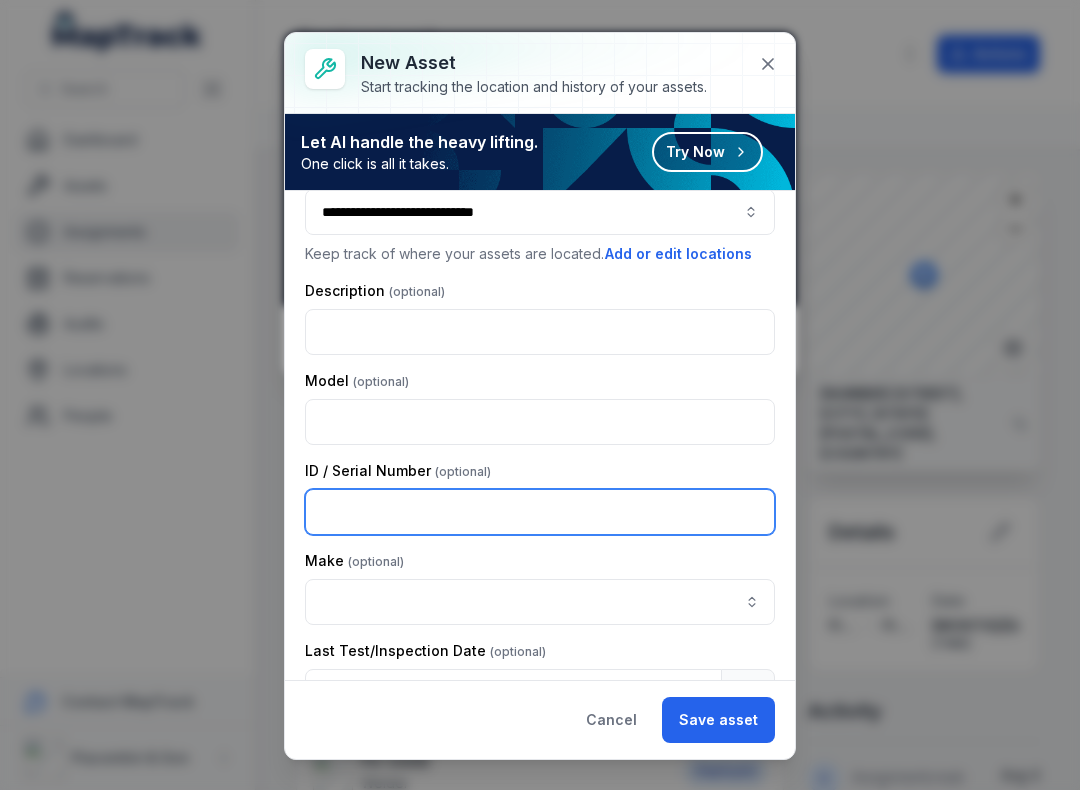 click at bounding box center (540, 512) 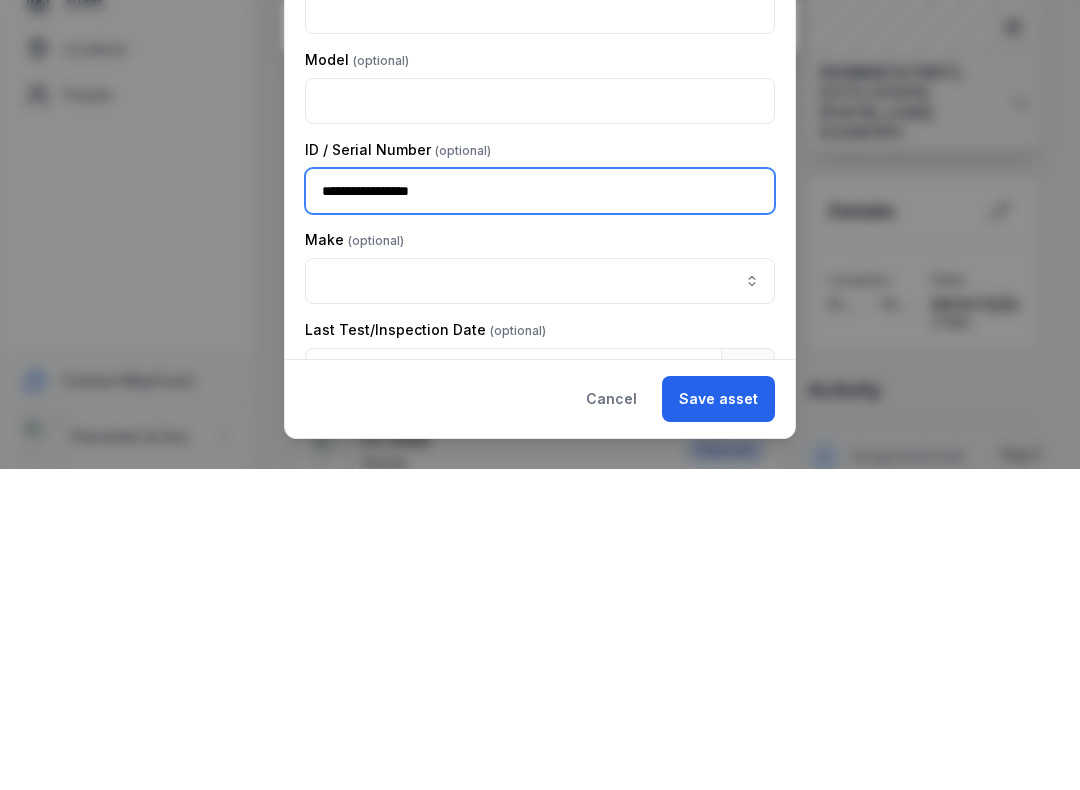 type on "**********" 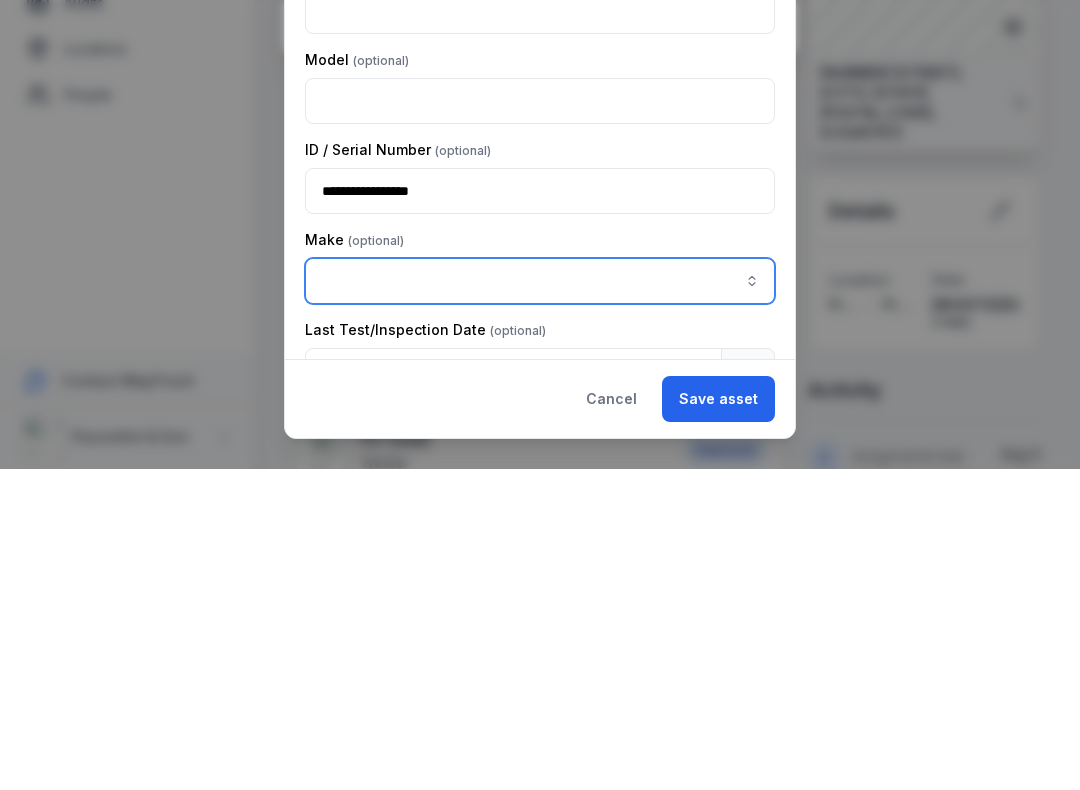 click at bounding box center [540, 602] 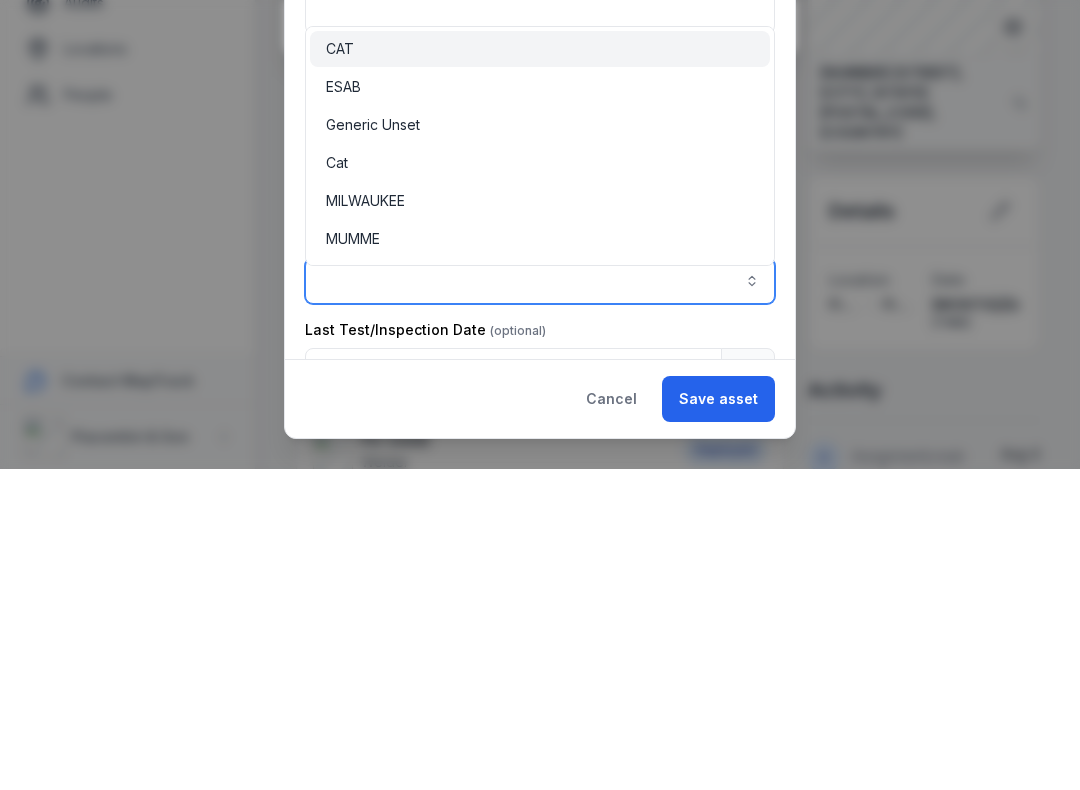 click on "ESAB" at bounding box center (540, 408) 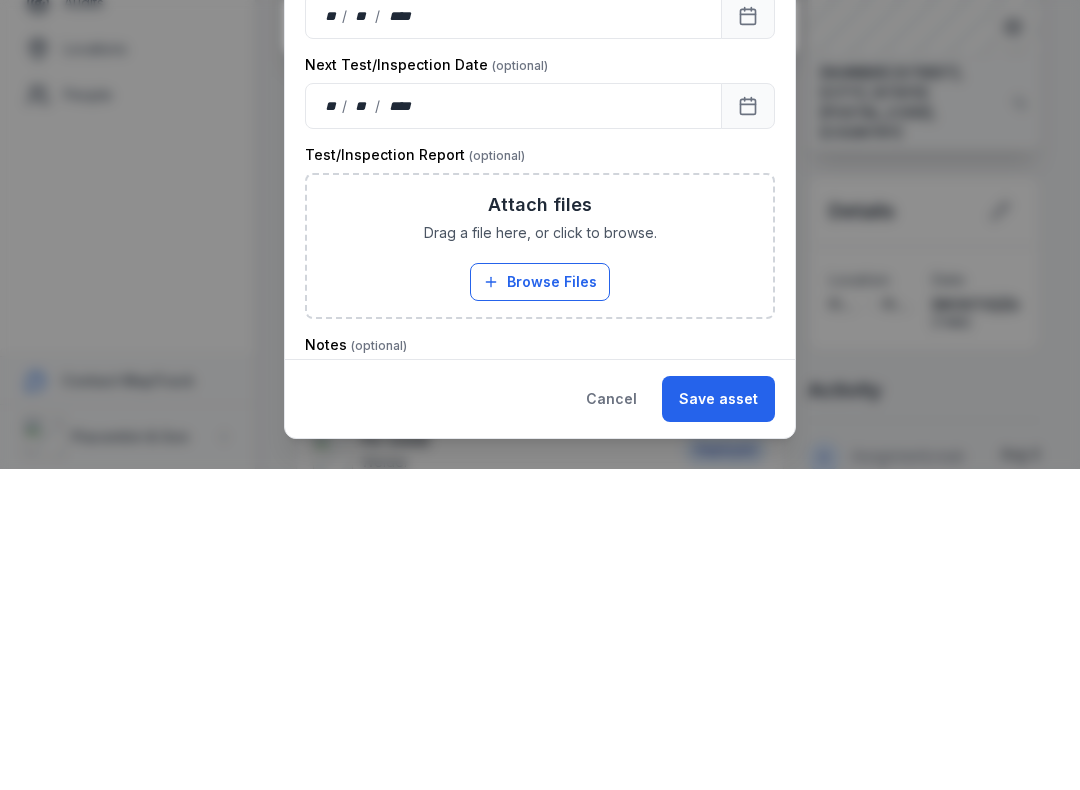 scroll, scrollTop: 526, scrollLeft: 0, axis: vertical 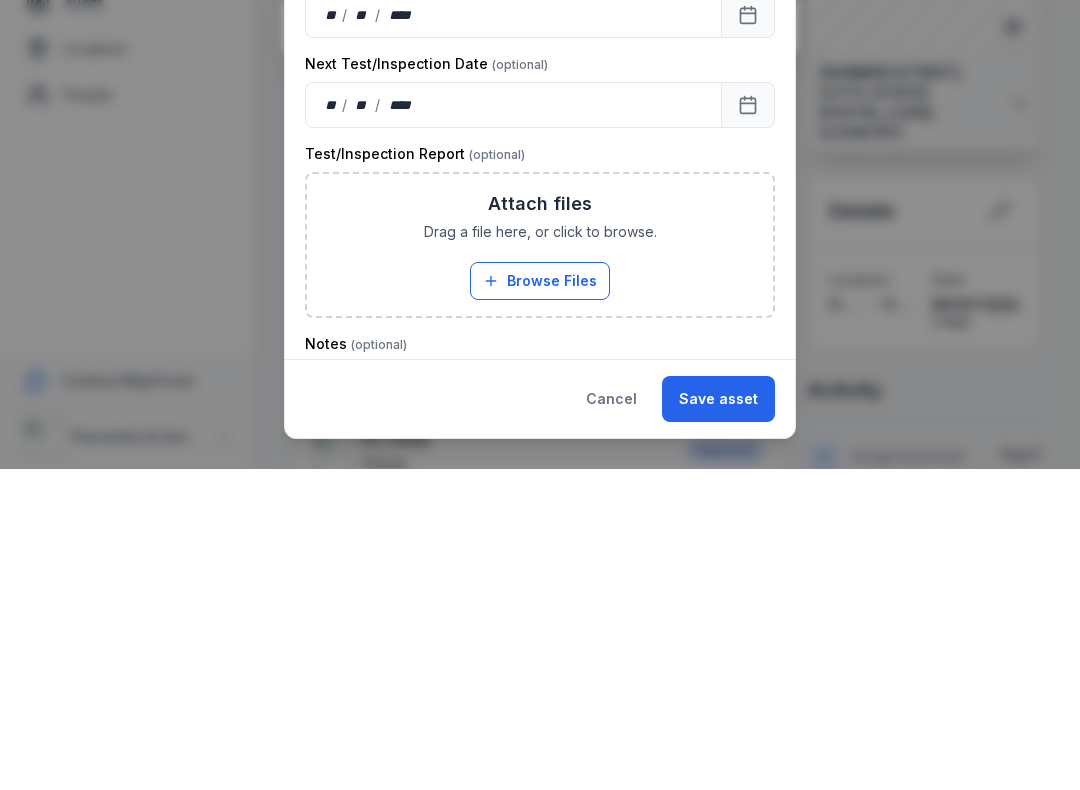 click on "Browse Files" at bounding box center (540, 602) 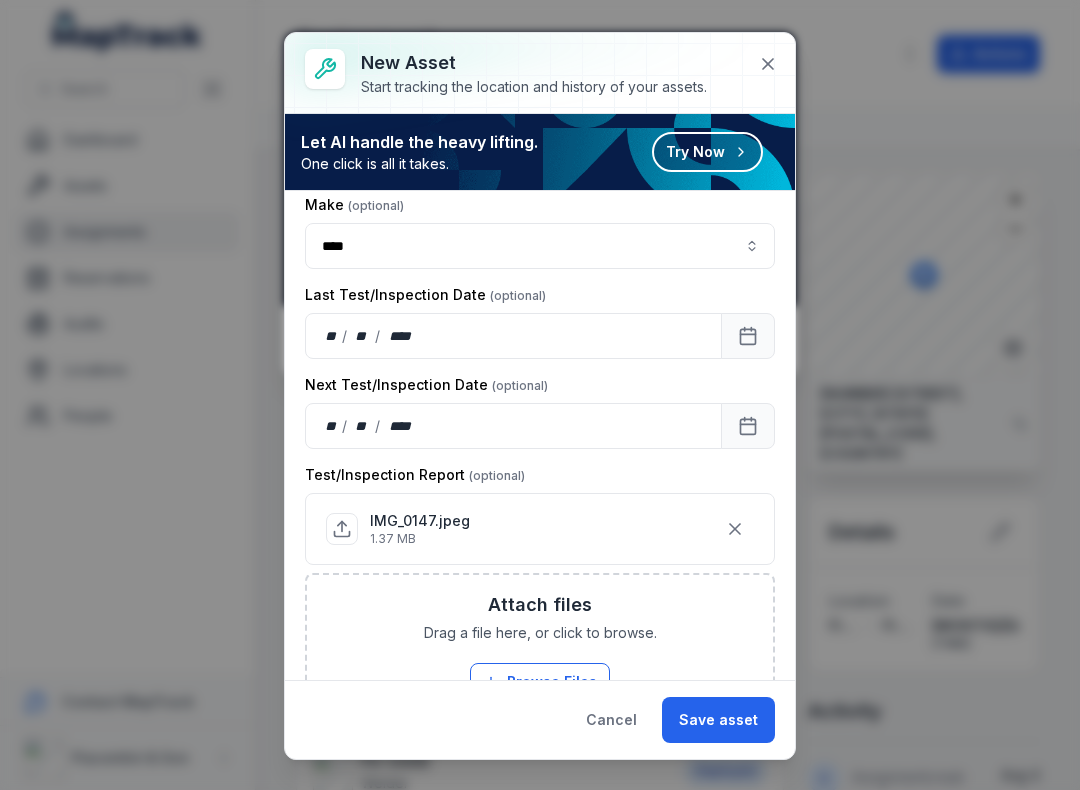 click on "Save asset" at bounding box center [718, 720] 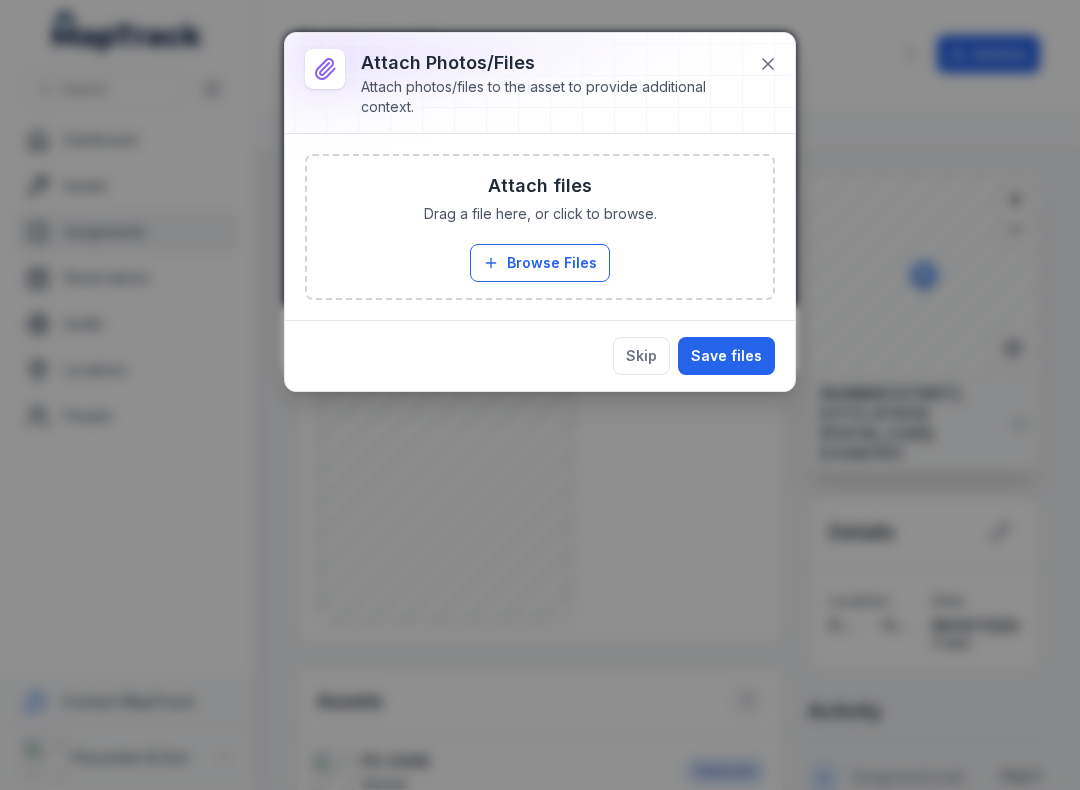 click on "Browse Files" at bounding box center [540, 263] 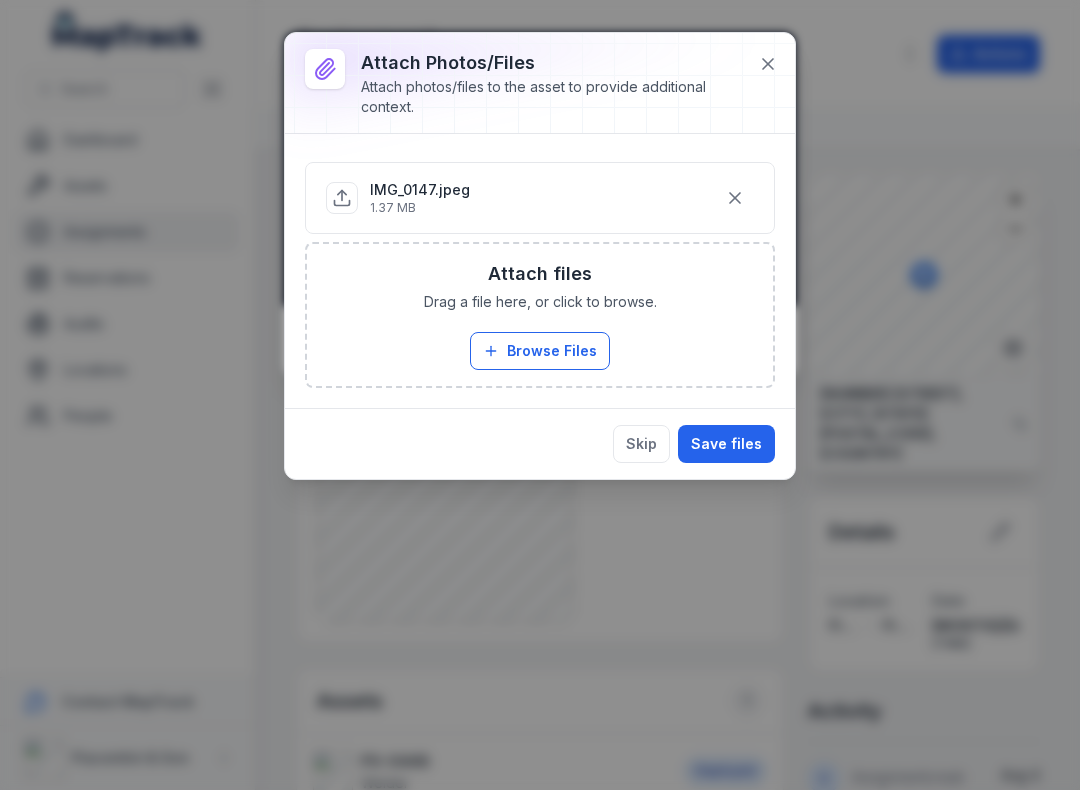 click on "Save files" at bounding box center (726, 444) 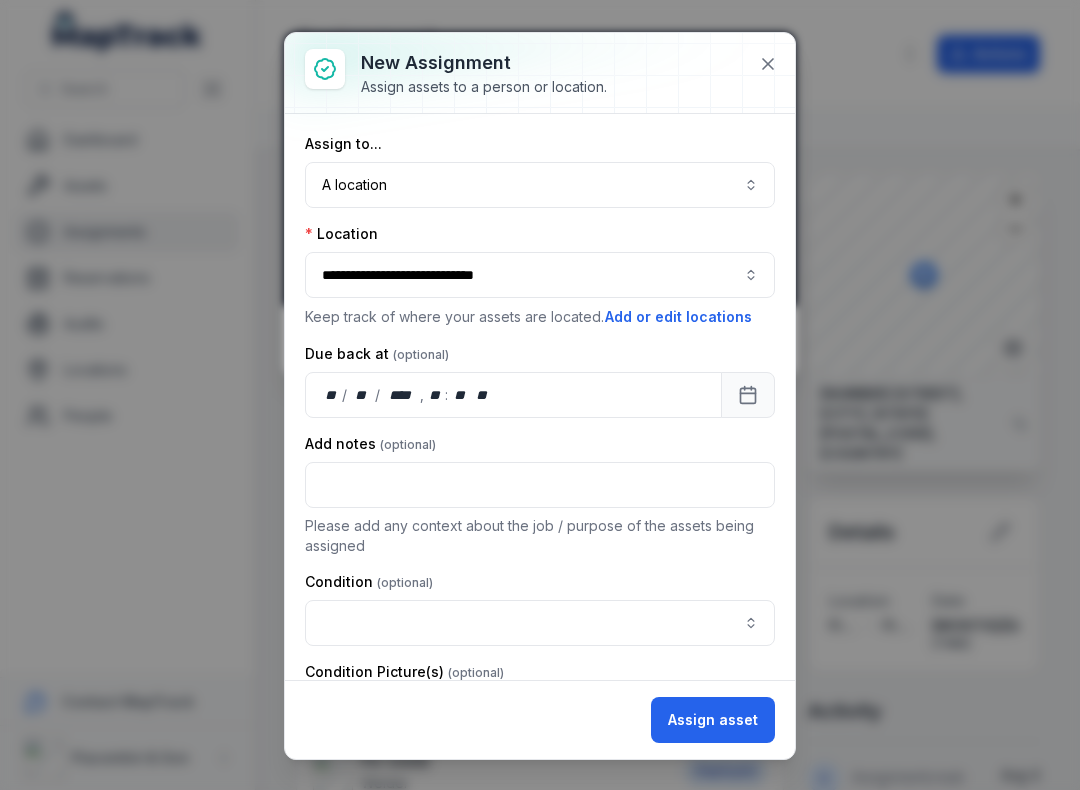 click at bounding box center (540, 623) 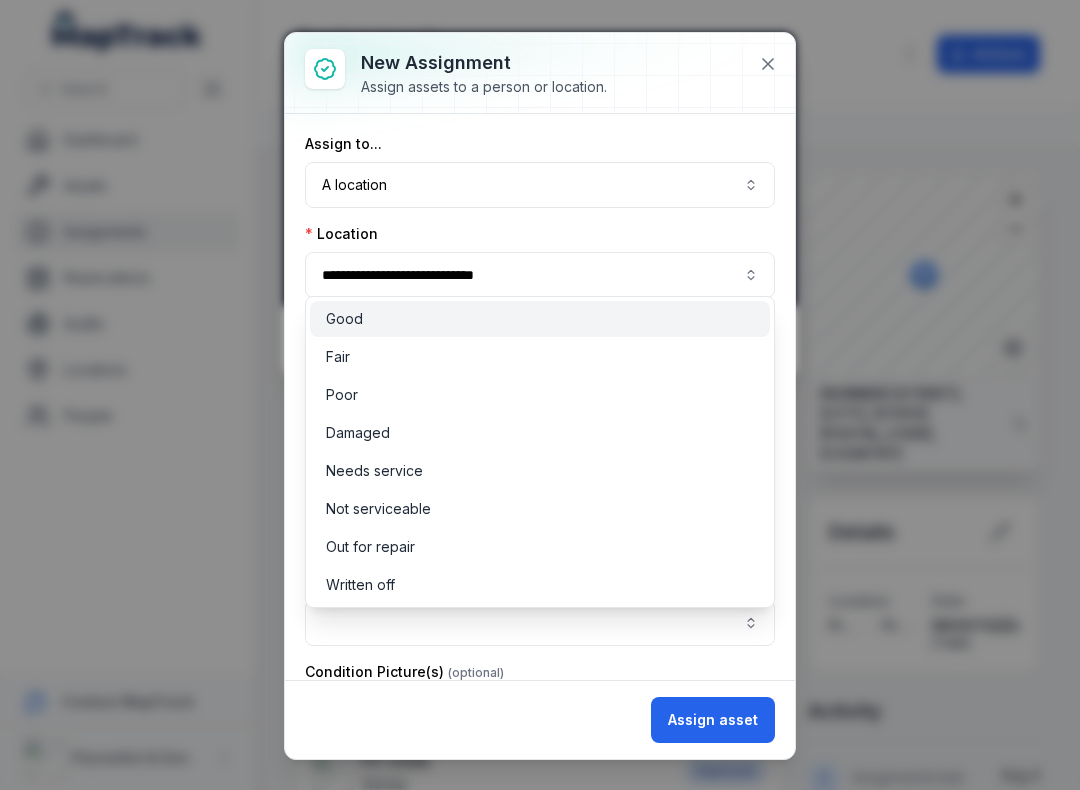 click on "Good" at bounding box center (540, 319) 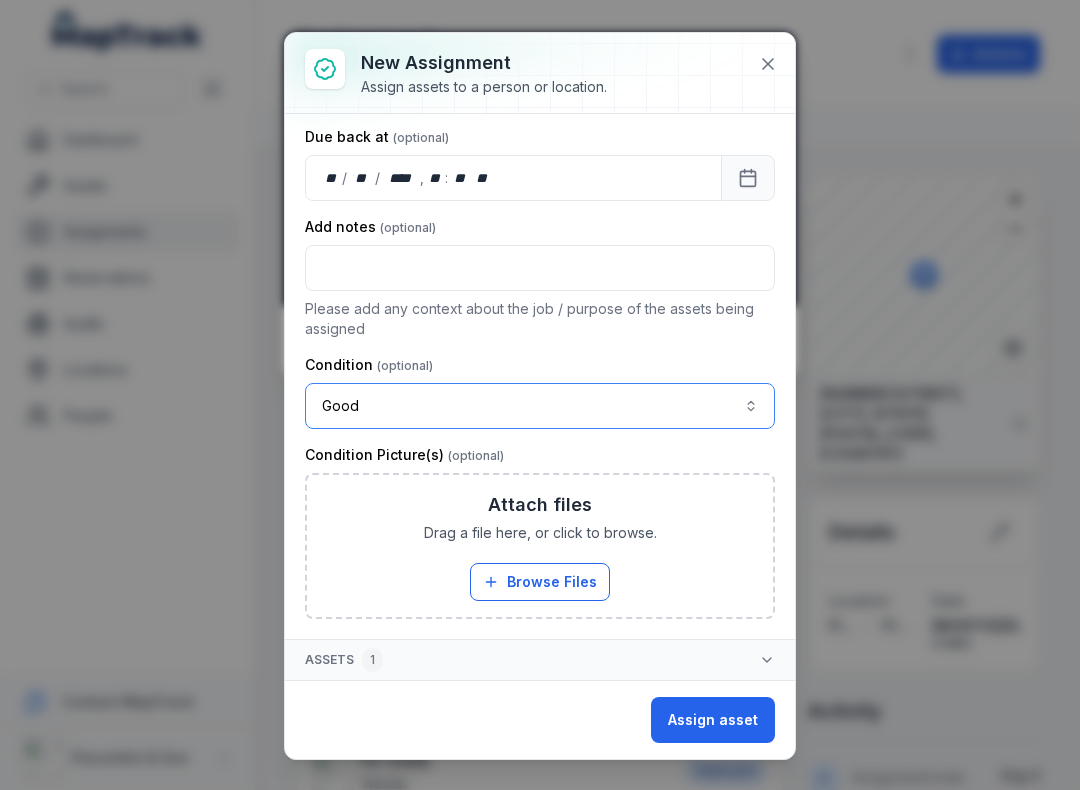 scroll, scrollTop: 217, scrollLeft: 0, axis: vertical 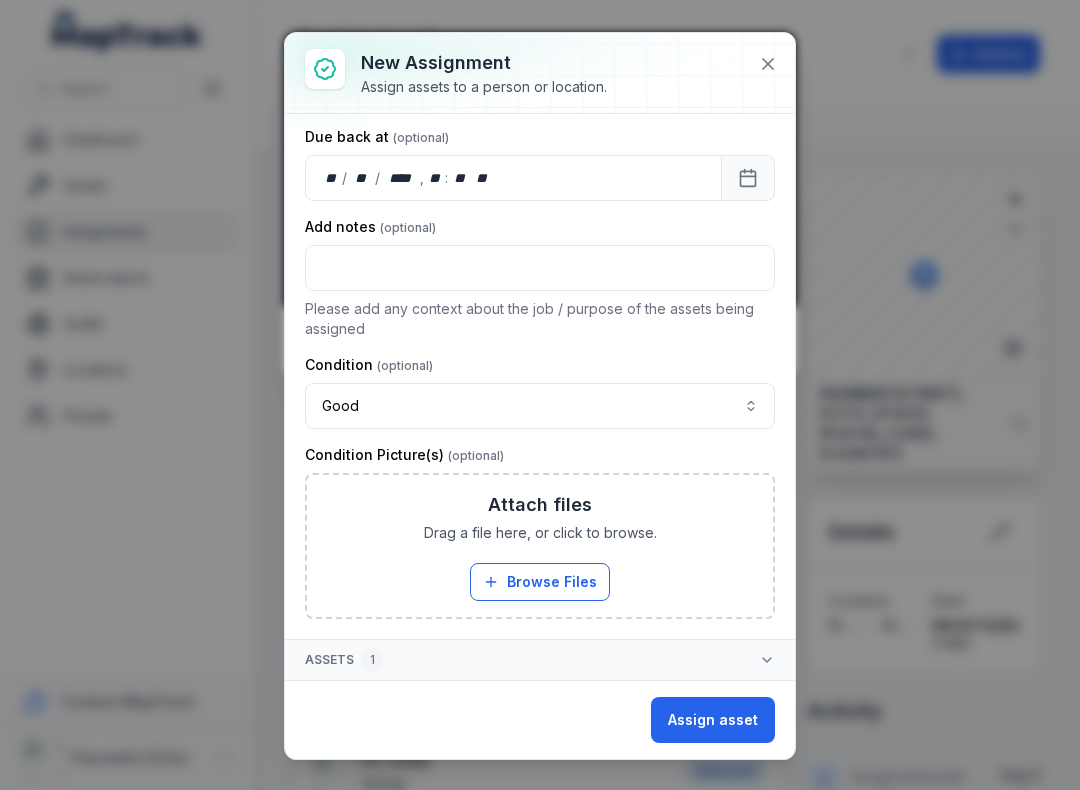 click on "Browse Files" at bounding box center (540, 582) 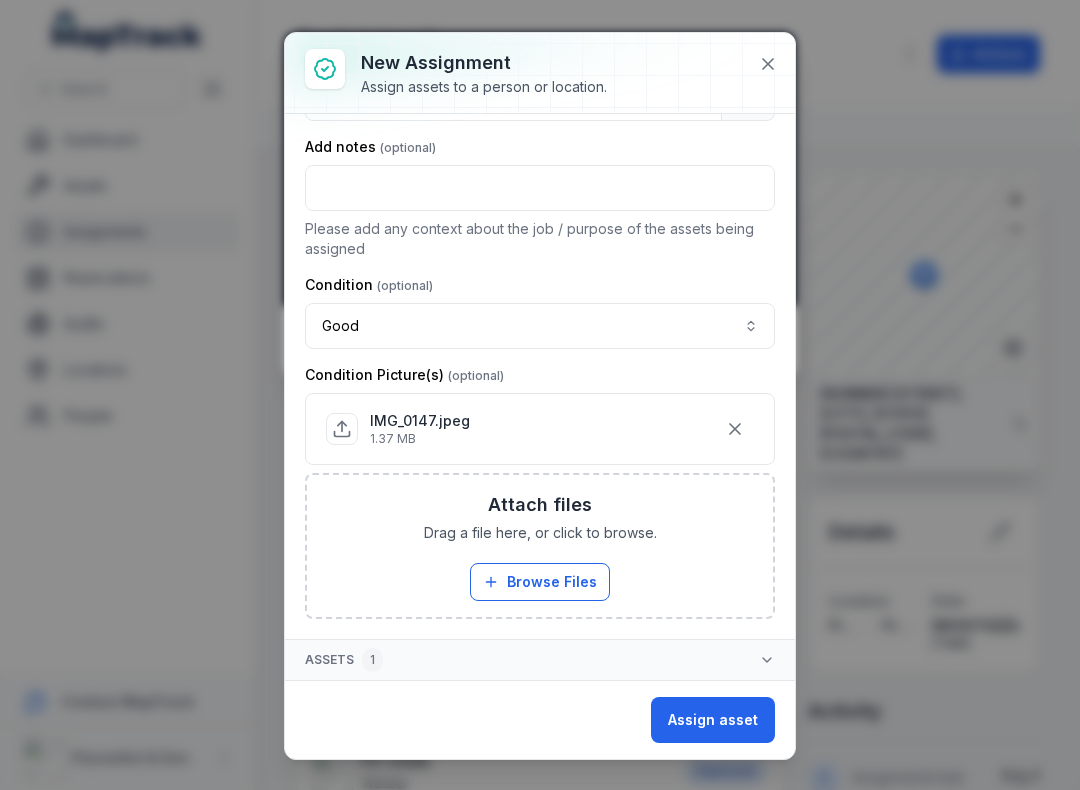 scroll, scrollTop: 297, scrollLeft: 0, axis: vertical 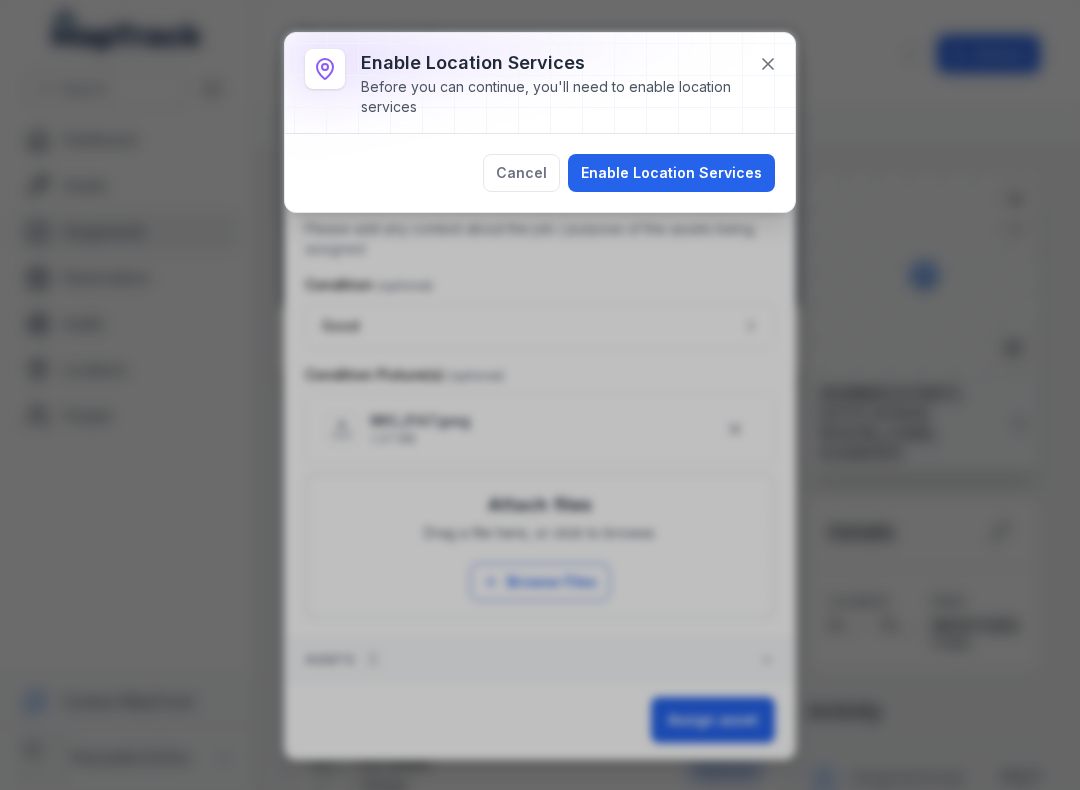 click on "Enable Location Services" at bounding box center [671, 173] 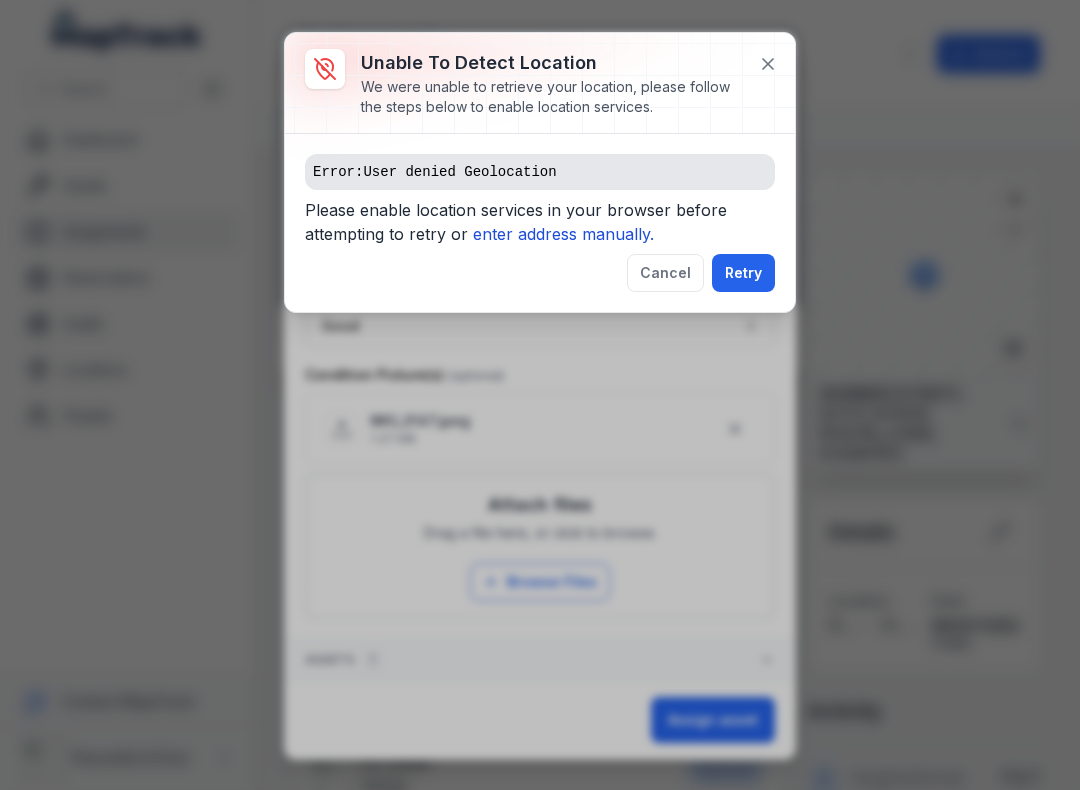 click on "enter address manually." at bounding box center [563, 234] 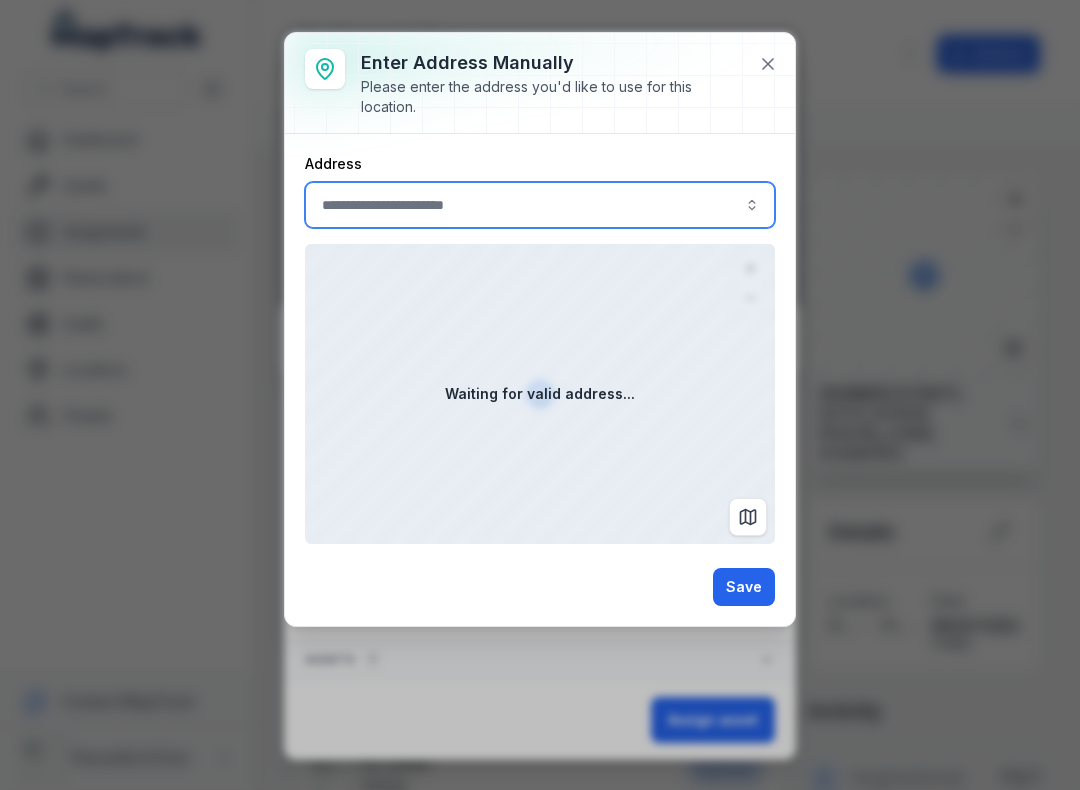click at bounding box center [540, 205] 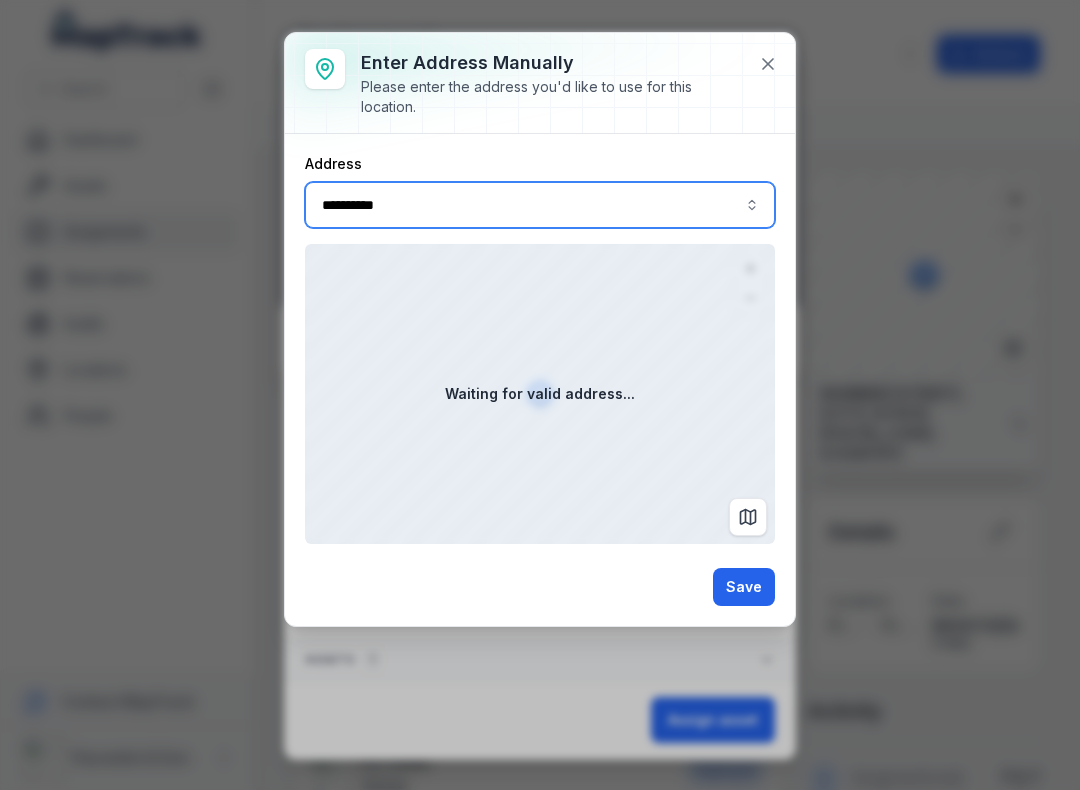 type on "**********" 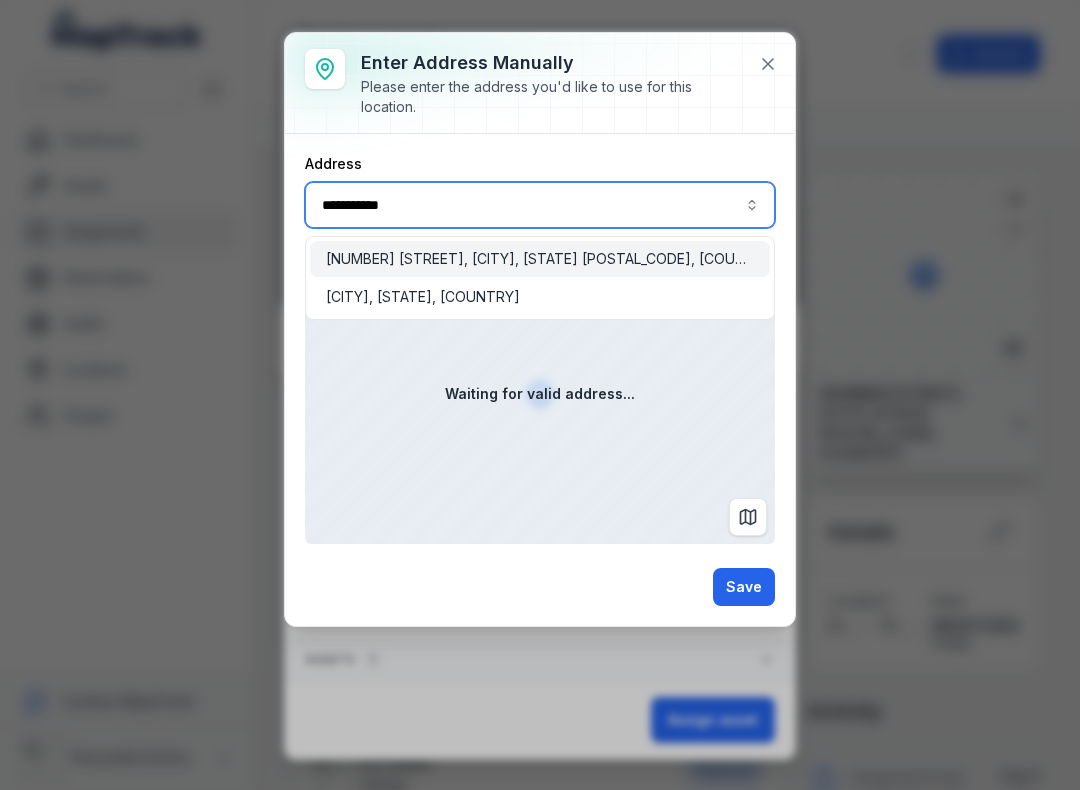 click on "[NUMBER] [STREET], [CITY], [STATE] [POSTAL_CODE], [COUNTRY]" at bounding box center (540, 259) 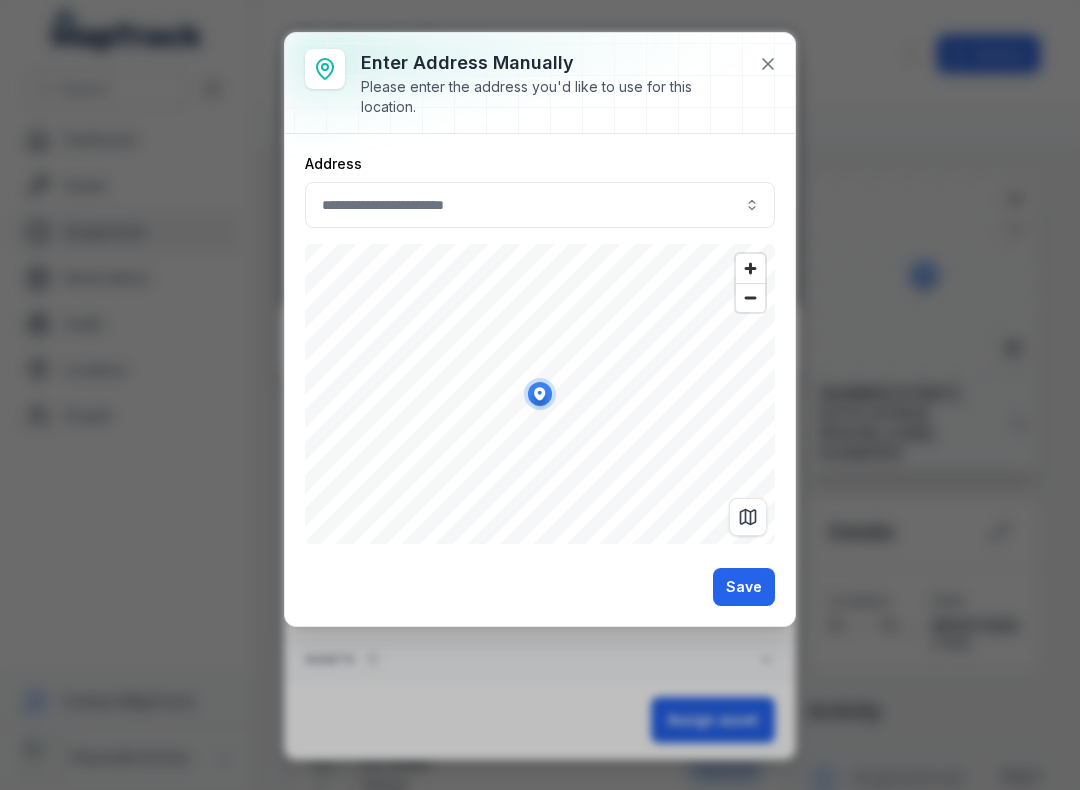 click on "Save" at bounding box center (744, 587) 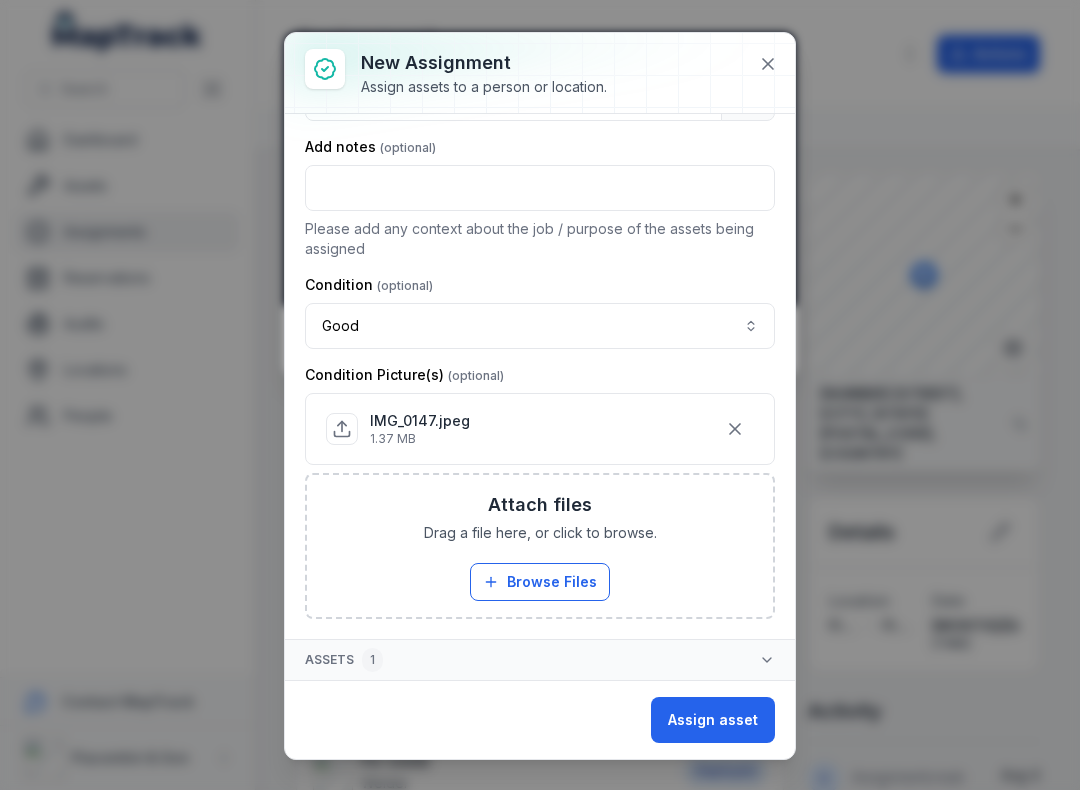 click on "Assign asset" at bounding box center [713, 720] 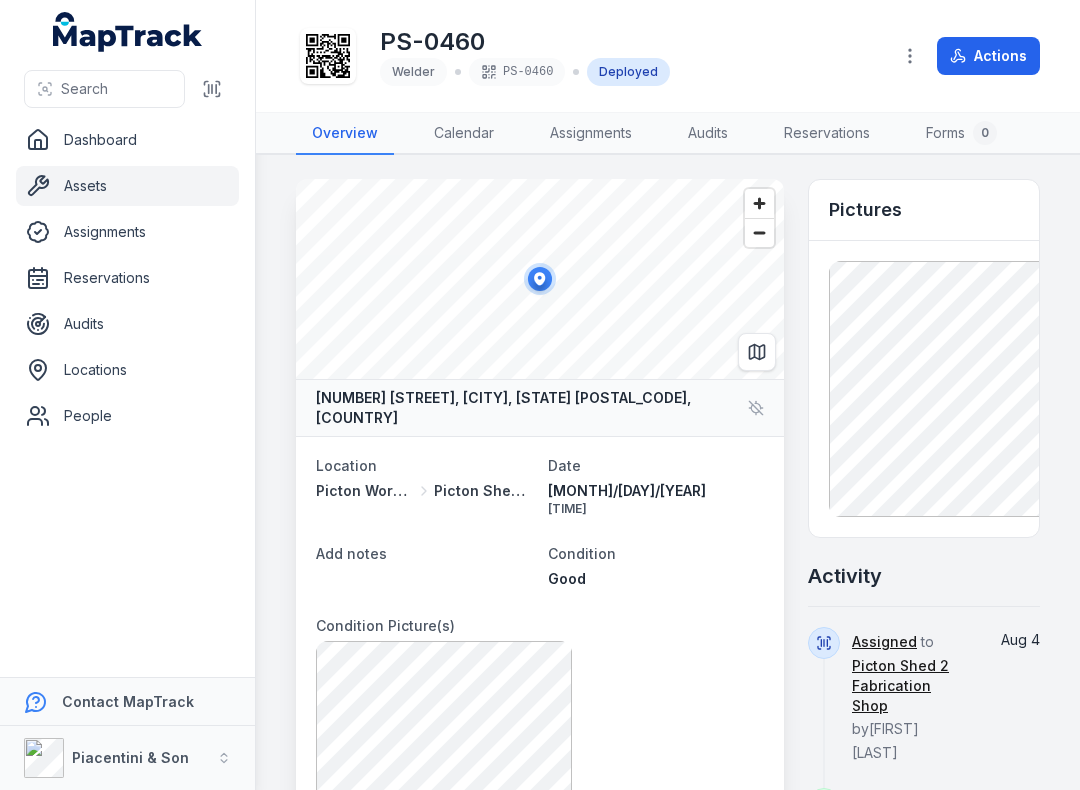 click 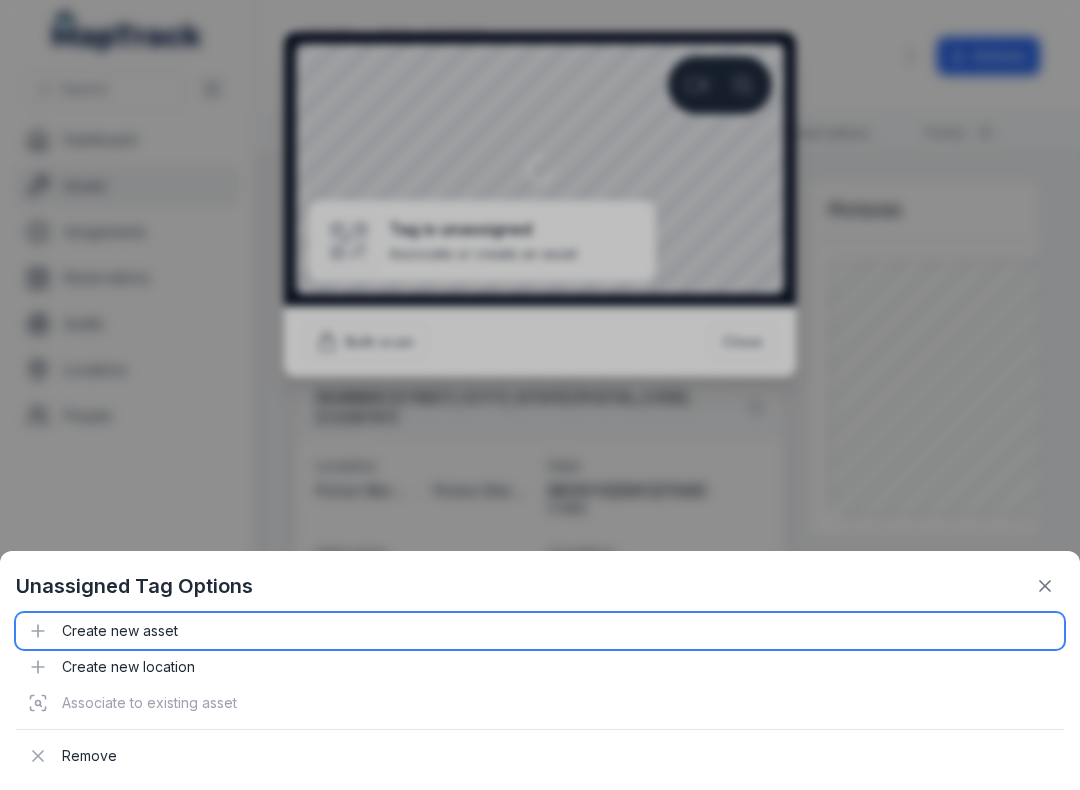 click on "Create new asset" at bounding box center [540, 631] 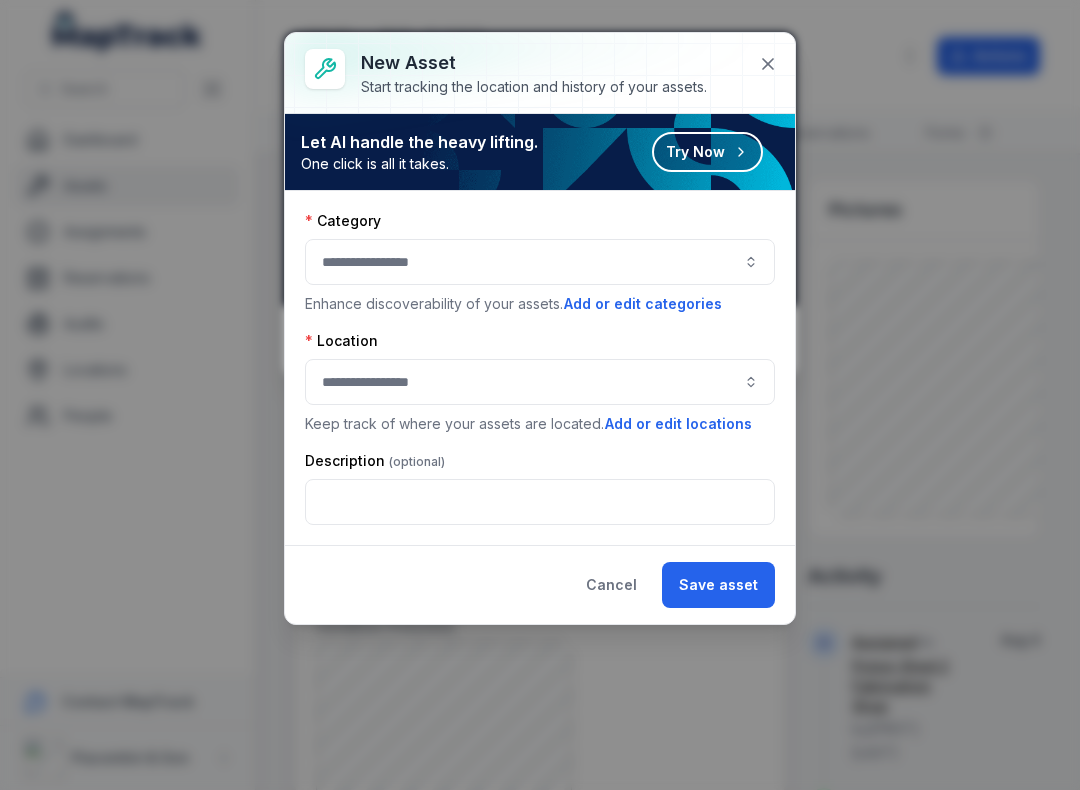 click at bounding box center [540, 262] 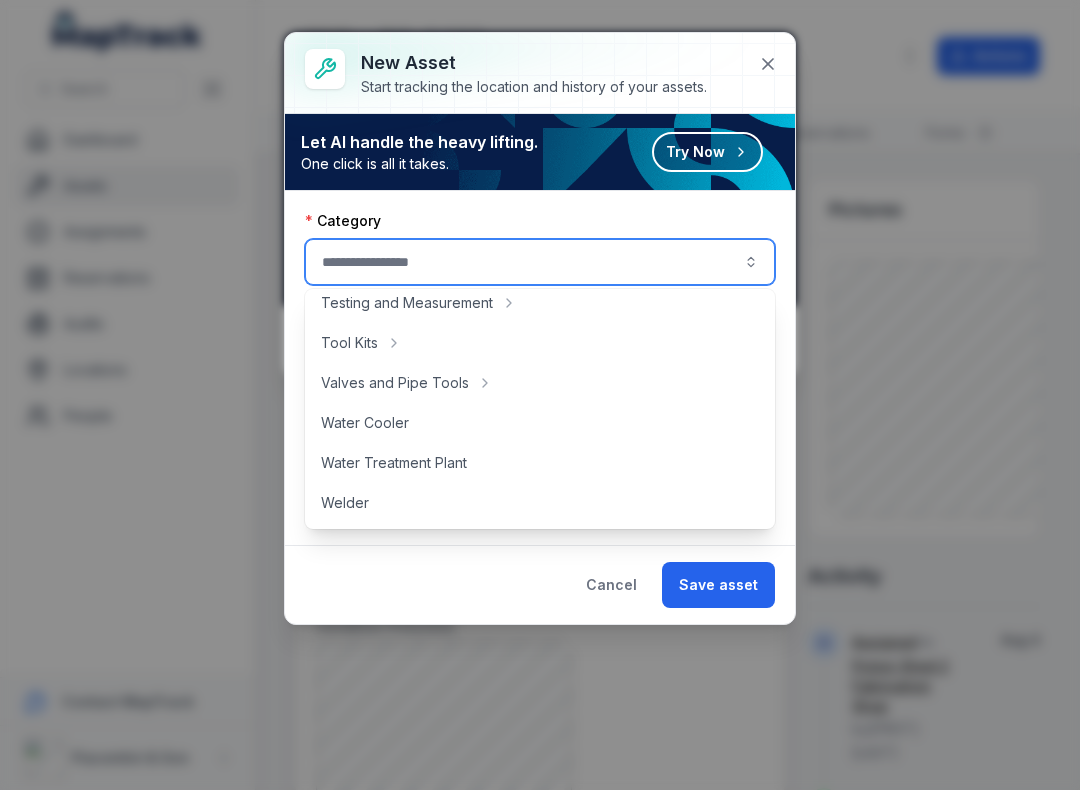 scroll, scrollTop: 892, scrollLeft: 0, axis: vertical 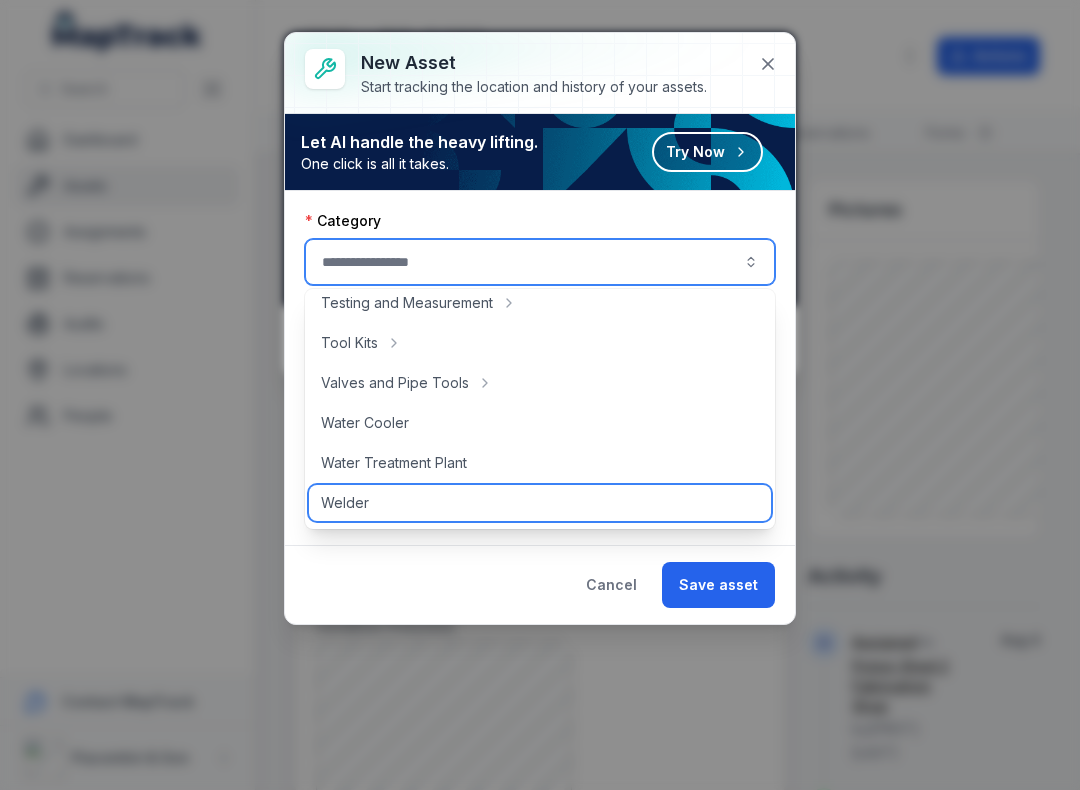 click on "Welder" at bounding box center (345, 503) 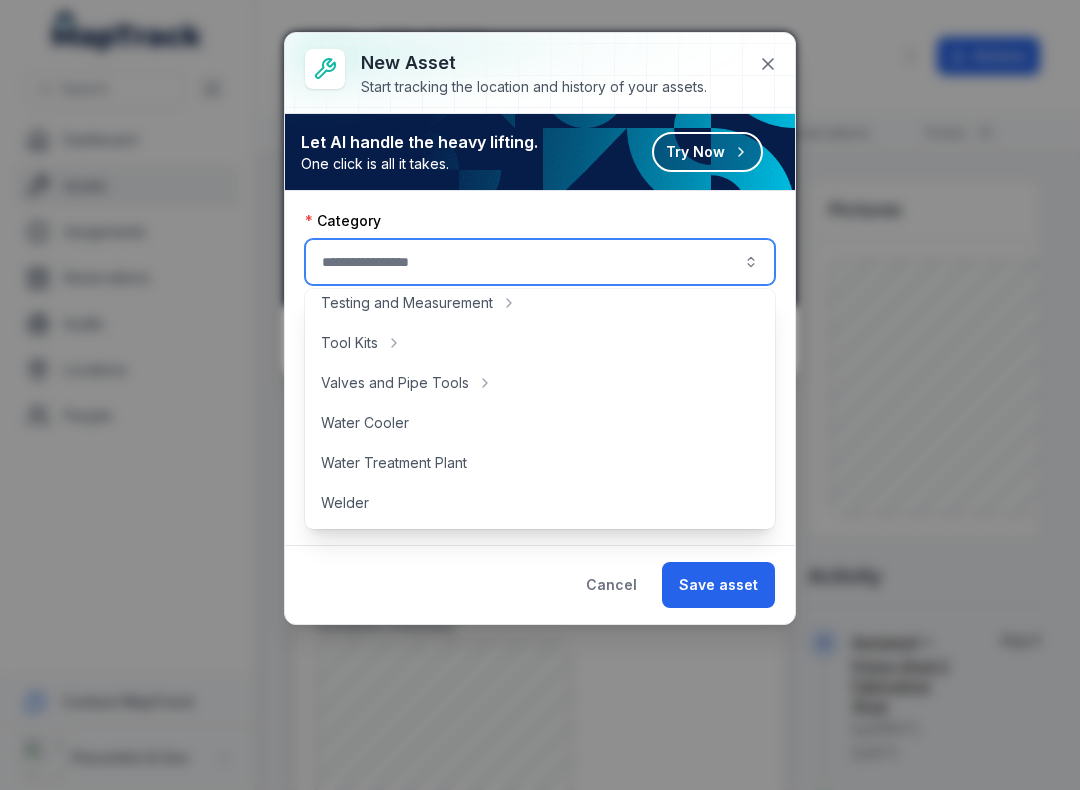 type on "******" 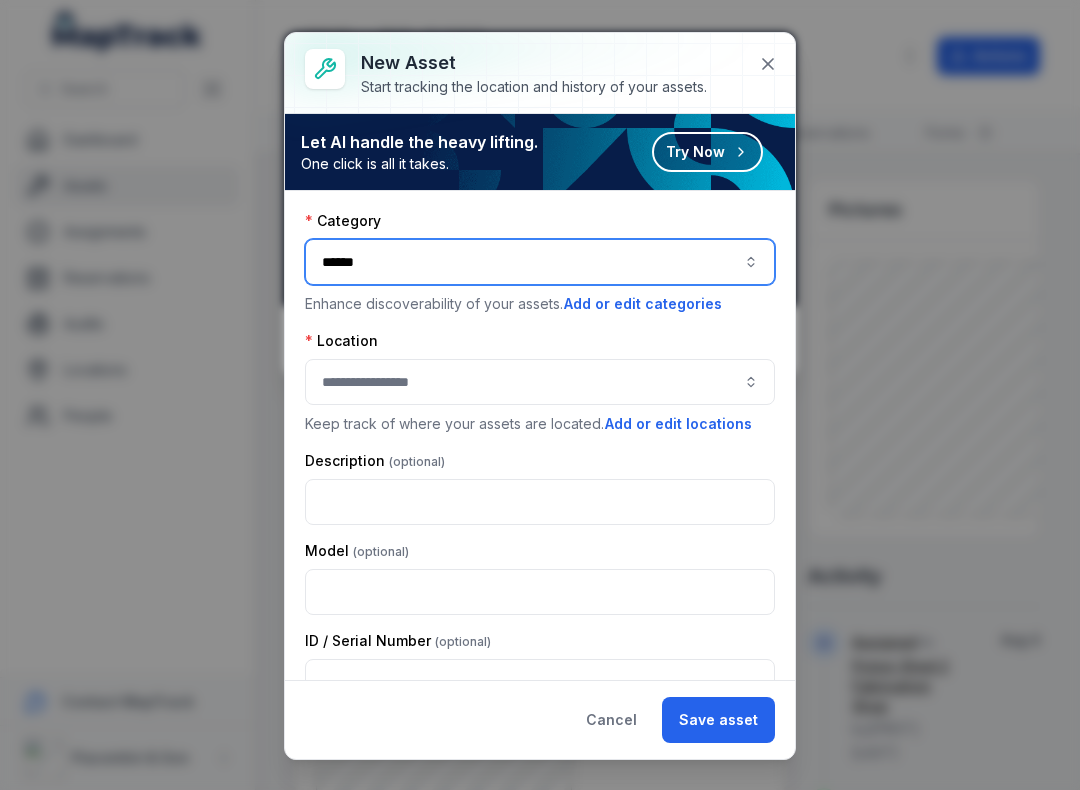 click at bounding box center (540, 382) 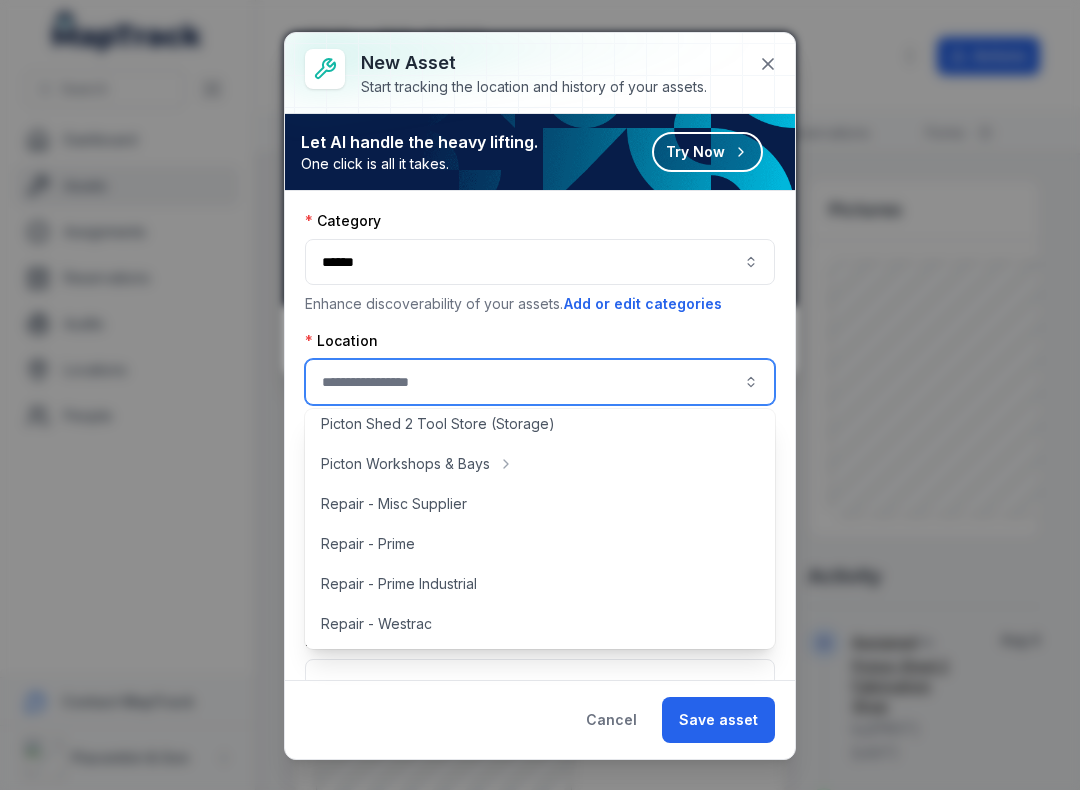 scroll, scrollTop: 447, scrollLeft: 0, axis: vertical 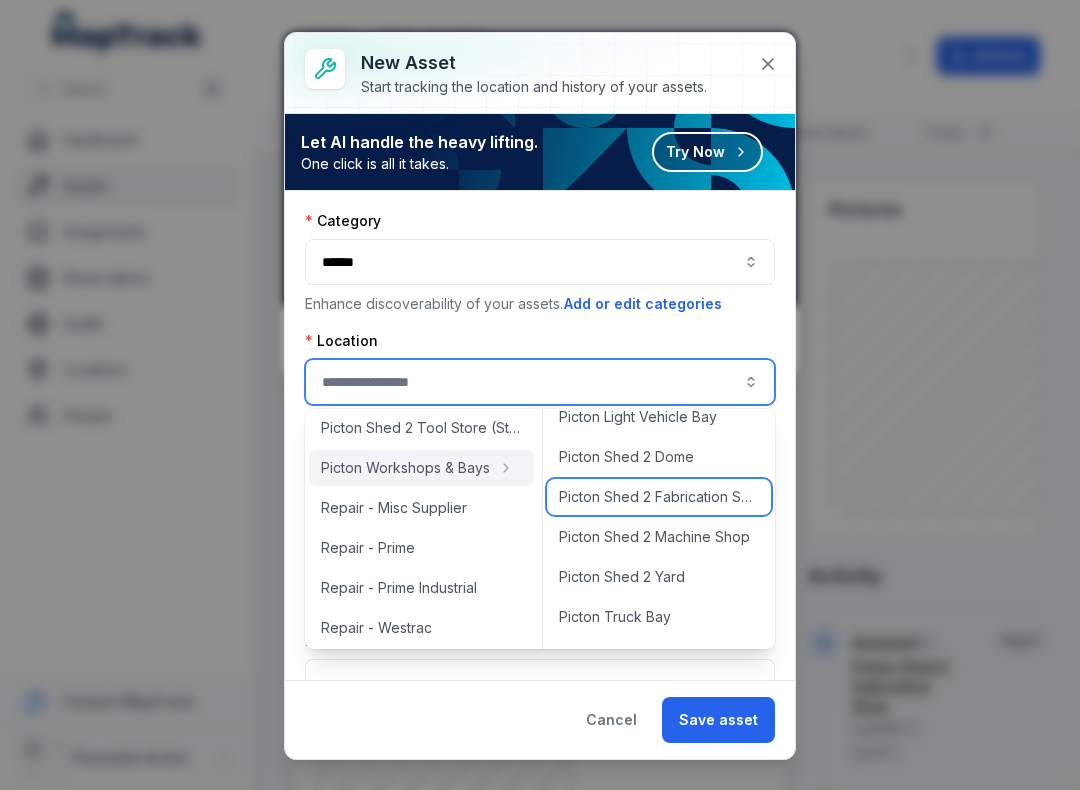 click on "Picton Shed 2 Fabrication Shop" at bounding box center (659, 497) 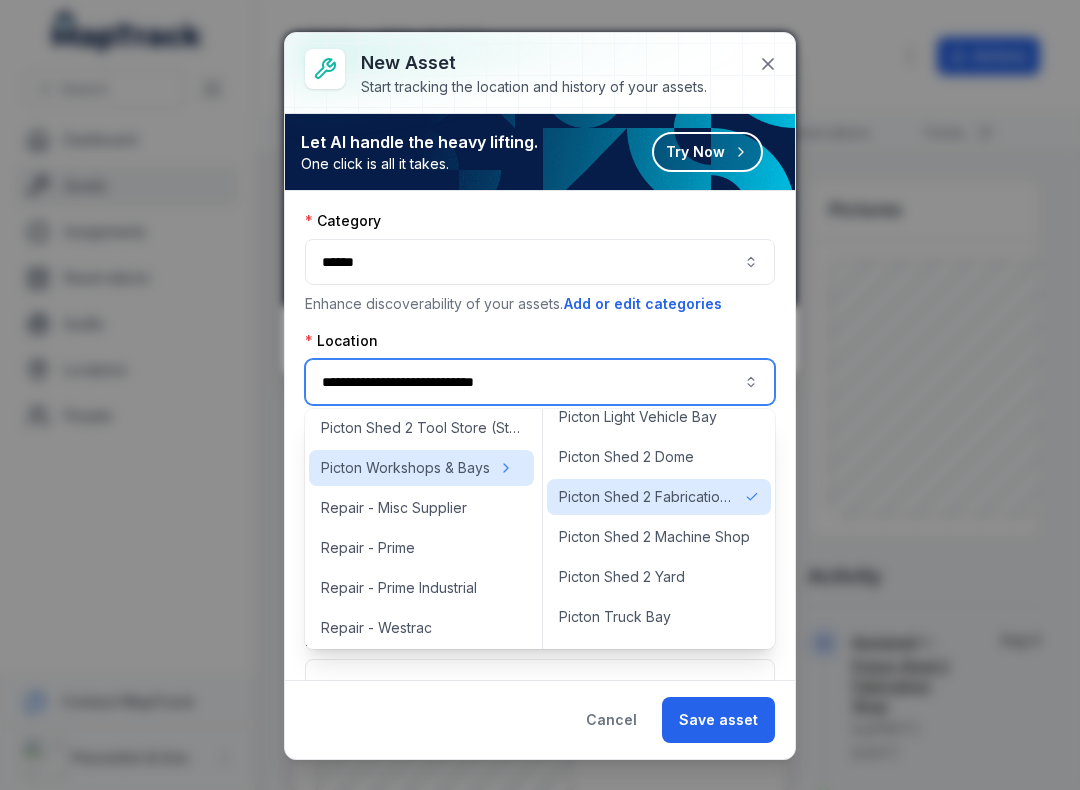 type on "**********" 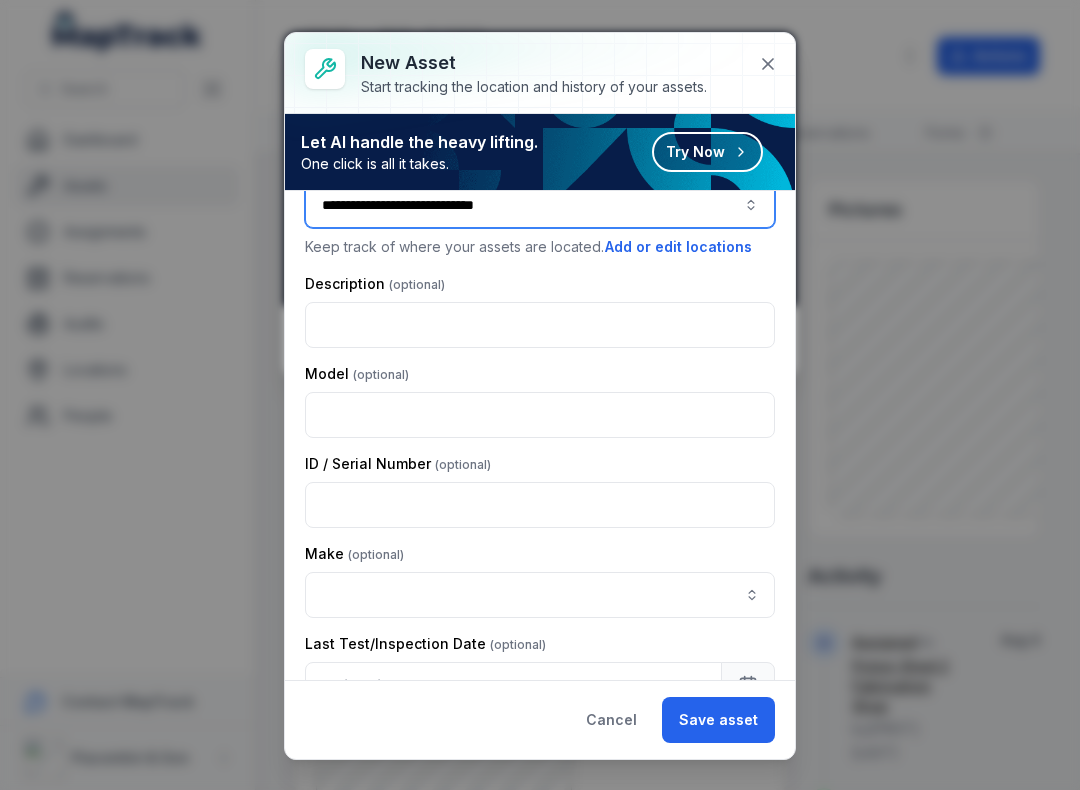 scroll, scrollTop: 188, scrollLeft: 0, axis: vertical 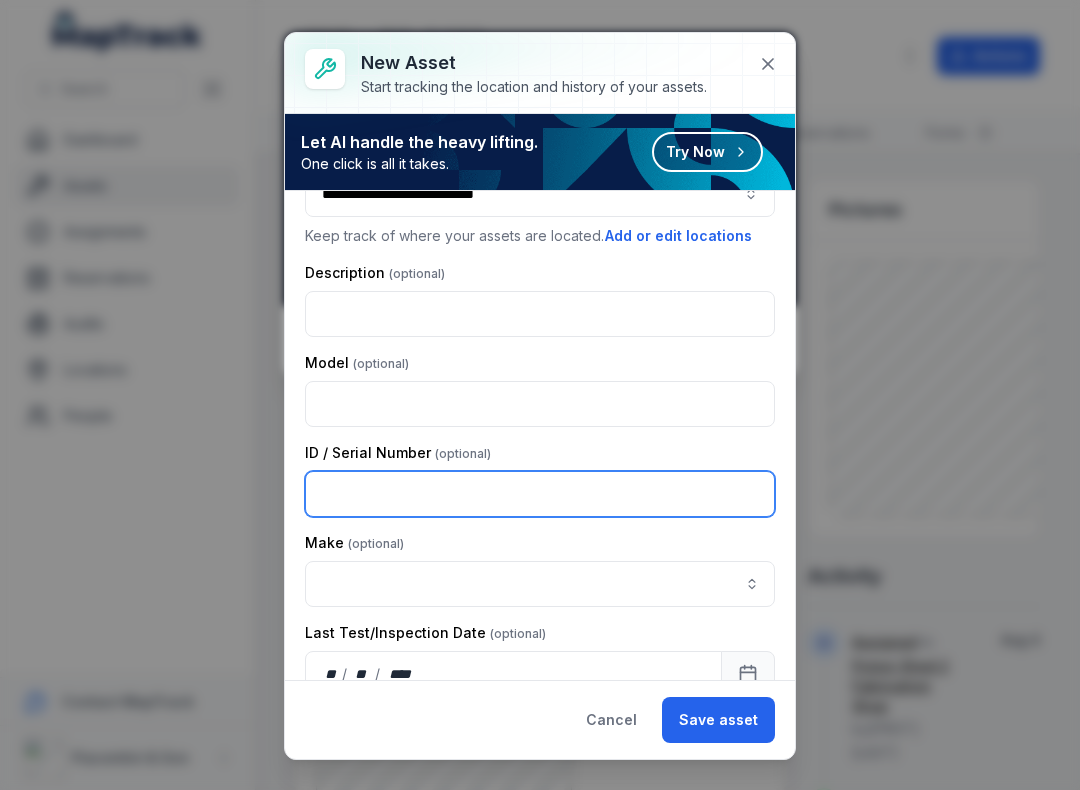 click at bounding box center [540, 494] 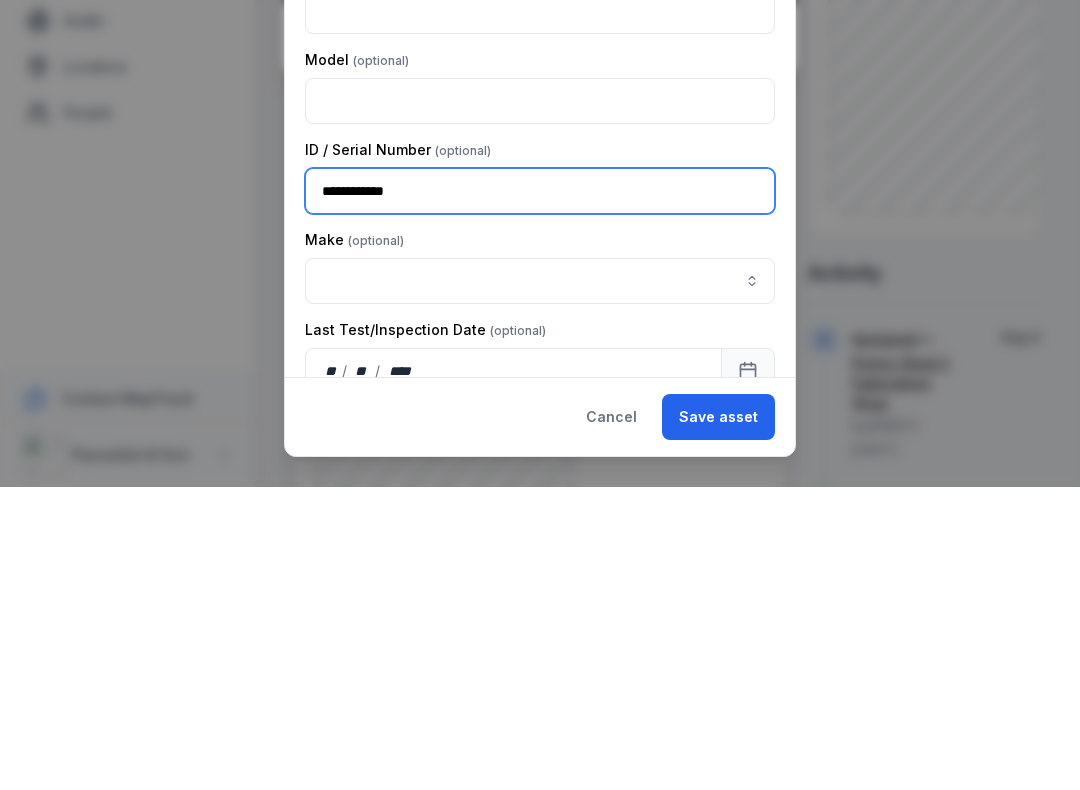 type on "**********" 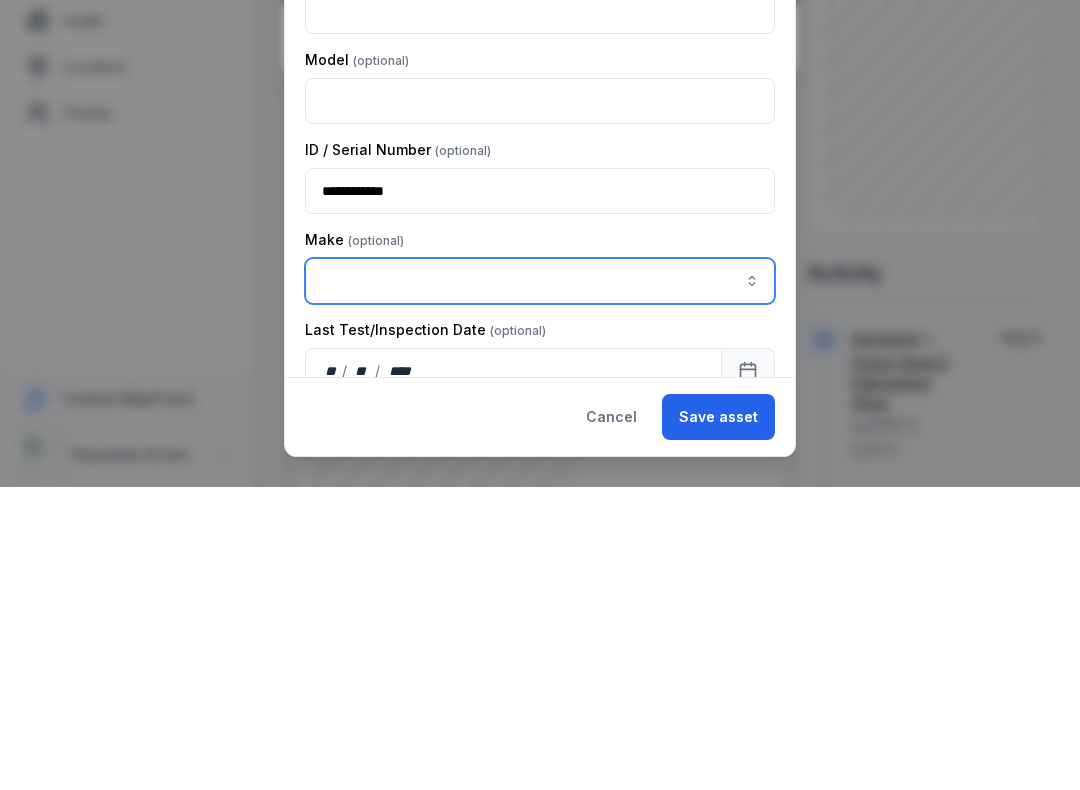 click at bounding box center (540, 584) 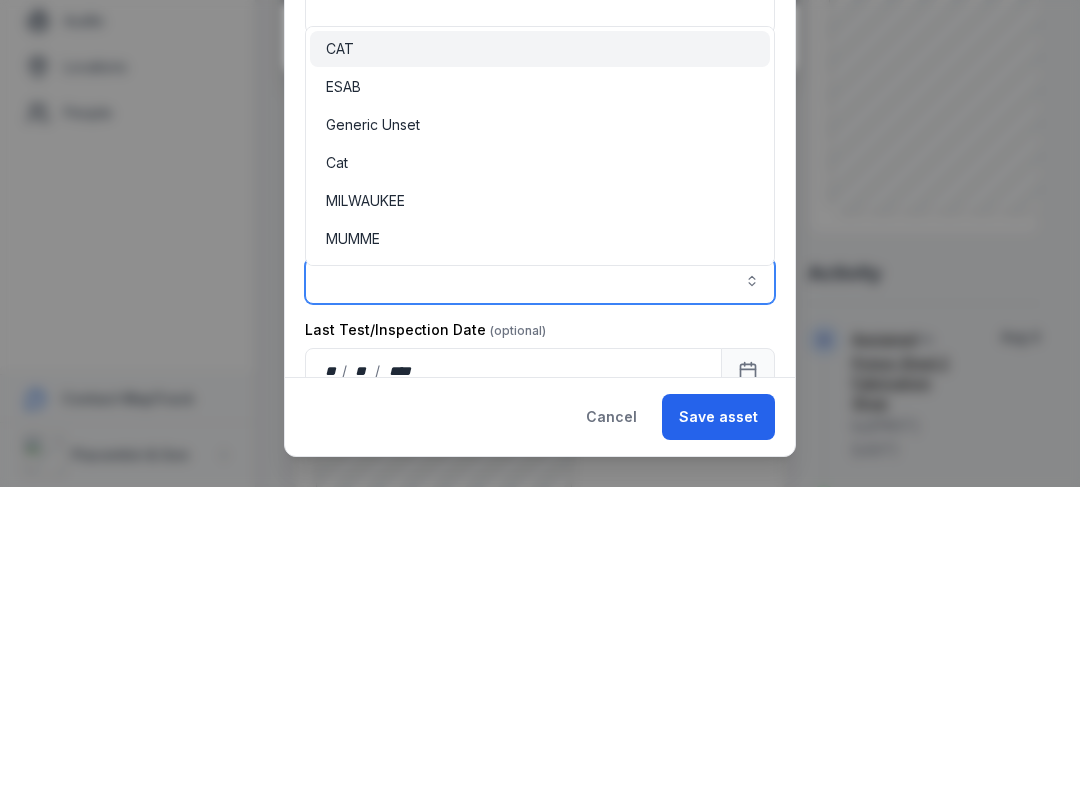 click on "ESAB" at bounding box center (540, 390) 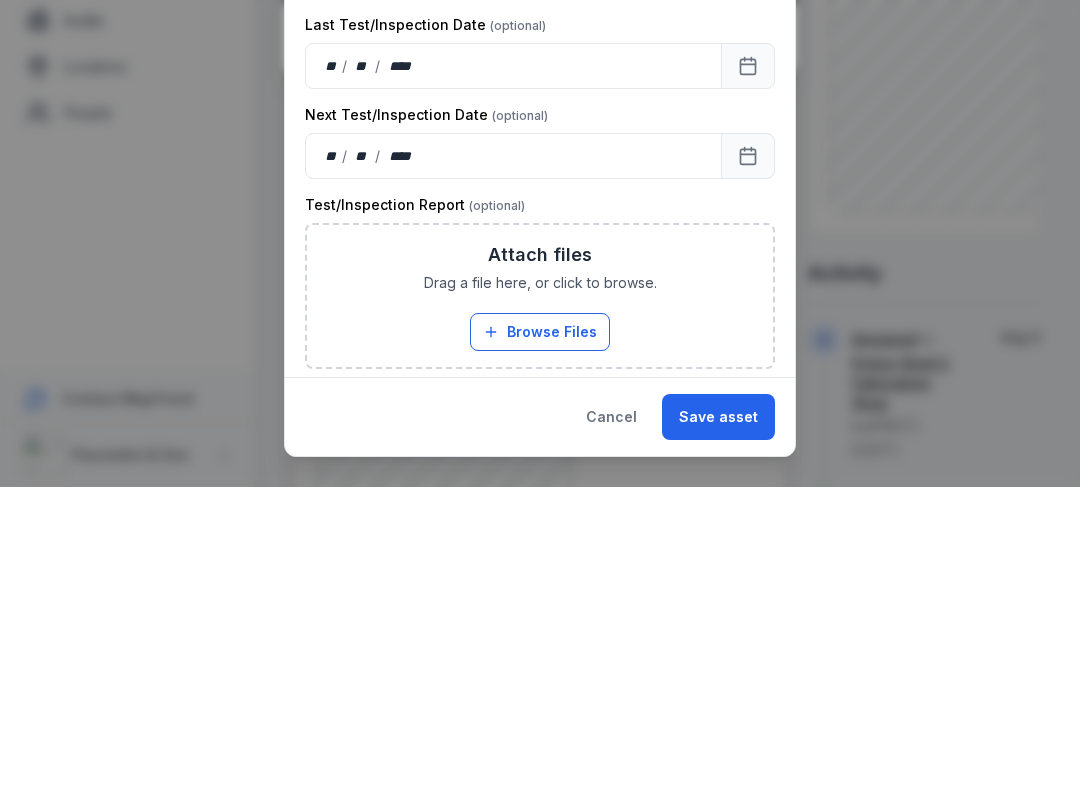 scroll, scrollTop: 525, scrollLeft: 0, axis: vertical 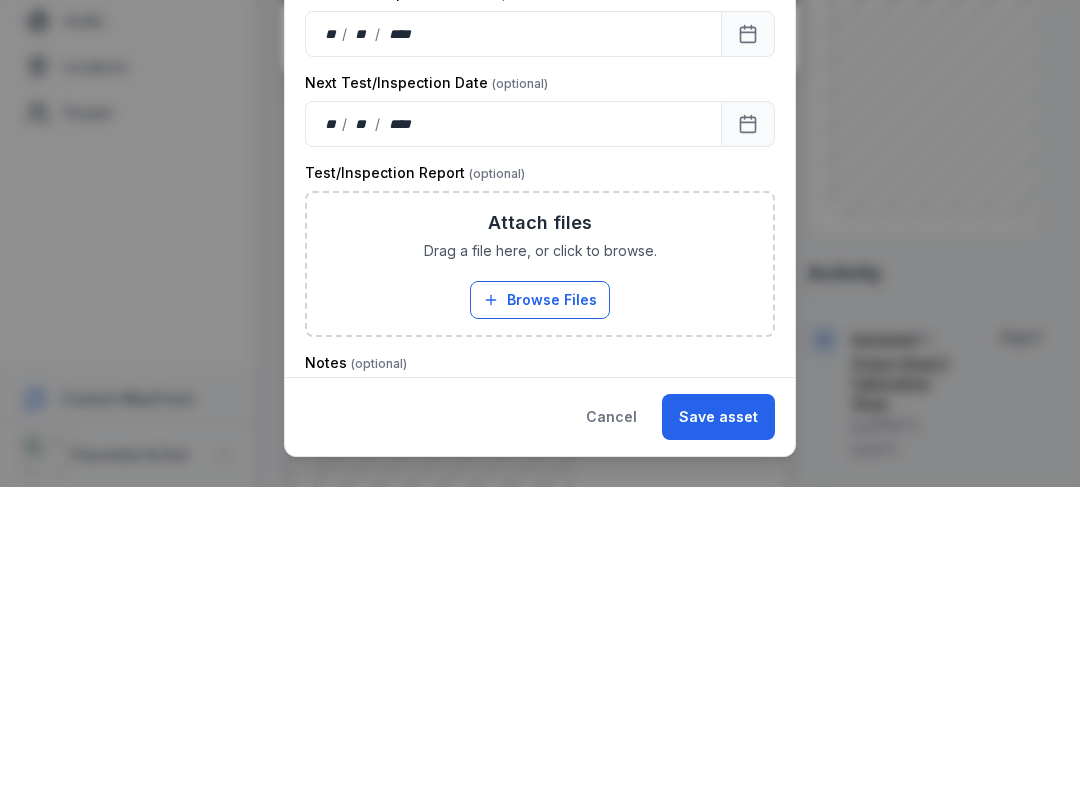 click on "Browse Files" at bounding box center [540, 603] 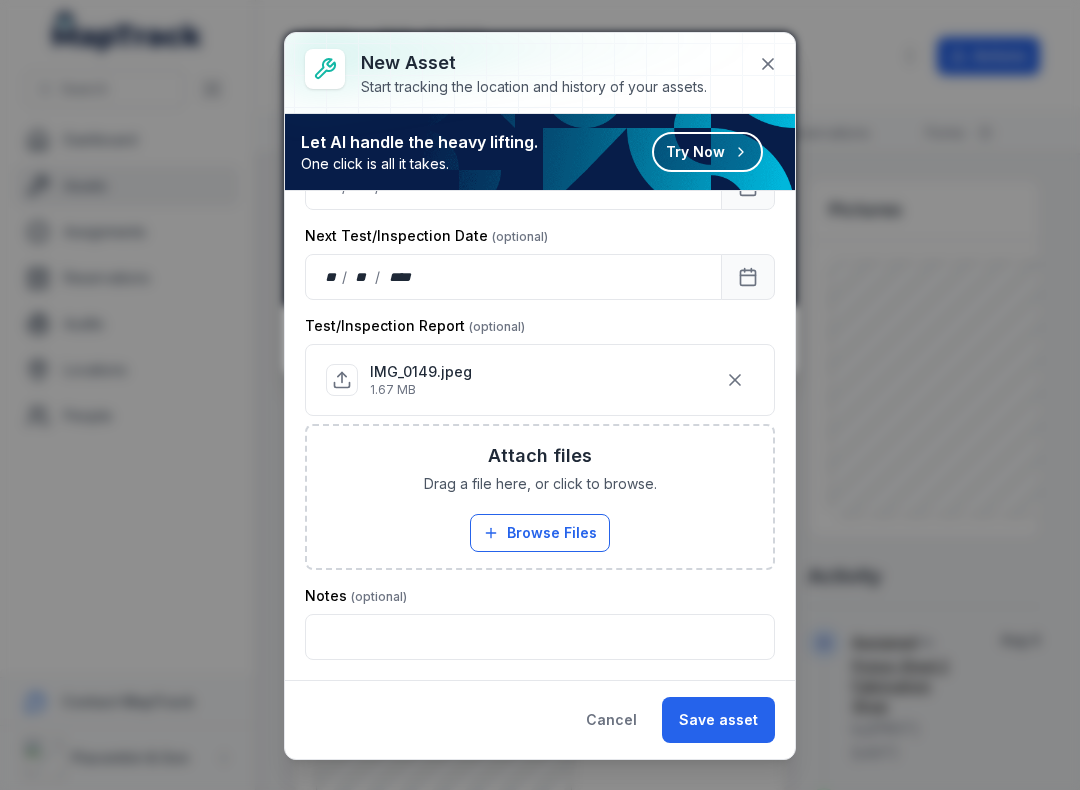 scroll, scrollTop: 675, scrollLeft: 0, axis: vertical 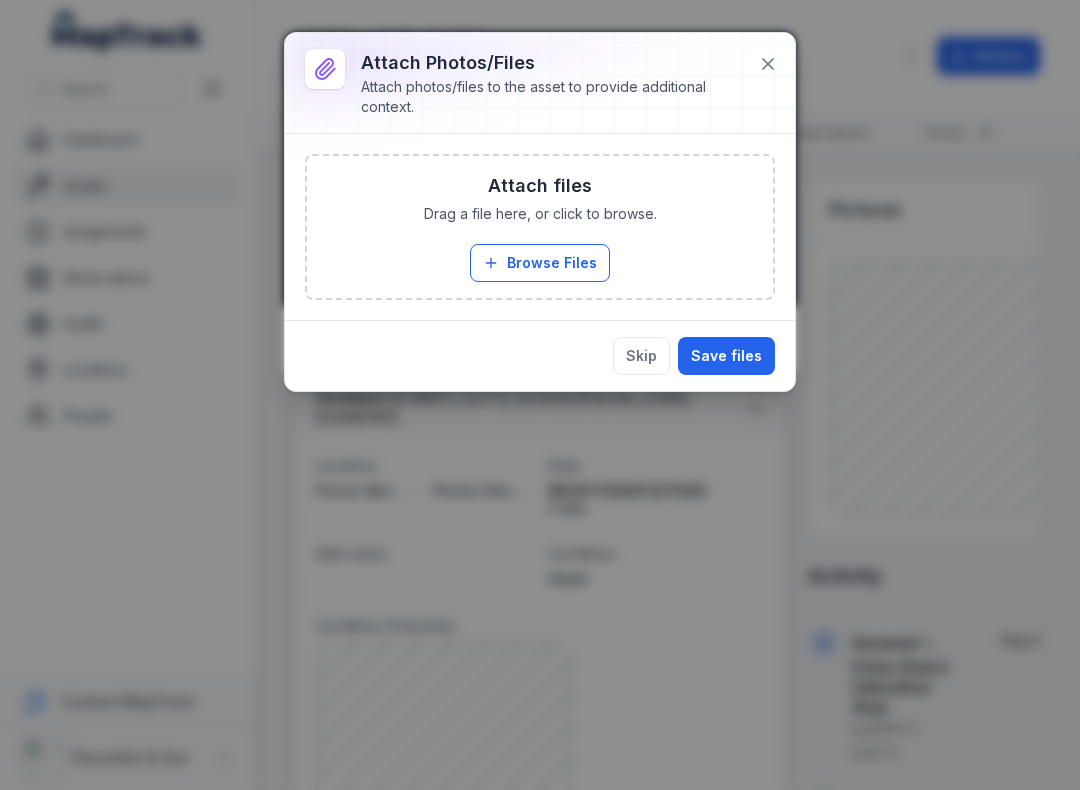click on "Browse Files" at bounding box center [540, 263] 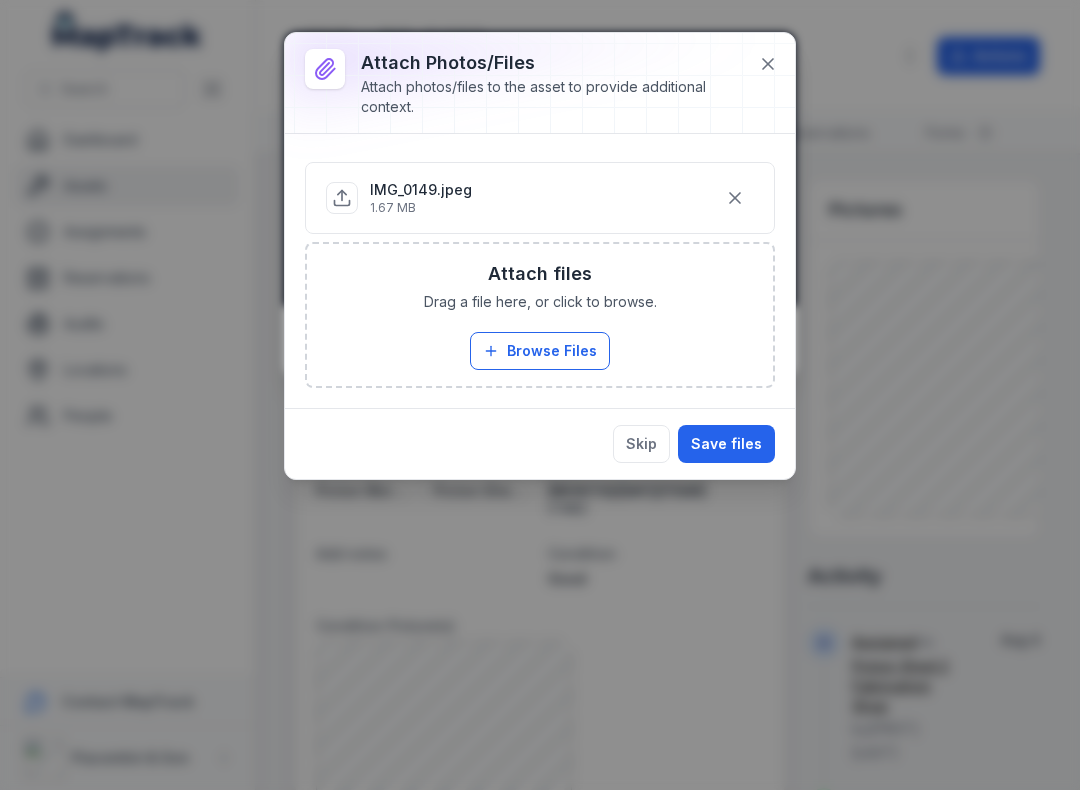 click on "Save files" at bounding box center [726, 444] 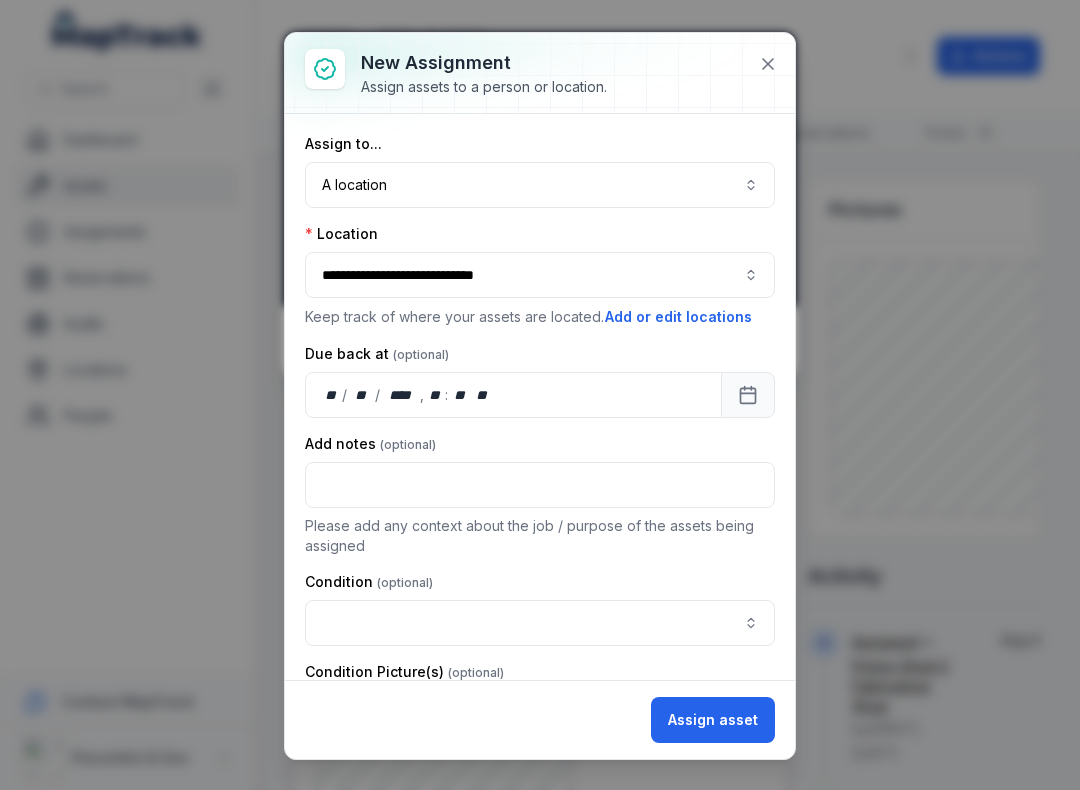 click at bounding box center (540, 623) 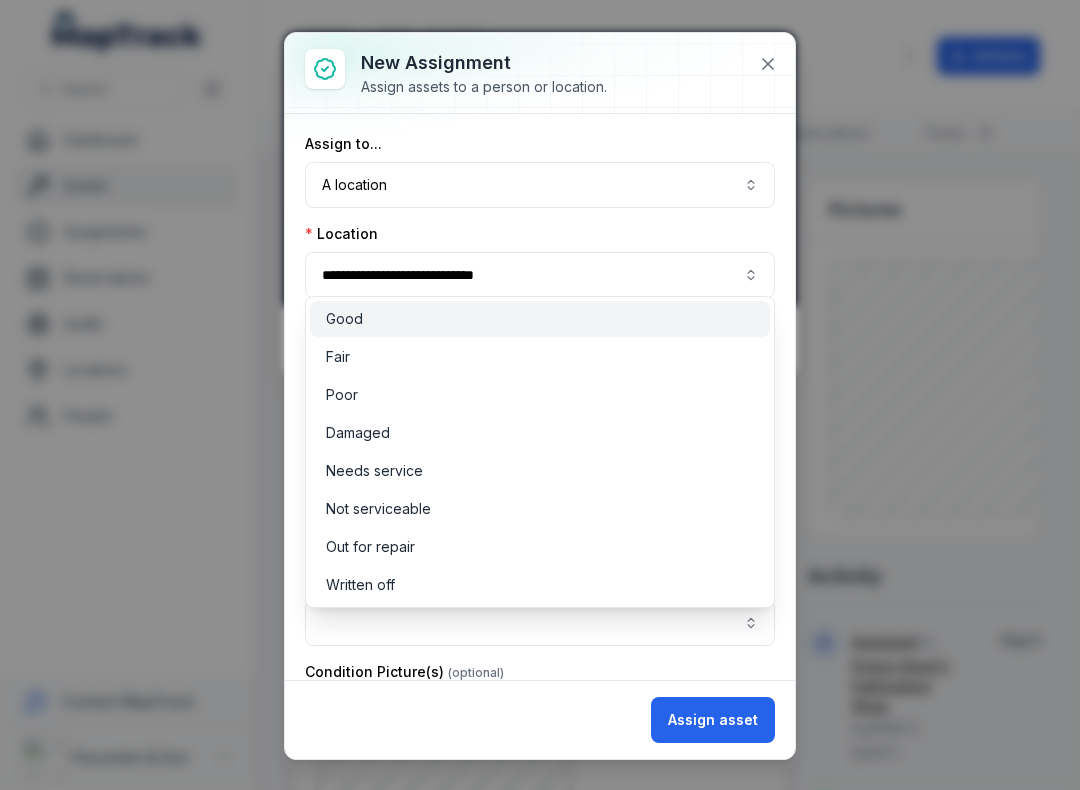 click on "Good" at bounding box center [540, 319] 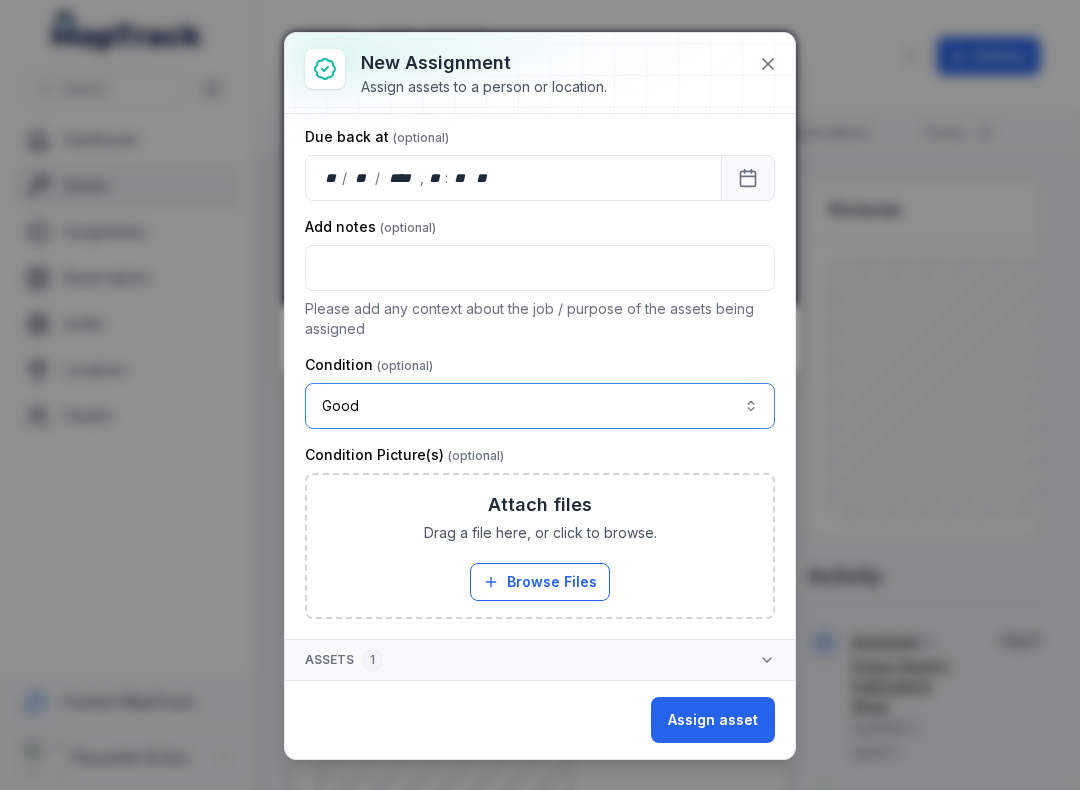 scroll, scrollTop: 217, scrollLeft: 0, axis: vertical 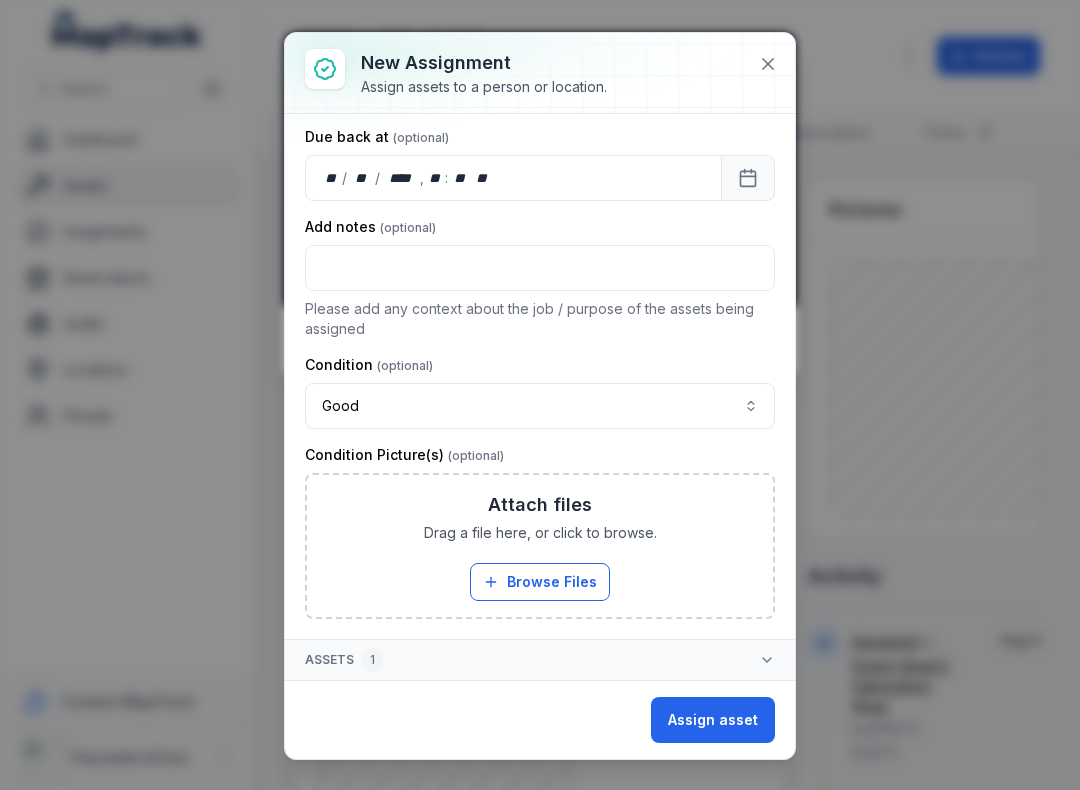 click on "Browse Files" at bounding box center (540, 582) 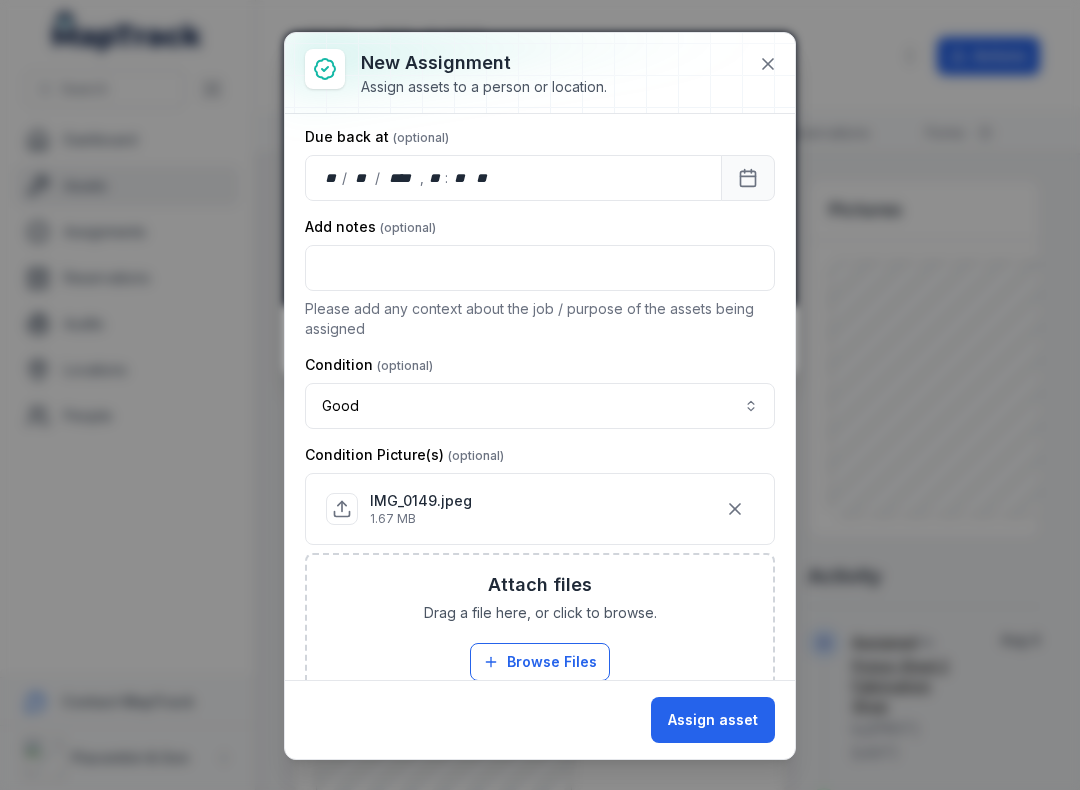 click on "Assign asset" at bounding box center [713, 720] 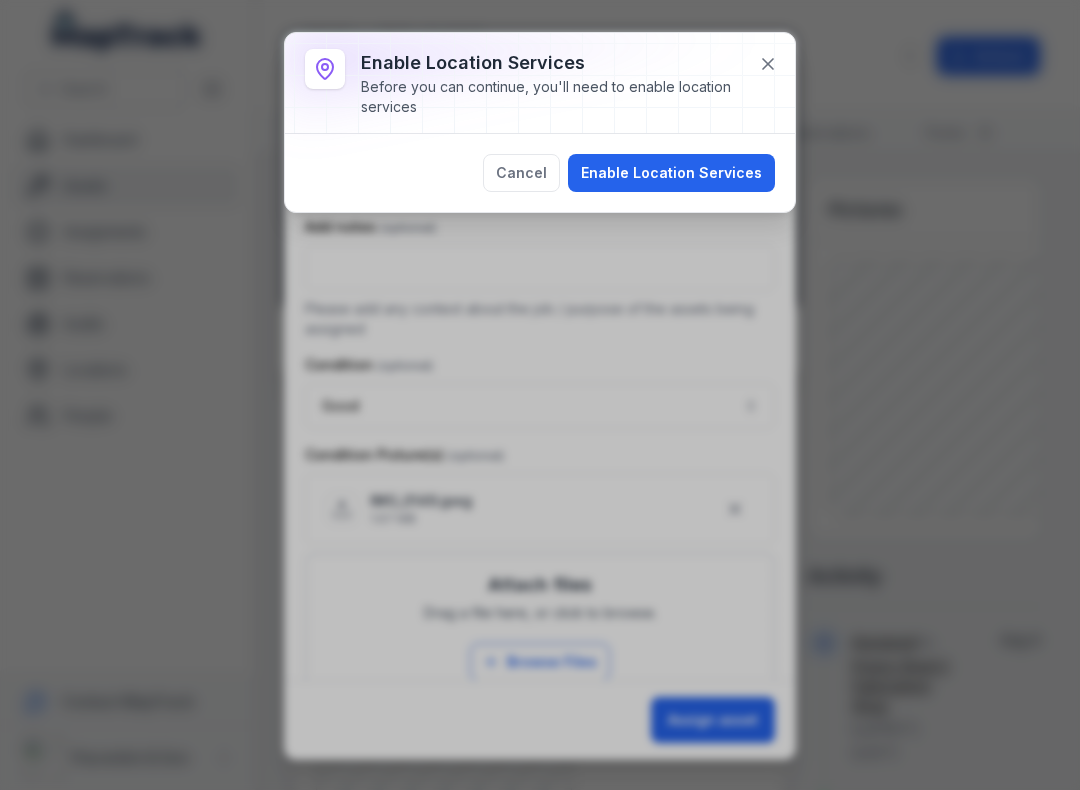 click on "Enable Location Services" at bounding box center [671, 173] 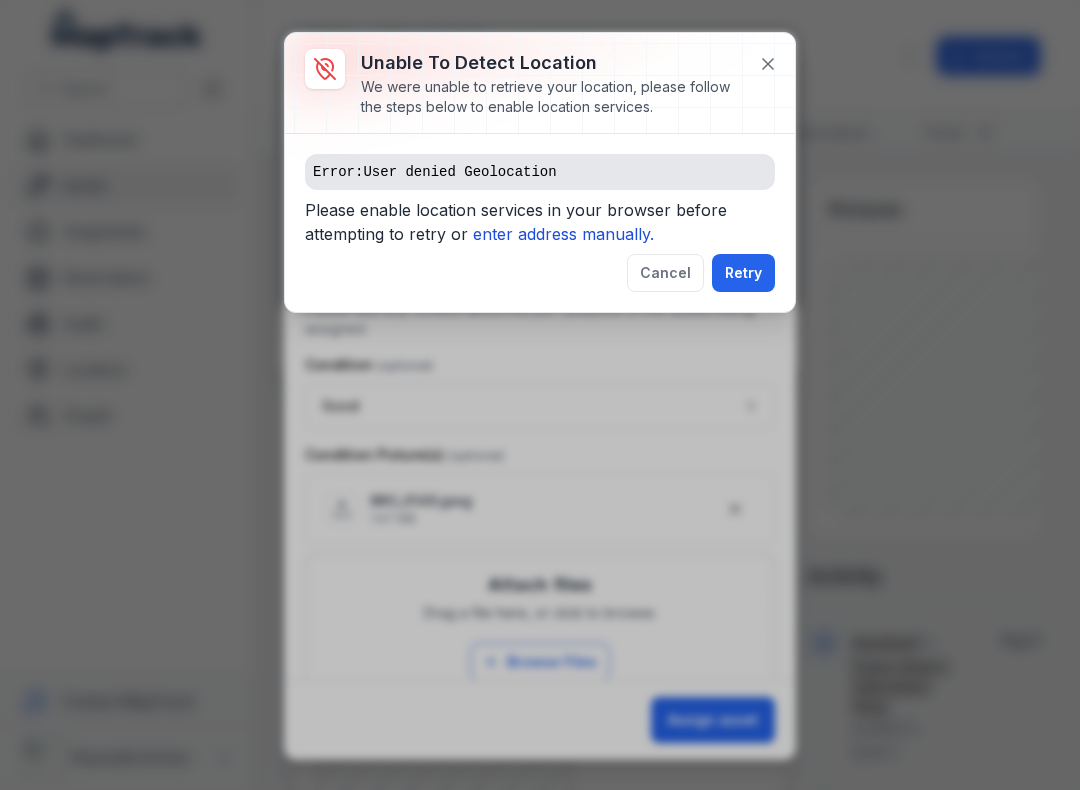click on "enter address manually." at bounding box center [563, 234] 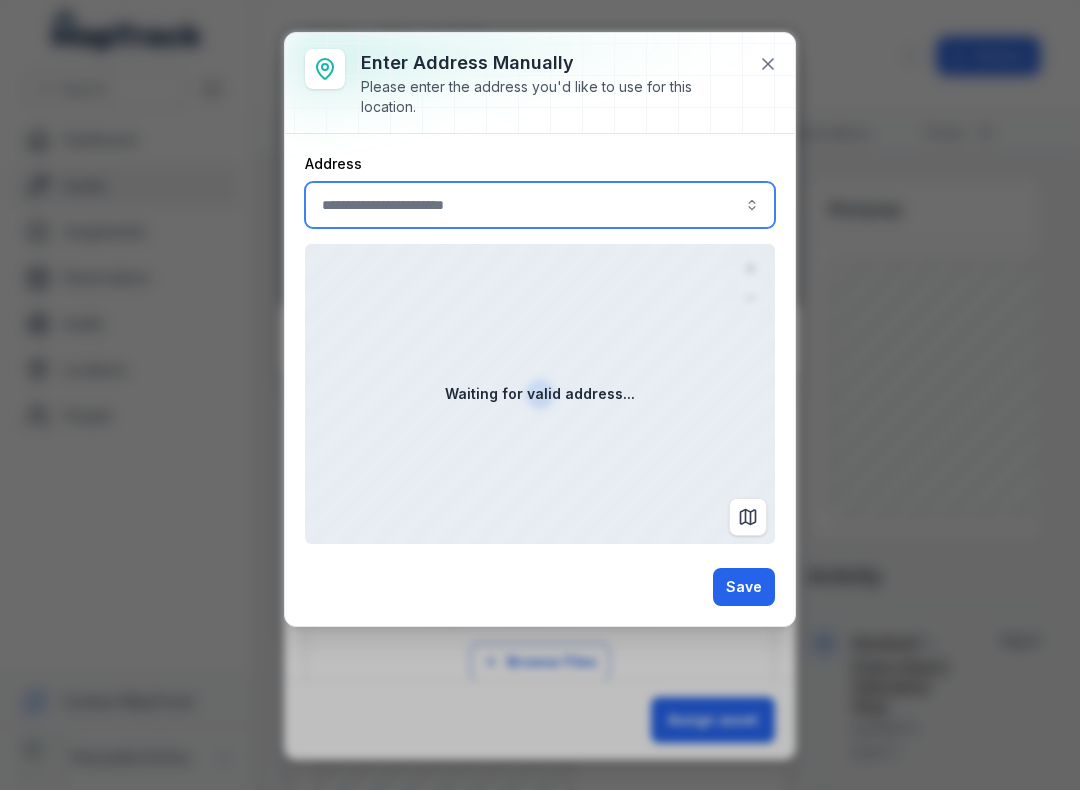 click at bounding box center (540, 205) 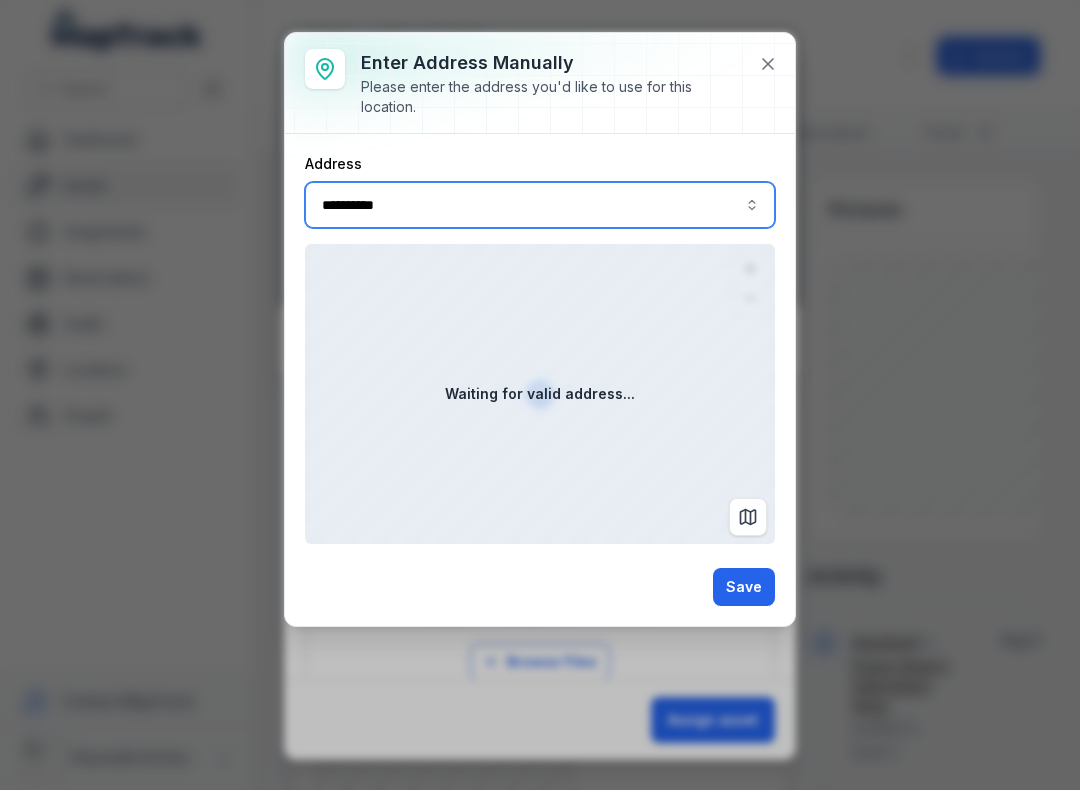 type on "**********" 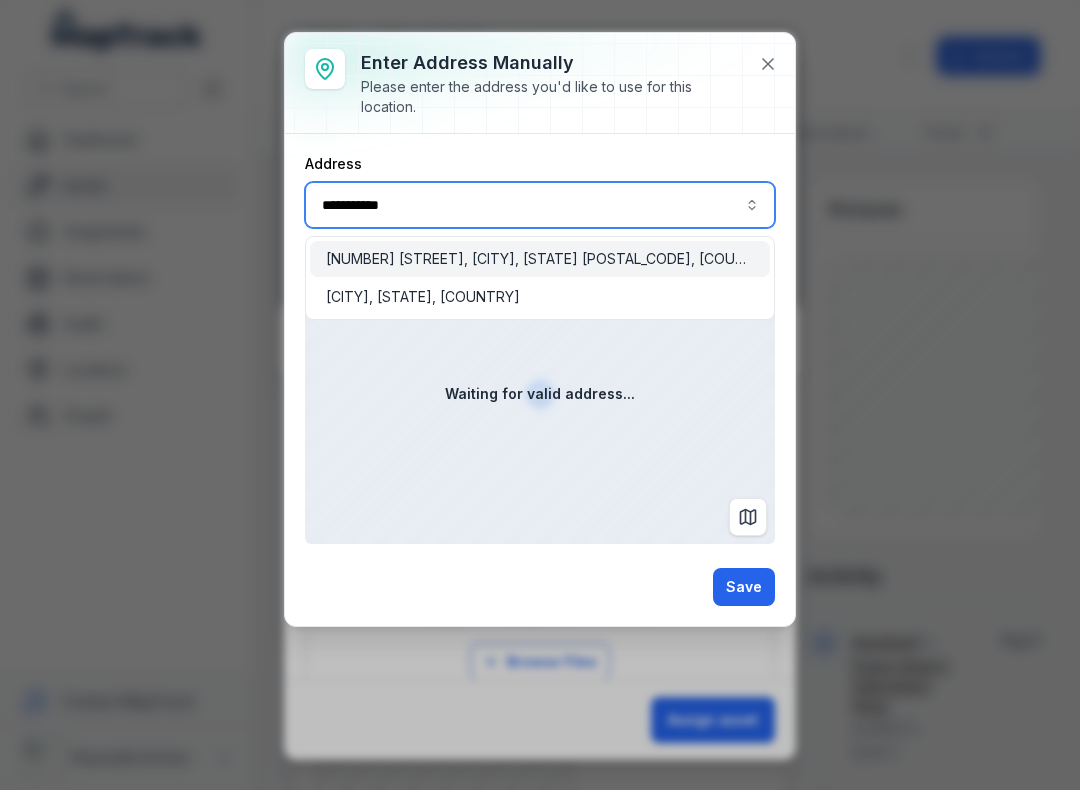 click on "[NUMBER] [STREET], [CITY], [STATE] [POSTAL_CODE], [COUNTRY]" at bounding box center (540, 259) 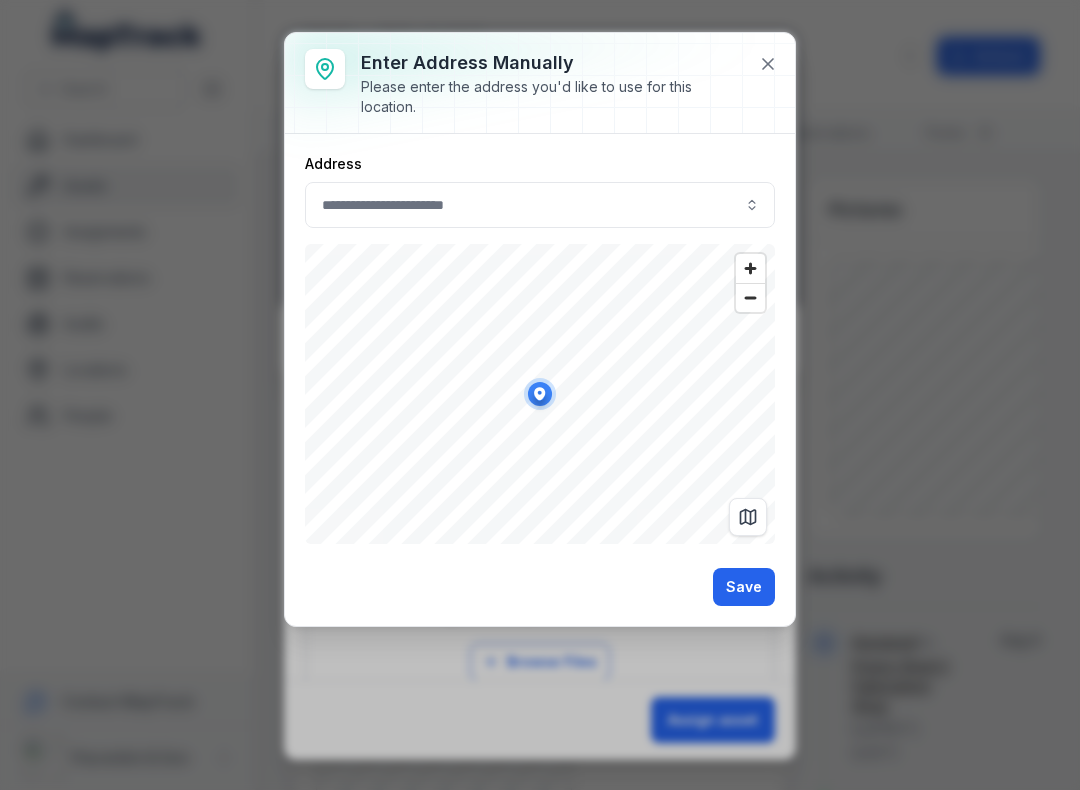 click on "Save" at bounding box center [744, 587] 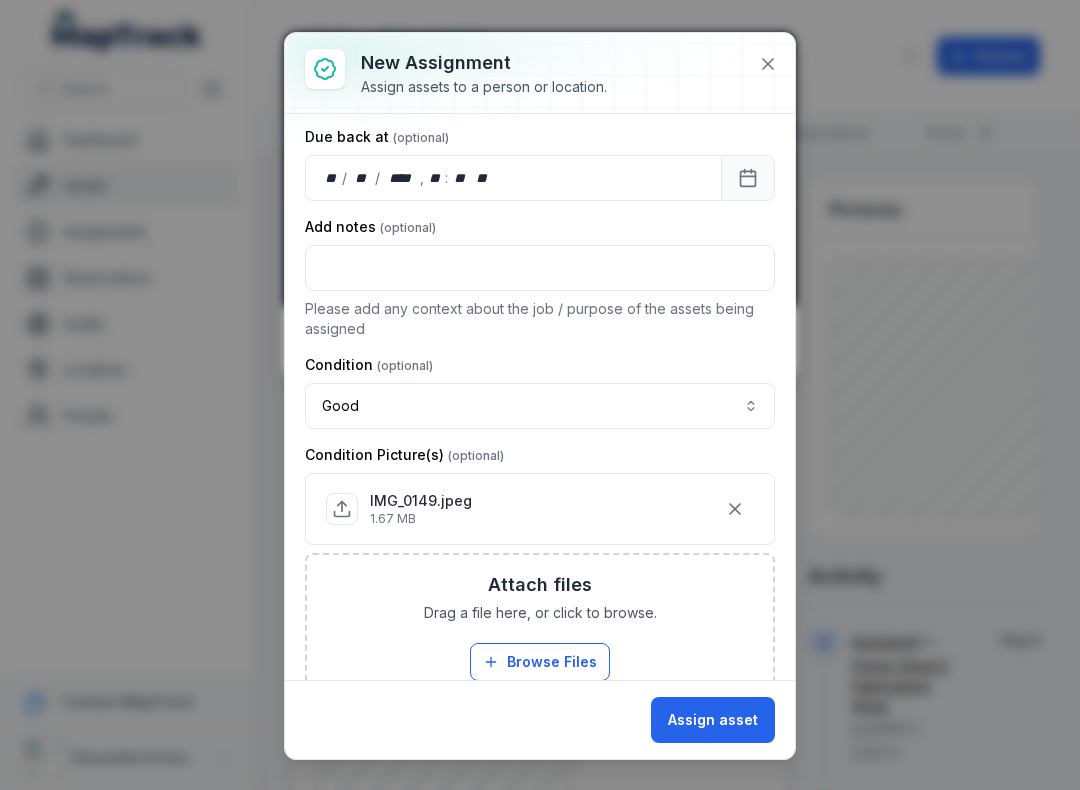 click on "Assign asset" at bounding box center [713, 720] 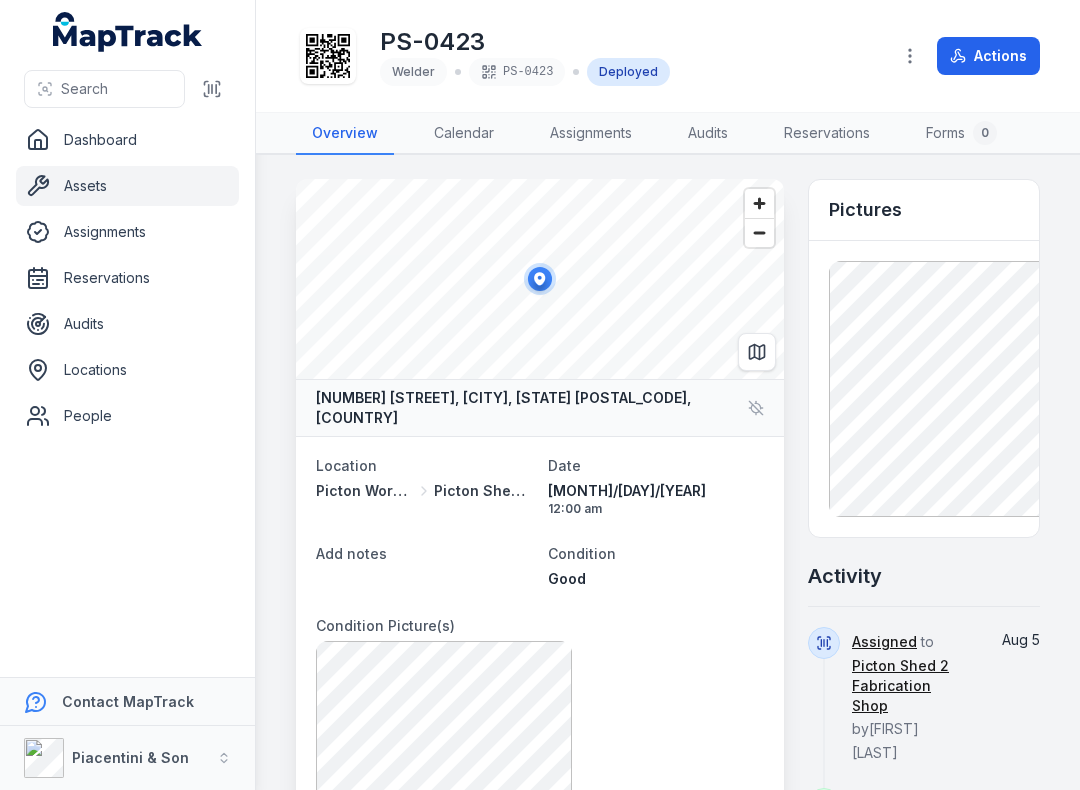 click 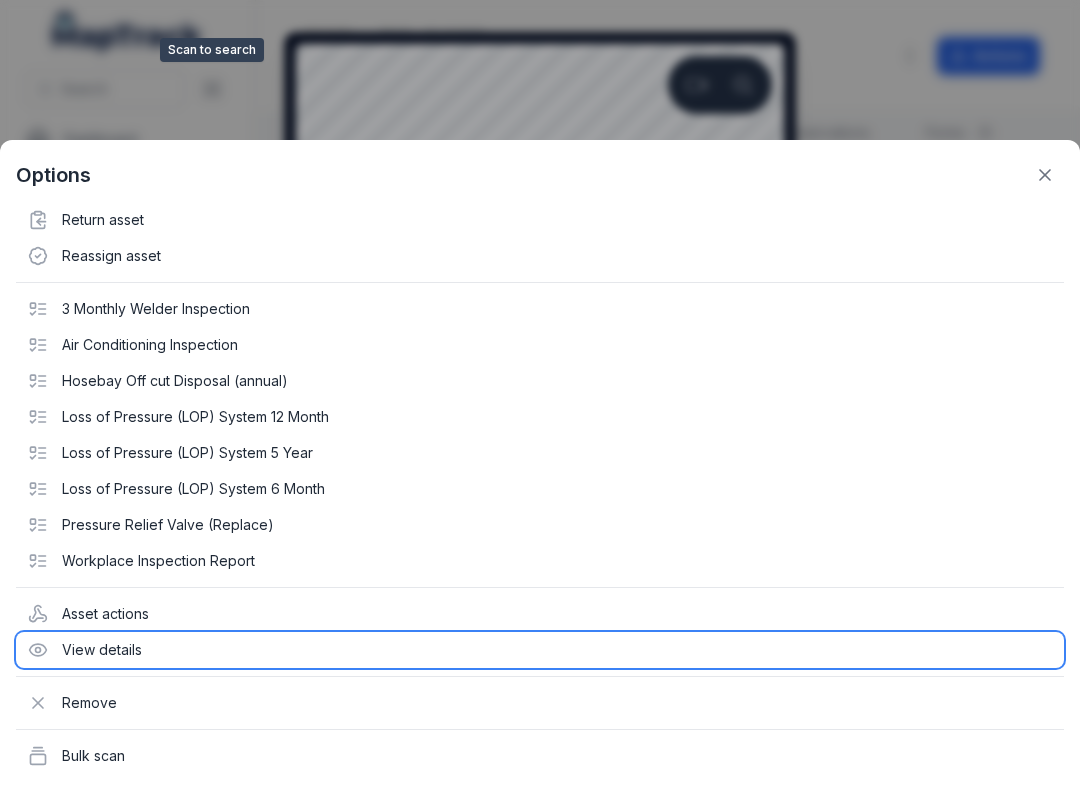 click on "View details" at bounding box center (540, 650) 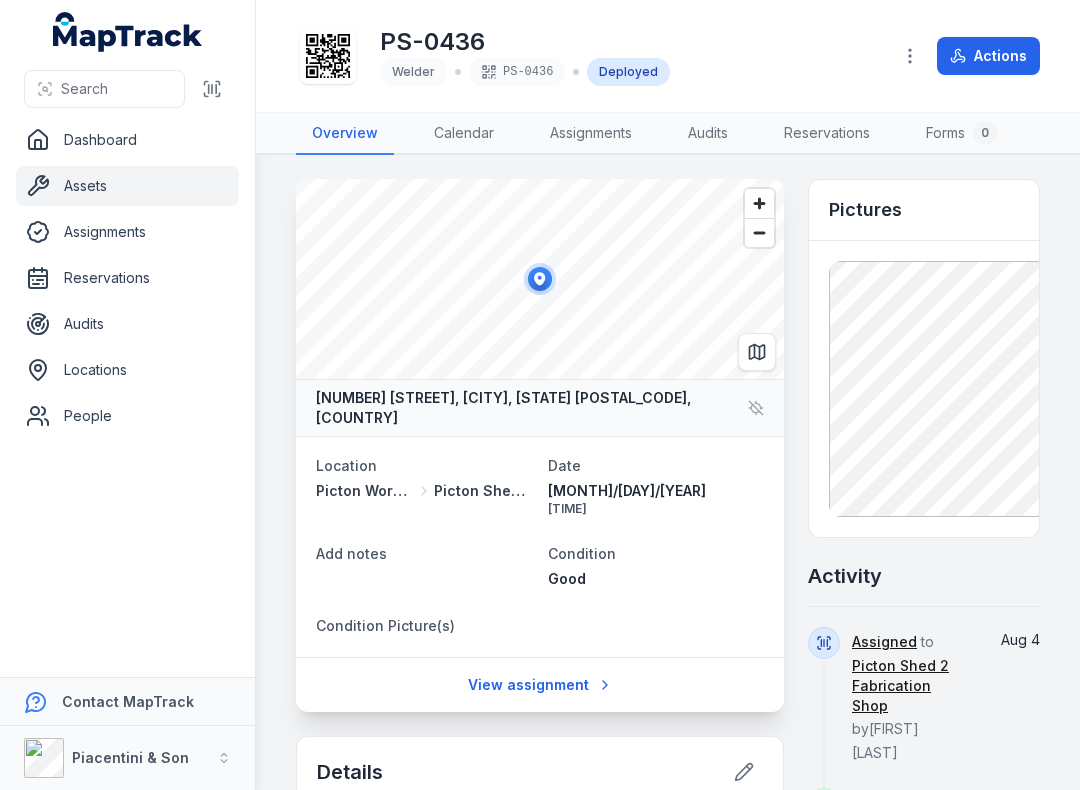 scroll, scrollTop: 0, scrollLeft: 0, axis: both 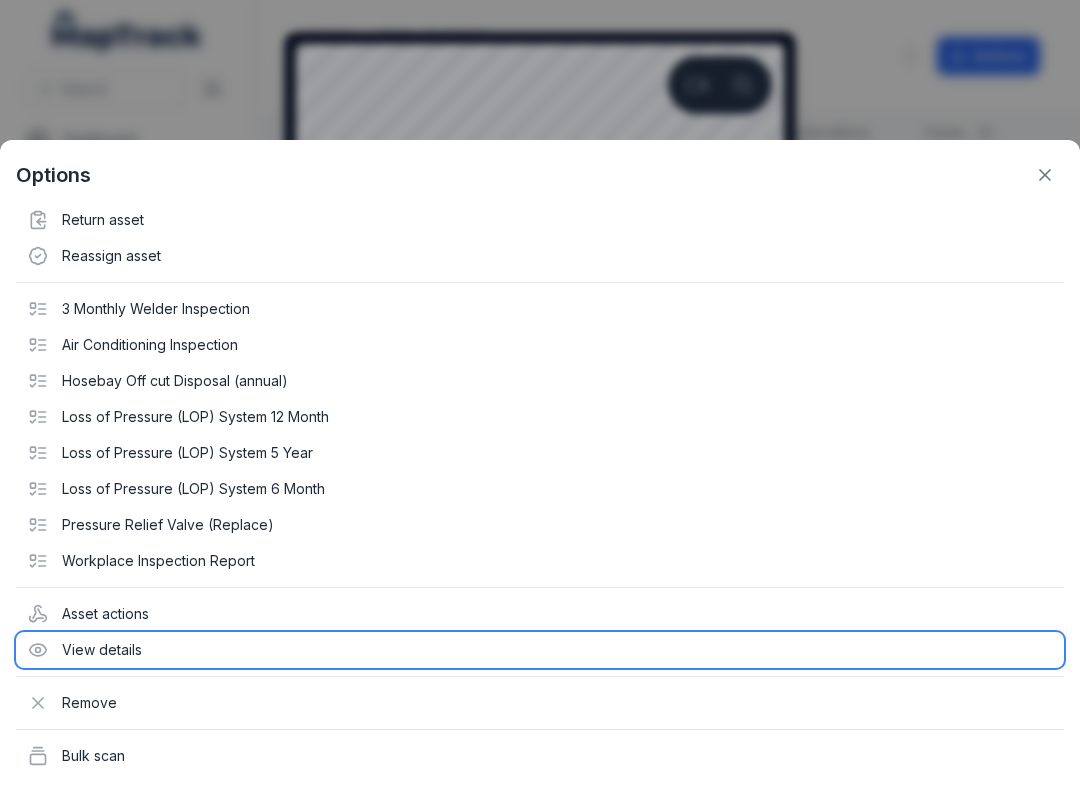 click on "View details" at bounding box center (540, 650) 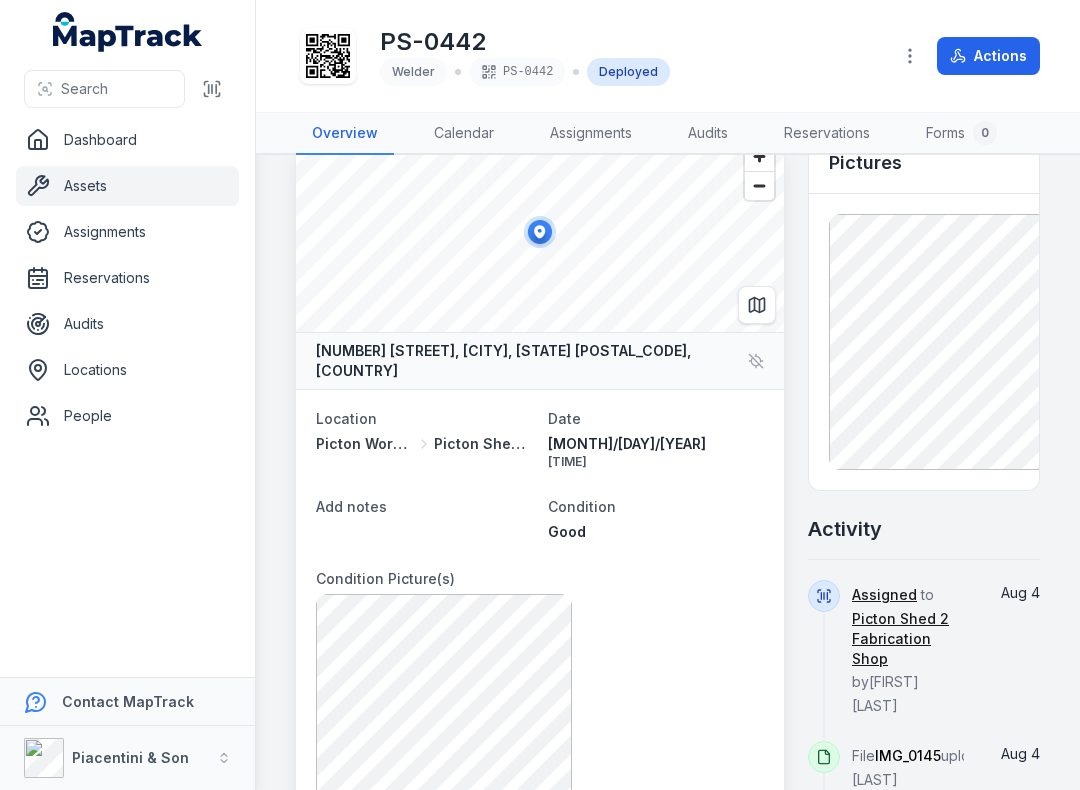 scroll, scrollTop: 49, scrollLeft: 0, axis: vertical 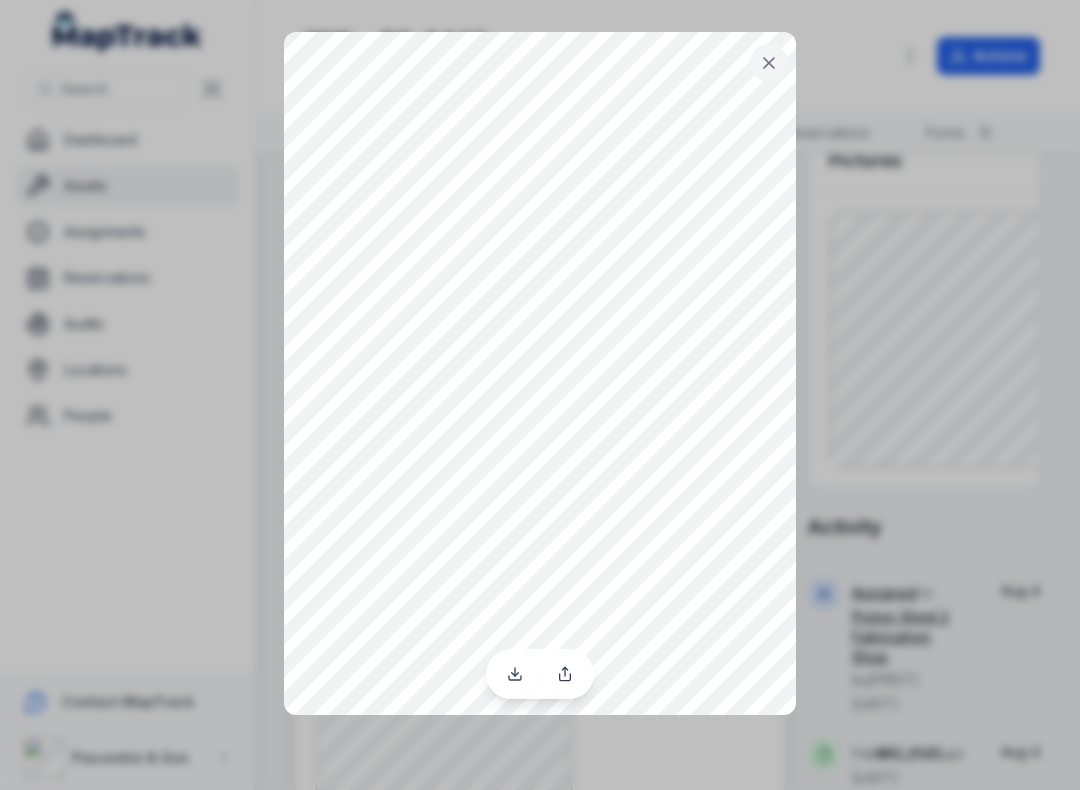 click at bounding box center (769, 63) 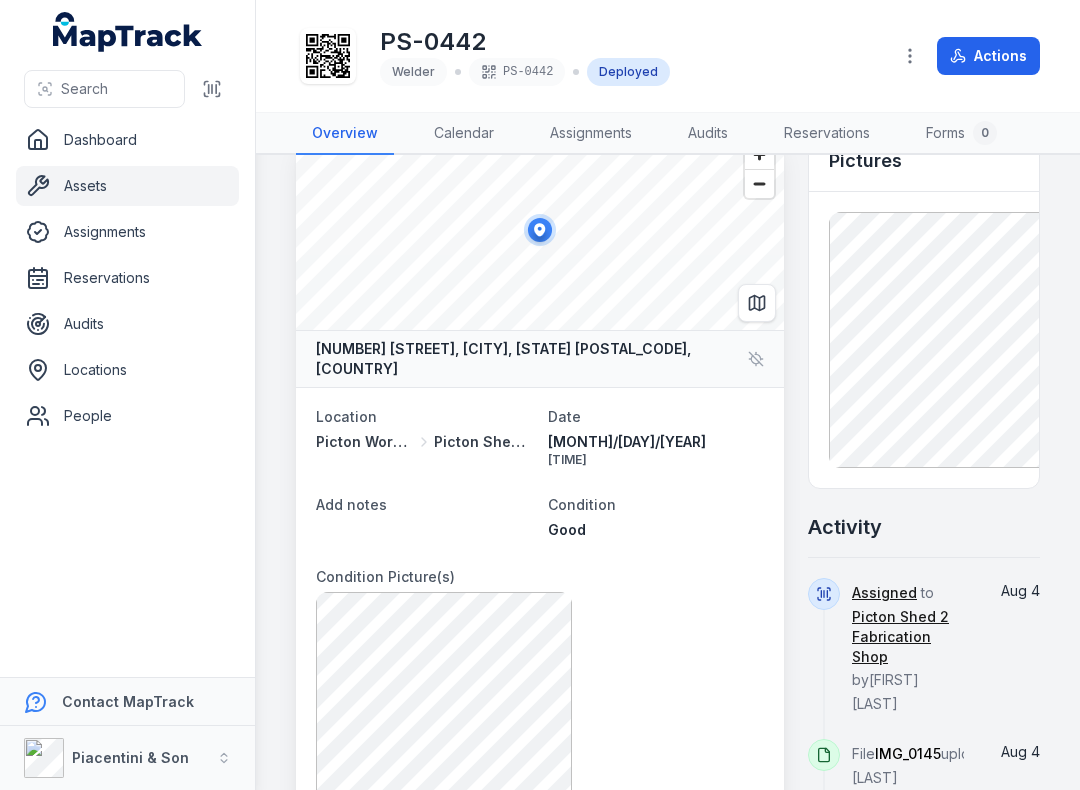 click on "Actions" at bounding box center (988, 56) 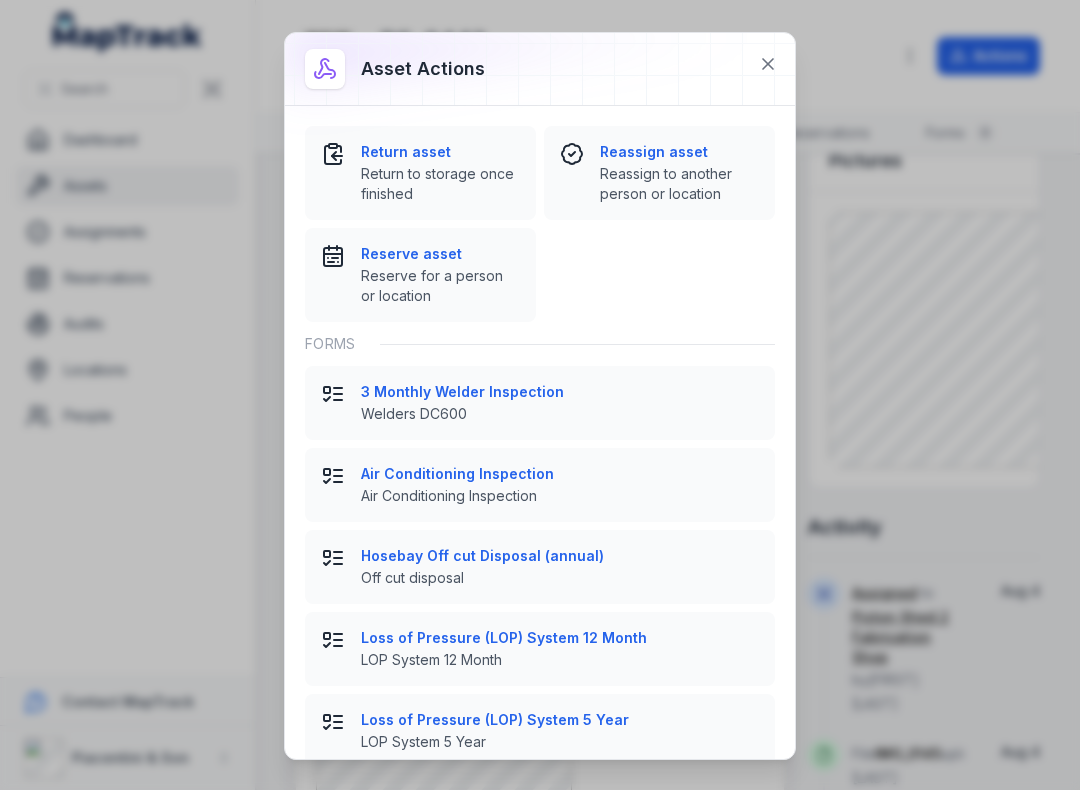 scroll, scrollTop: 0, scrollLeft: 0, axis: both 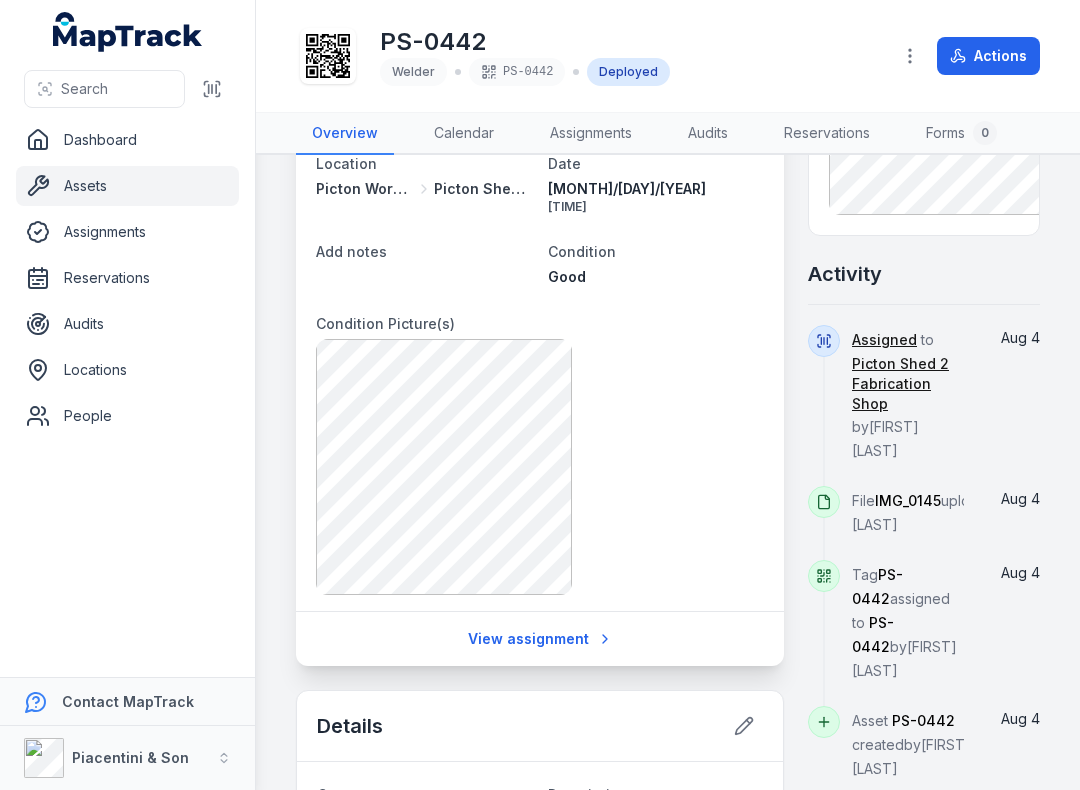 click on "View assignment" at bounding box center [540, 639] 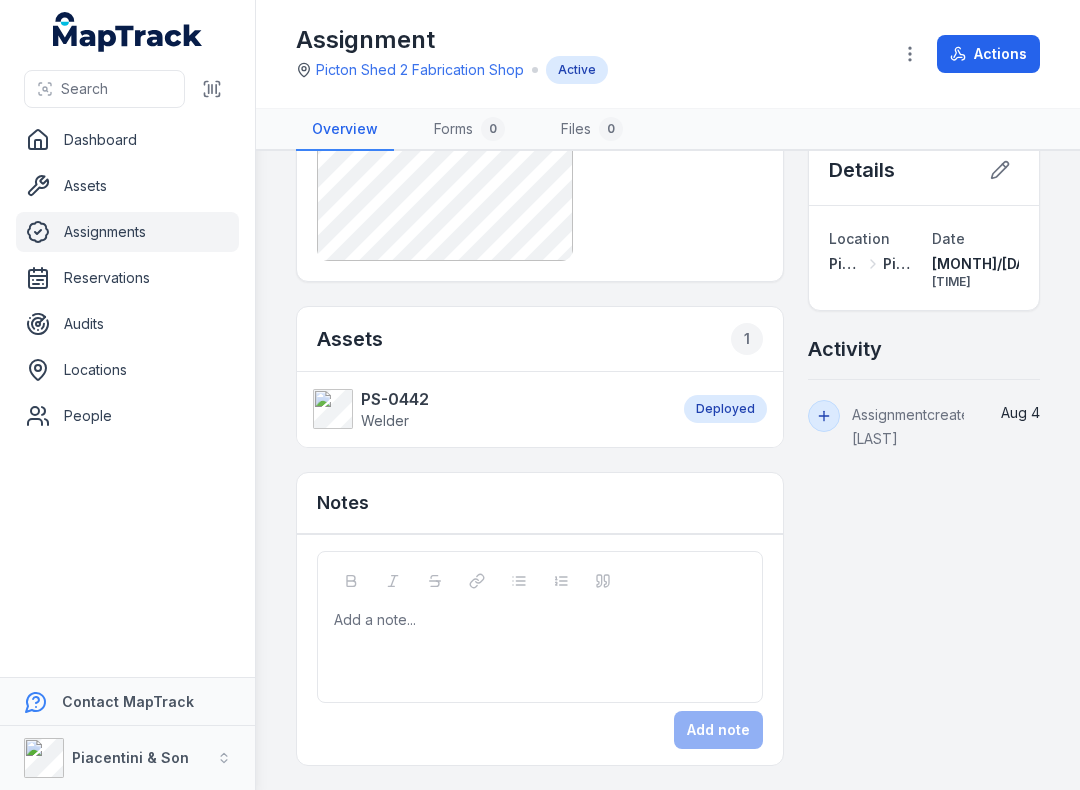 scroll, scrollTop: 357, scrollLeft: 0, axis: vertical 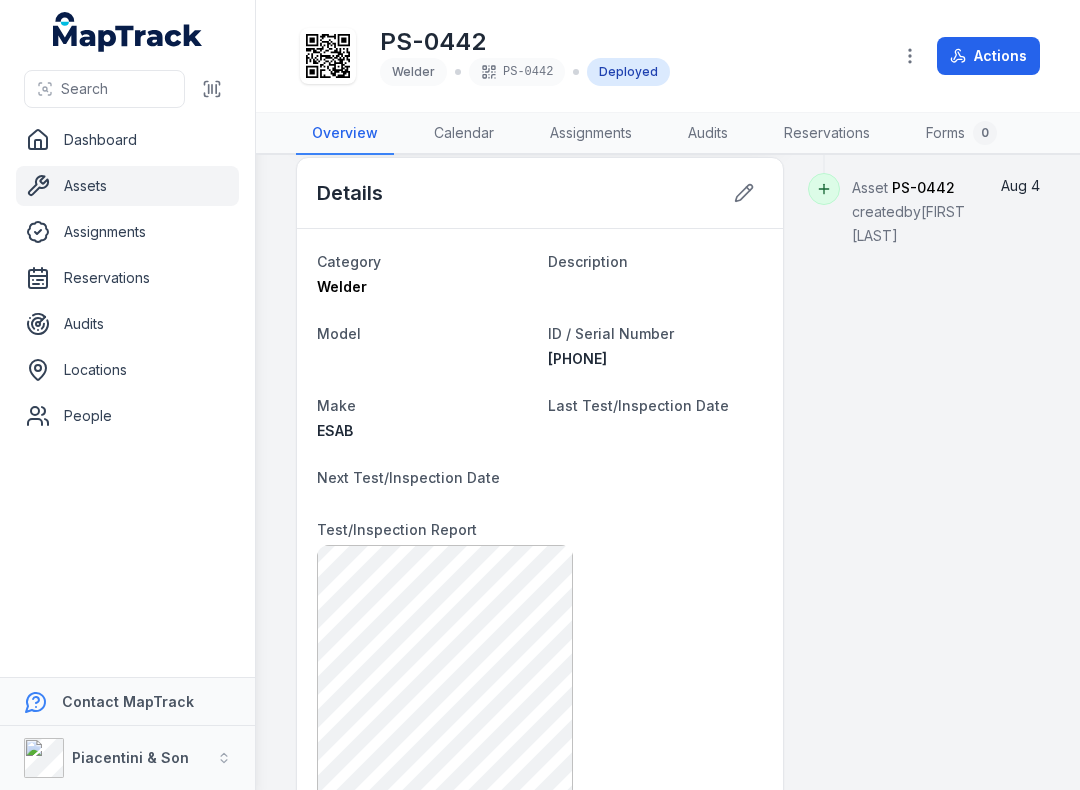 click 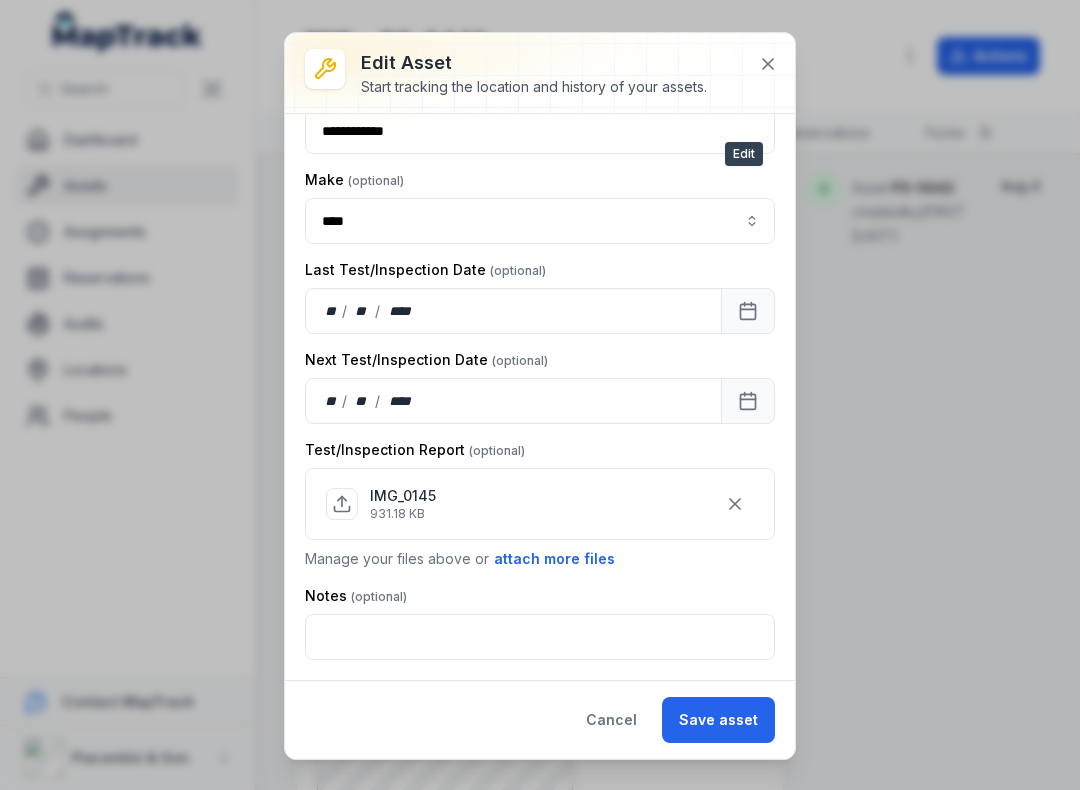 scroll, scrollTop: 354, scrollLeft: 0, axis: vertical 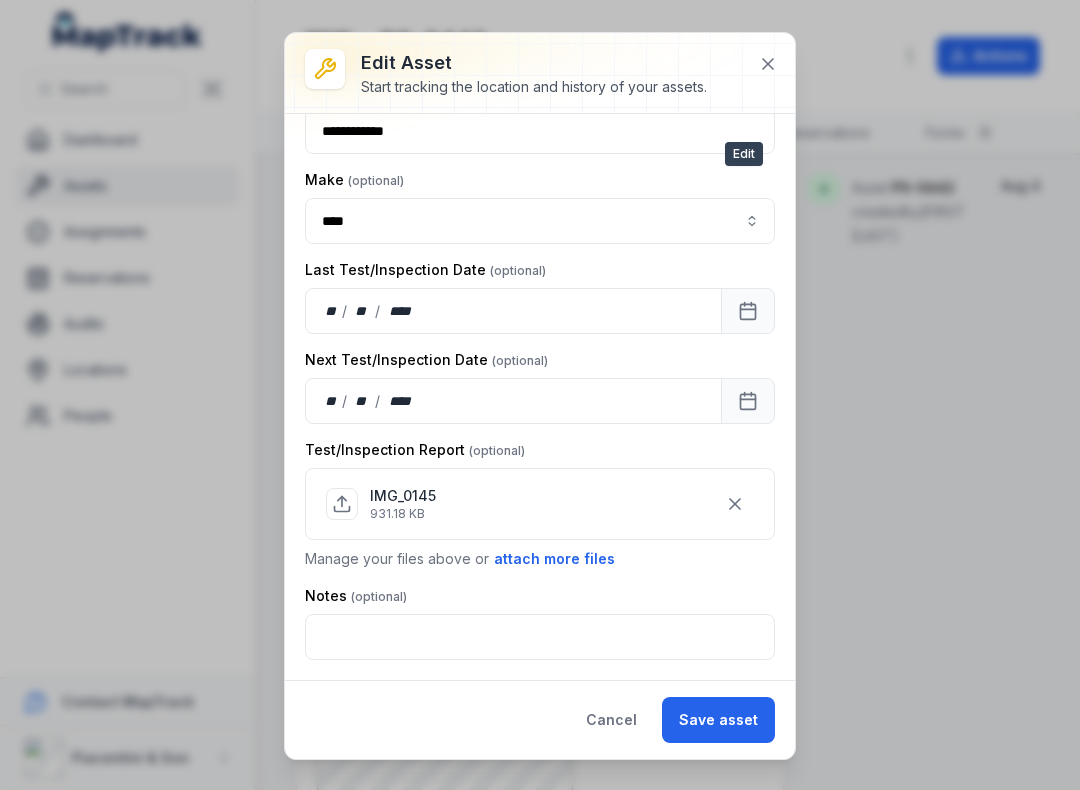 click 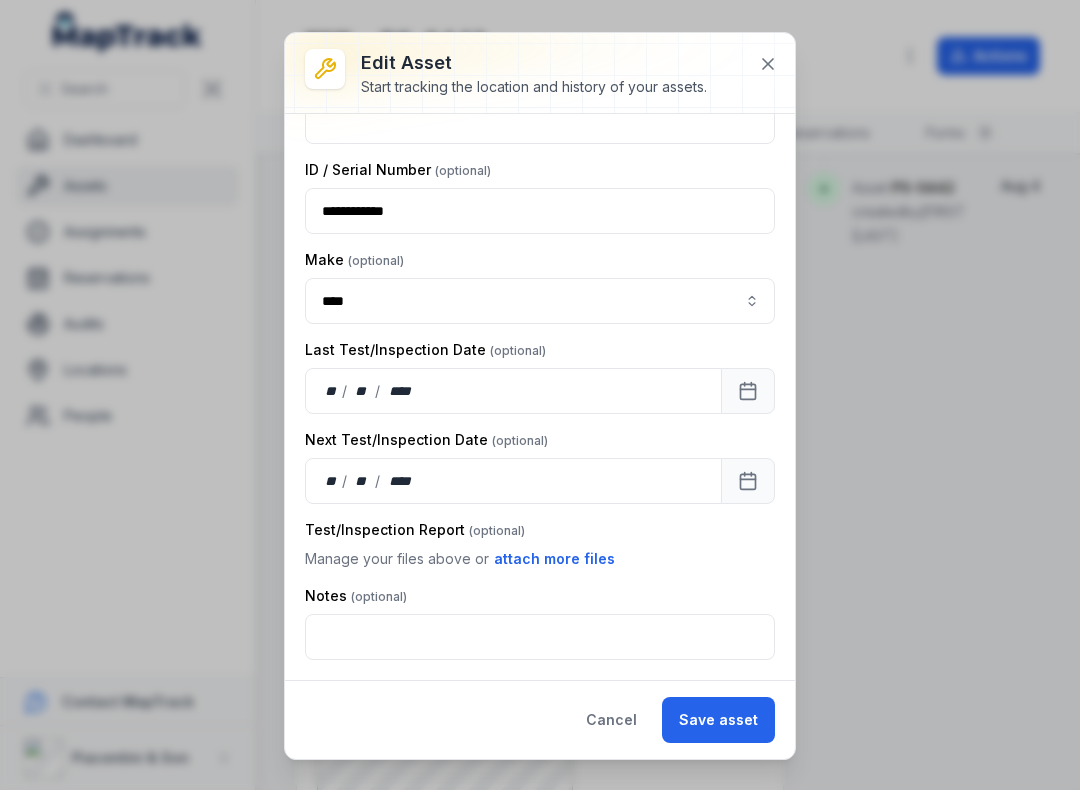 scroll, scrollTop: 274, scrollLeft: 0, axis: vertical 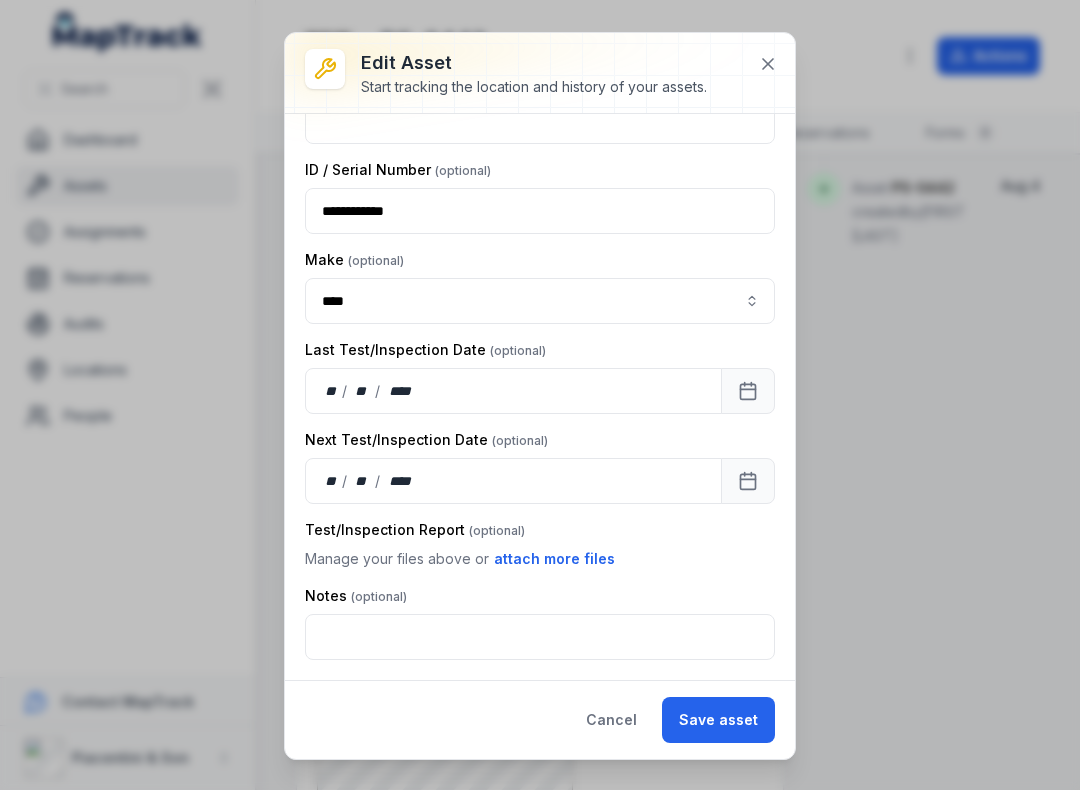 click on "attach more files" at bounding box center [554, 559] 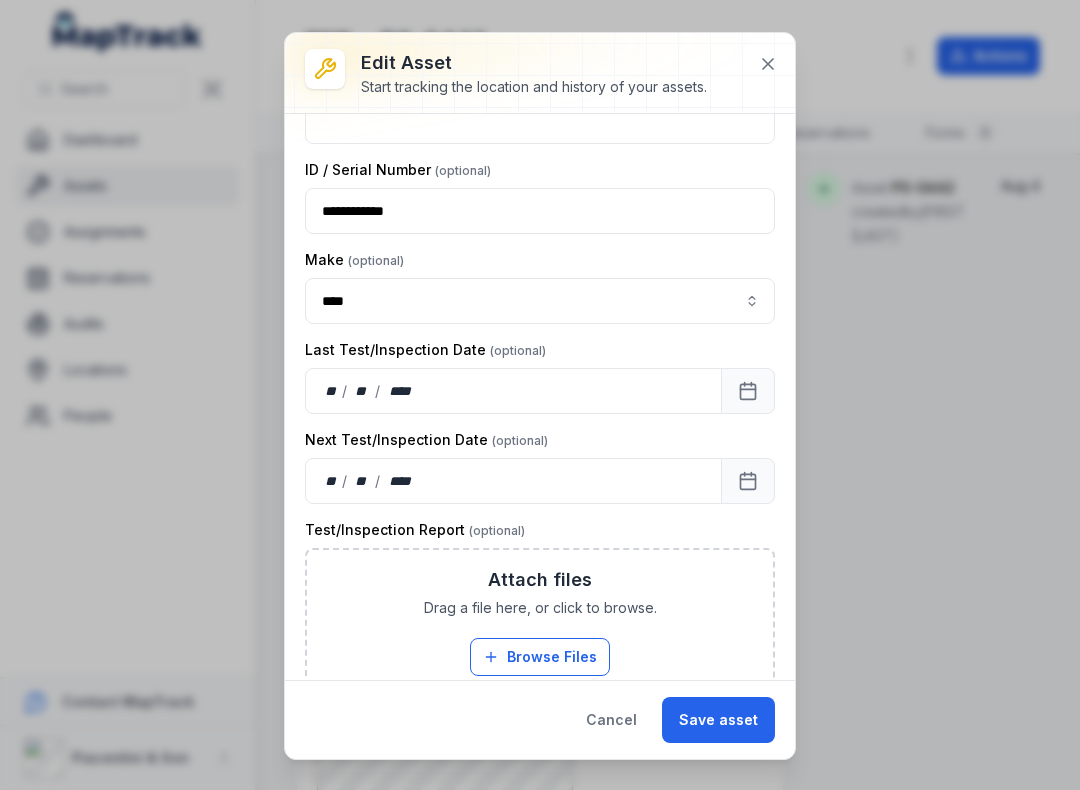 click on "Browse Files" at bounding box center [540, 657] 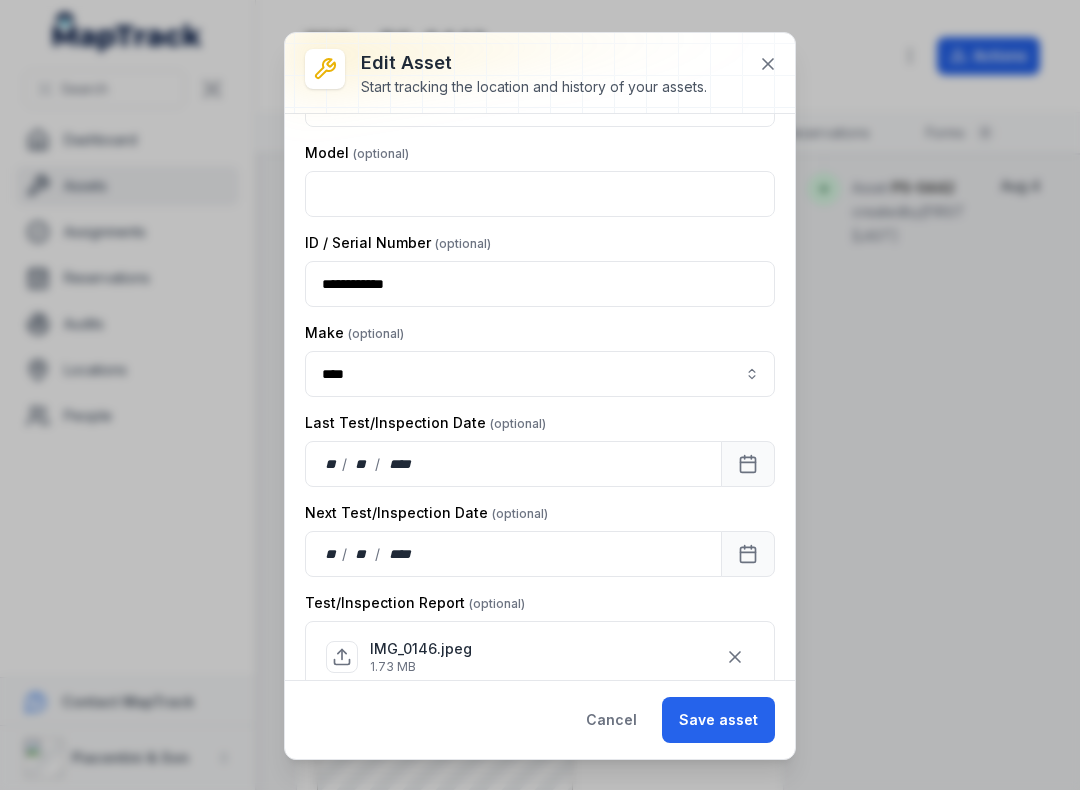 scroll, scrollTop: 200, scrollLeft: 0, axis: vertical 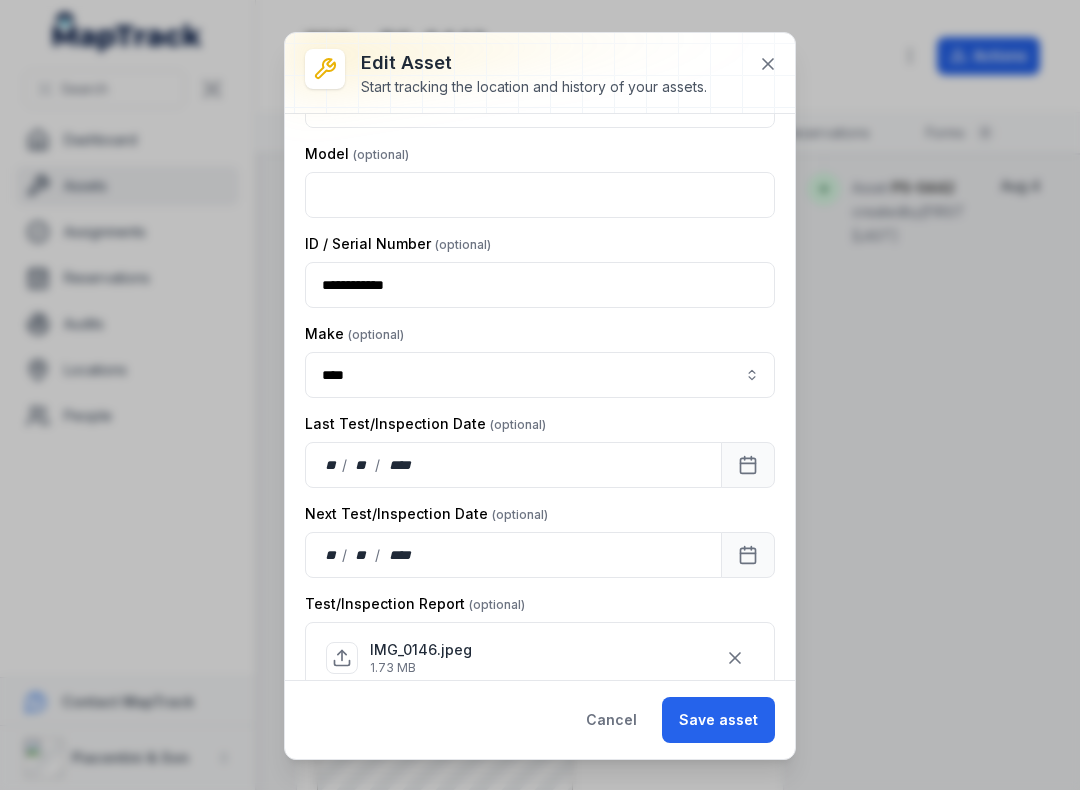 click on "Save asset" at bounding box center (718, 720) 